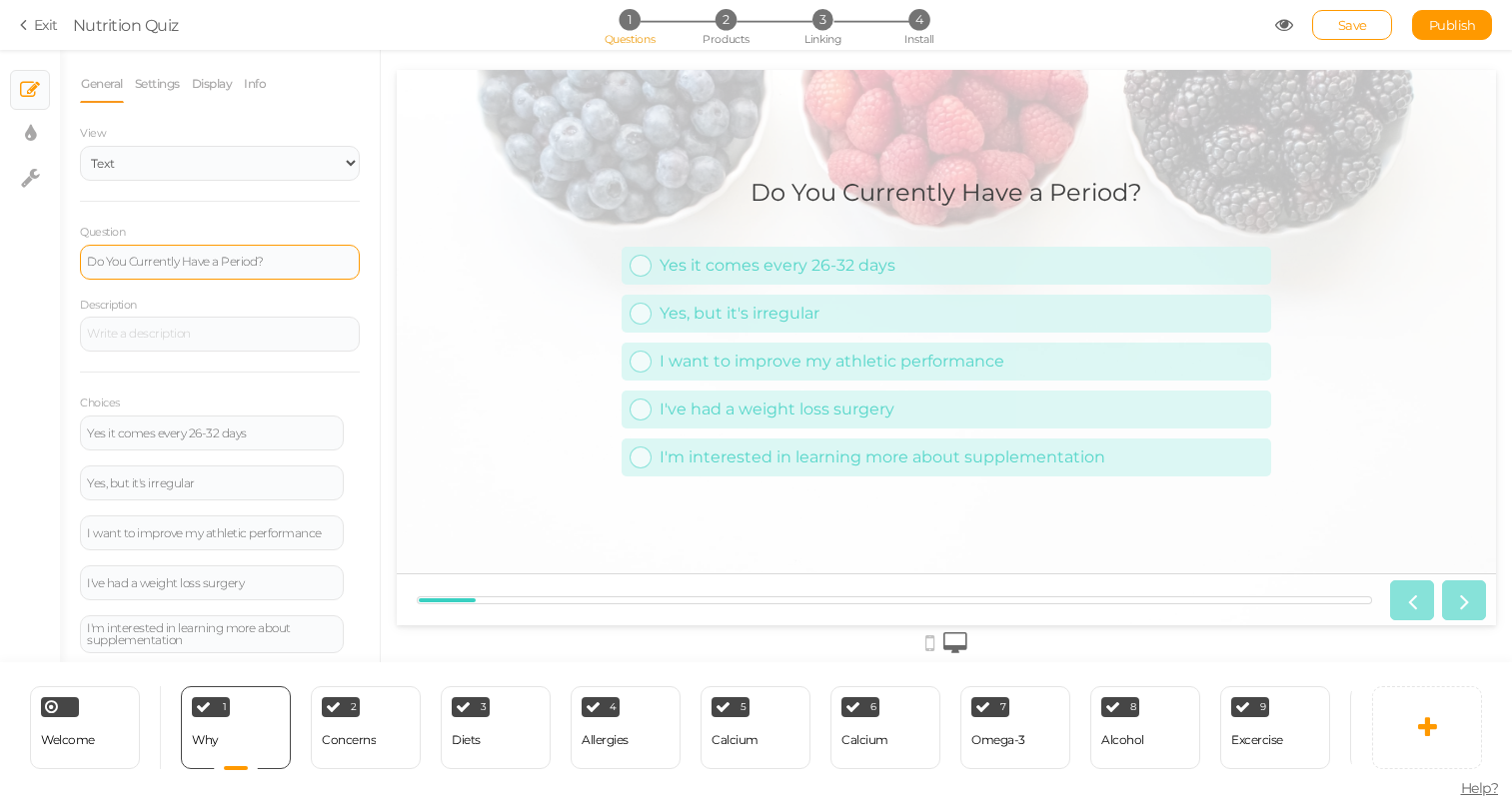scroll, scrollTop: 0, scrollLeft: 0, axis: both 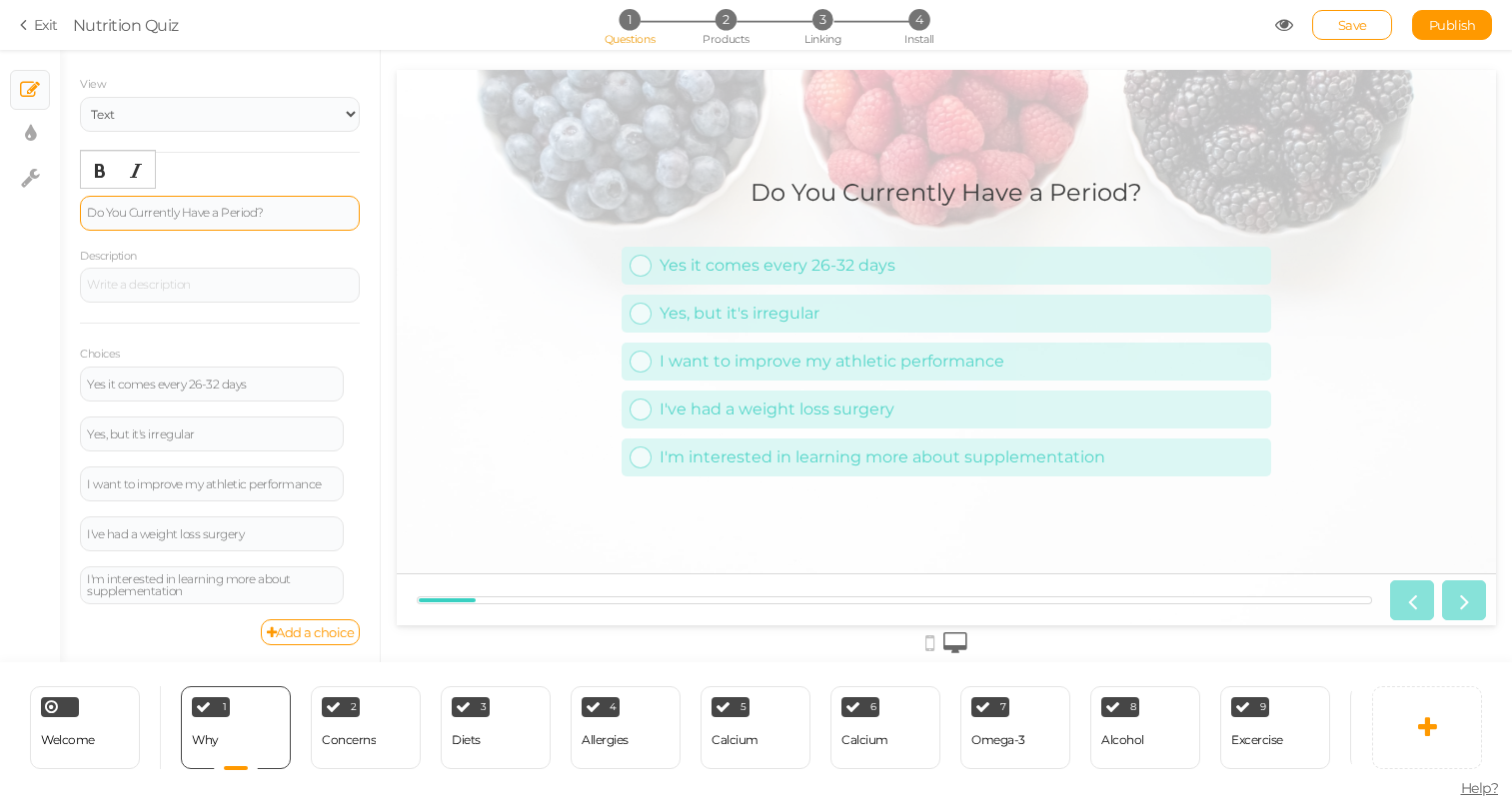 click on "Do You Currently Have a Period?" at bounding box center (220, 213) 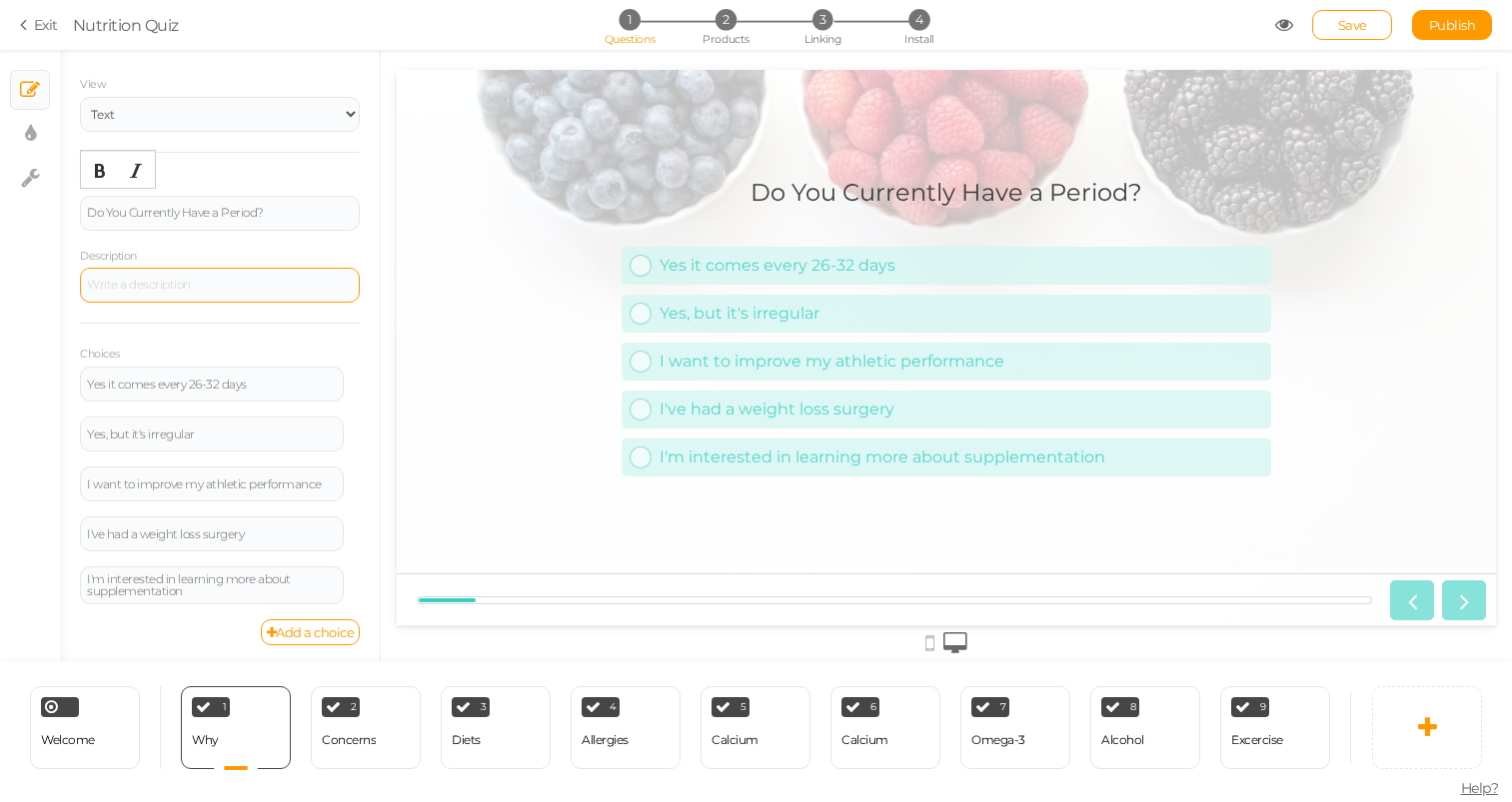 click at bounding box center [220, 285] 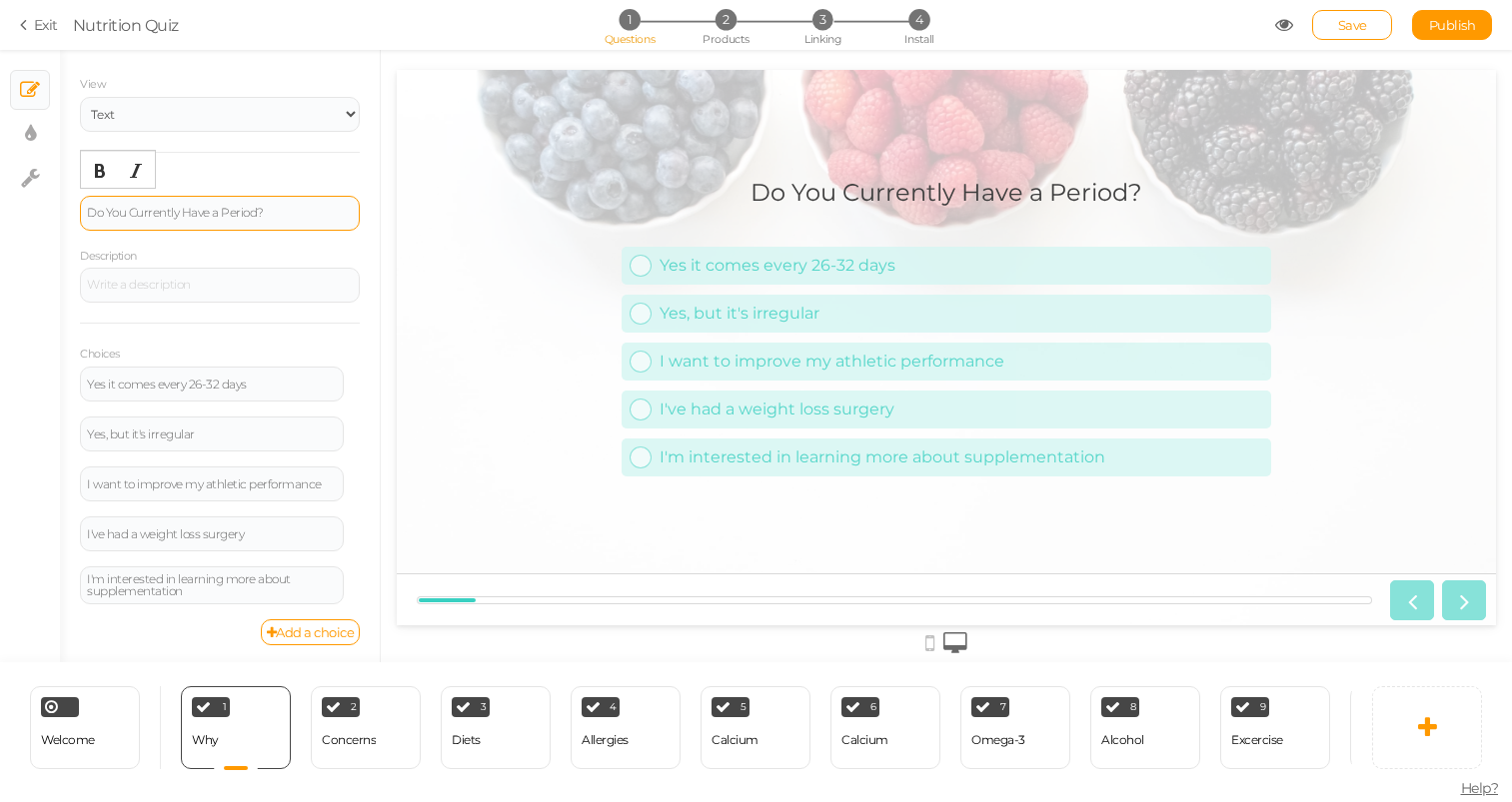 click on "Do You Currently Have a Period?" at bounding box center [220, 213] 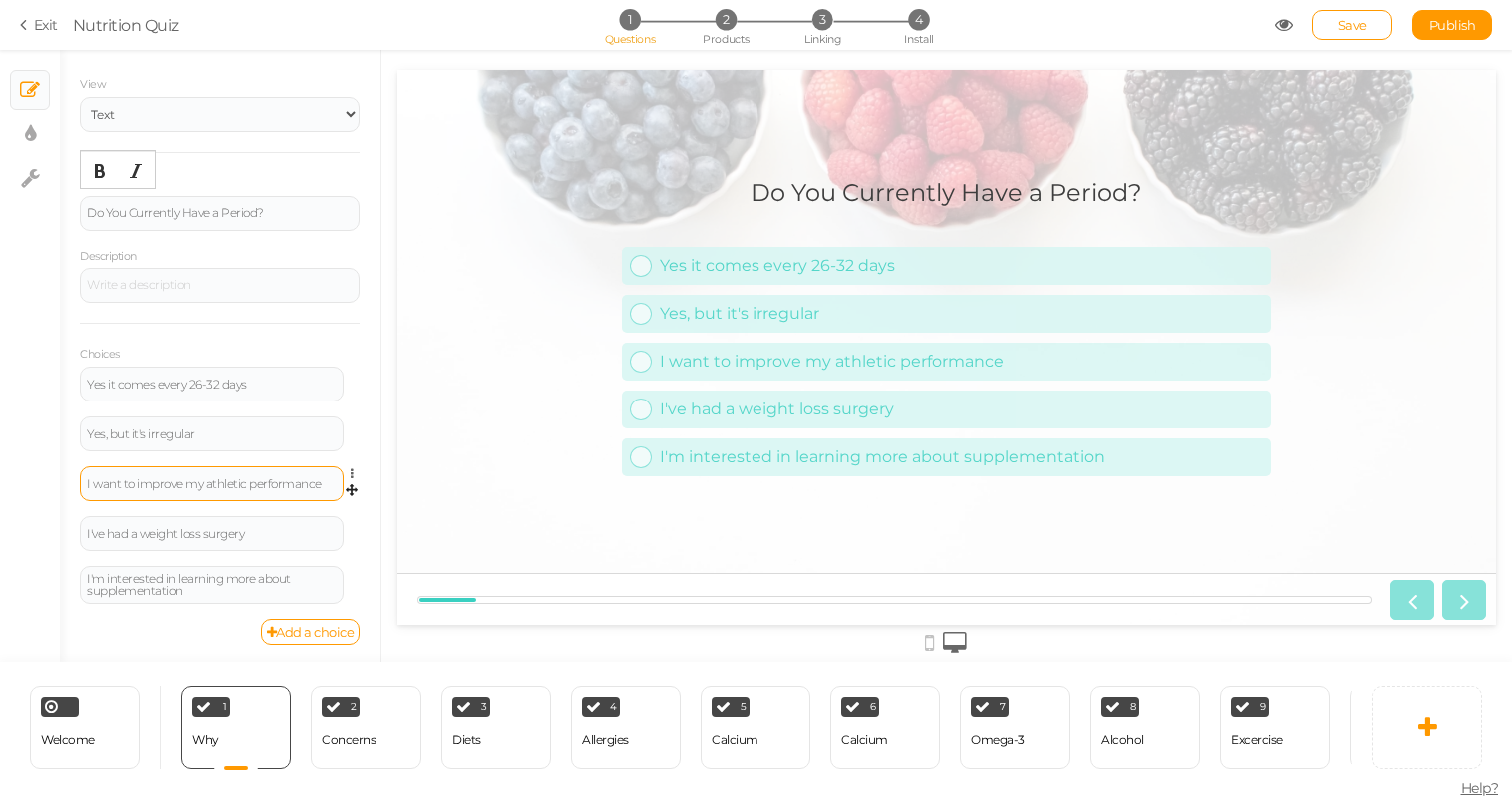 click on "I want to improve my athletic performance" at bounding box center [212, 483] 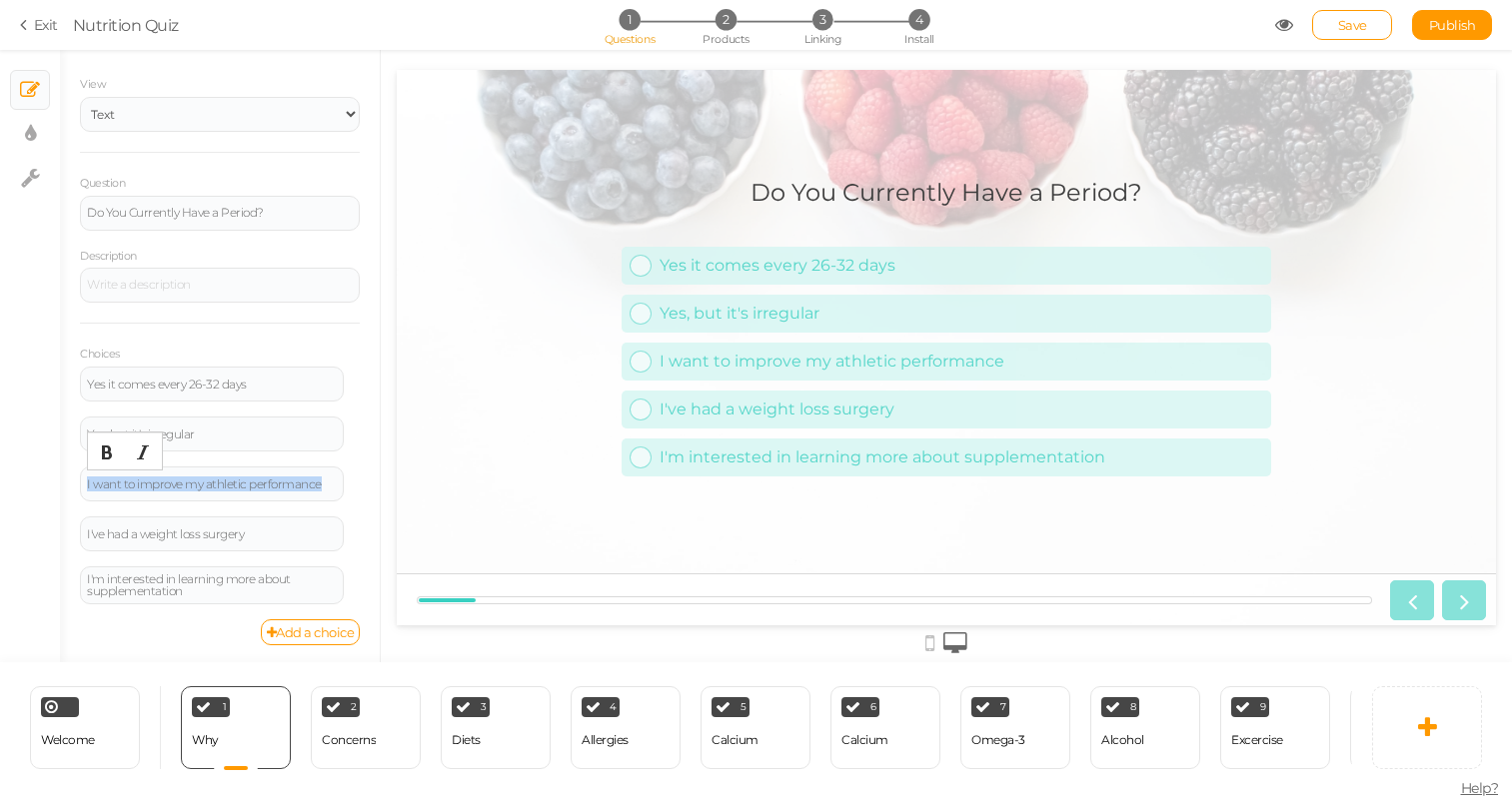 drag, startPoint x: 325, startPoint y: 480, endPoint x: 1, endPoint y: 480, distance: 324 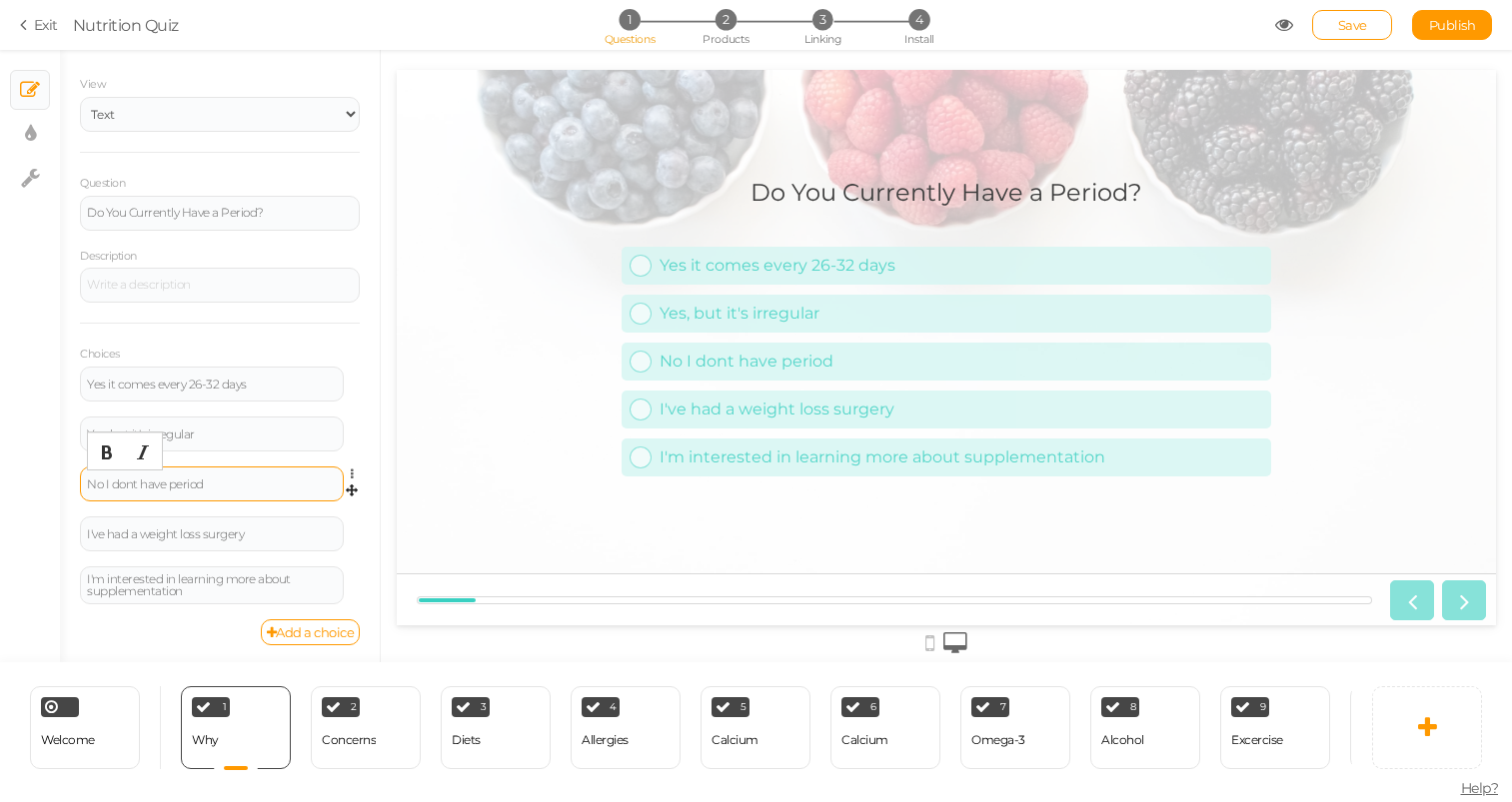 click on "No I dont have period" at bounding box center [212, 484] 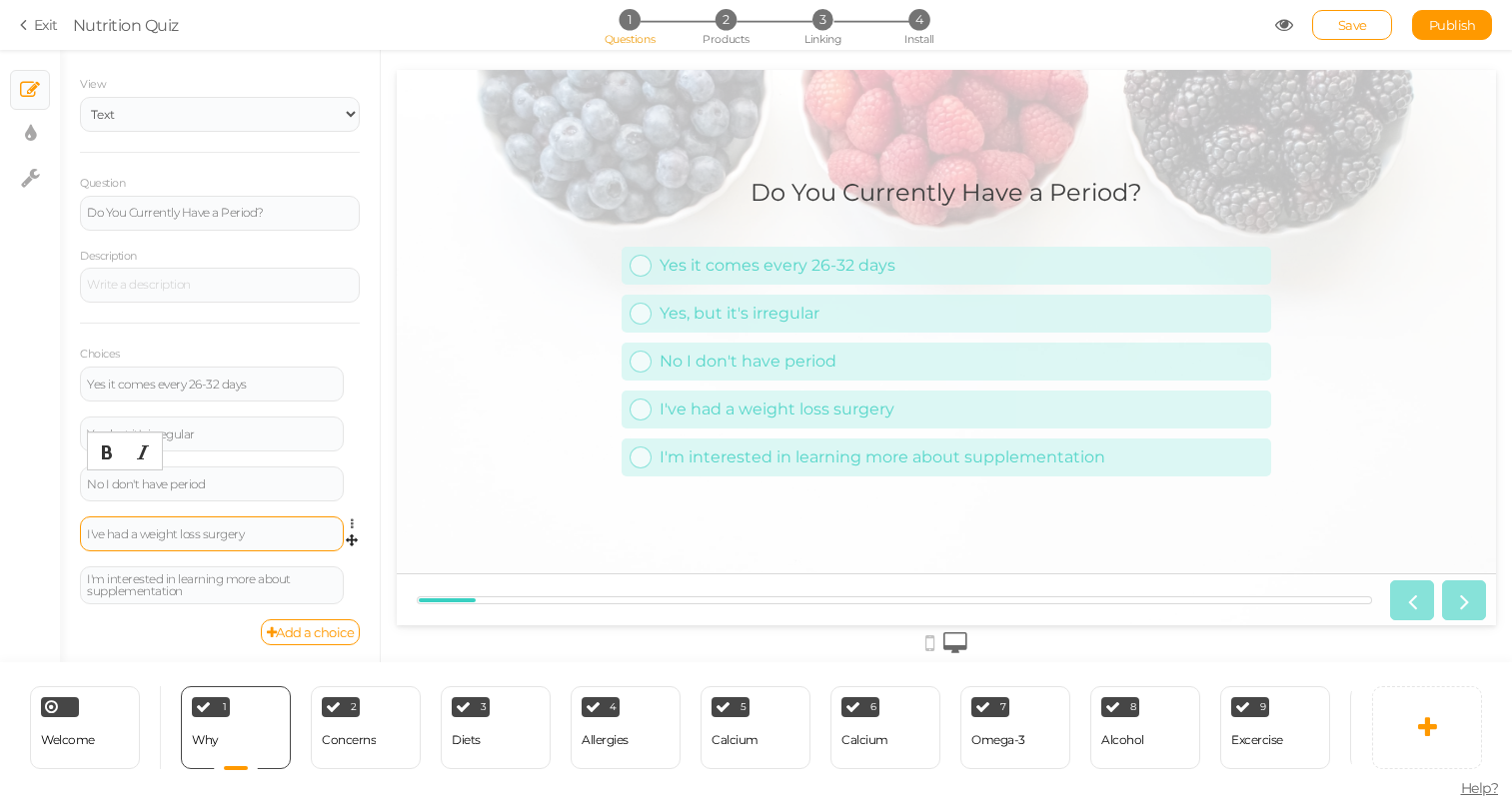 click on "I've had a weight loss surgery" at bounding box center [212, 534] 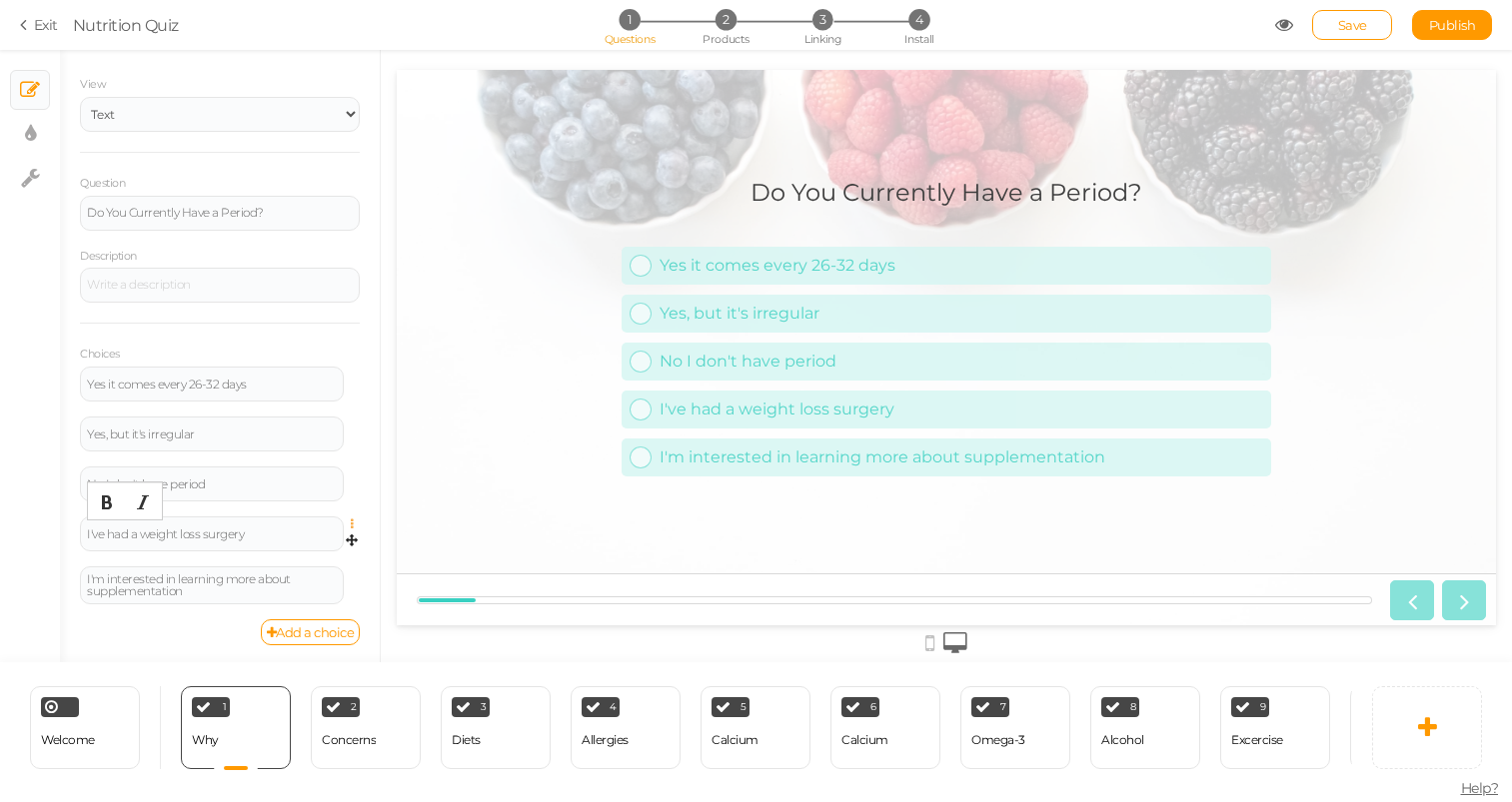 click at bounding box center [357, 524] 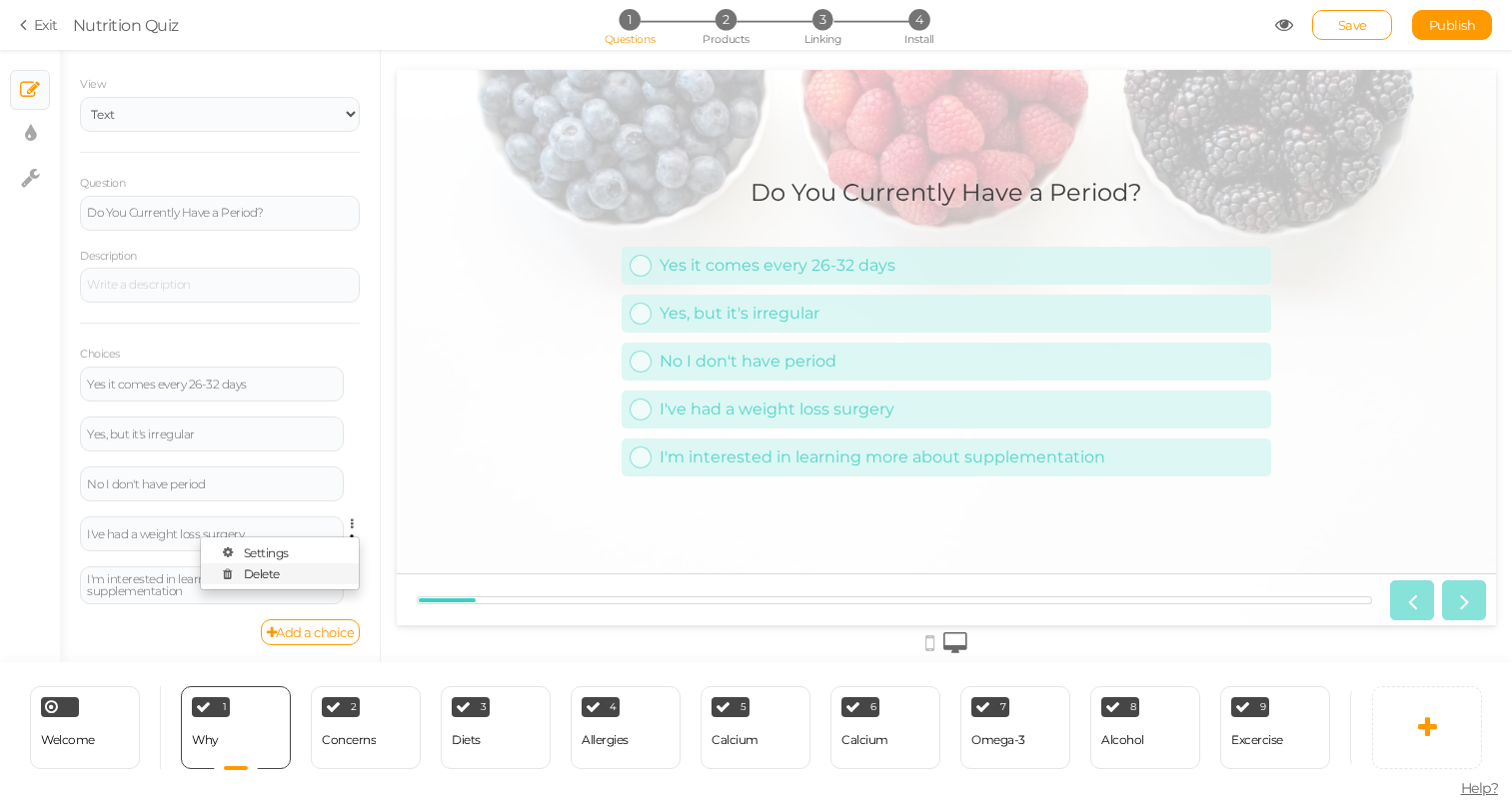 click on "Delete" at bounding box center [280, 573] 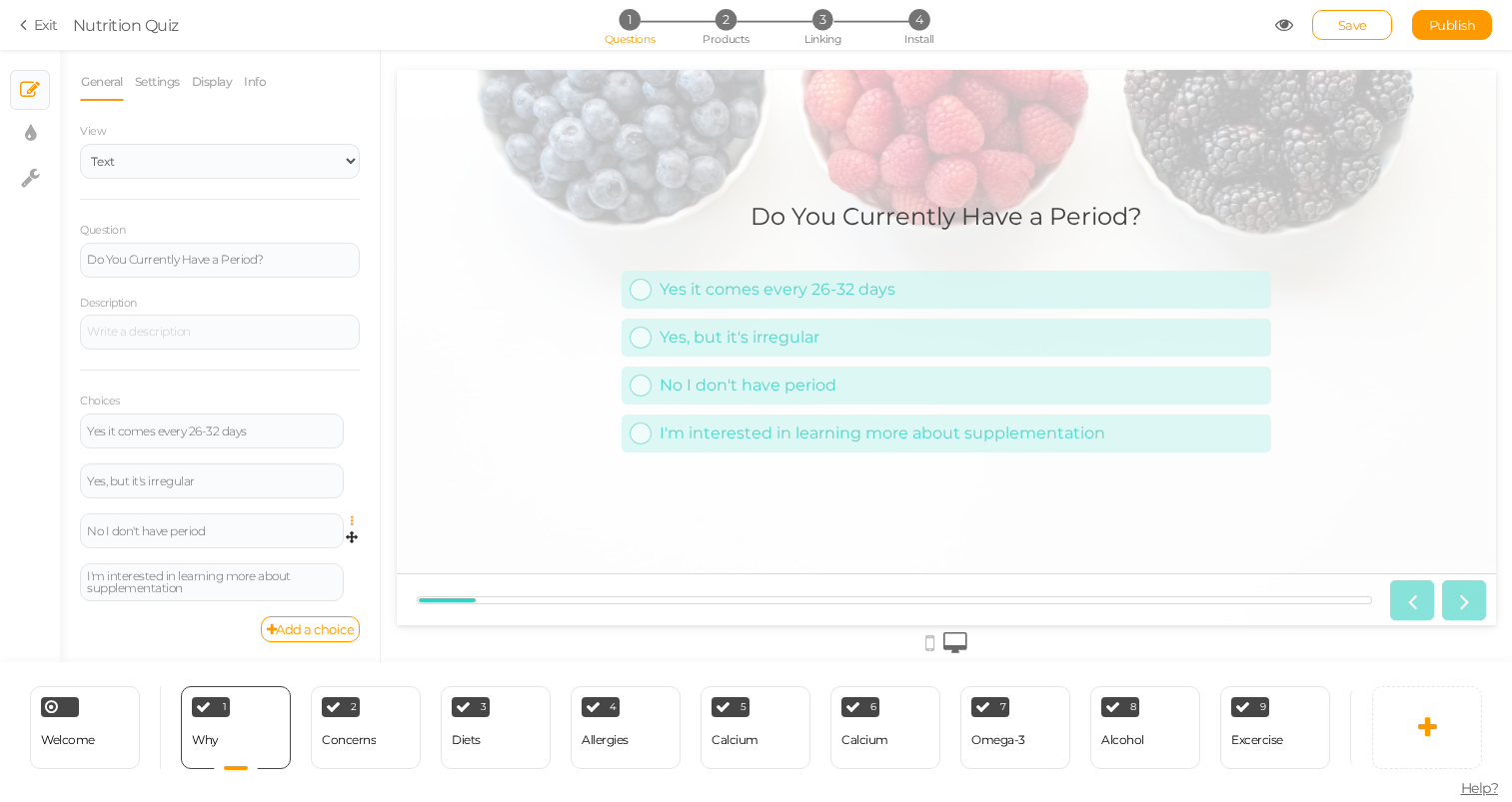 scroll, scrollTop: 0, scrollLeft: 0, axis: both 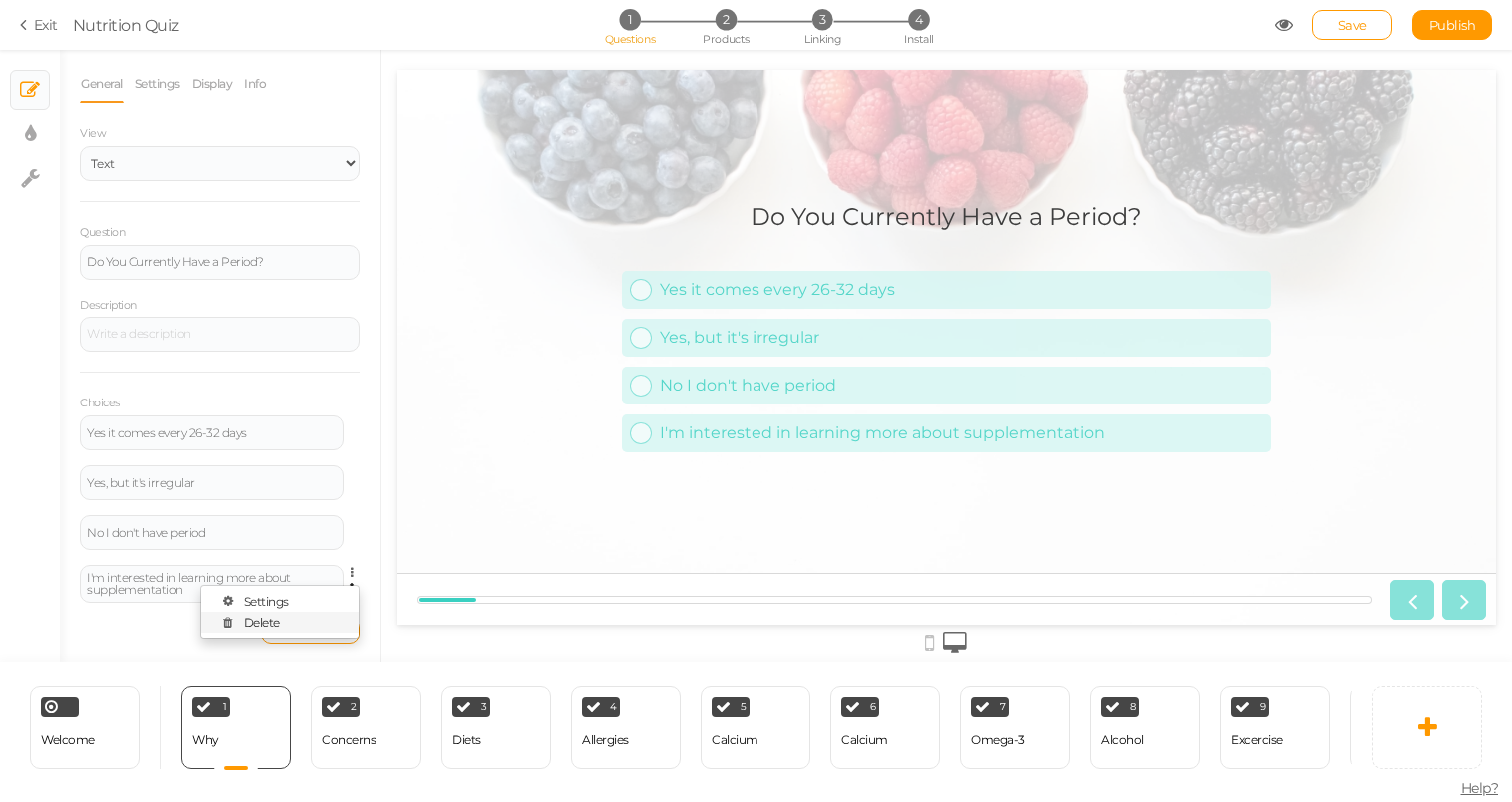 click on "Delete" at bounding box center [280, 622] 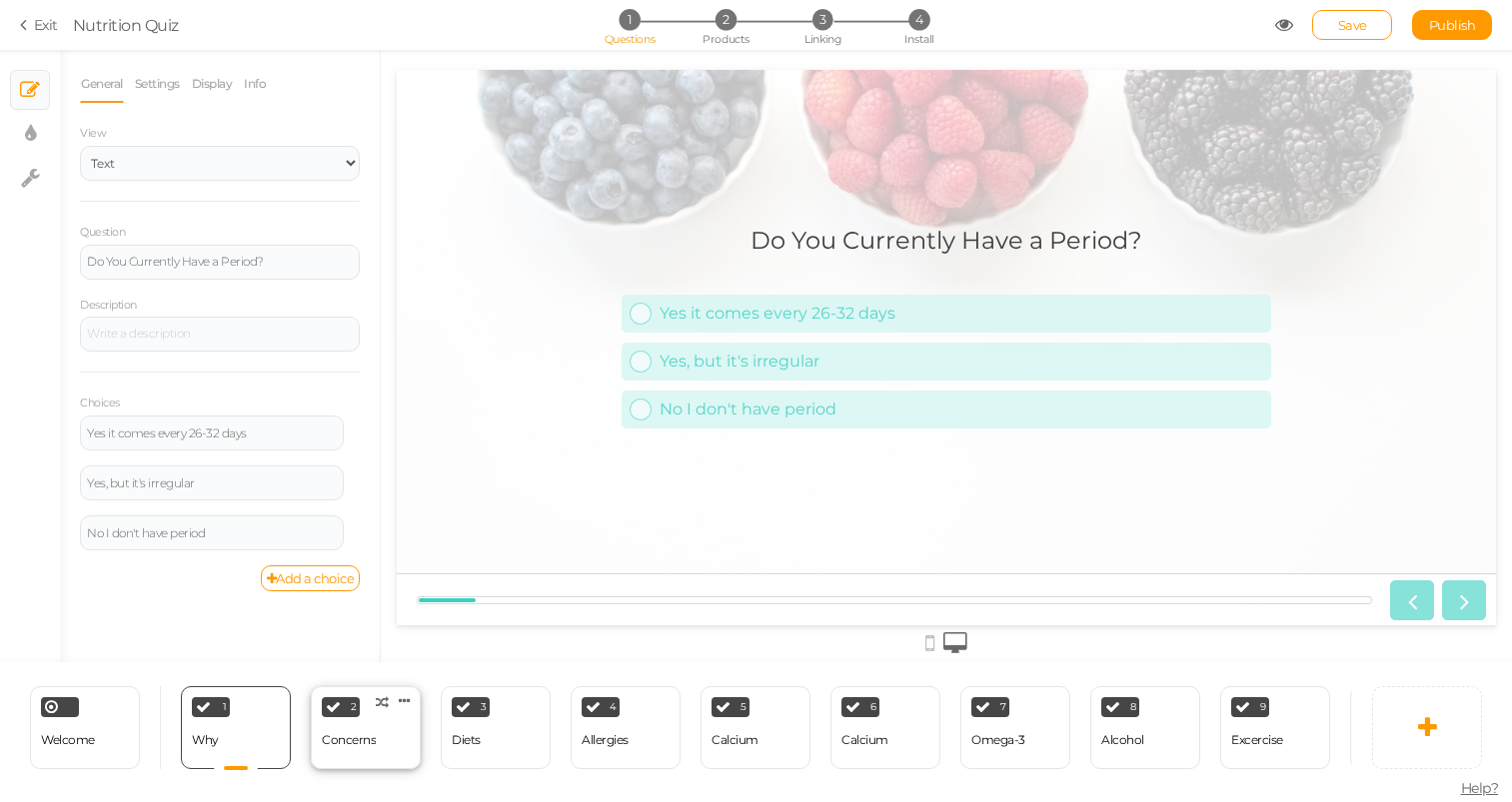click on "2         Concerns         × Define the conditions to show this slide.                     Clone             Change type             Delete" at bounding box center (366, 727) 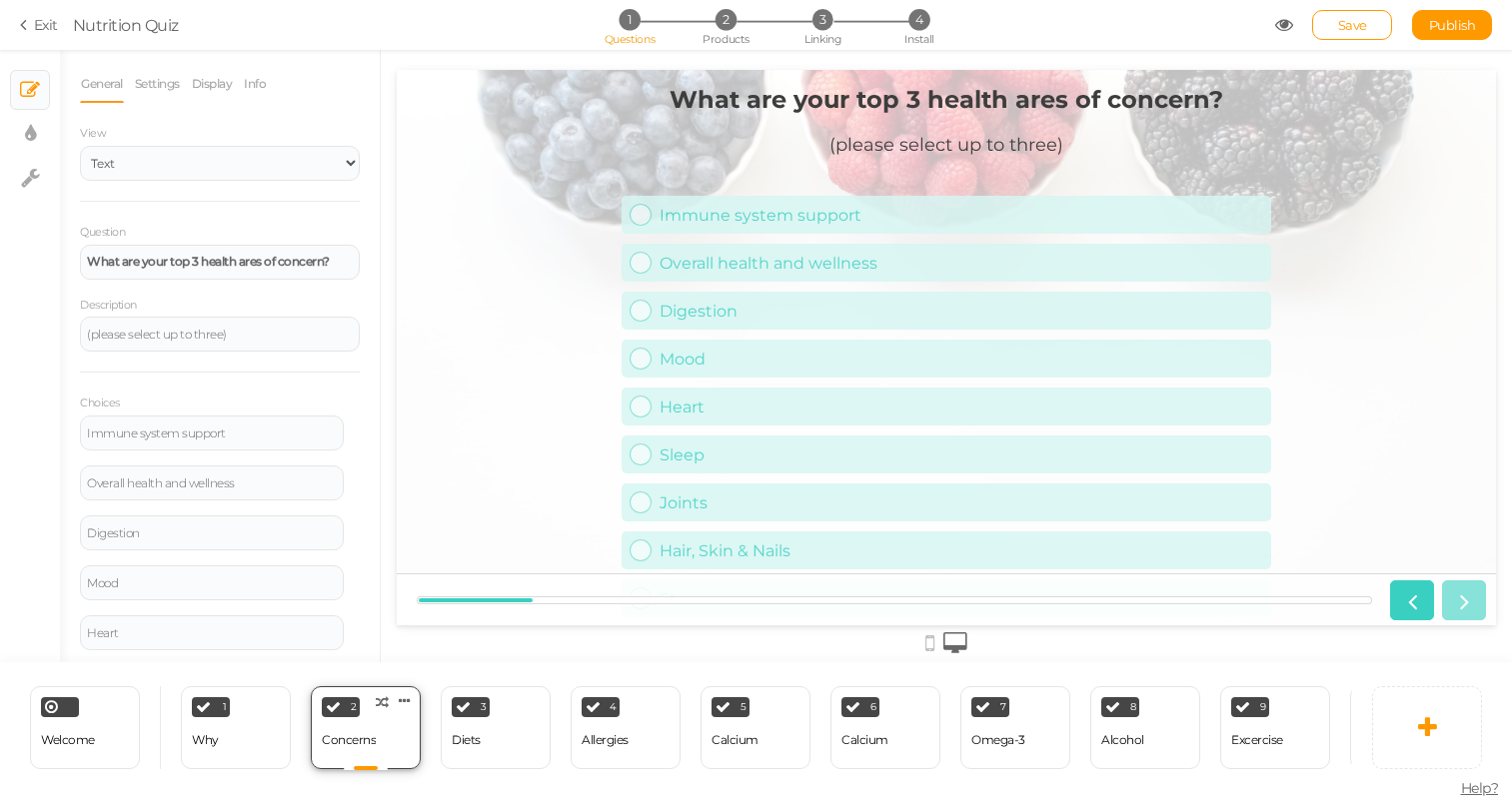 scroll, scrollTop: 0, scrollLeft: 0, axis: both 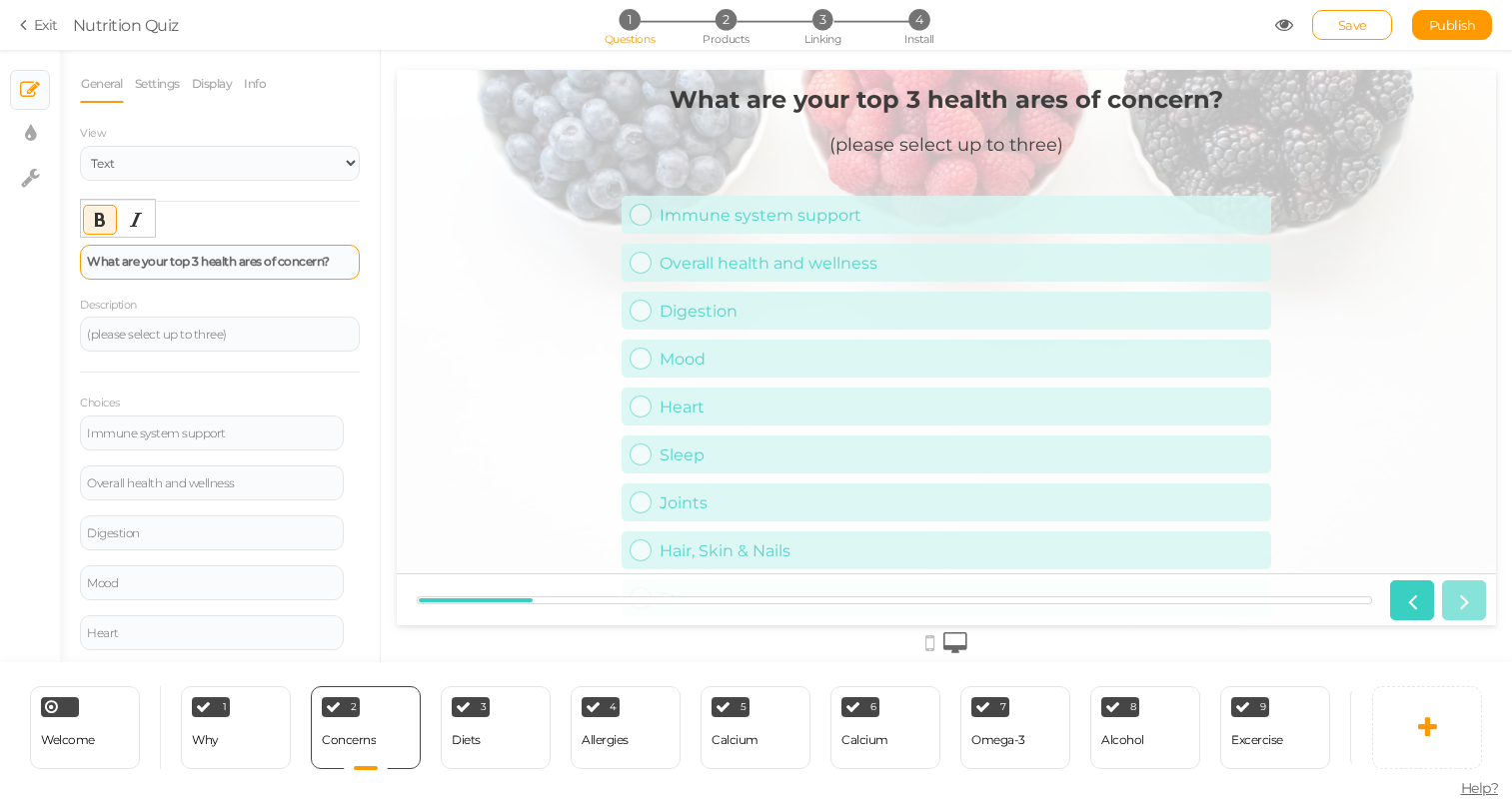 click on "What are your top 3 health ares of concern?" at bounding box center (220, 262) 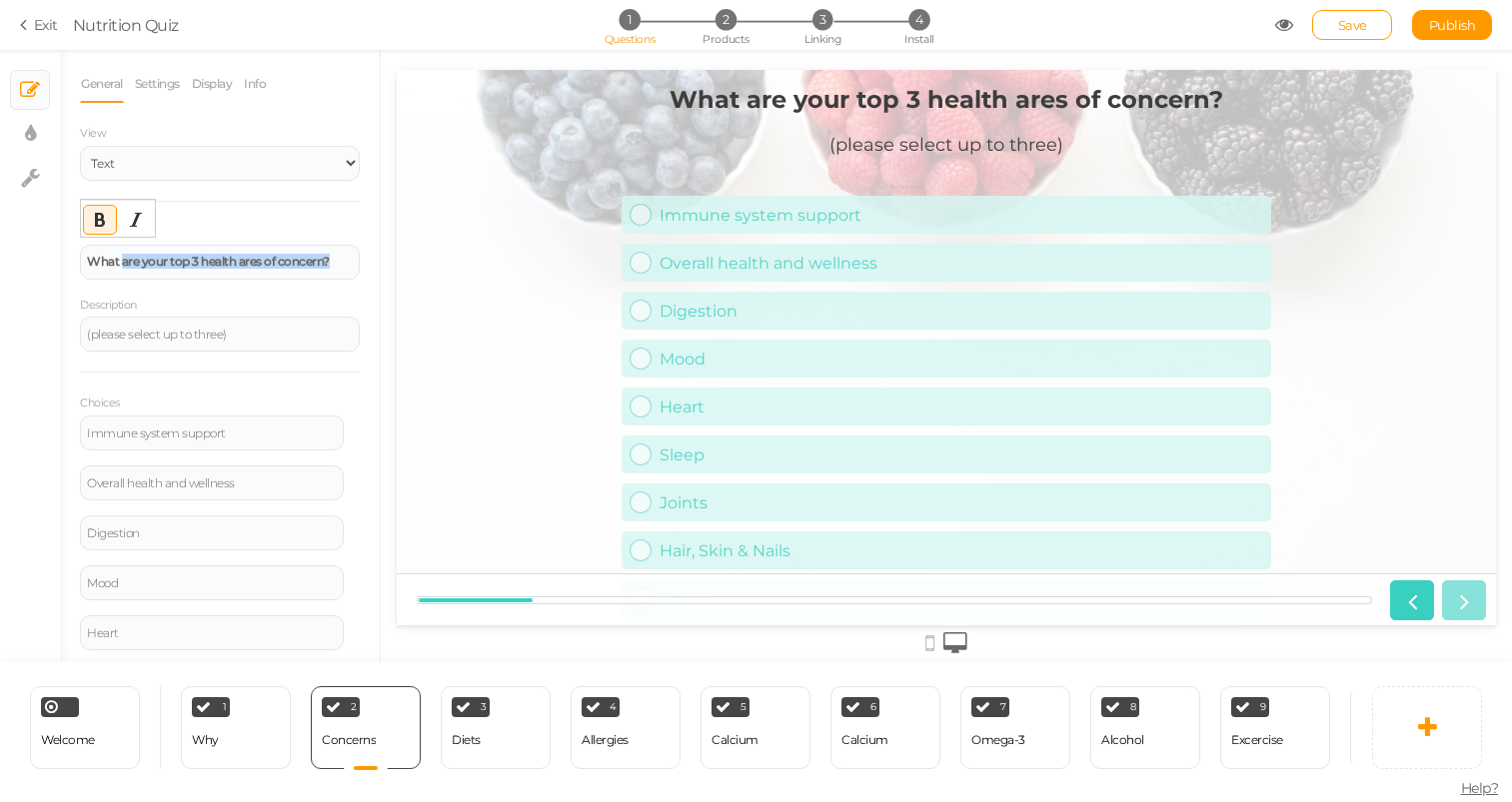 drag, startPoint x: 521, startPoint y: 334, endPoint x: 455, endPoint y: 263, distance: 96.938125 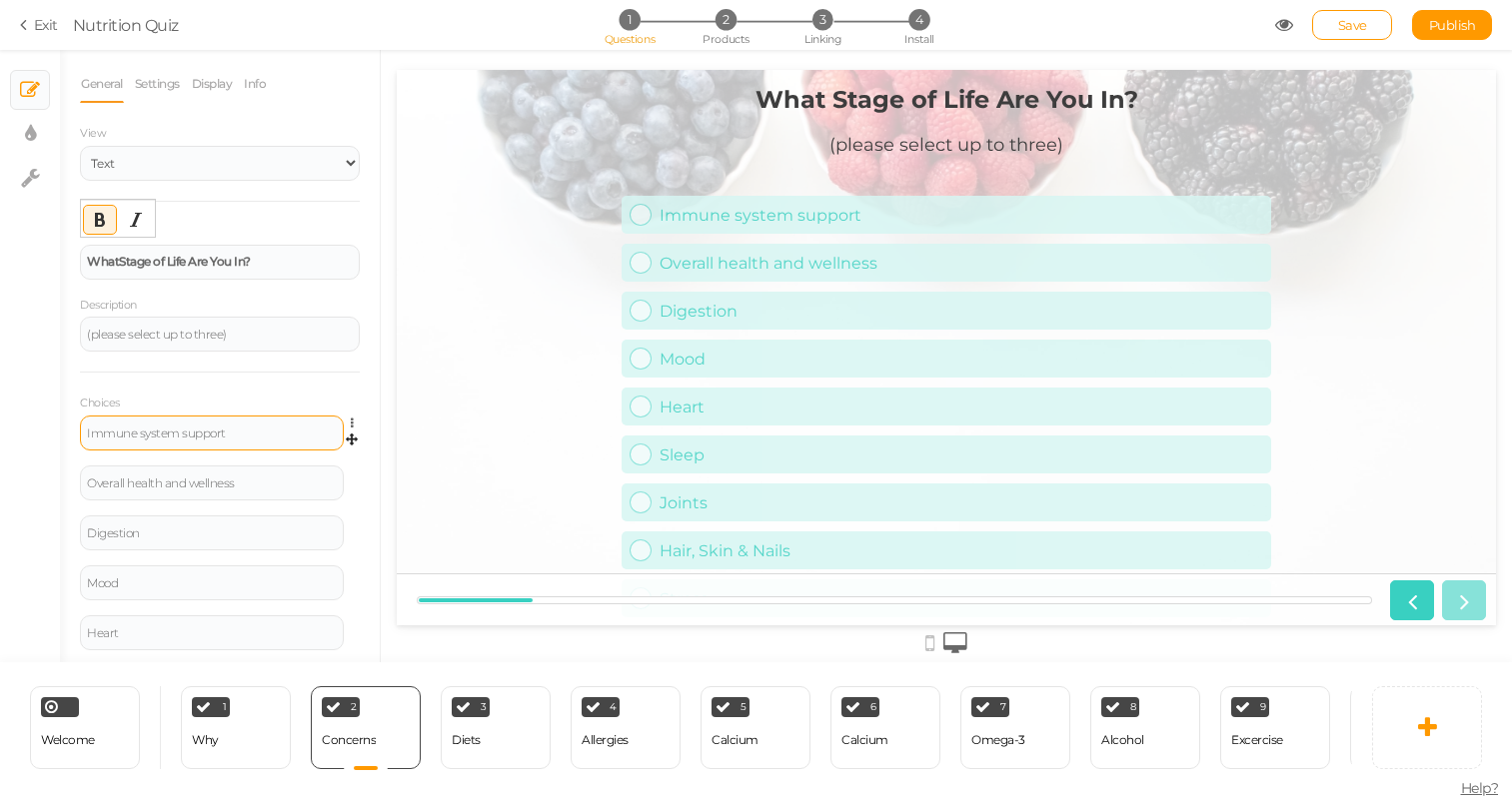 click on "Immune system support" at bounding box center [212, 433] 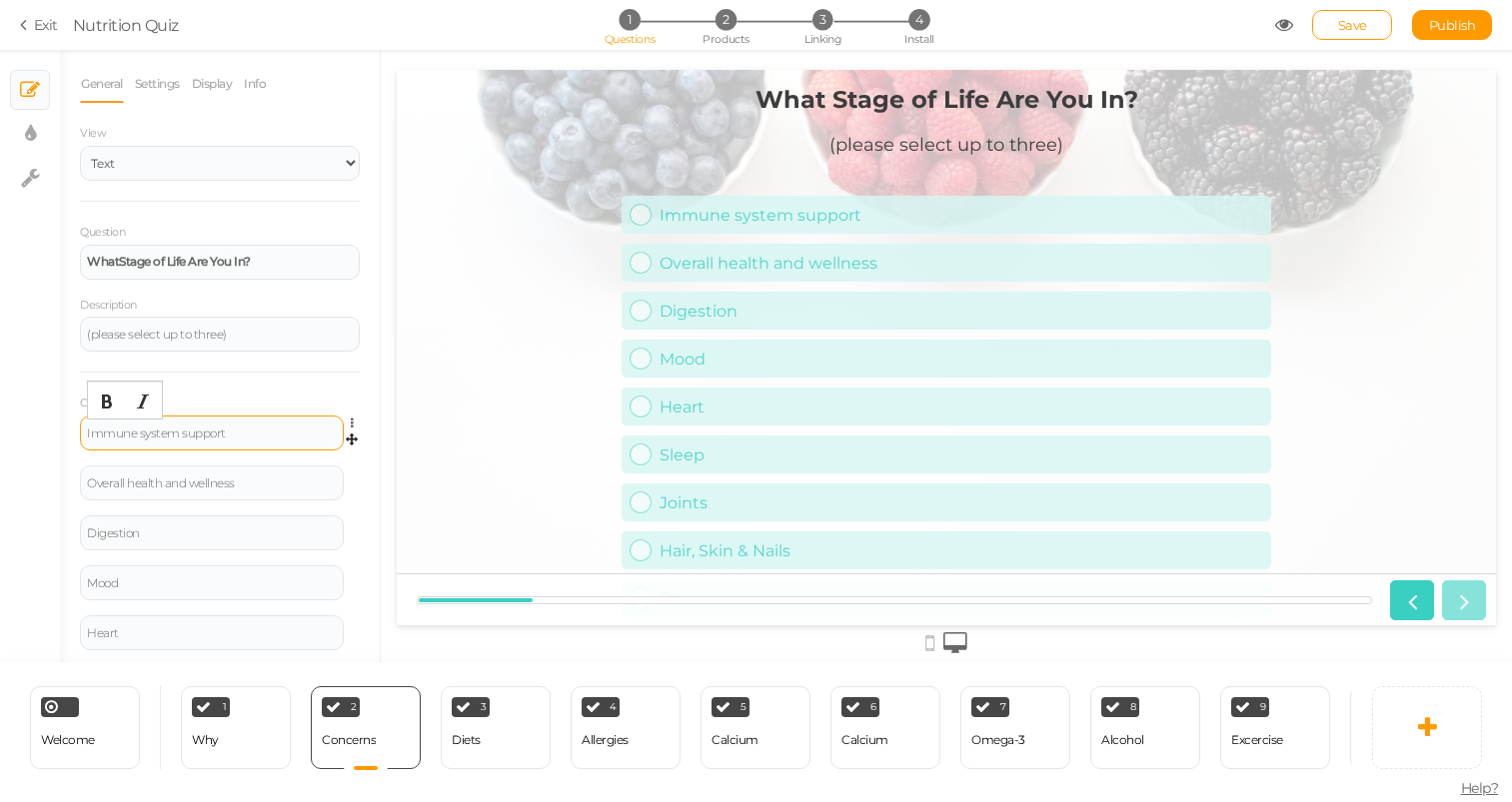 click on "Immune system support" at bounding box center (212, 433) 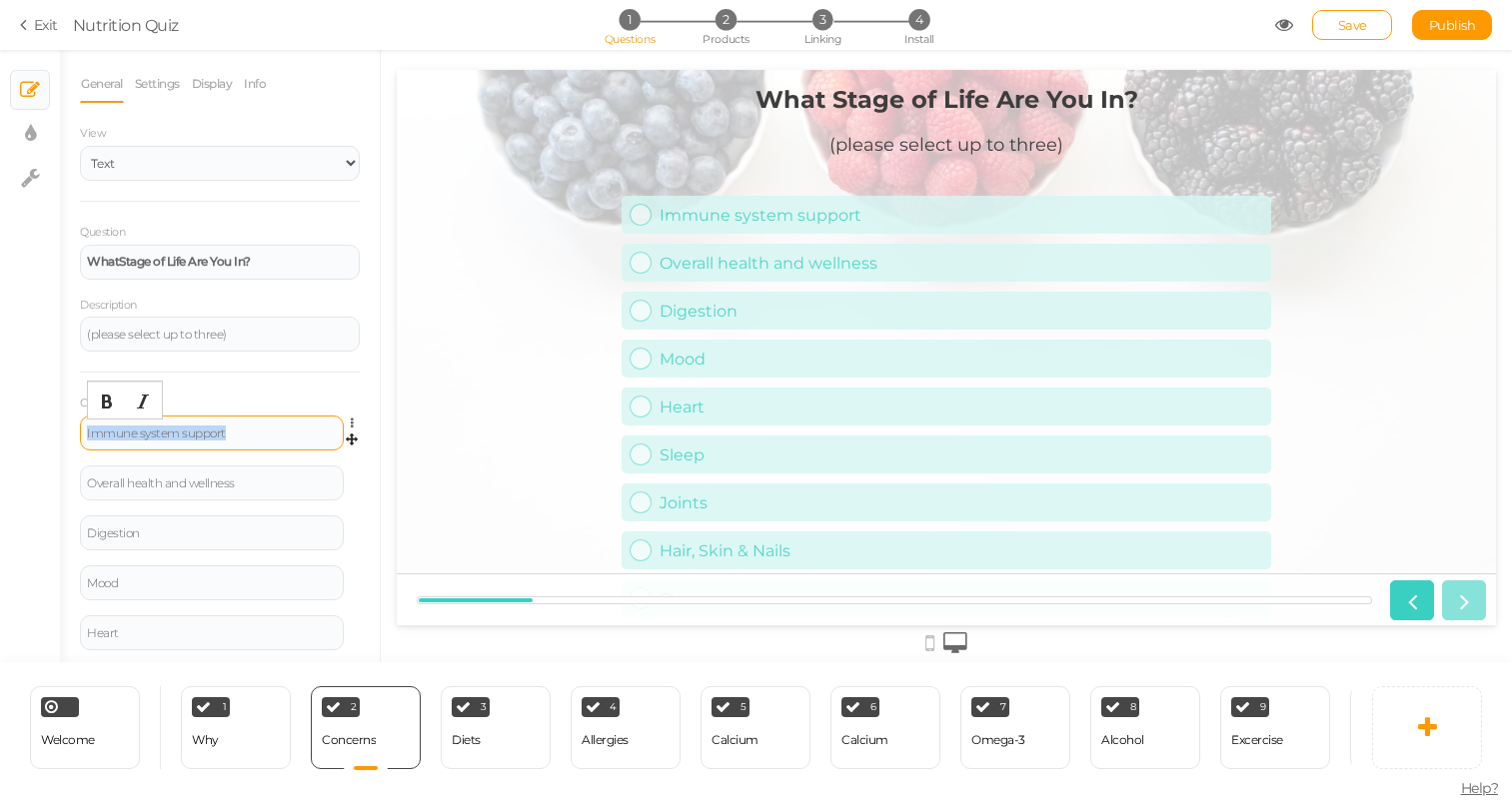 click on "Immune system support" at bounding box center [212, 433] 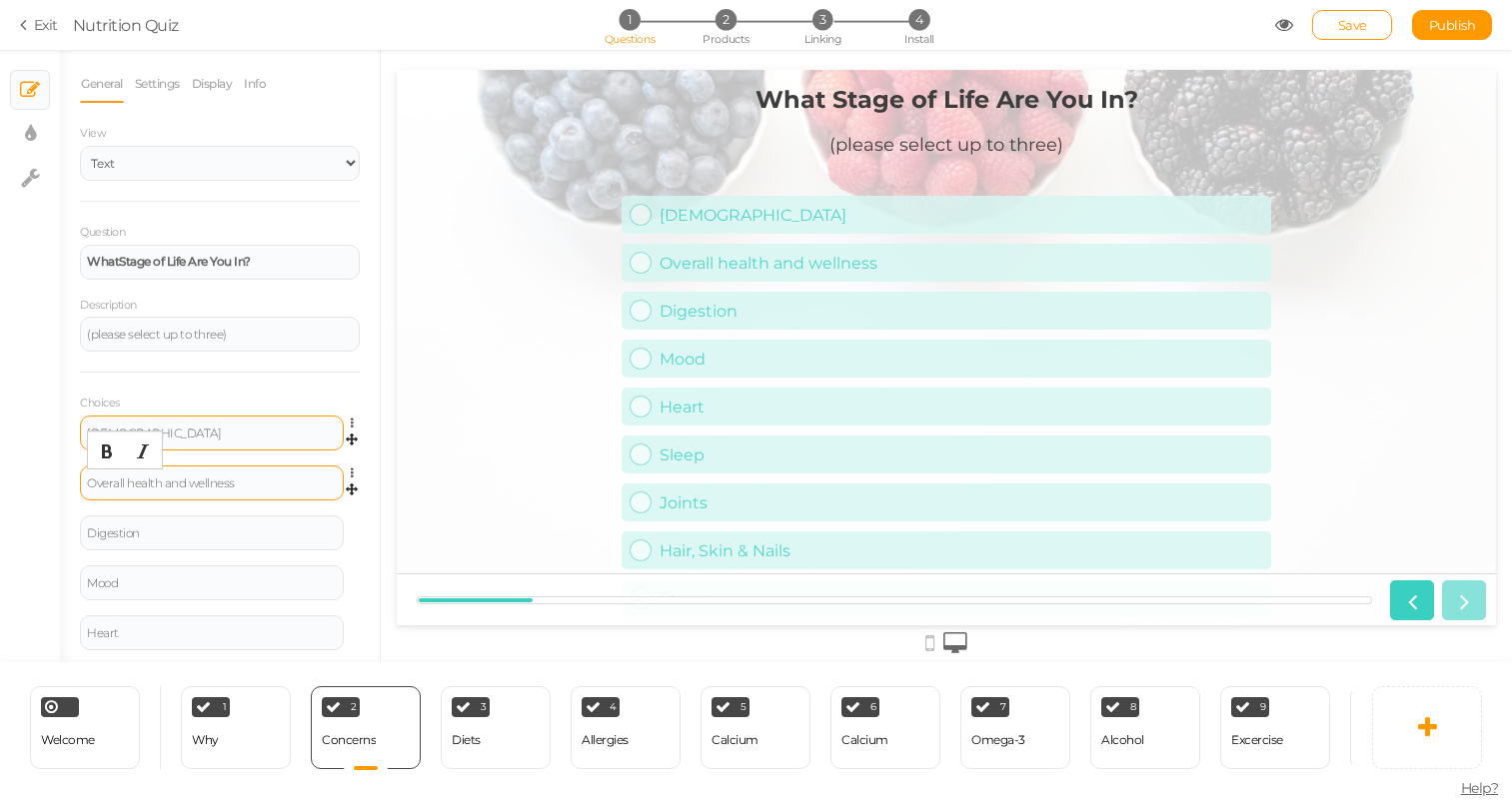 click on "Overall health and wellness" at bounding box center (212, 482) 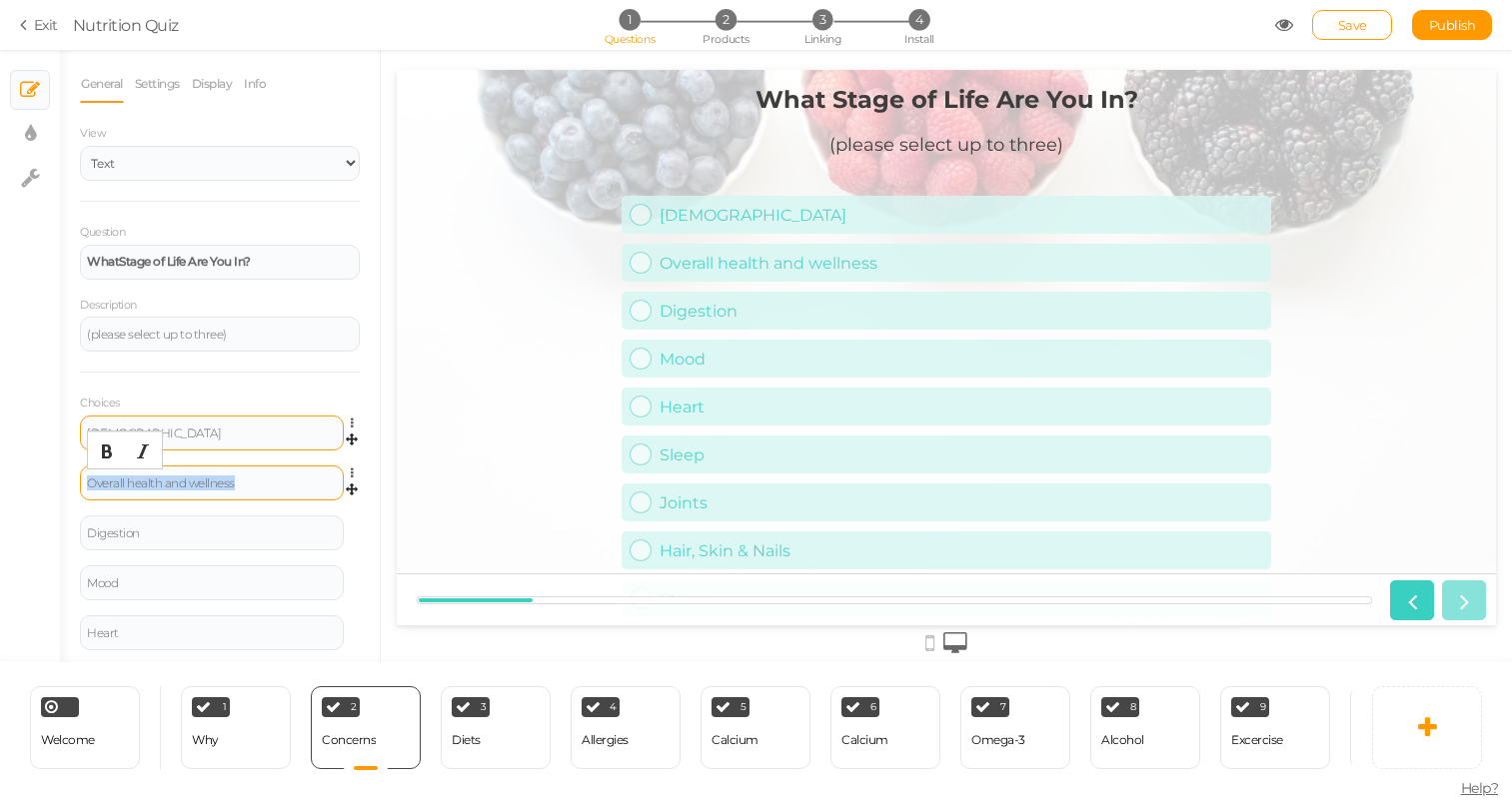 click on "Overall health and wellness" at bounding box center [212, 482] 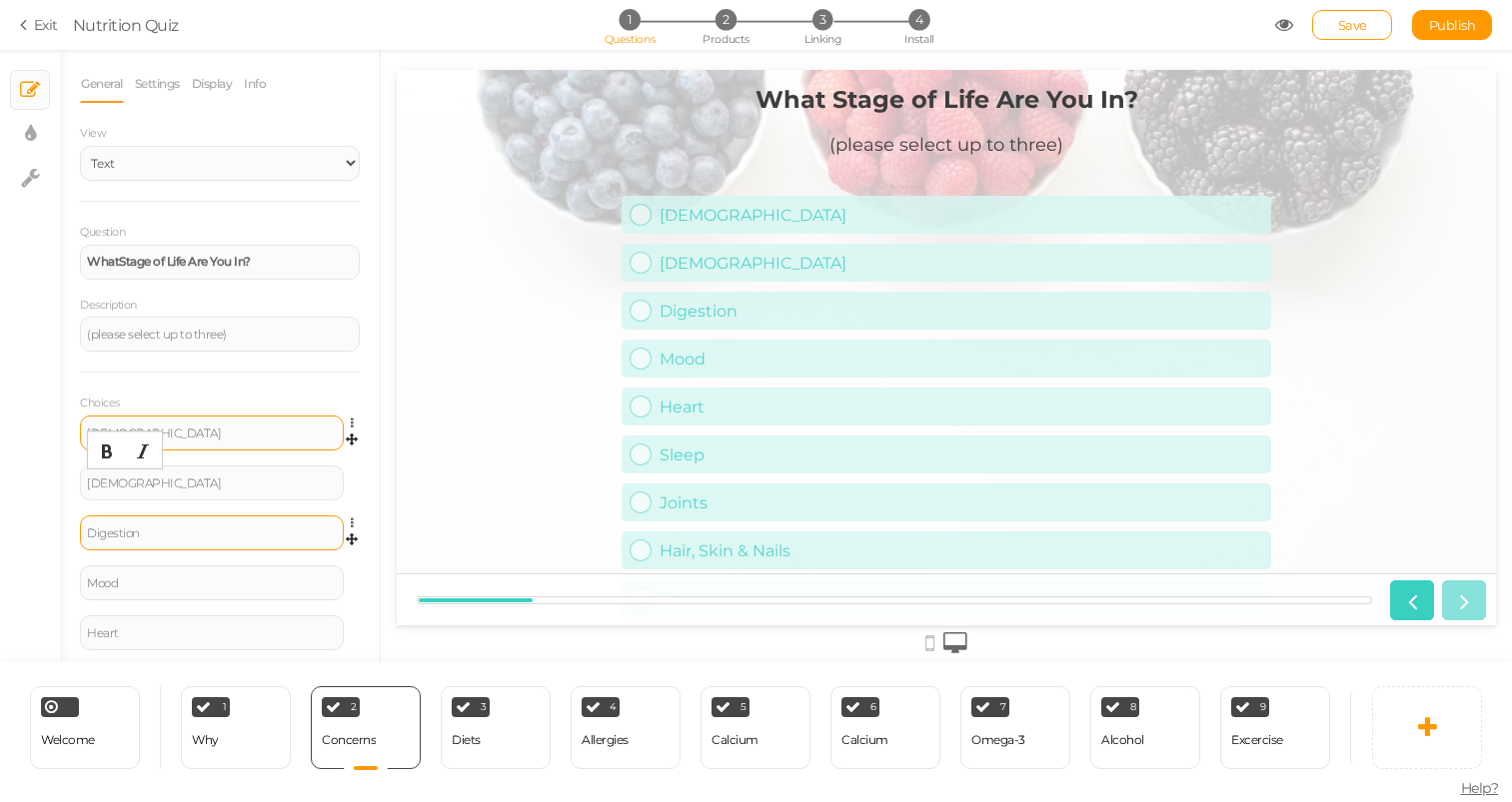 click on "Digestion" at bounding box center [212, 532] 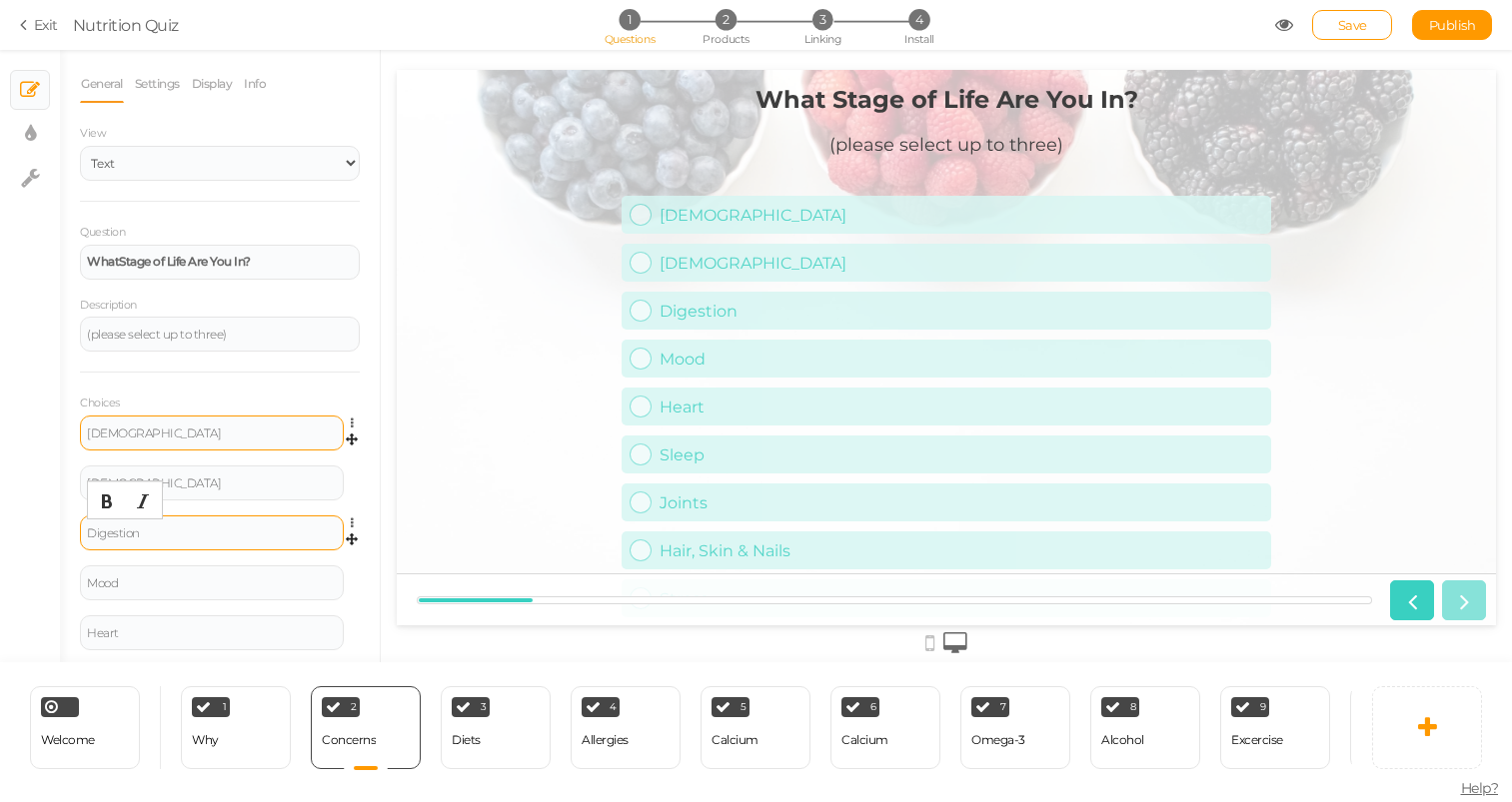 click on "Digestion" at bounding box center (212, 532) 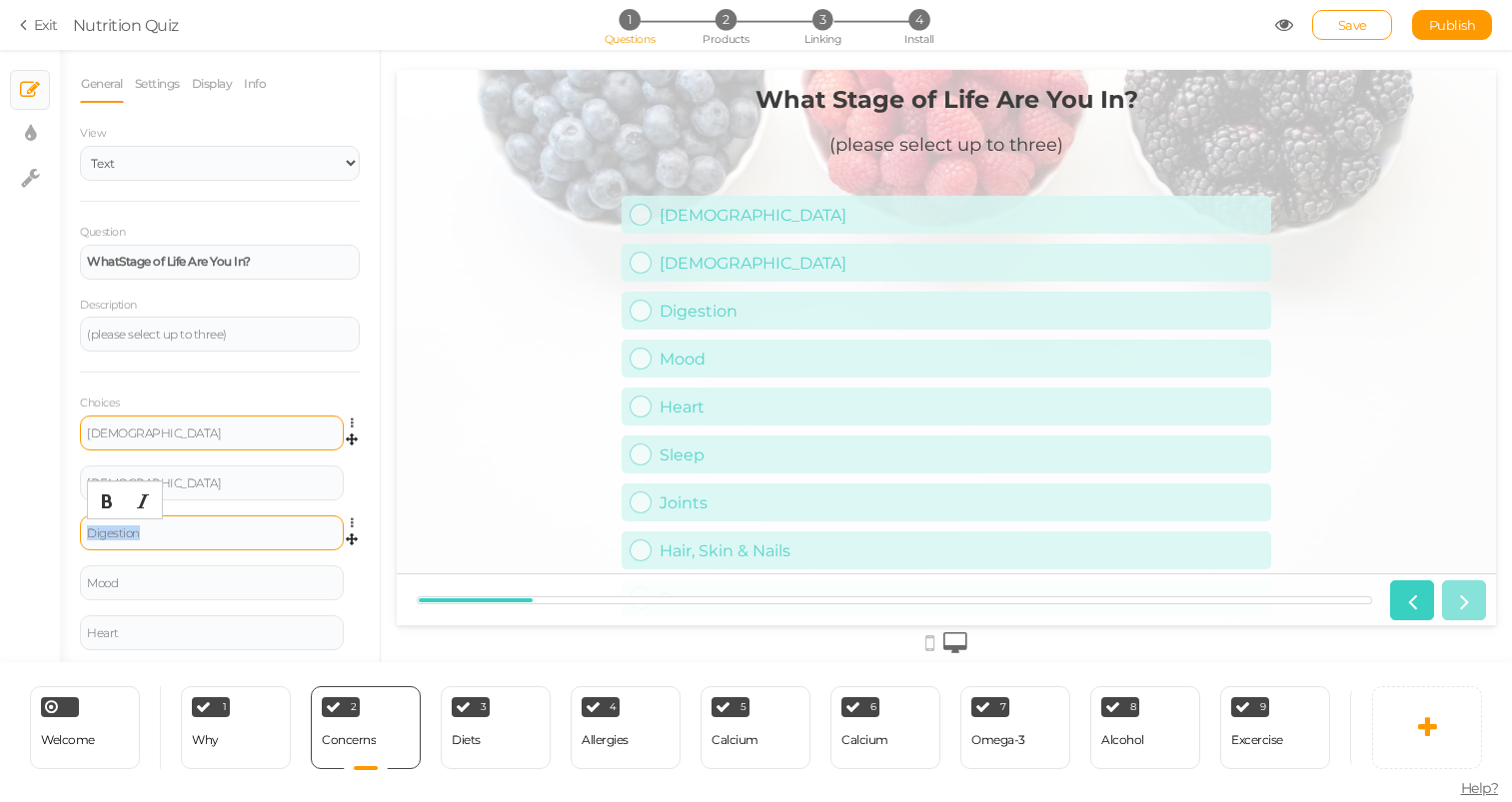 click on "Digestion" at bounding box center (212, 532) 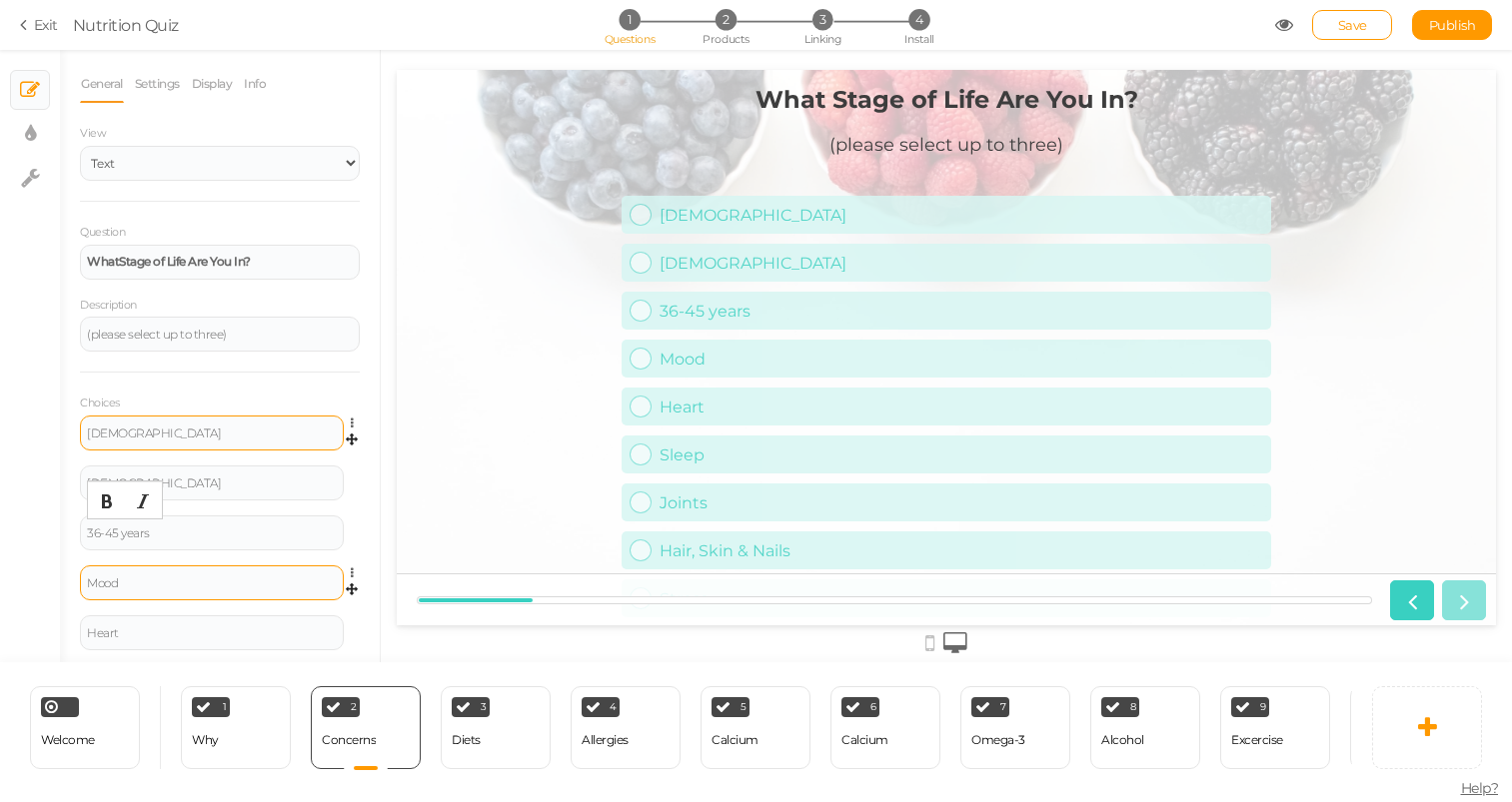 click on "Mood" at bounding box center [212, 583] 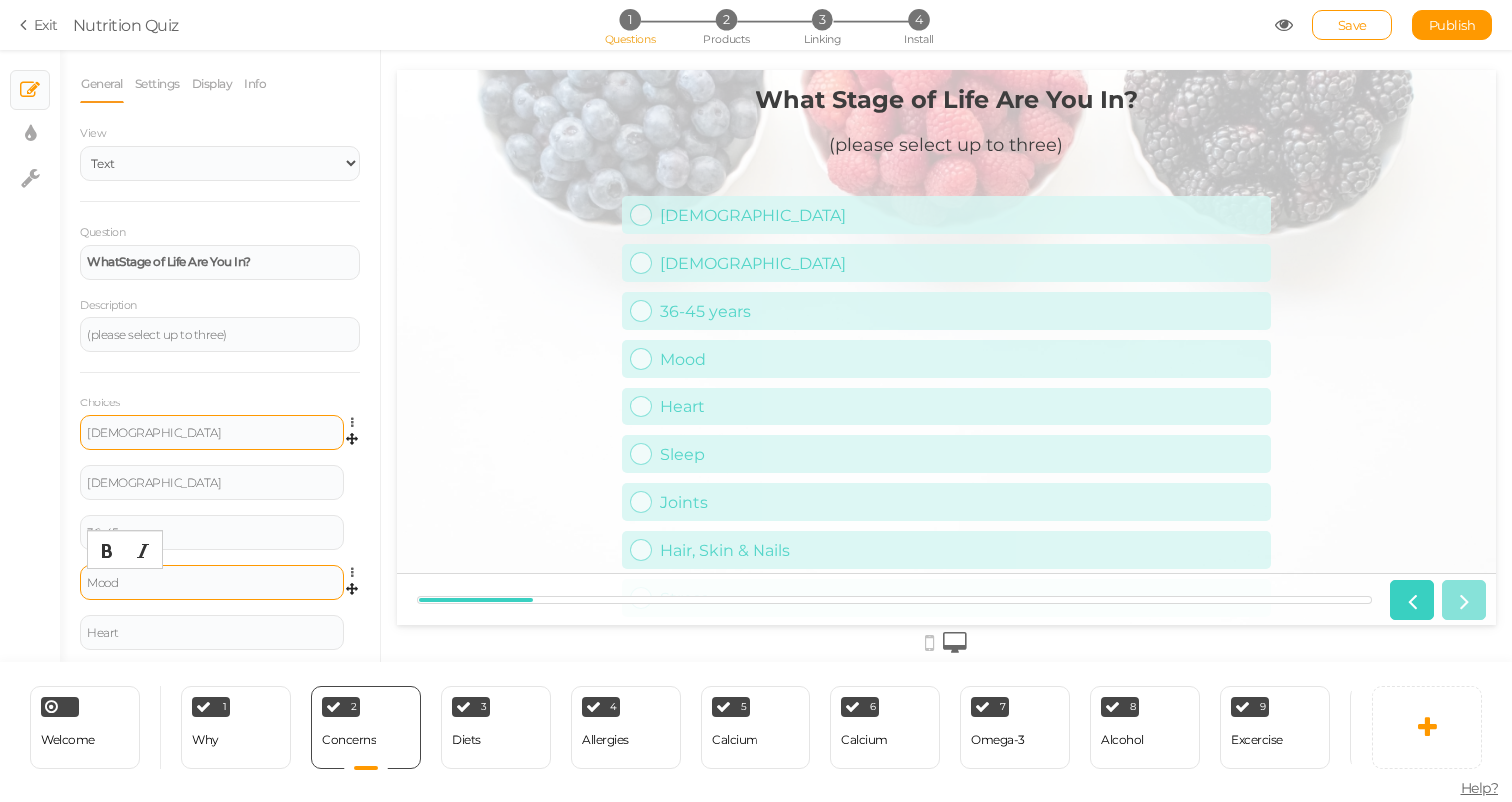click on "Mood" at bounding box center [212, 583] 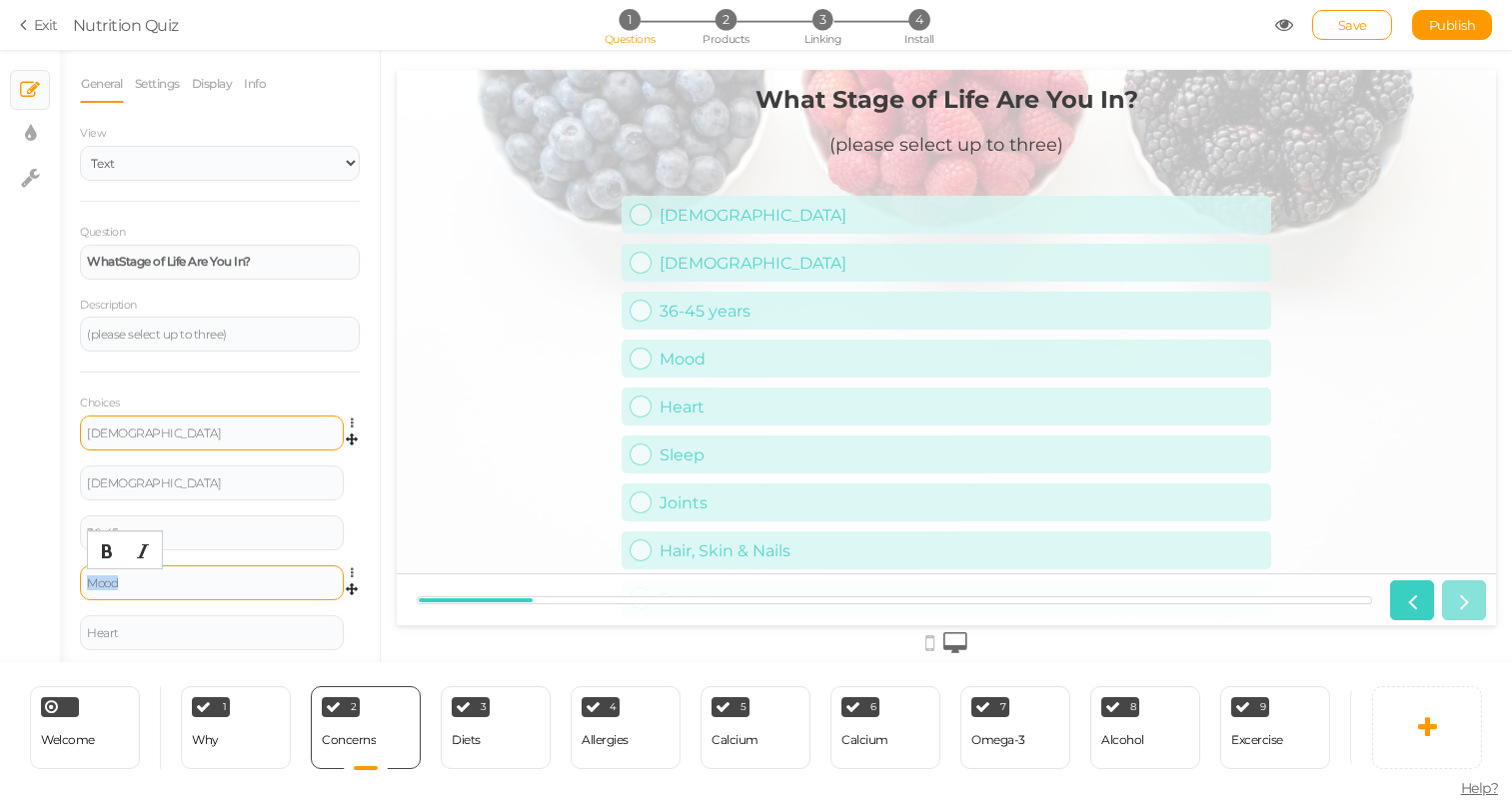 click on "Mood" at bounding box center [212, 583] 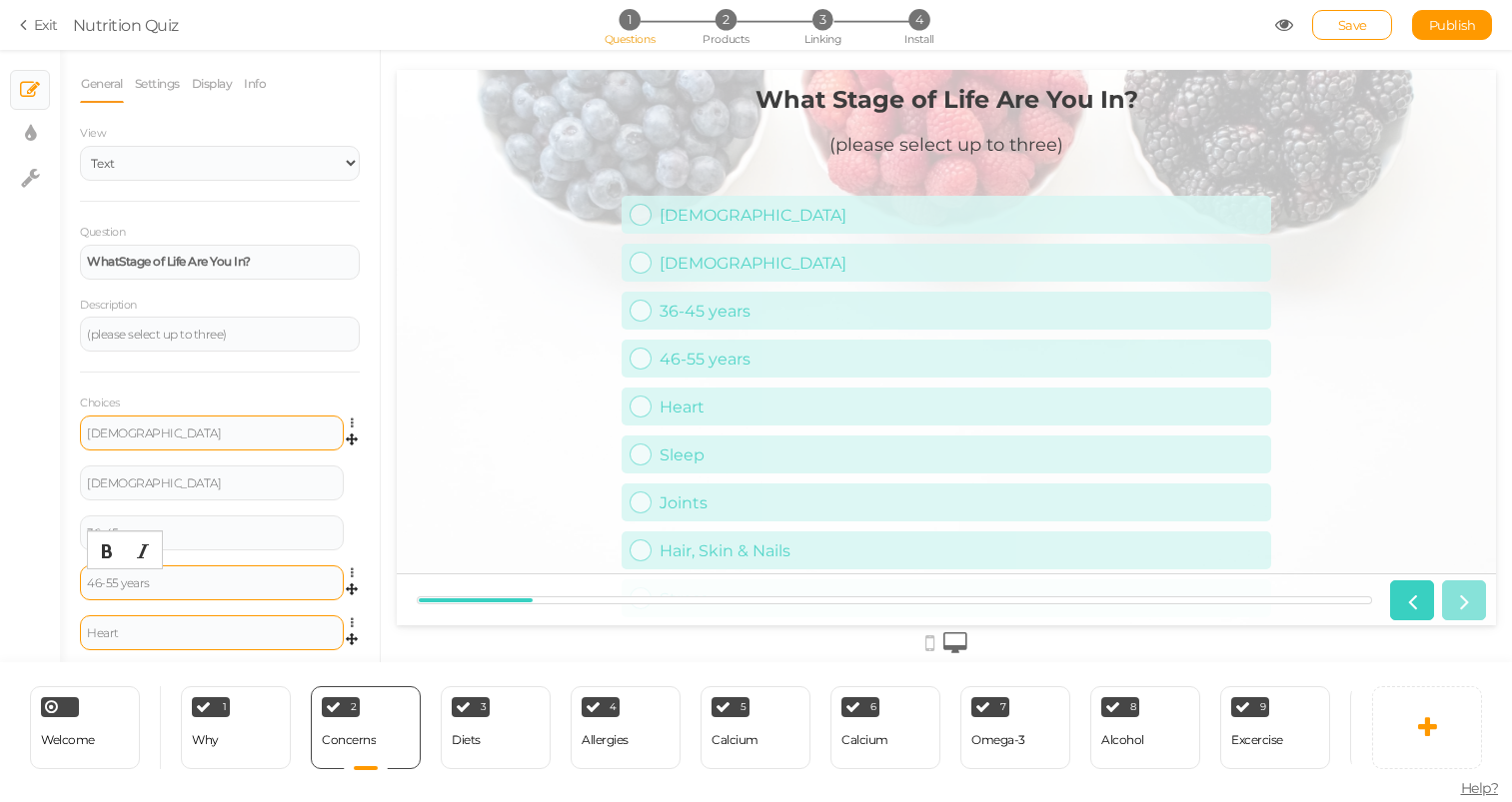 click on "Heart" at bounding box center [212, 632] 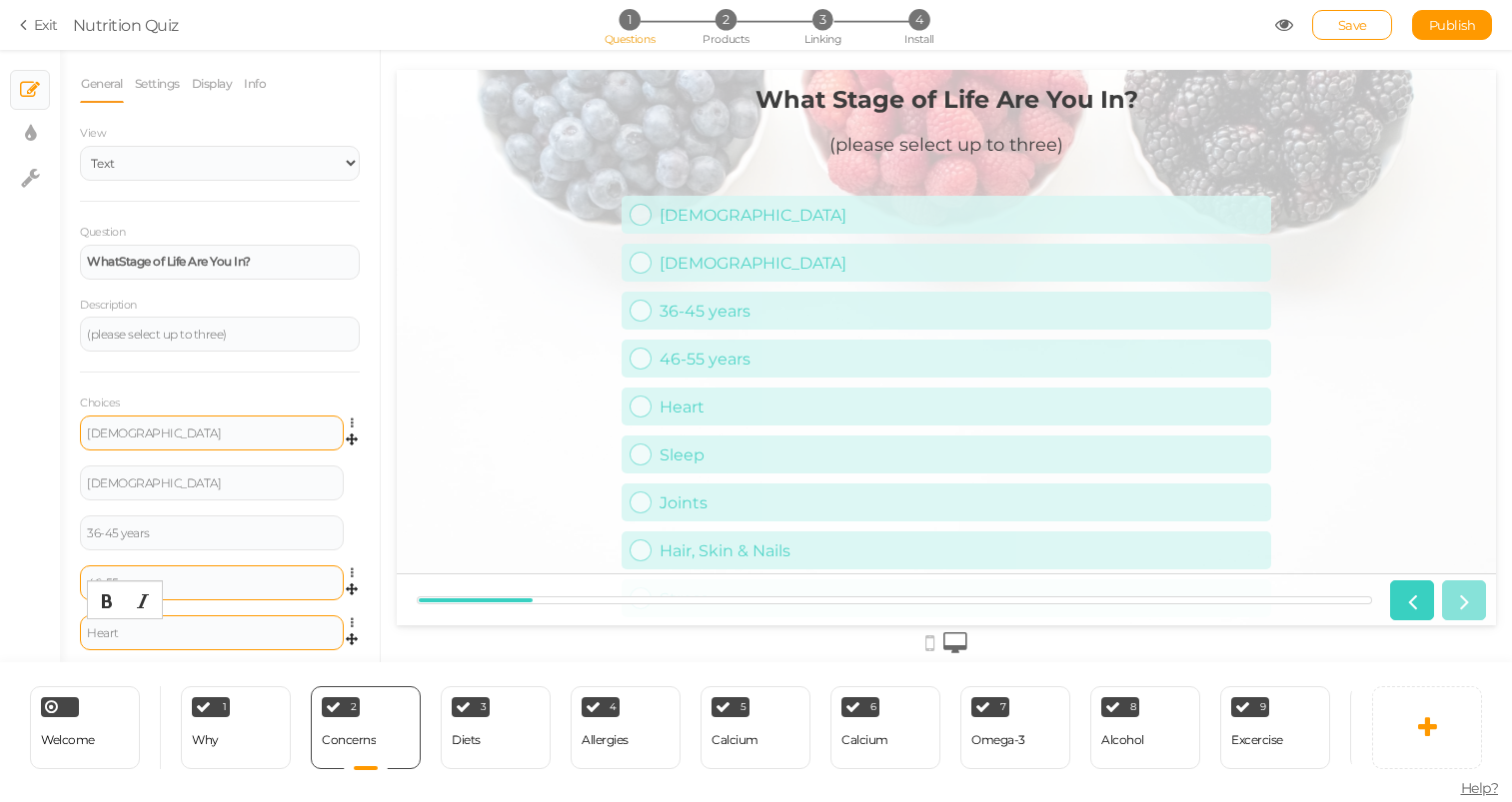 click on "Heart" at bounding box center [212, 632] 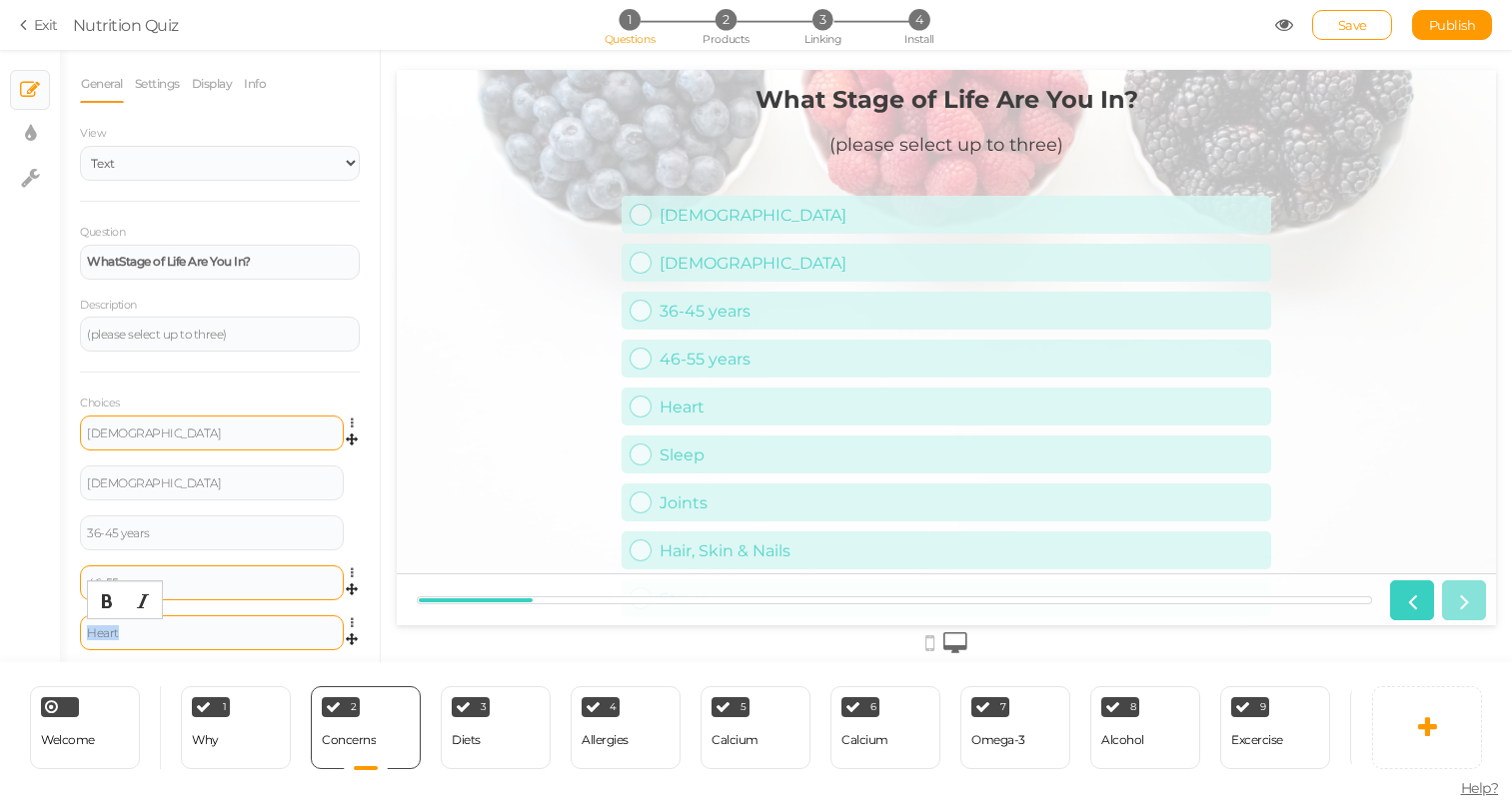 click on "Heart" at bounding box center [212, 632] 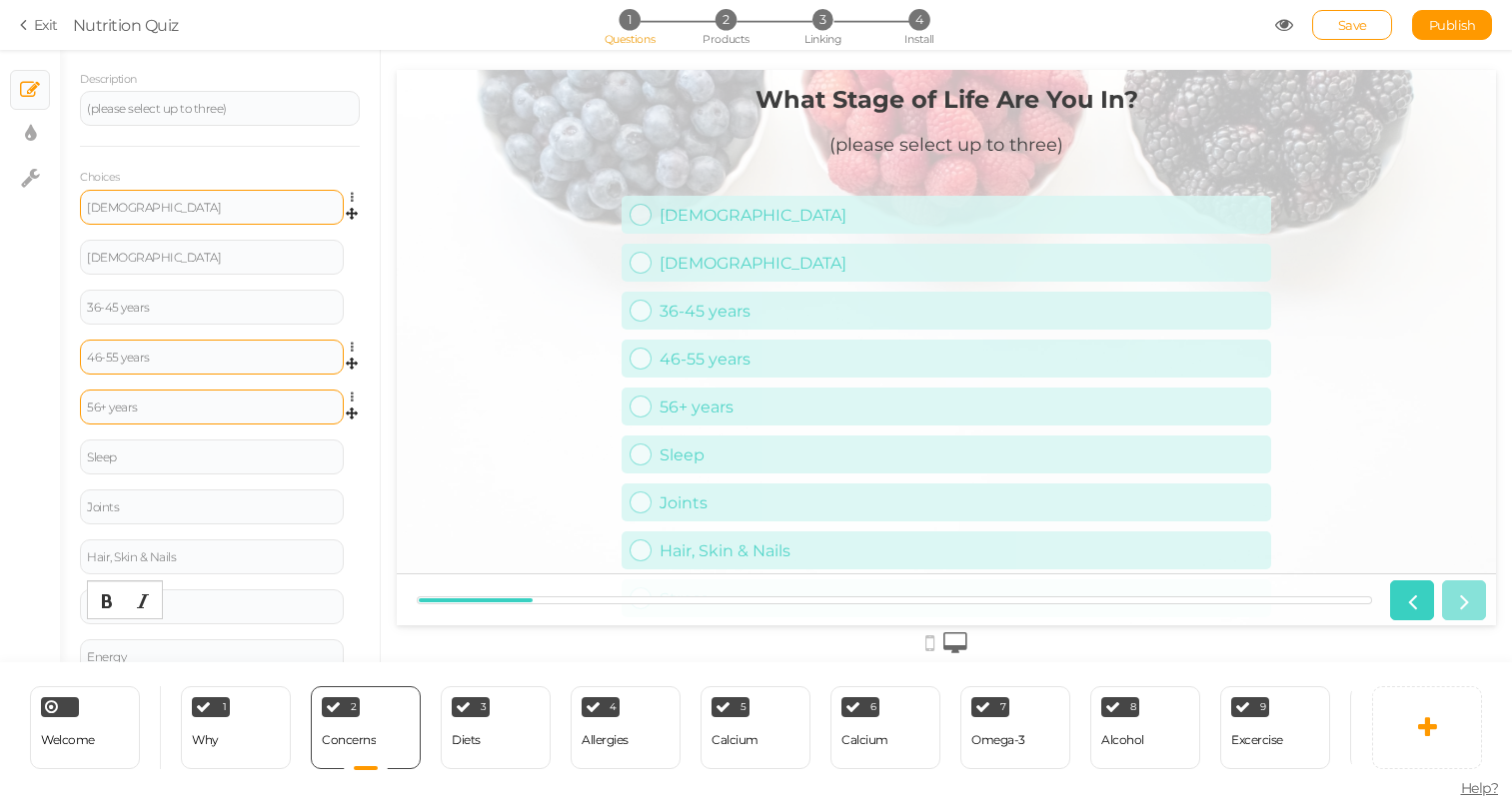 scroll, scrollTop: 237, scrollLeft: 0, axis: vertical 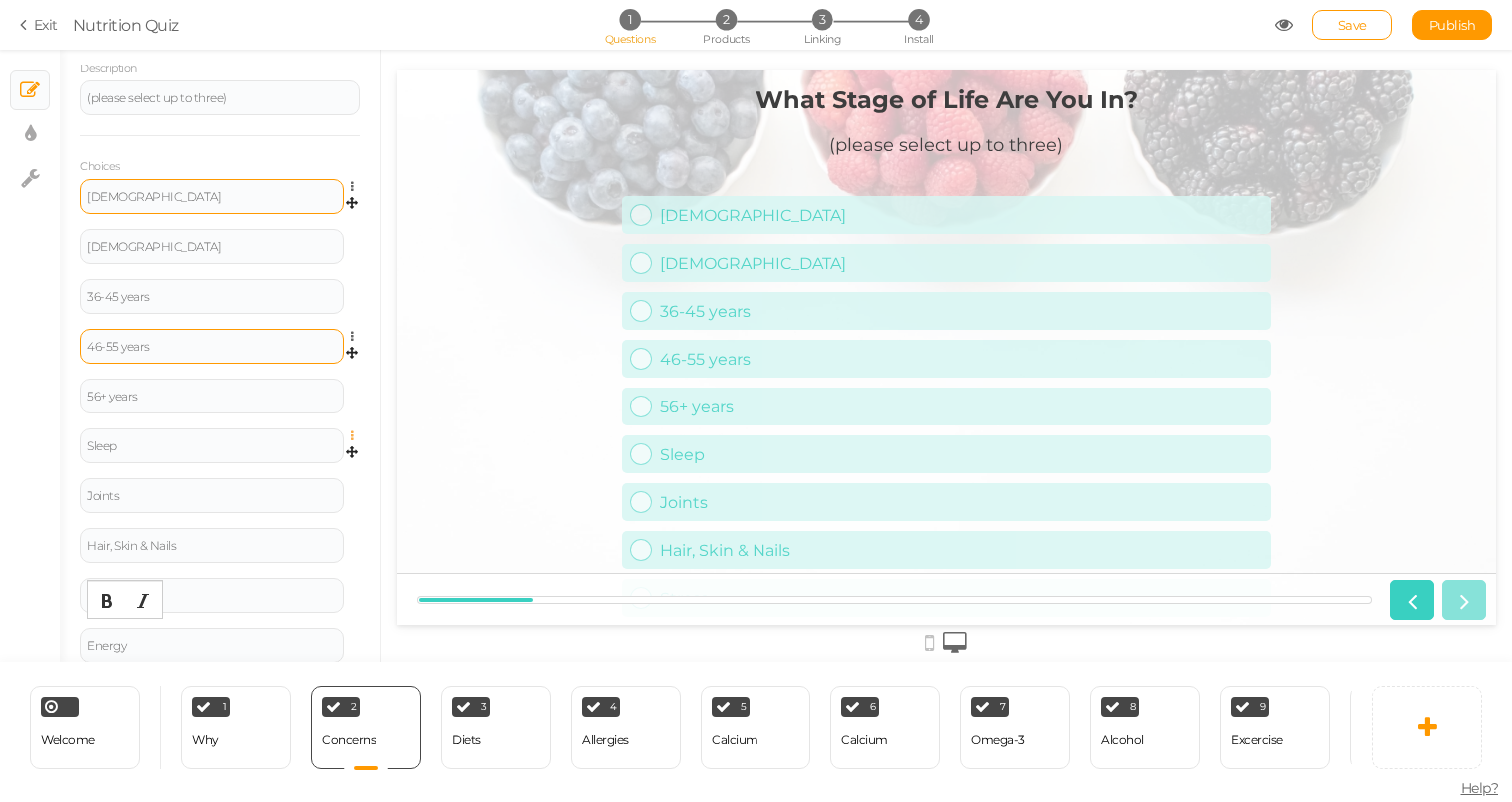 click at bounding box center (357, 436) 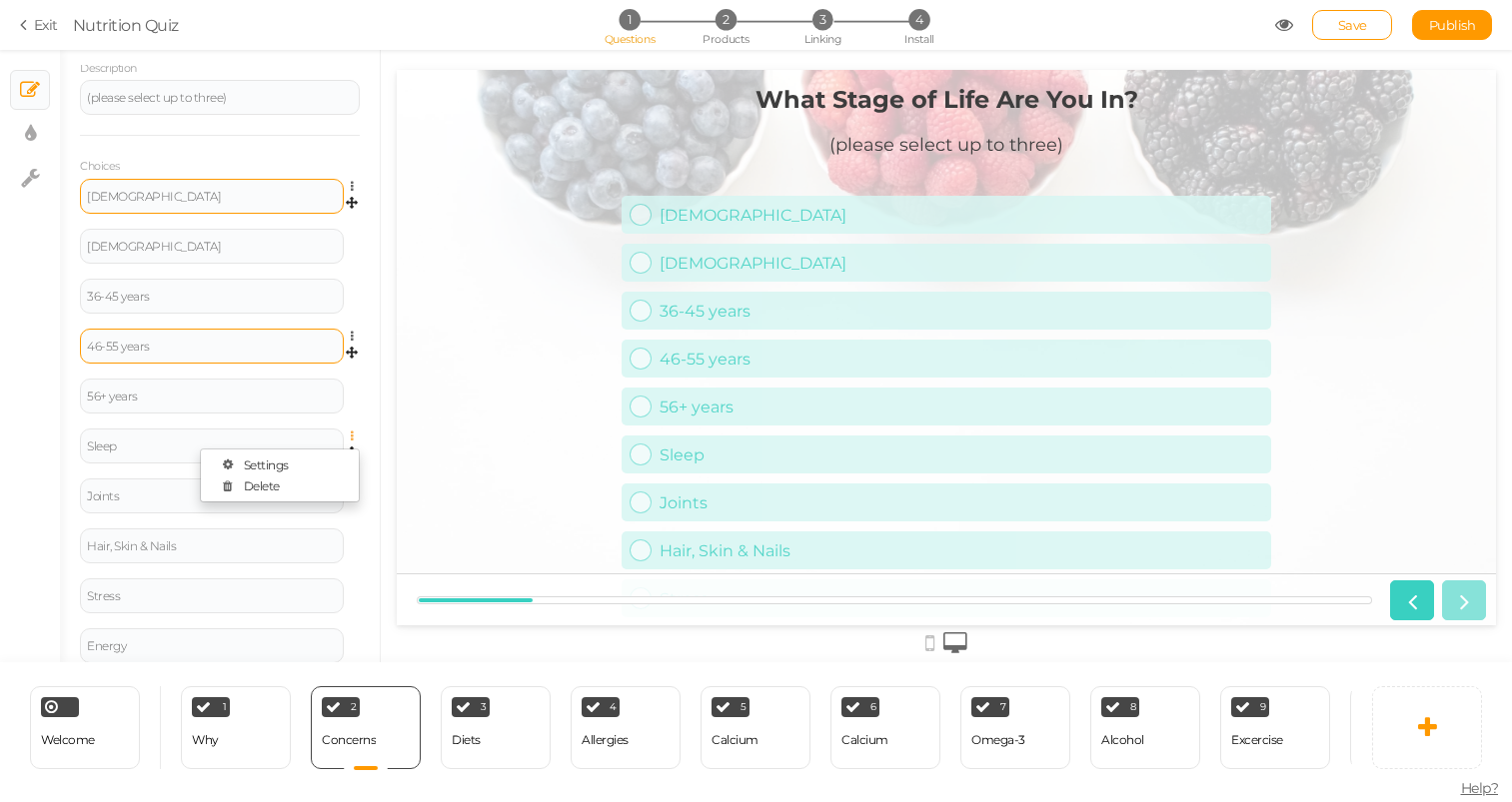click at bounding box center (357, 436) 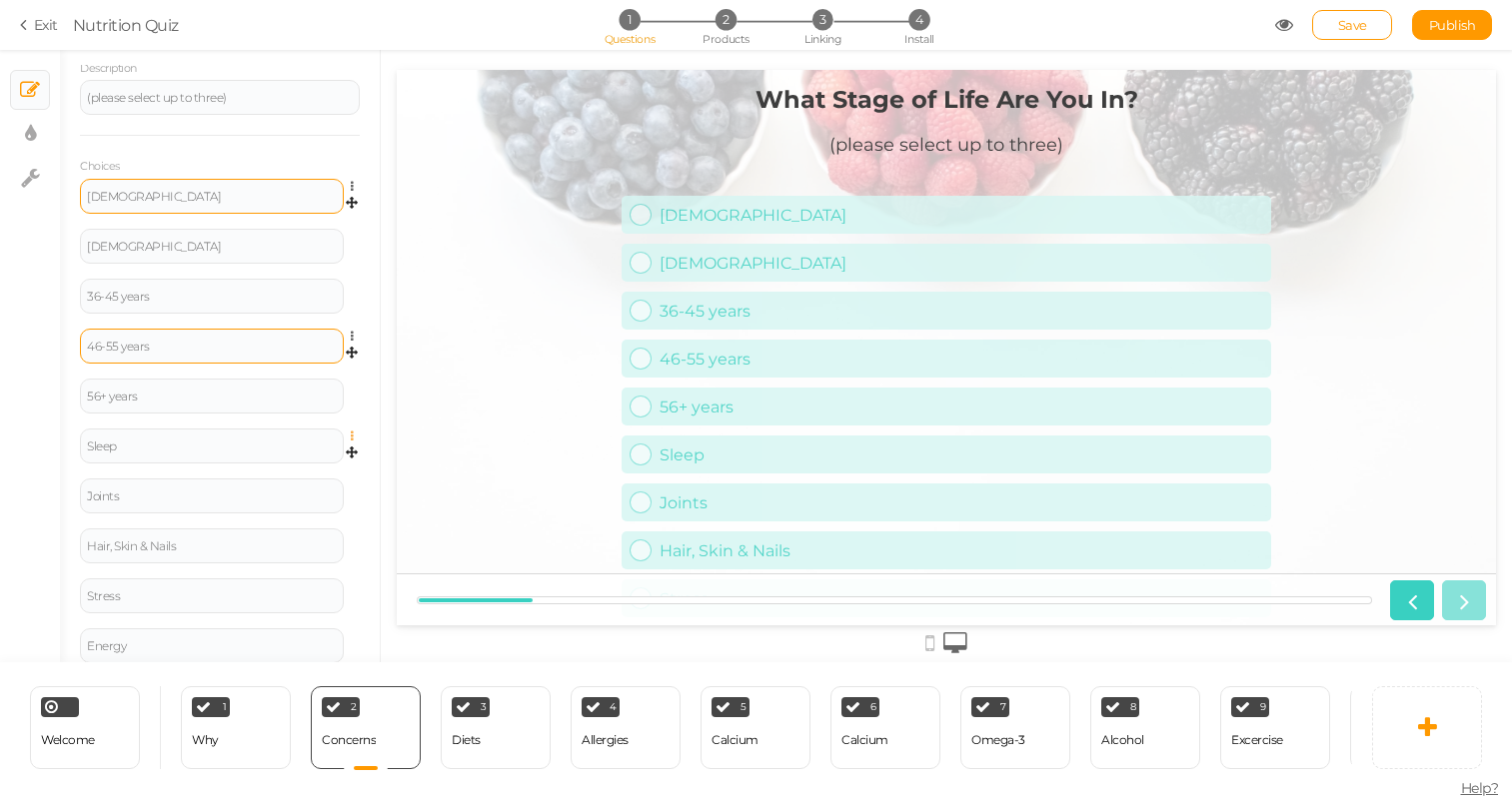 click at bounding box center [357, 436] 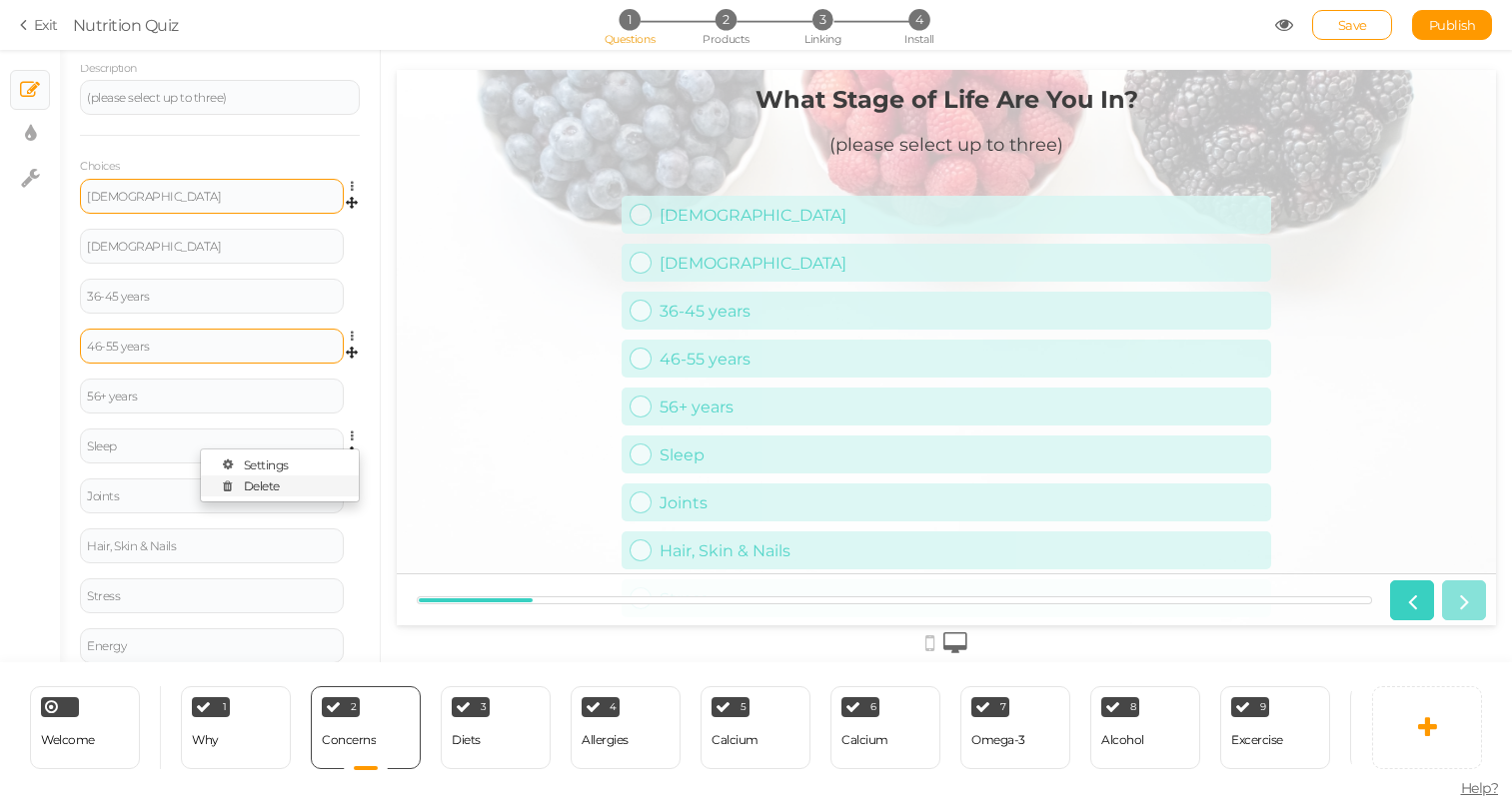 click on "Delete" at bounding box center (280, 485) 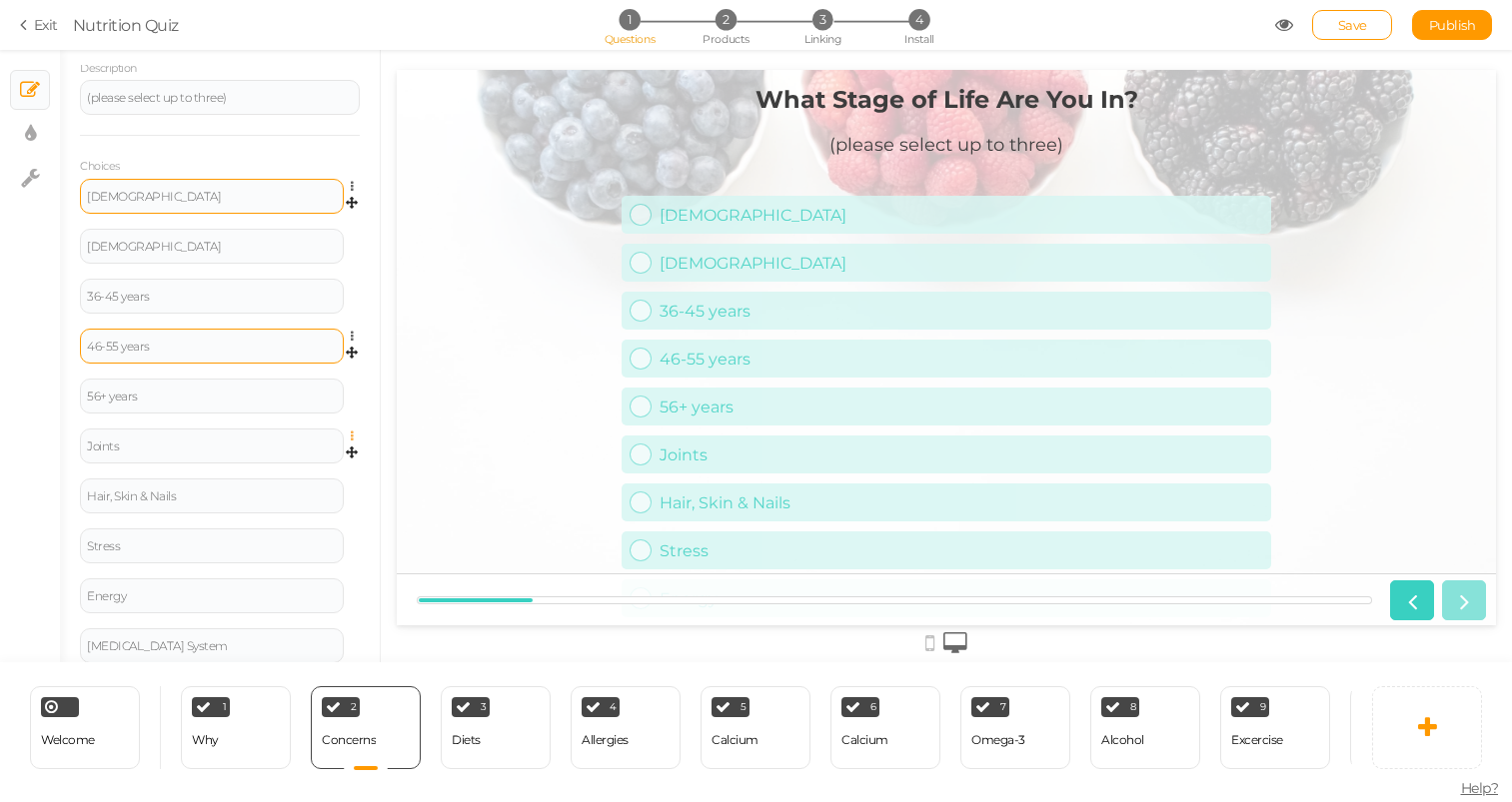 click at bounding box center [357, 436] 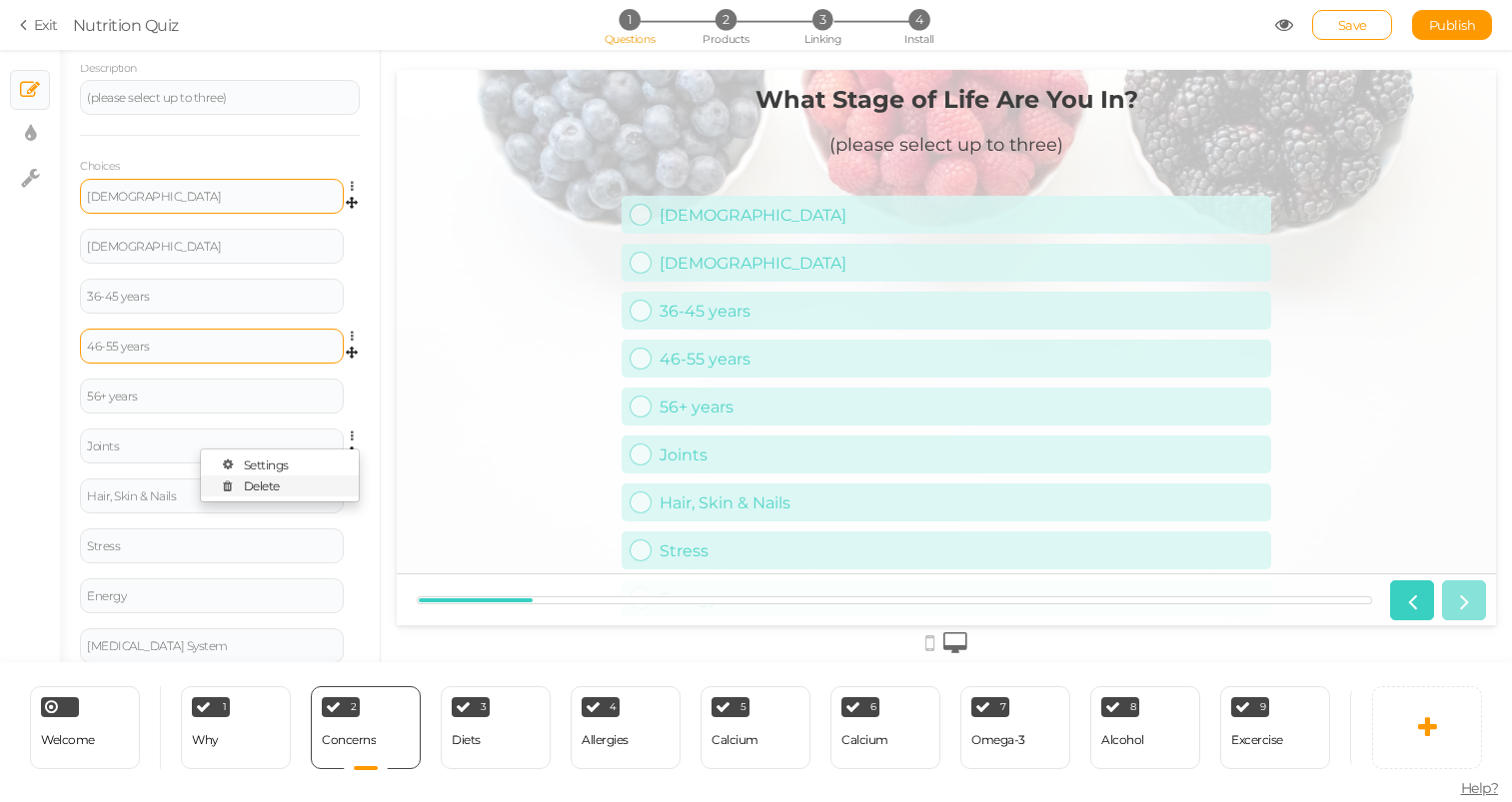 click on "Delete" at bounding box center [280, 485] 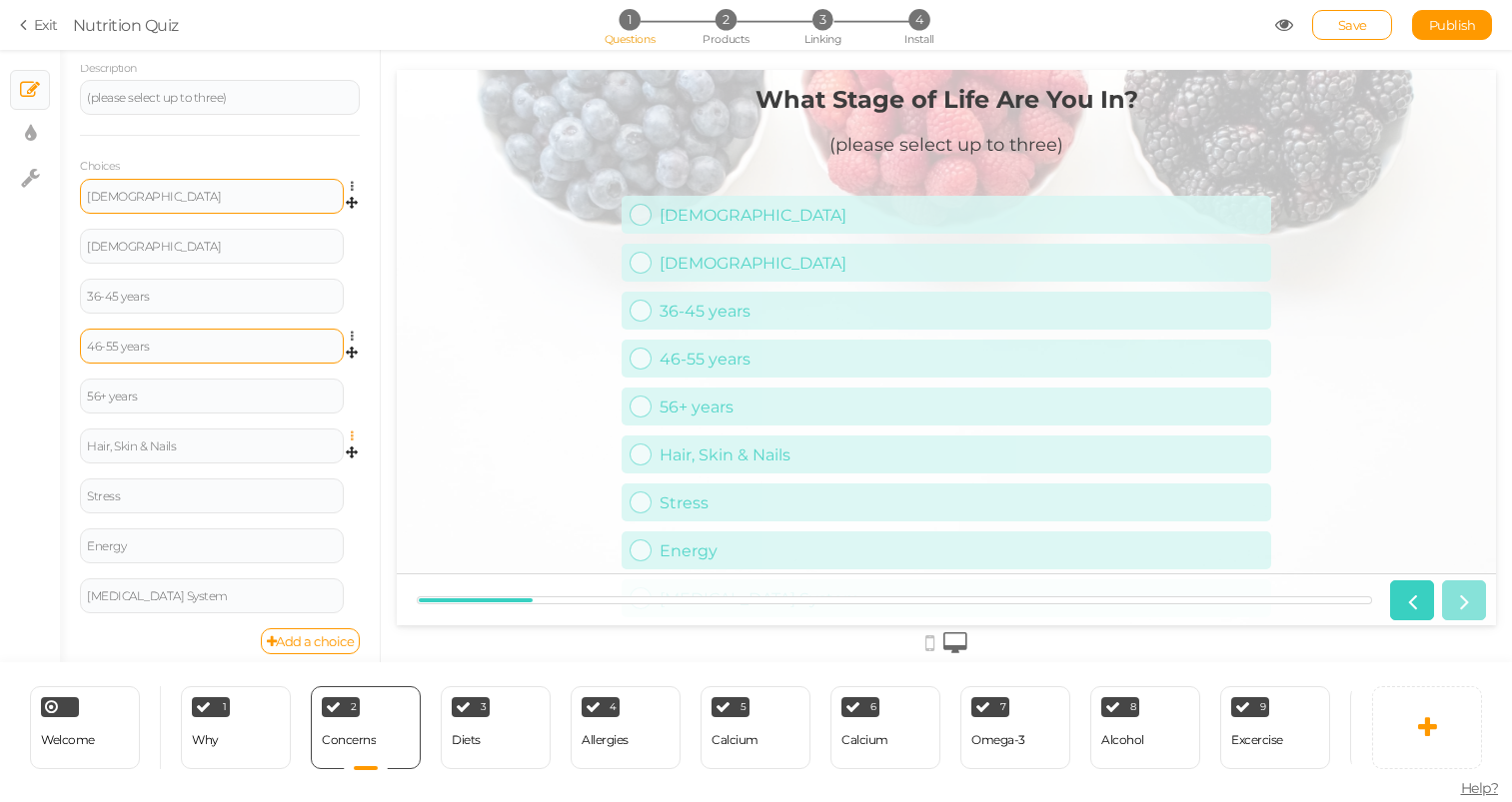click at bounding box center (357, 436) 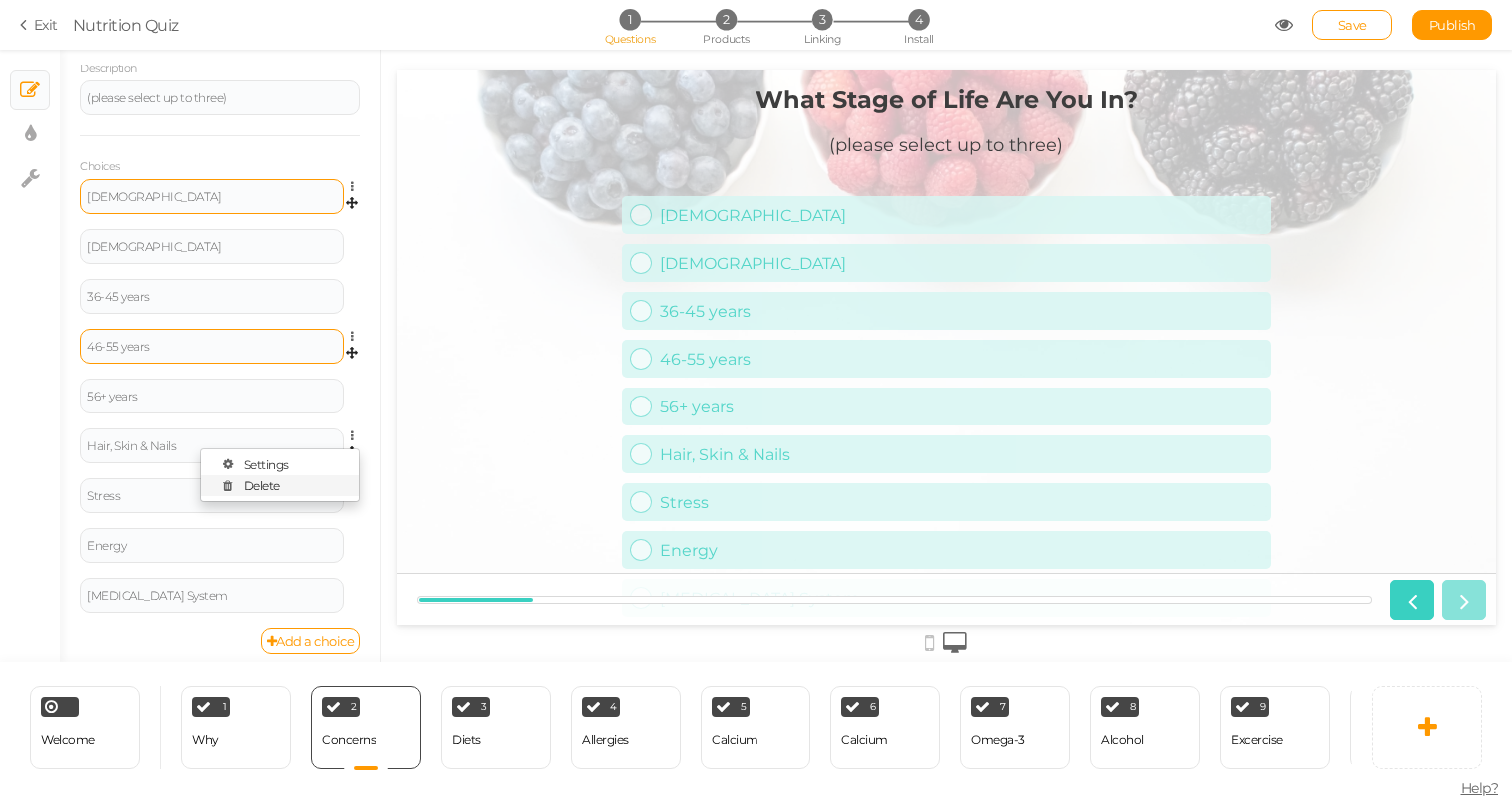 click on "Delete" at bounding box center [280, 485] 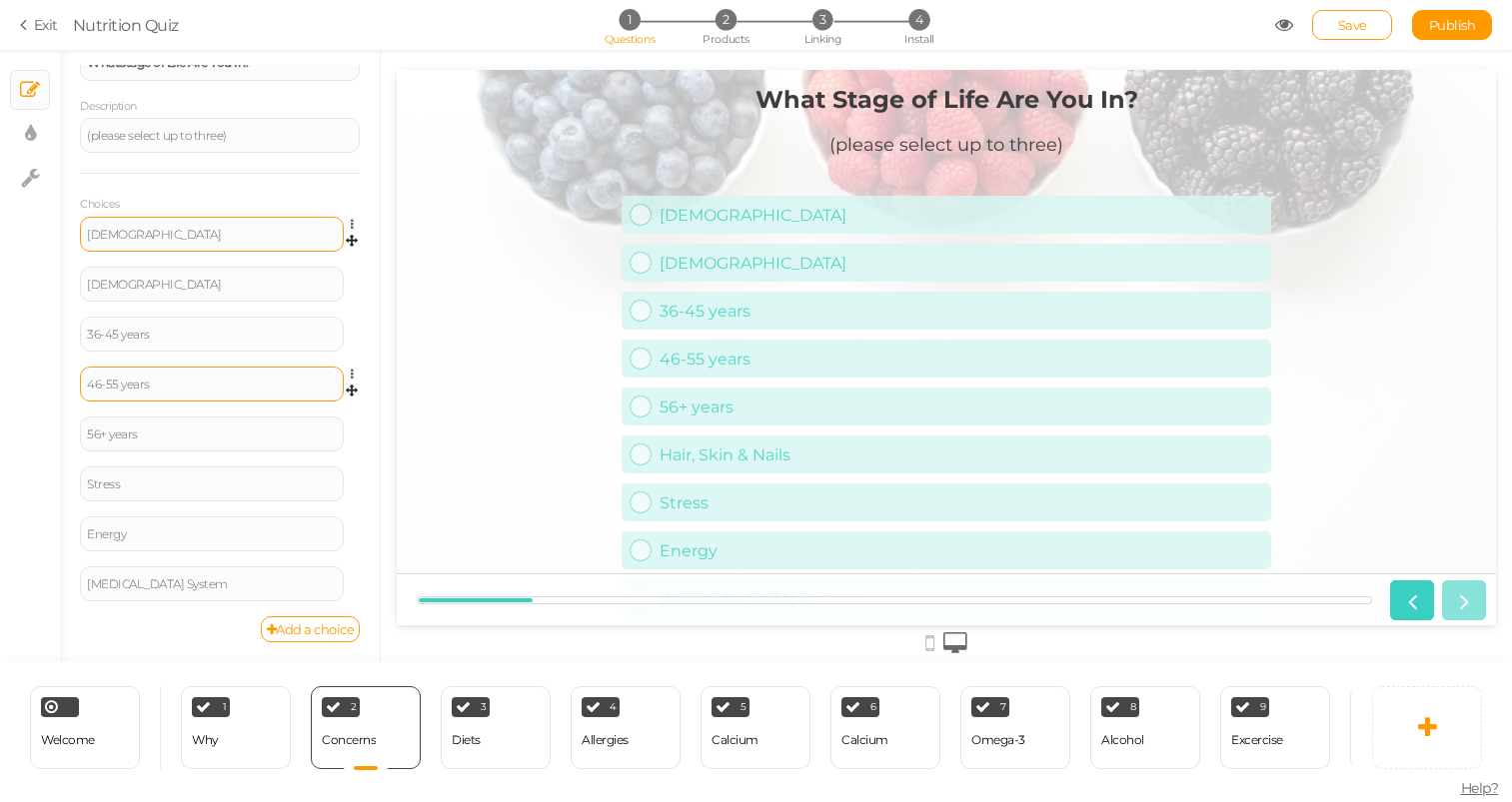 scroll, scrollTop: 196, scrollLeft: 0, axis: vertical 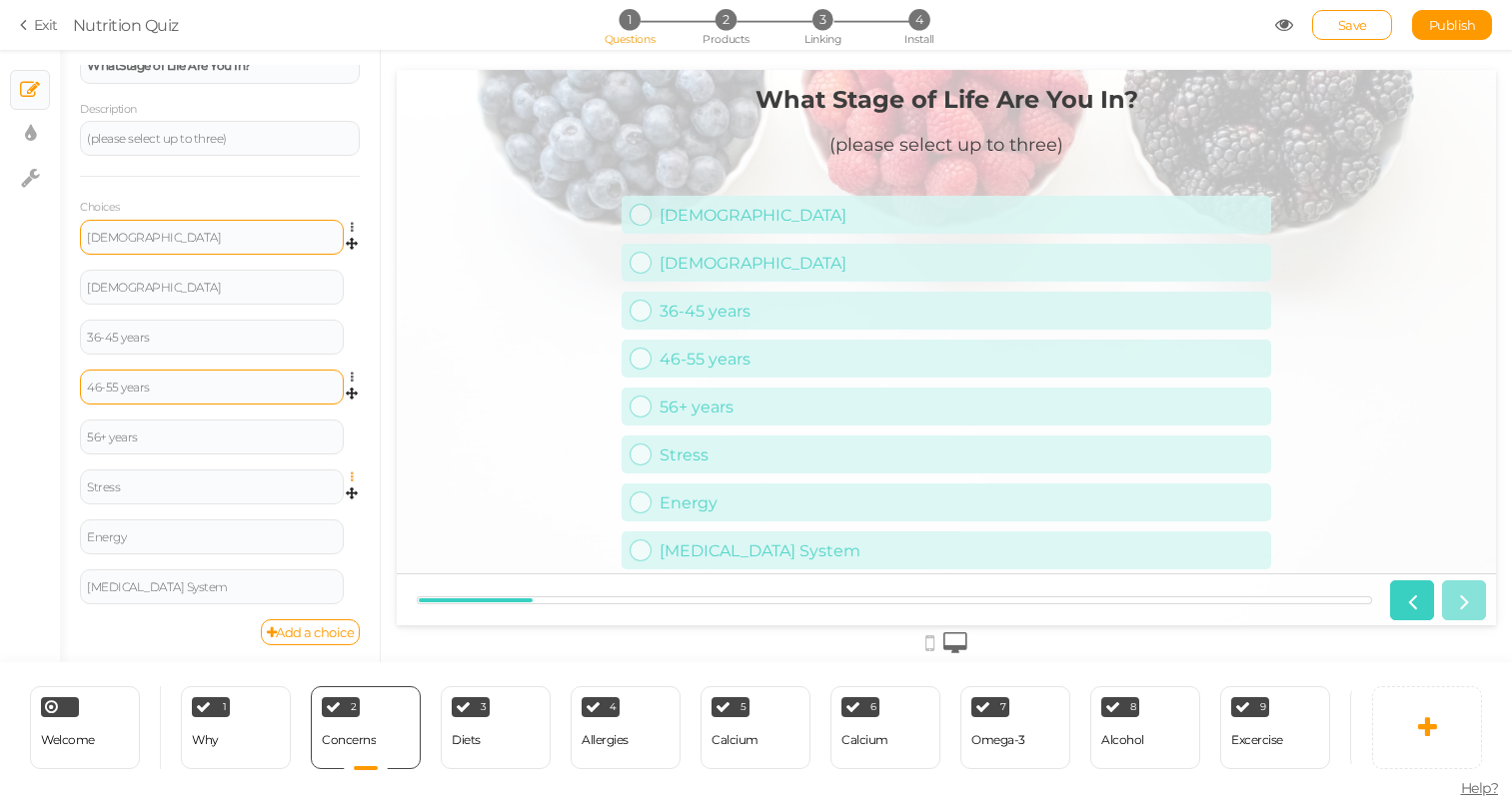 click at bounding box center [357, 477] 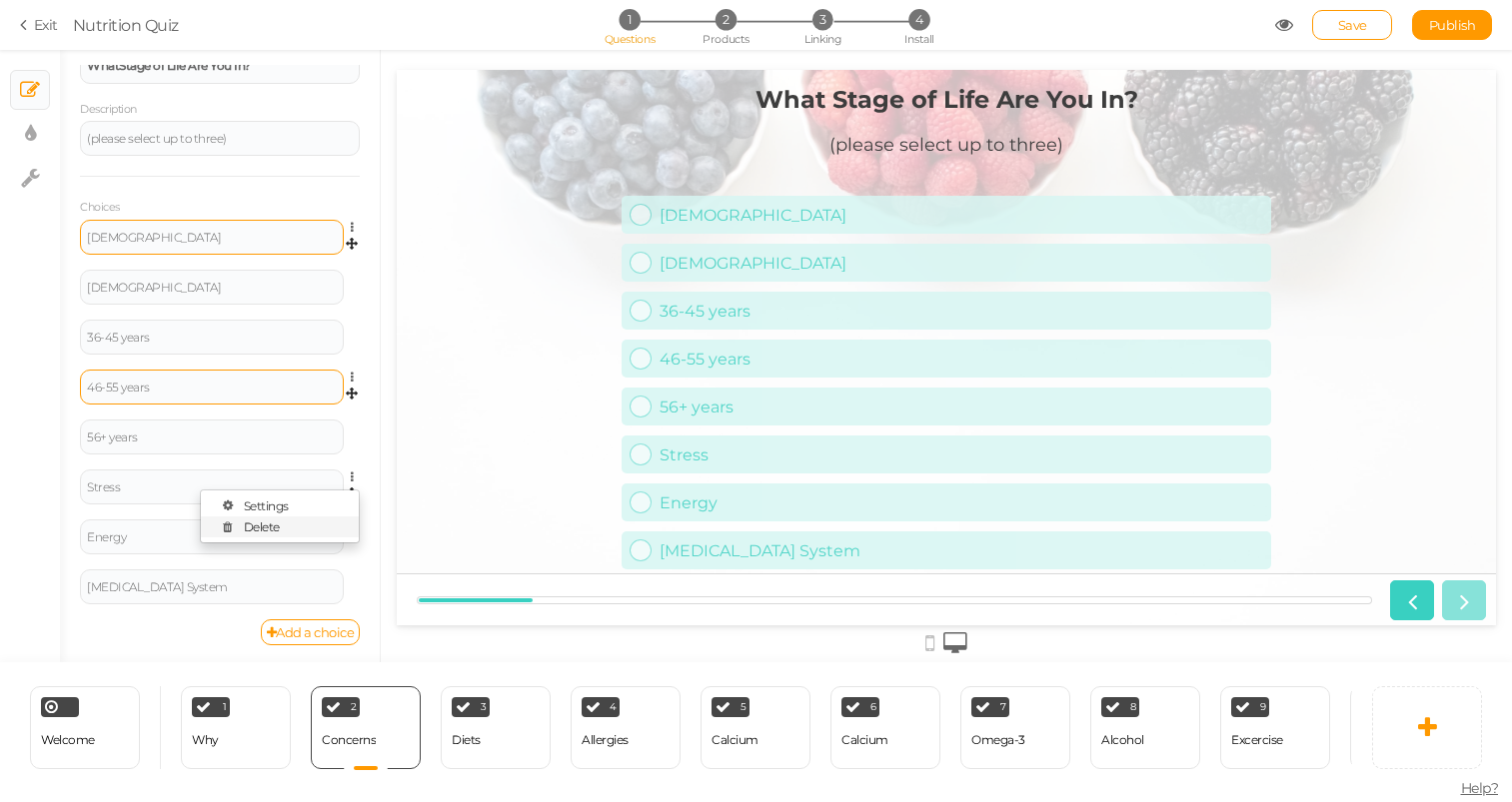 click on "Delete" at bounding box center [280, 526] 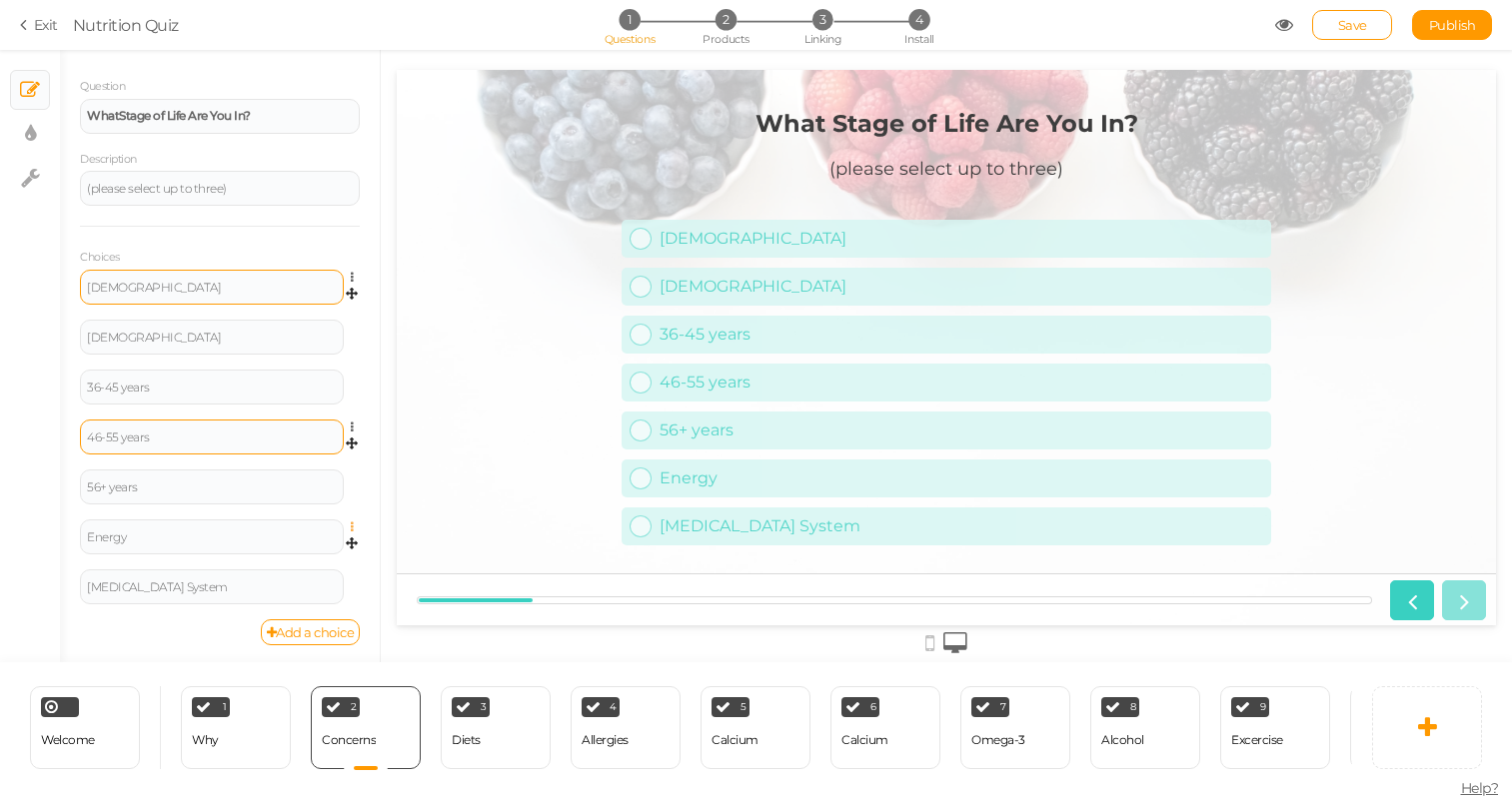 click at bounding box center (357, 527) 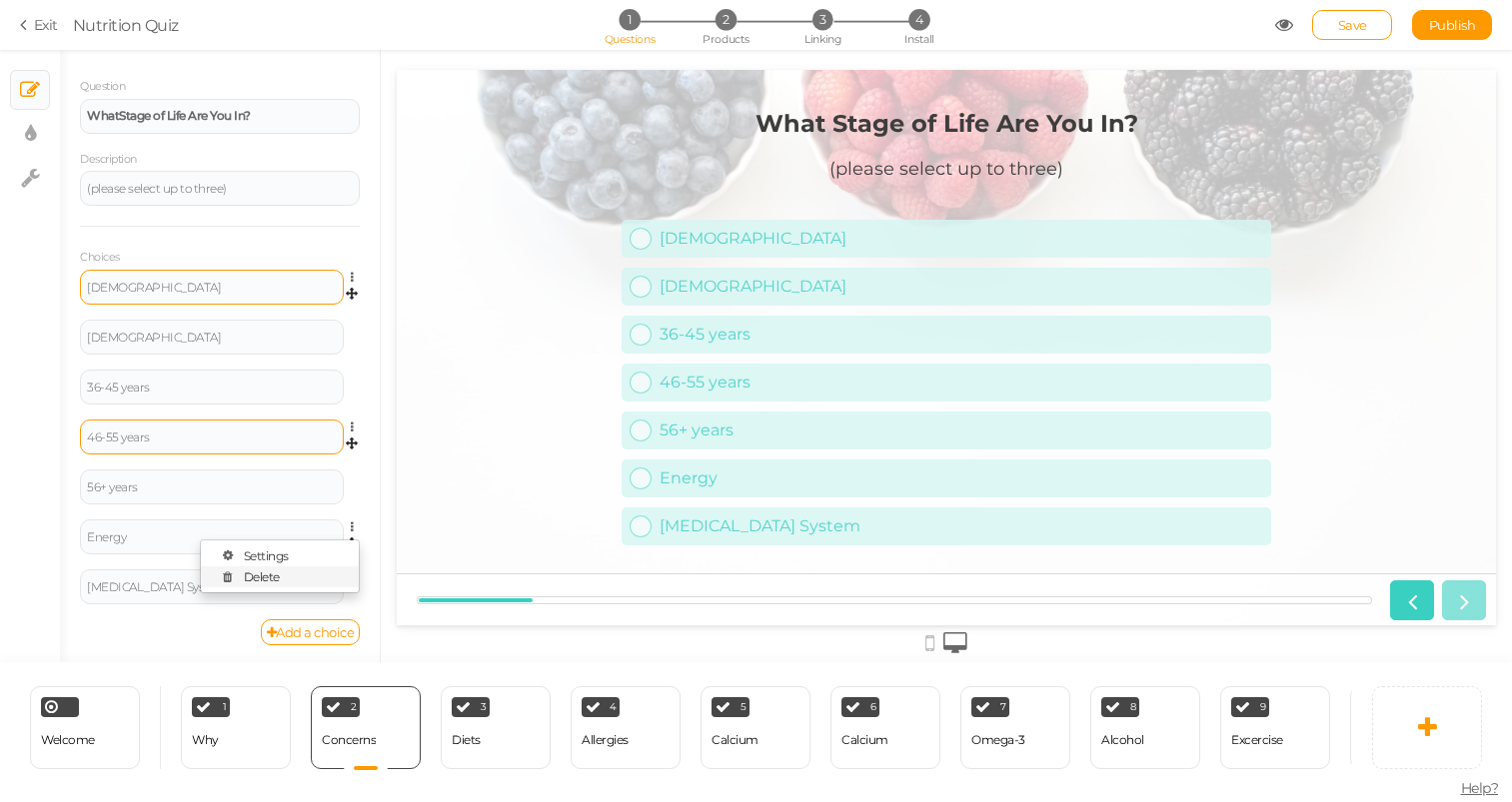 click on "Delete" at bounding box center (280, 576) 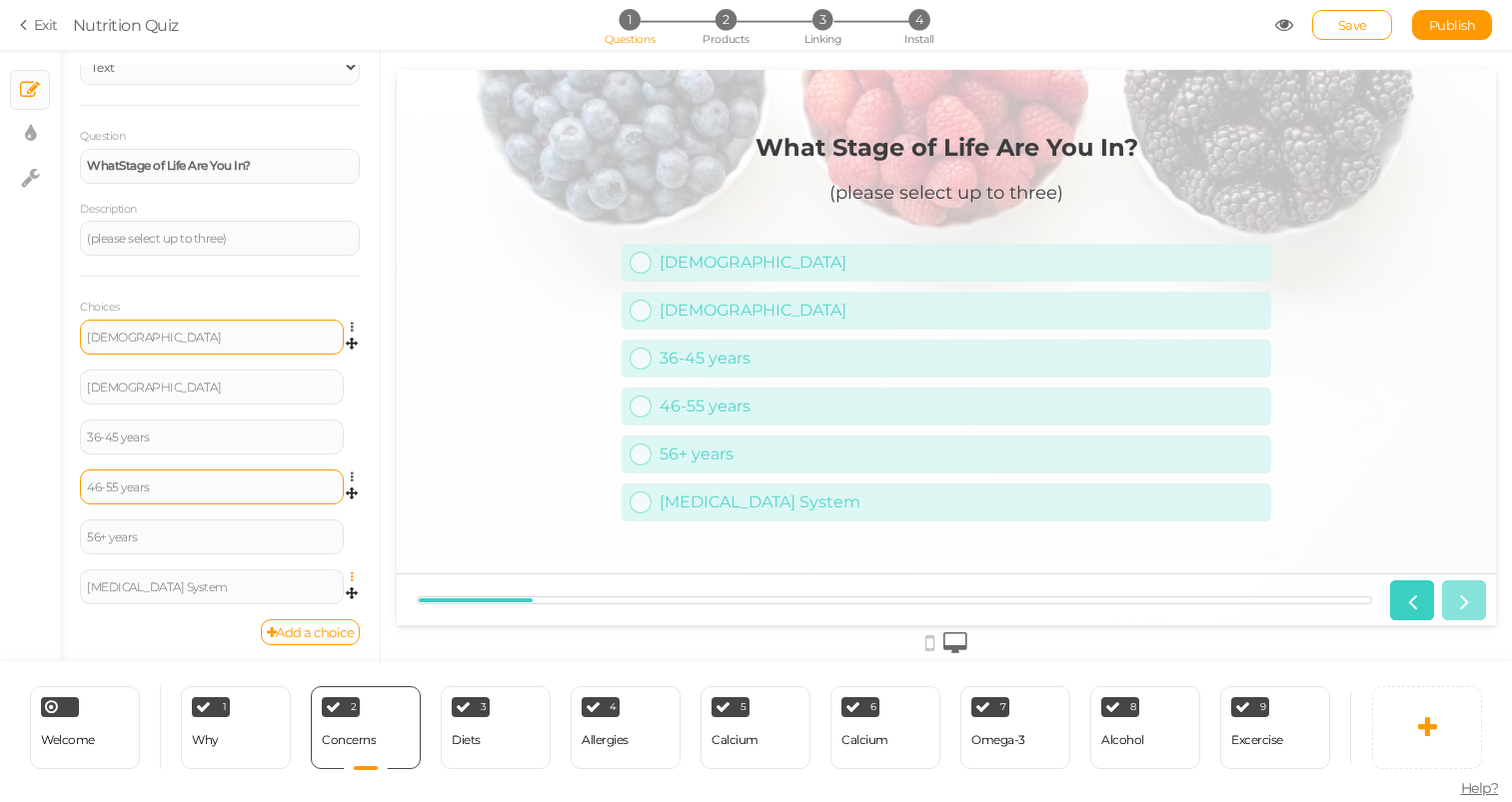 click at bounding box center (357, 577) 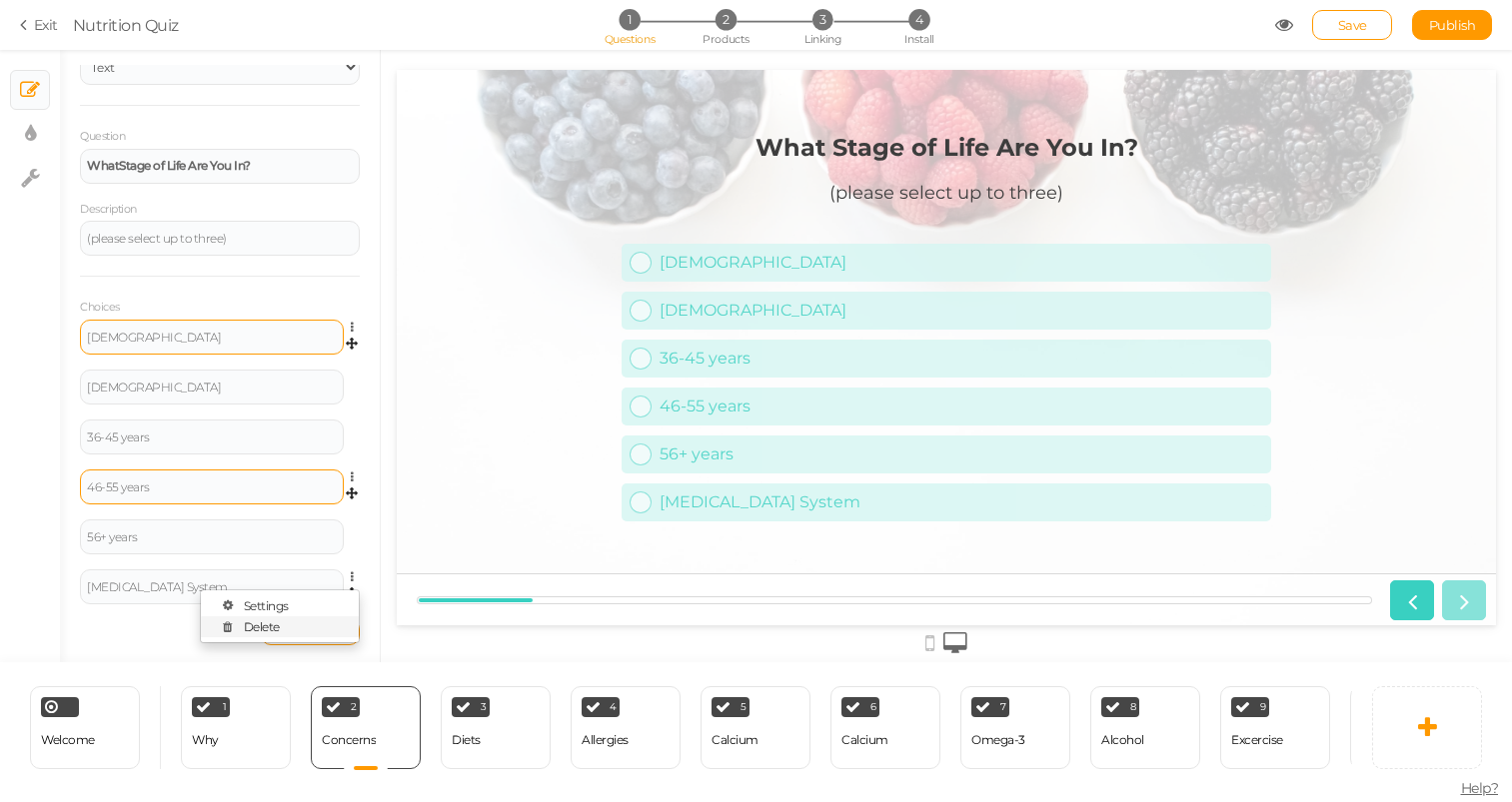 click on "Delete" at bounding box center [280, 626] 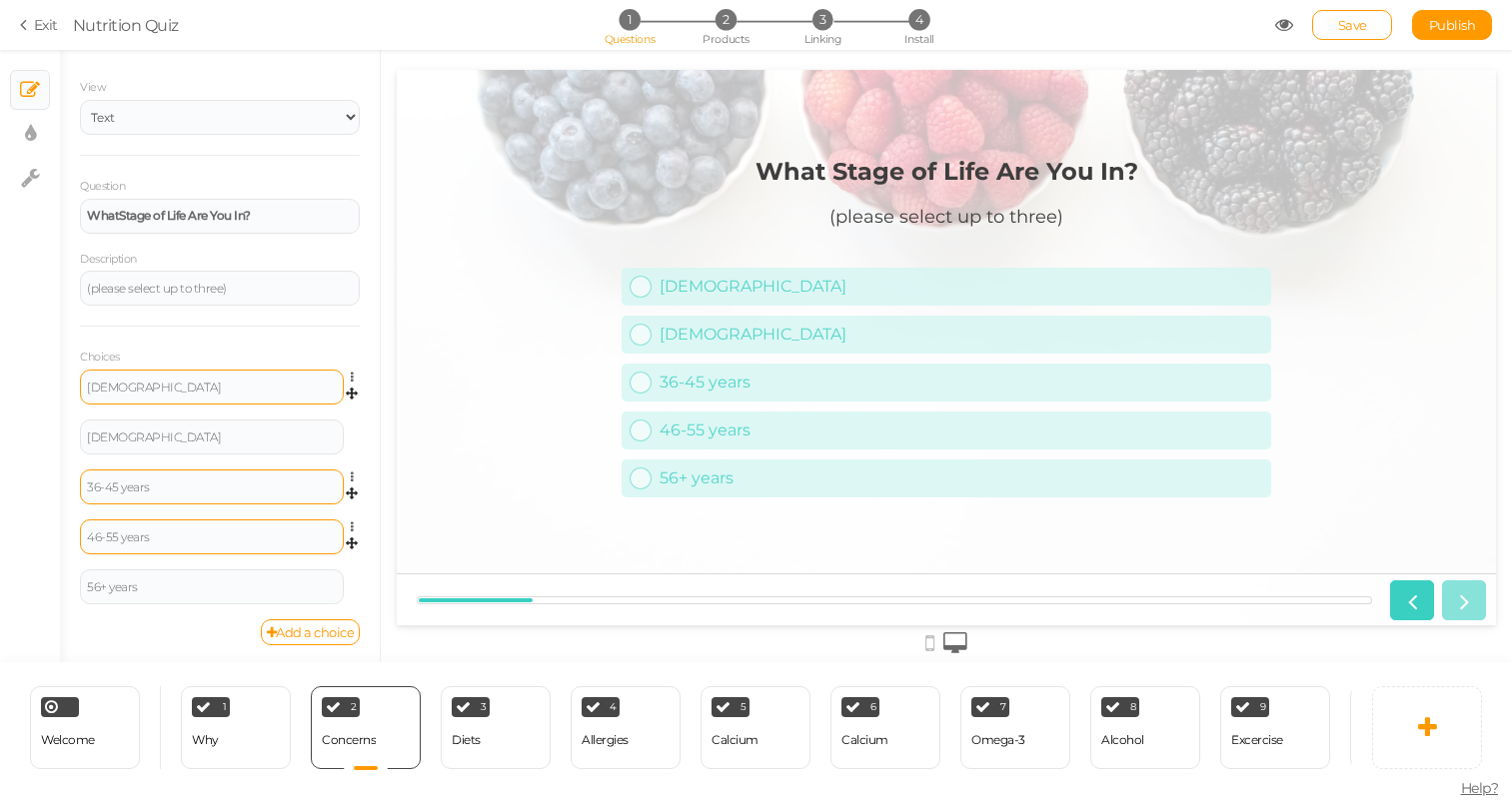 click on "36-45 years" at bounding box center (212, 487) 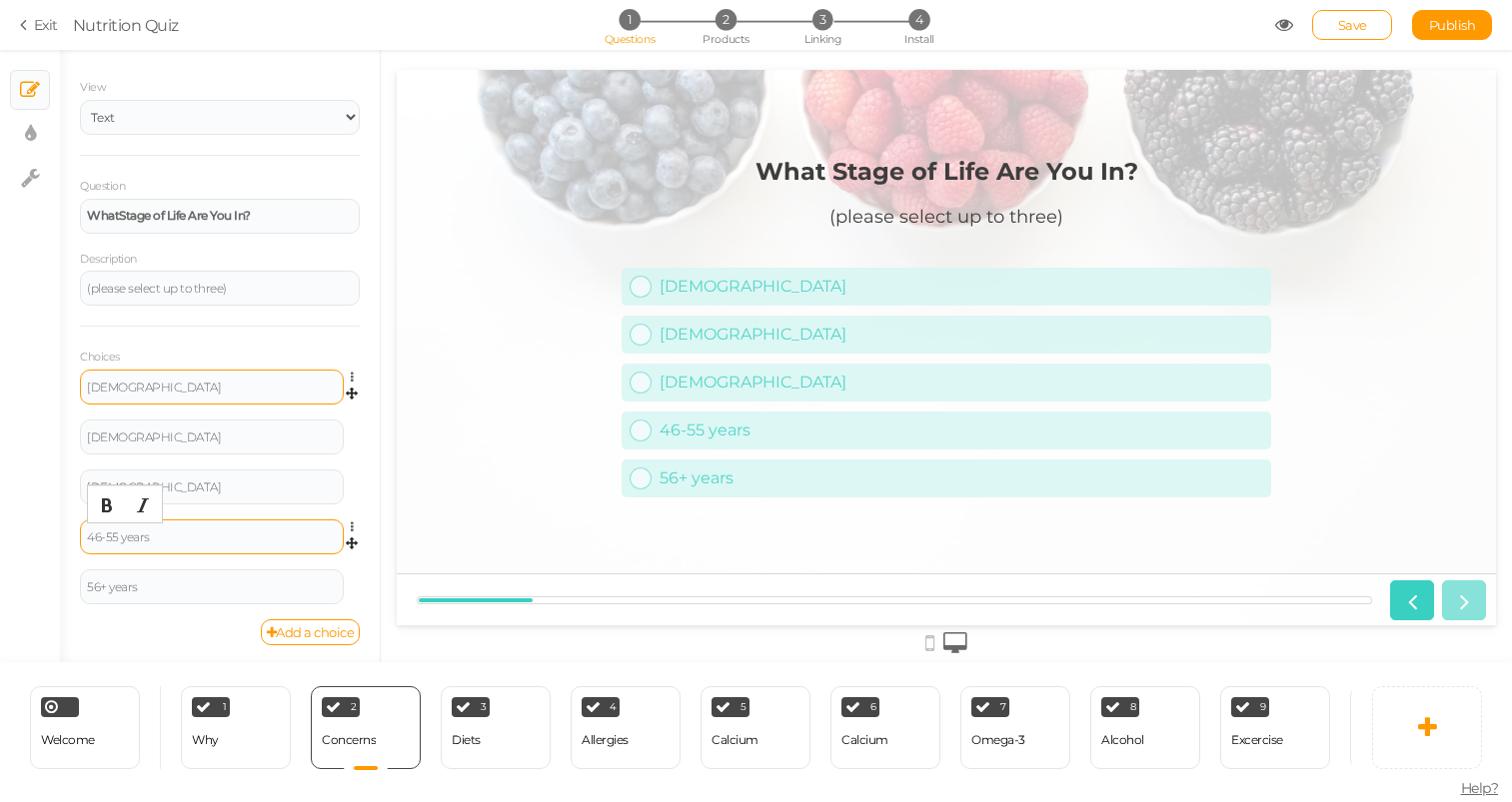 click on "46-55 years" at bounding box center [212, 537] 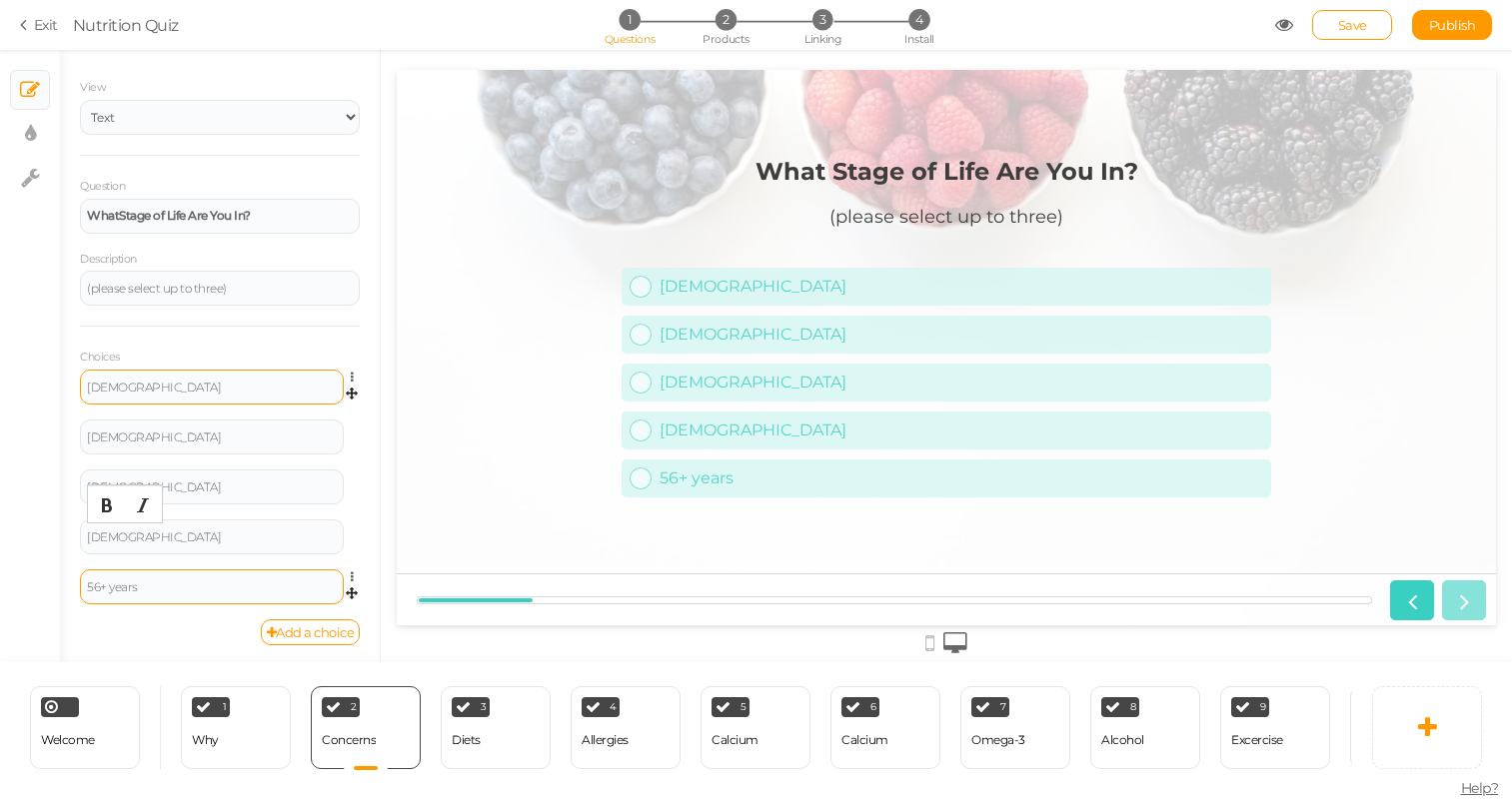 click on "56+ years" at bounding box center (212, 587) 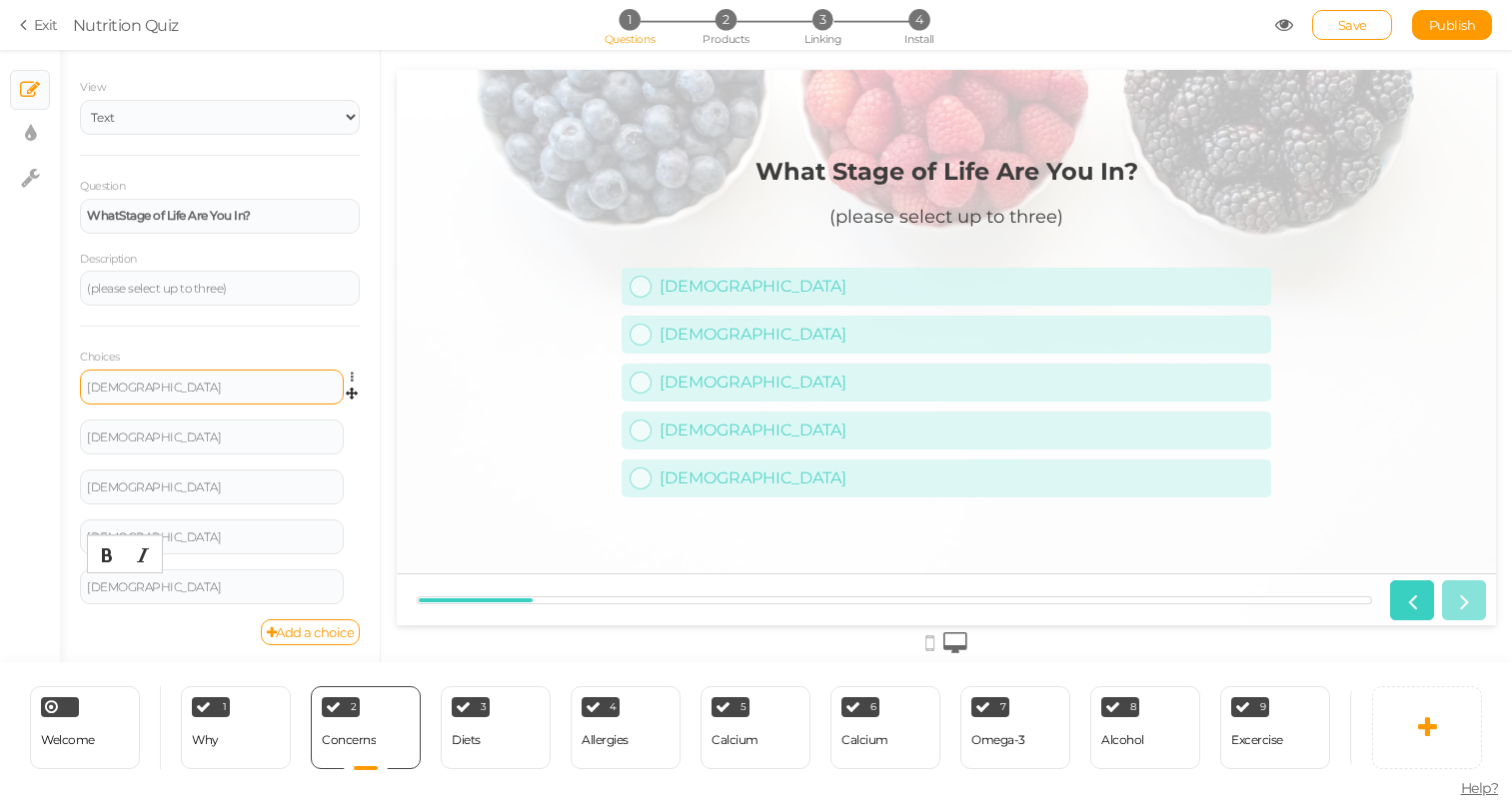 click on "Add a choice" at bounding box center [220, 632] 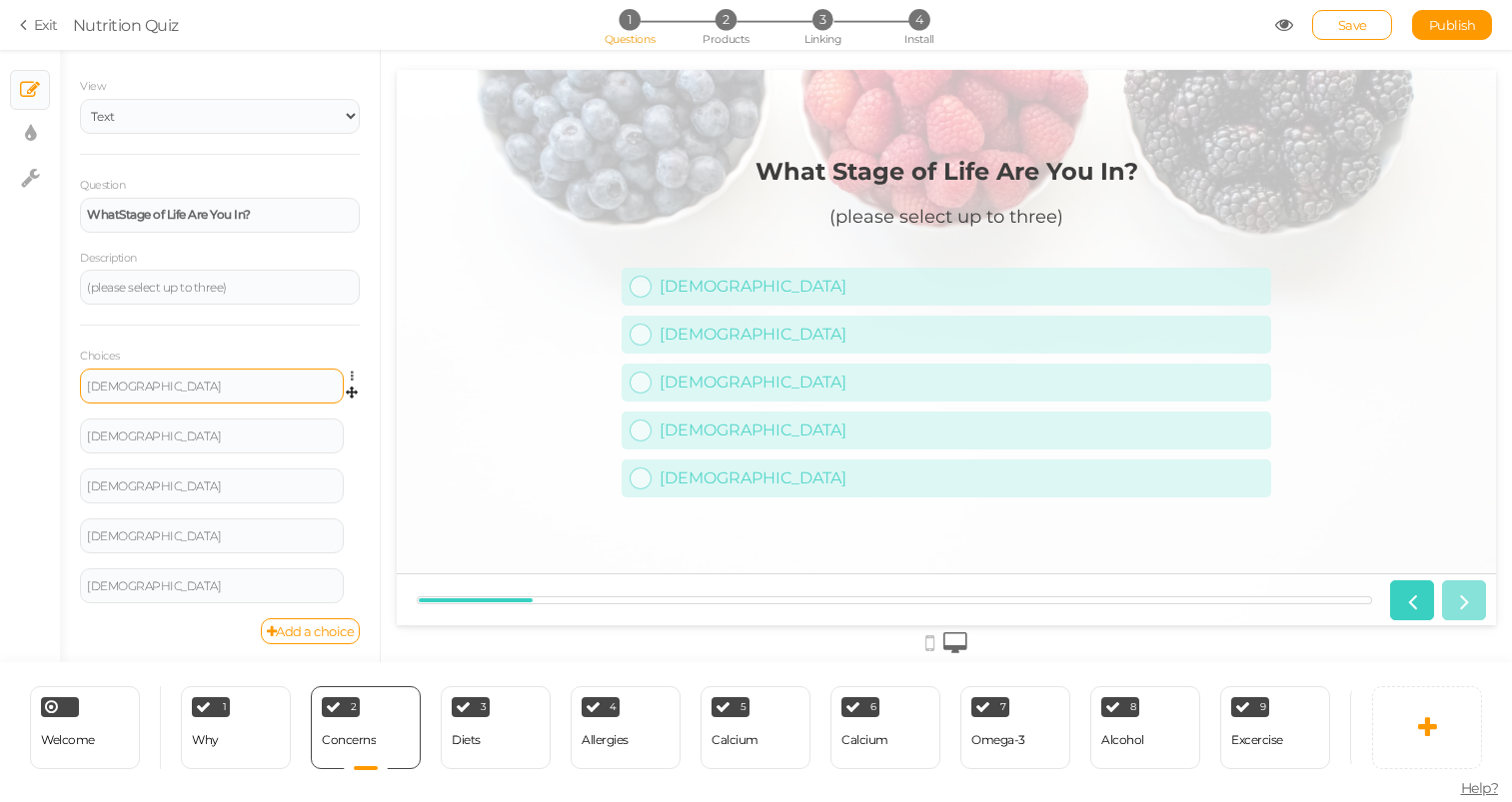 scroll, scrollTop: 46, scrollLeft: 0, axis: vertical 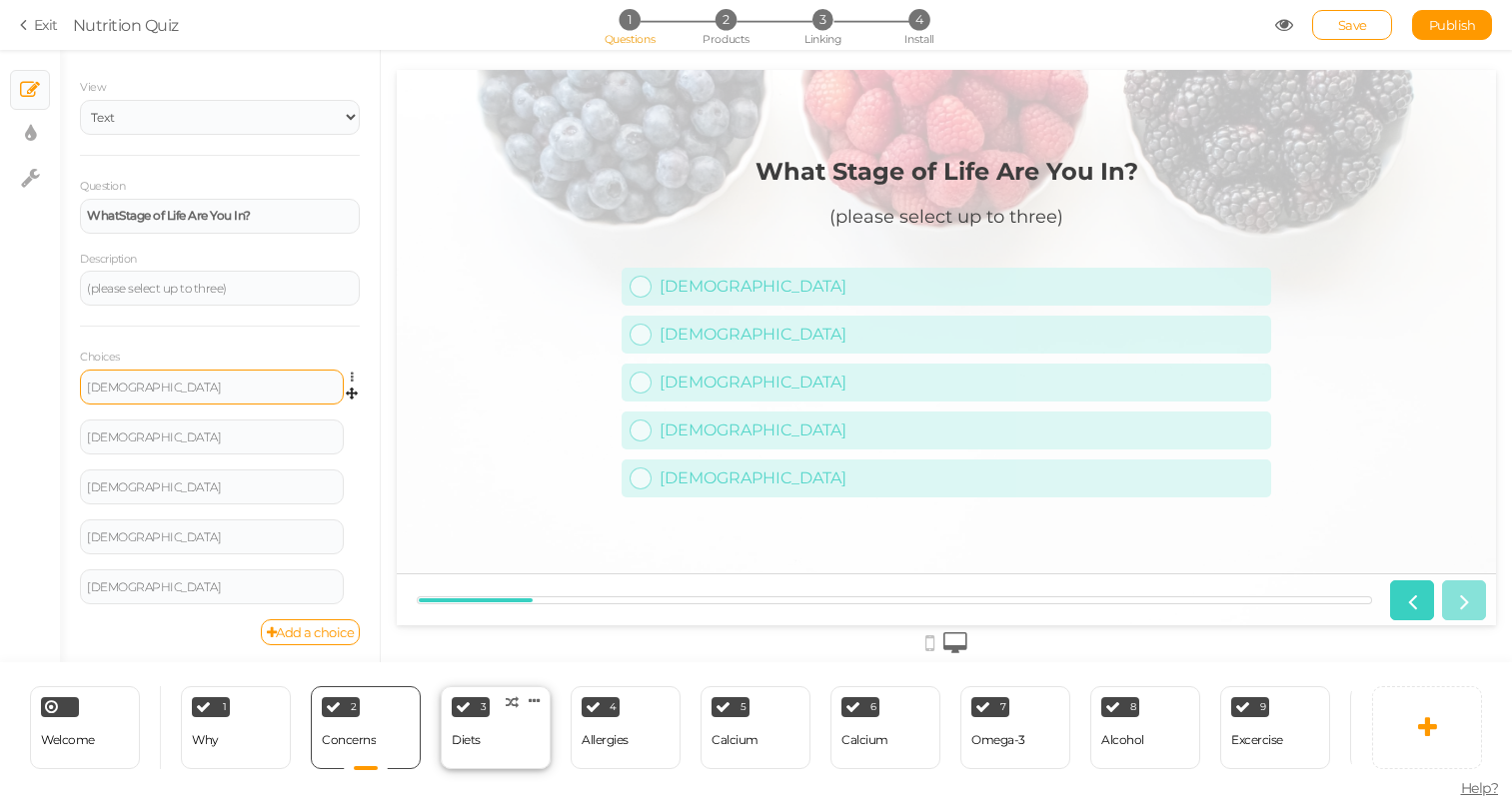 click on "3         Diets         × Define the conditions to show this slide.                     Clone             Change type             Delete" at bounding box center (496, 727) 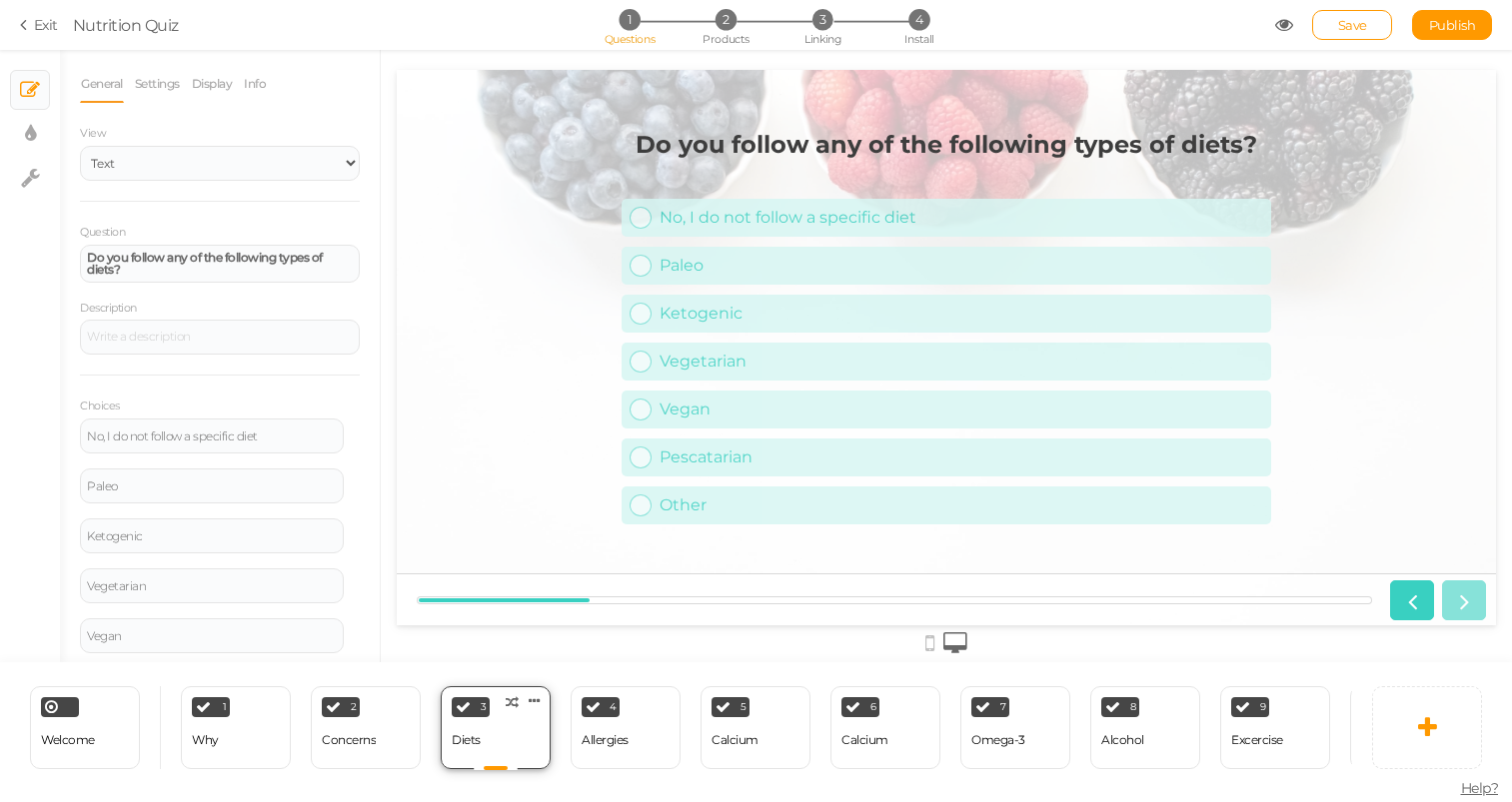 scroll, scrollTop: 0, scrollLeft: 0, axis: both 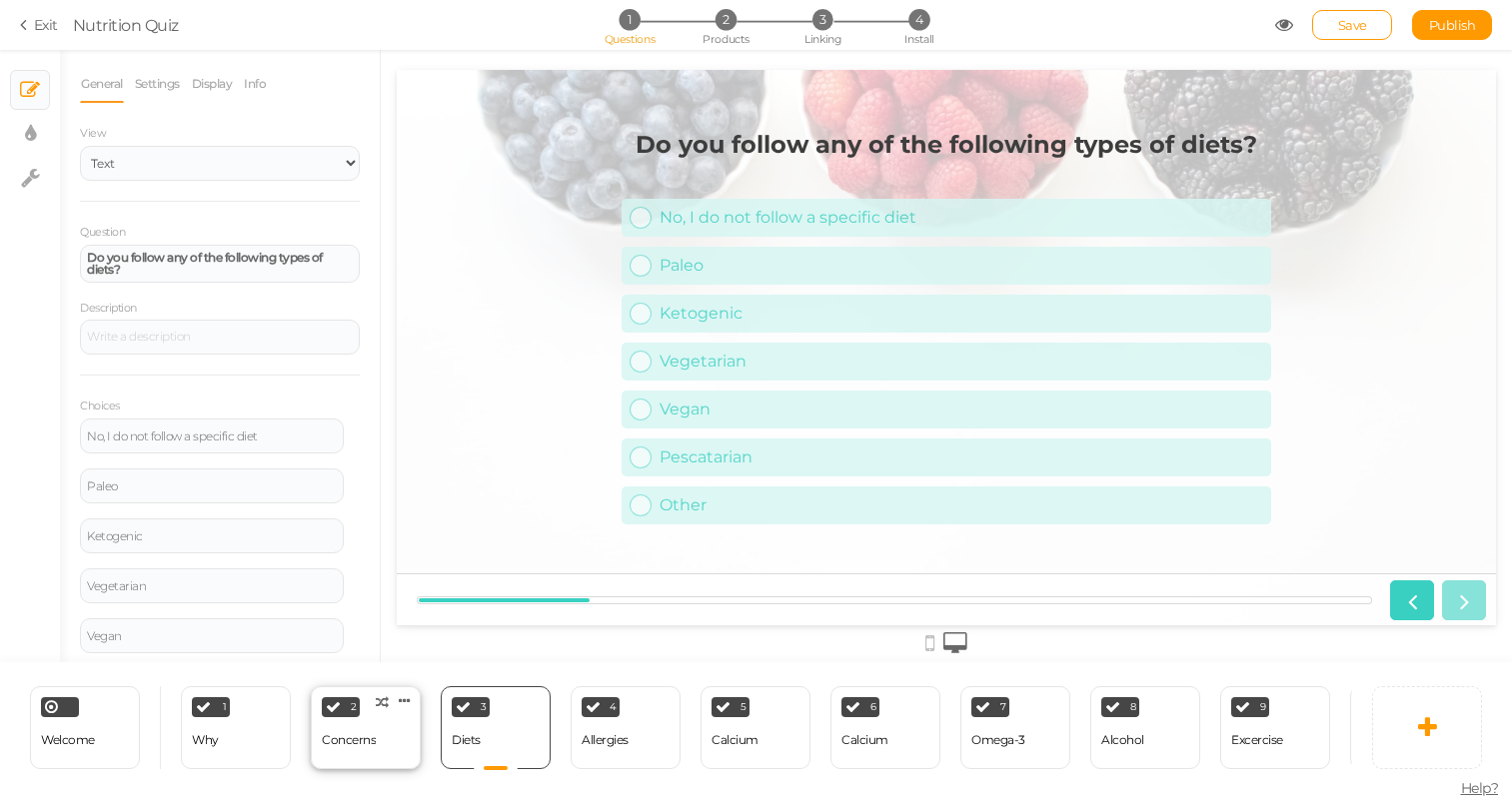 click on "2         Concerns         × Define the conditions to show this slide.                     Clone             Change type             Delete" at bounding box center (366, 727) 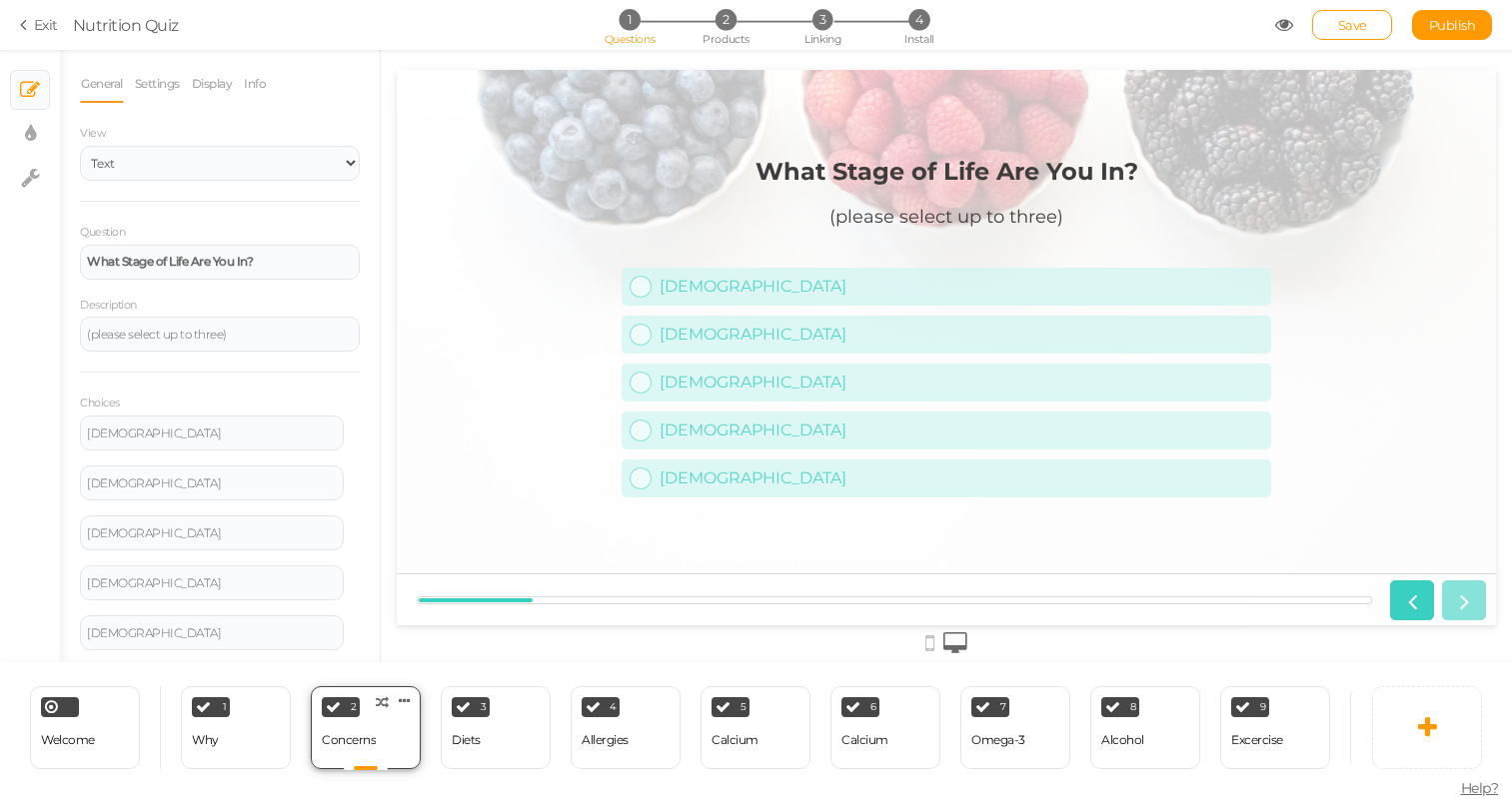 scroll, scrollTop: 0, scrollLeft: 0, axis: both 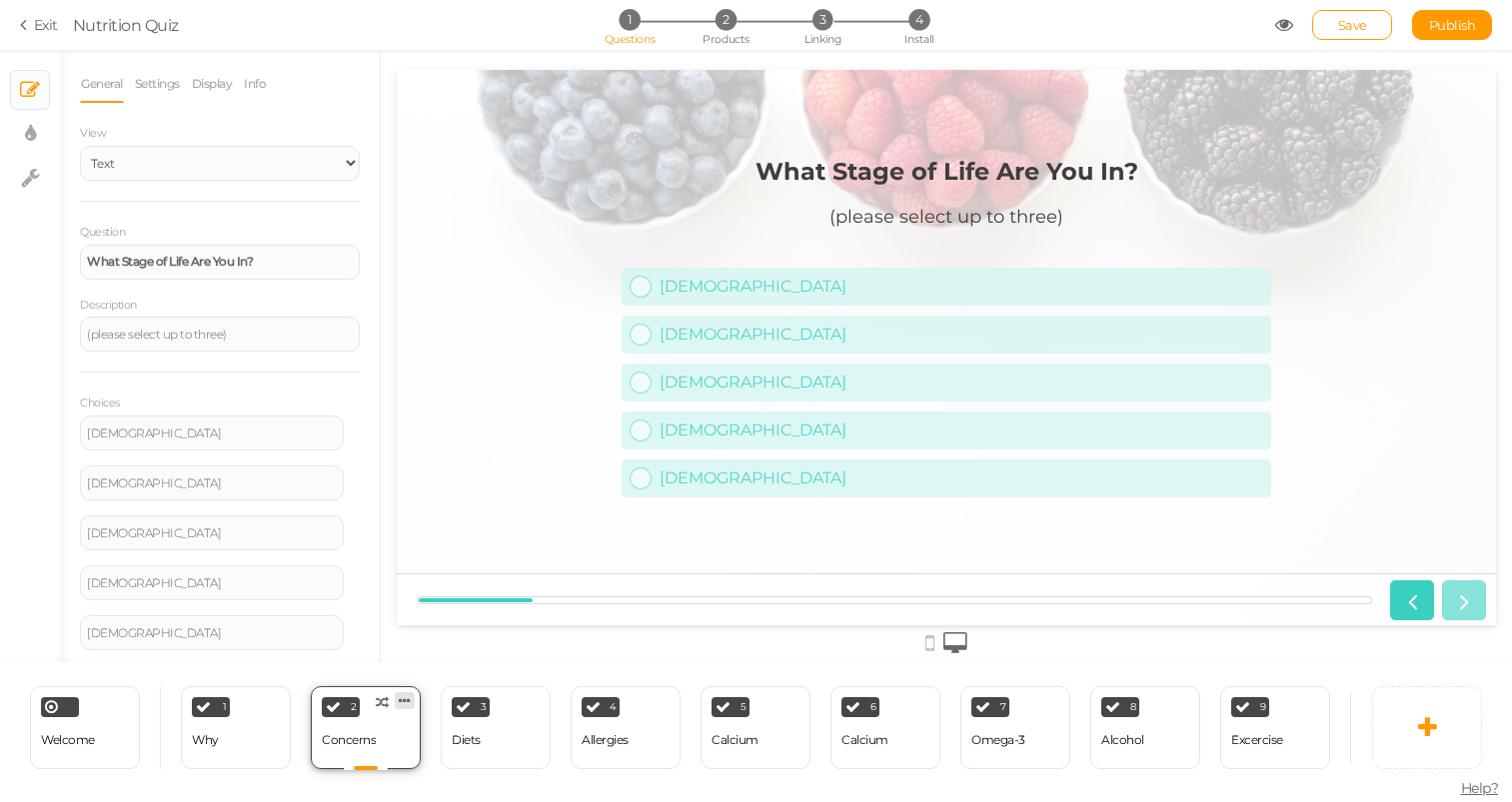 click at bounding box center (405, 700) 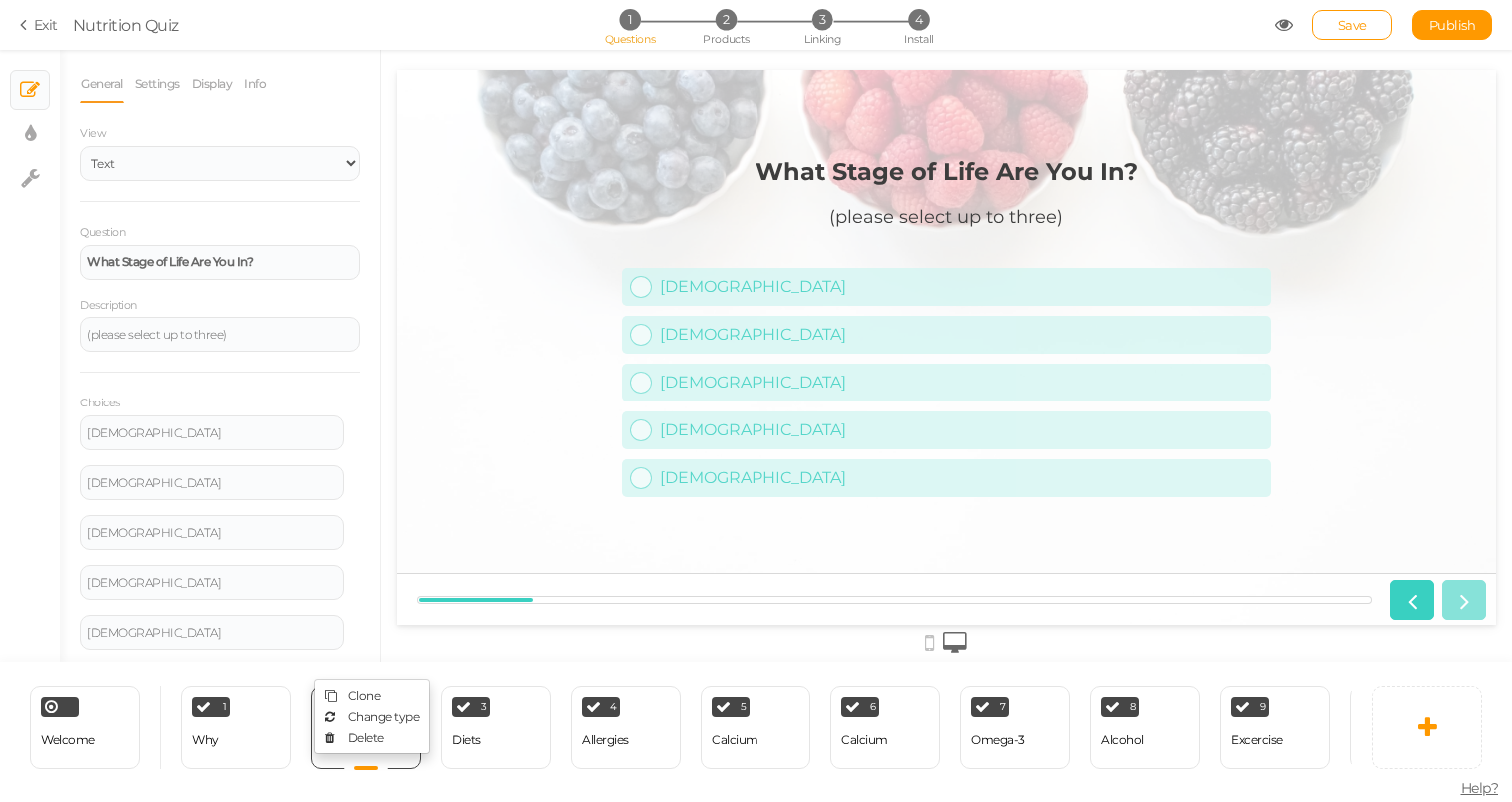 click at bounding box center [946, 641] 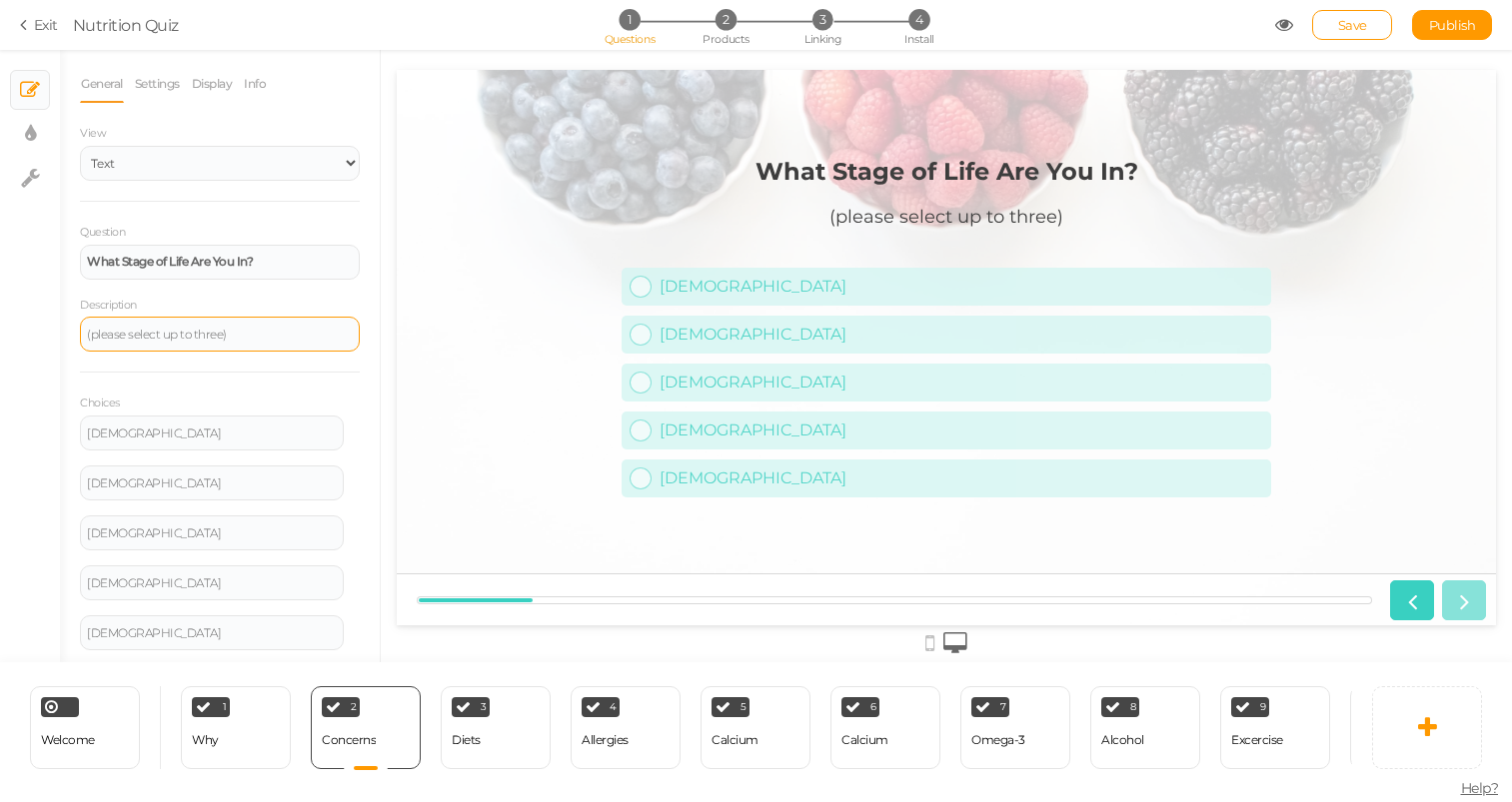 click on "(please select up to three)" at bounding box center [220, 334] 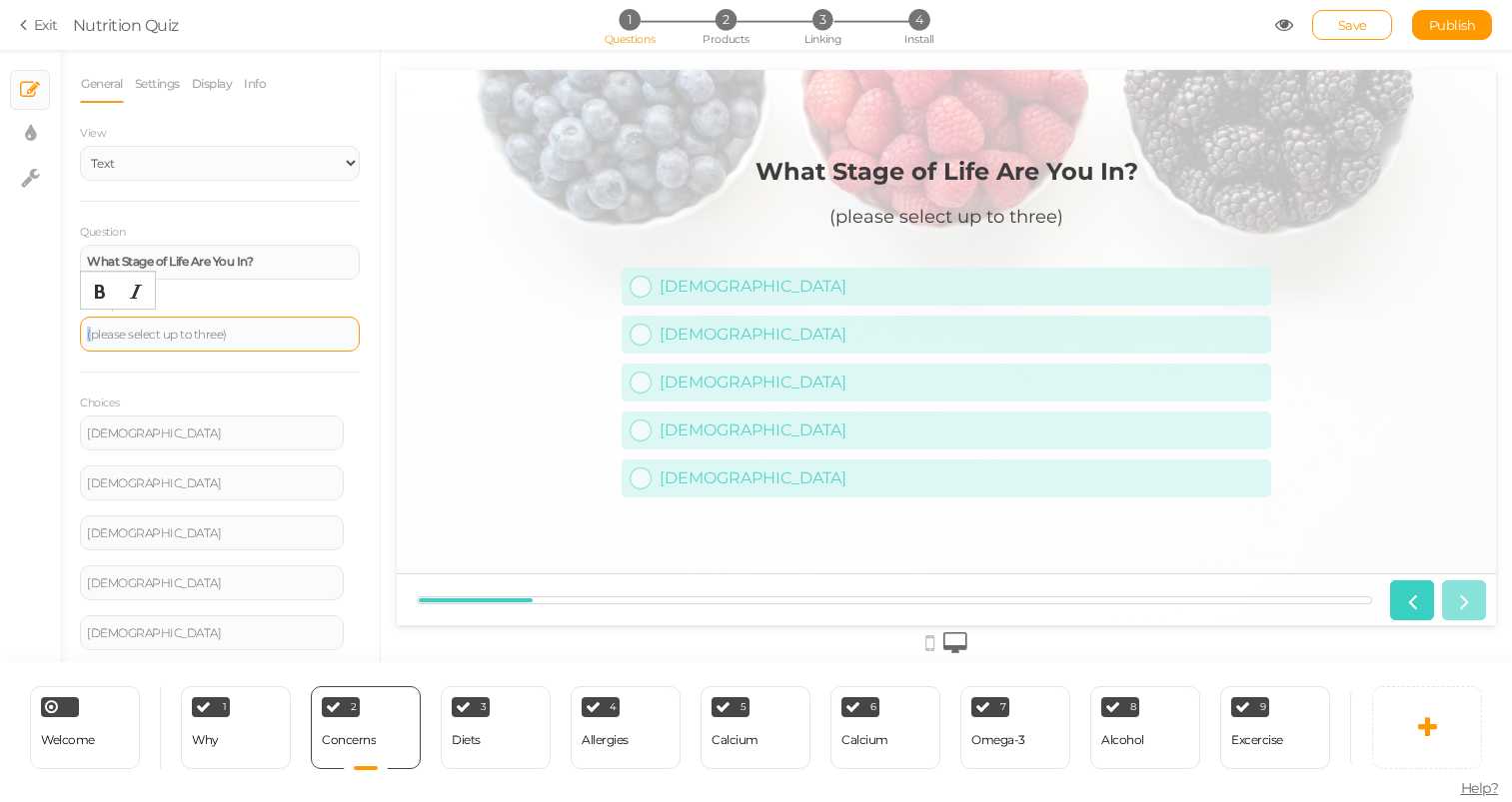 click on "(please select up to three)" at bounding box center [220, 334] 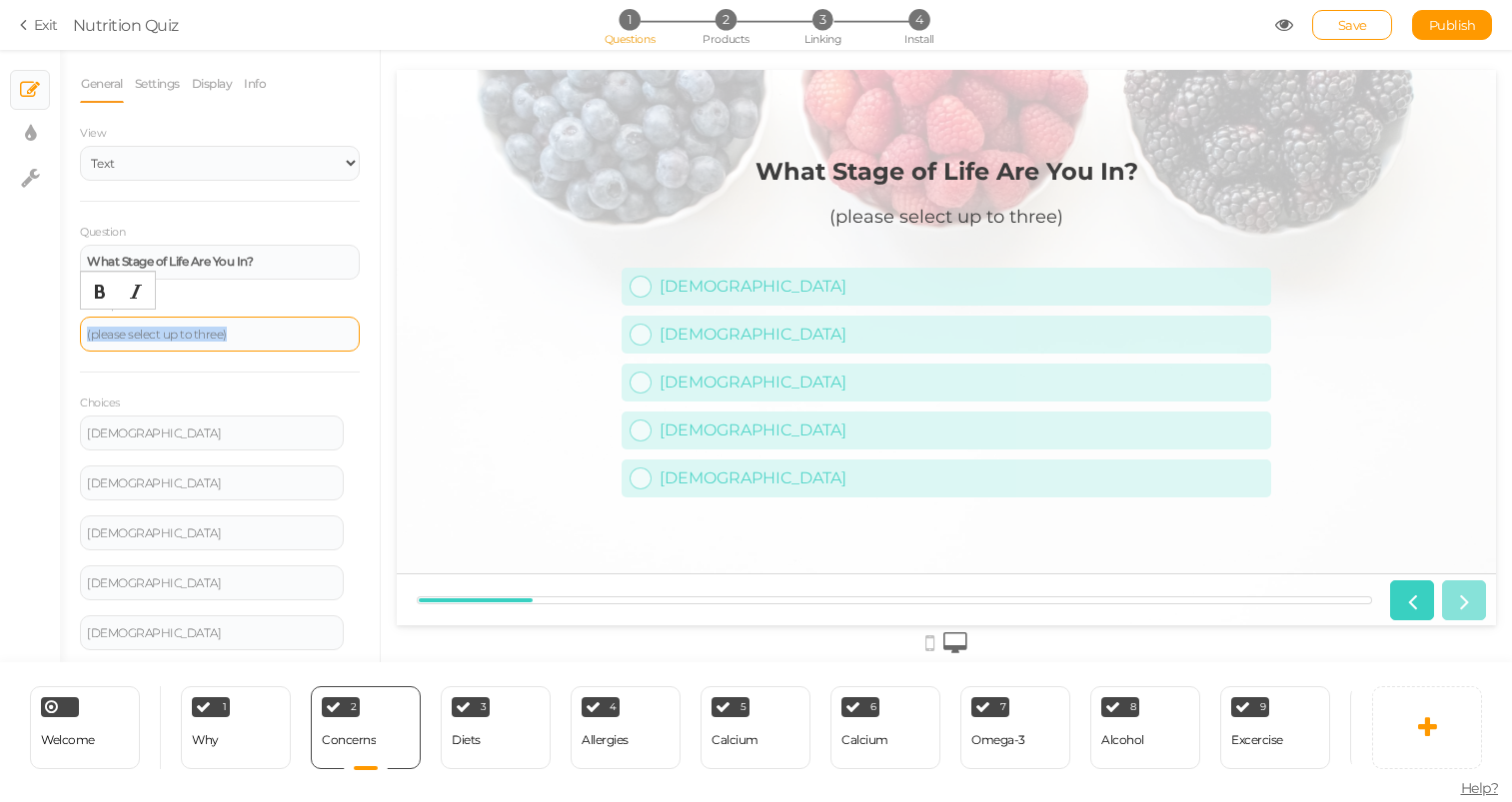 click on "(please select up to three)" at bounding box center [220, 334] 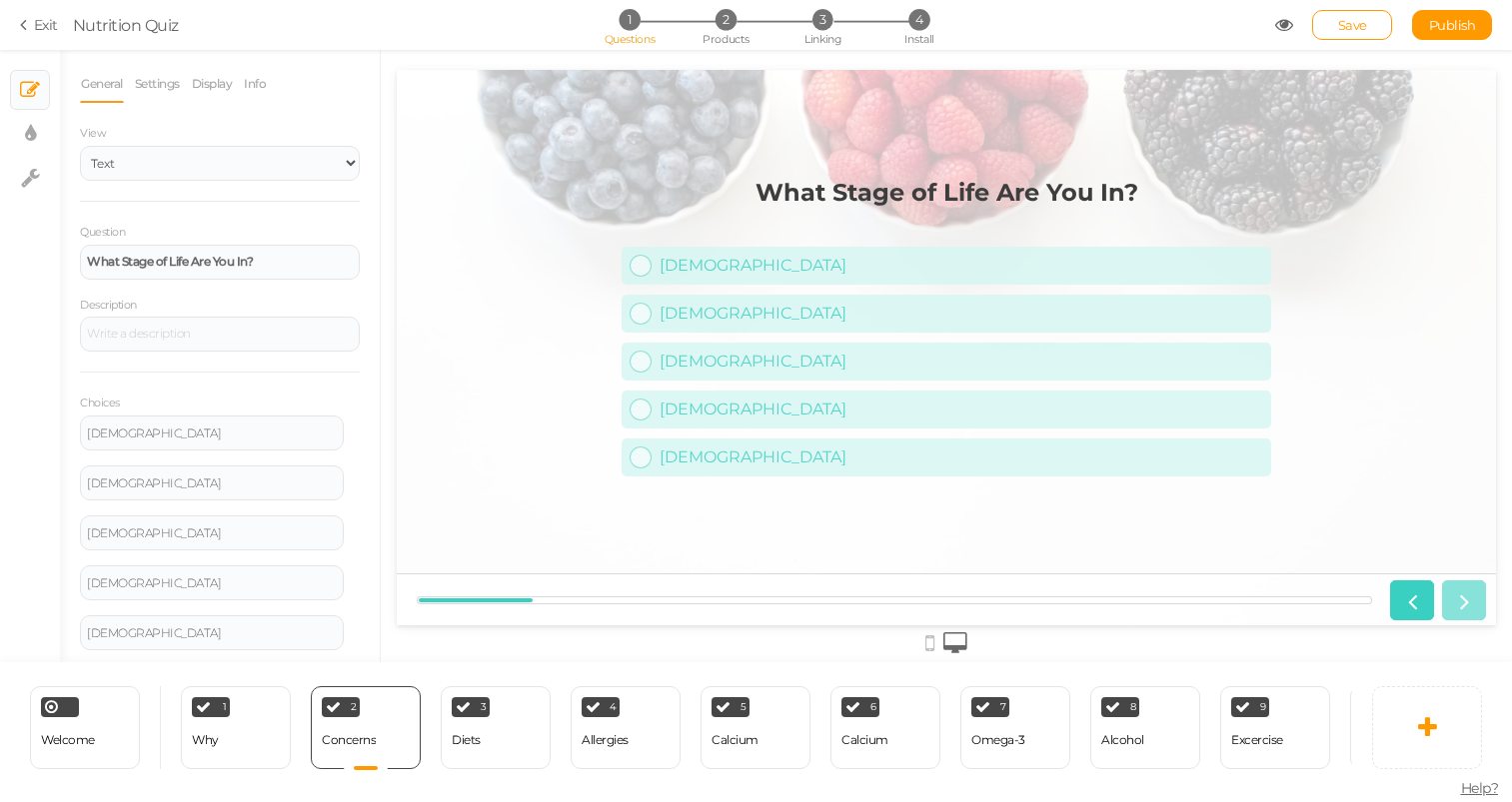 click on "Question   What Stage of Life Are You In?                         Description                                                       Choices                 [DEMOGRAPHIC_DATA]                         Settings             Delete                             [DEMOGRAPHIC_DATA]                         Settings             Delete                             [DEMOGRAPHIC_DATA]                         Settings             Delete                             [DEMOGRAPHIC_DATA]                         Settings             Delete                             [DEMOGRAPHIC_DATA]                         Settings             Delete" at bounding box center [220, 443] 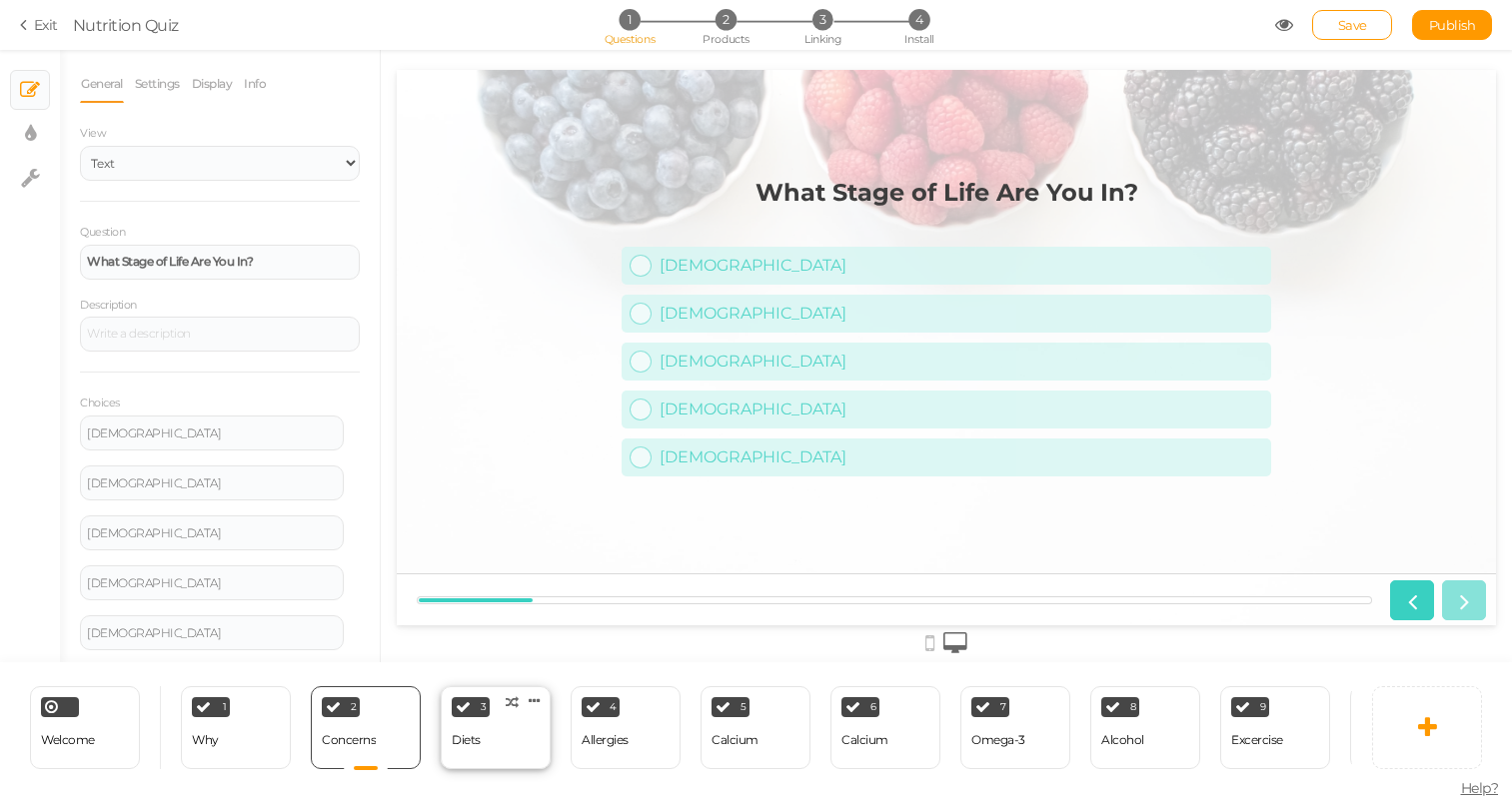 click on "Diets" at bounding box center (466, 740) 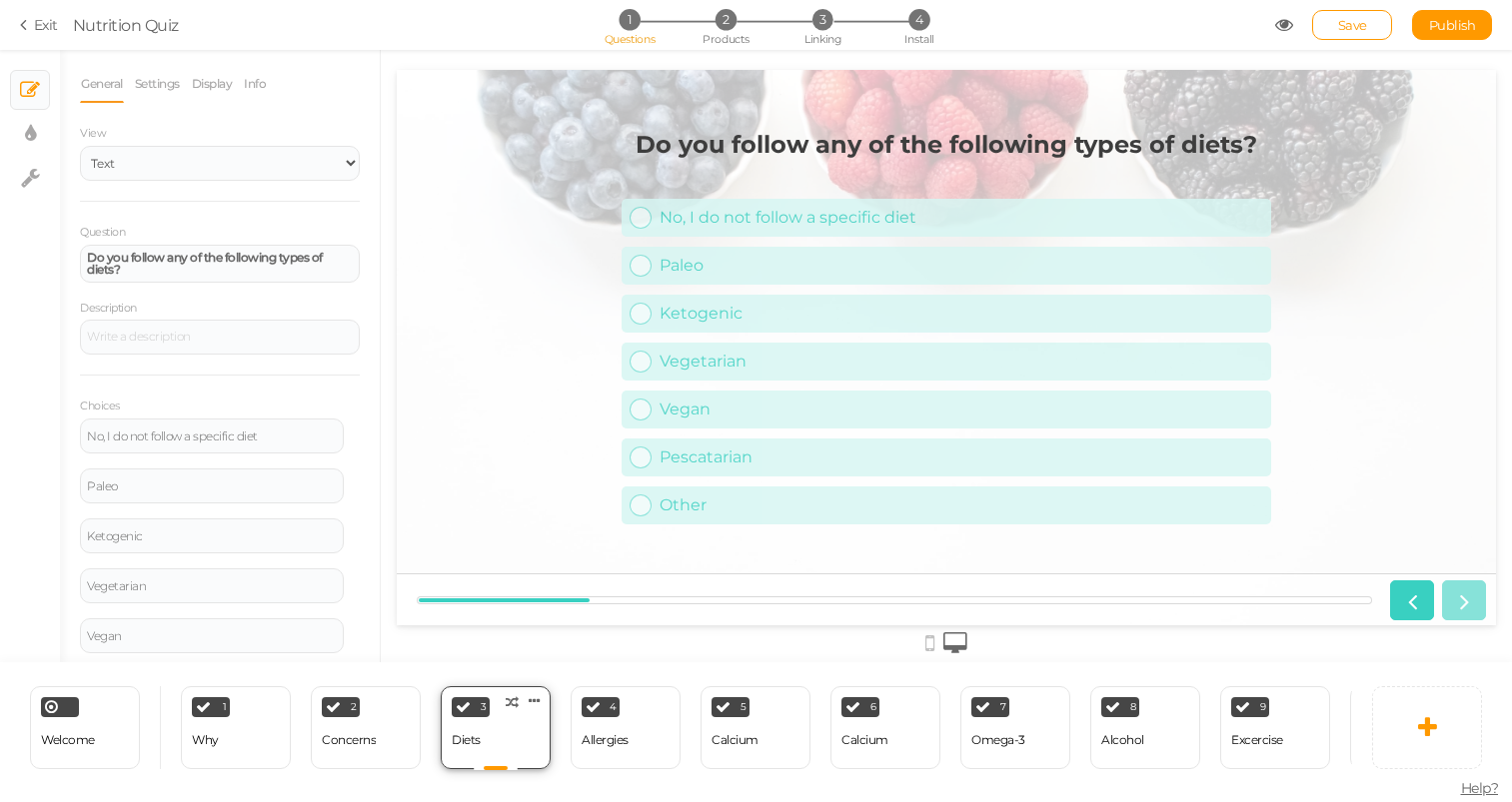 scroll, scrollTop: 0, scrollLeft: 0, axis: both 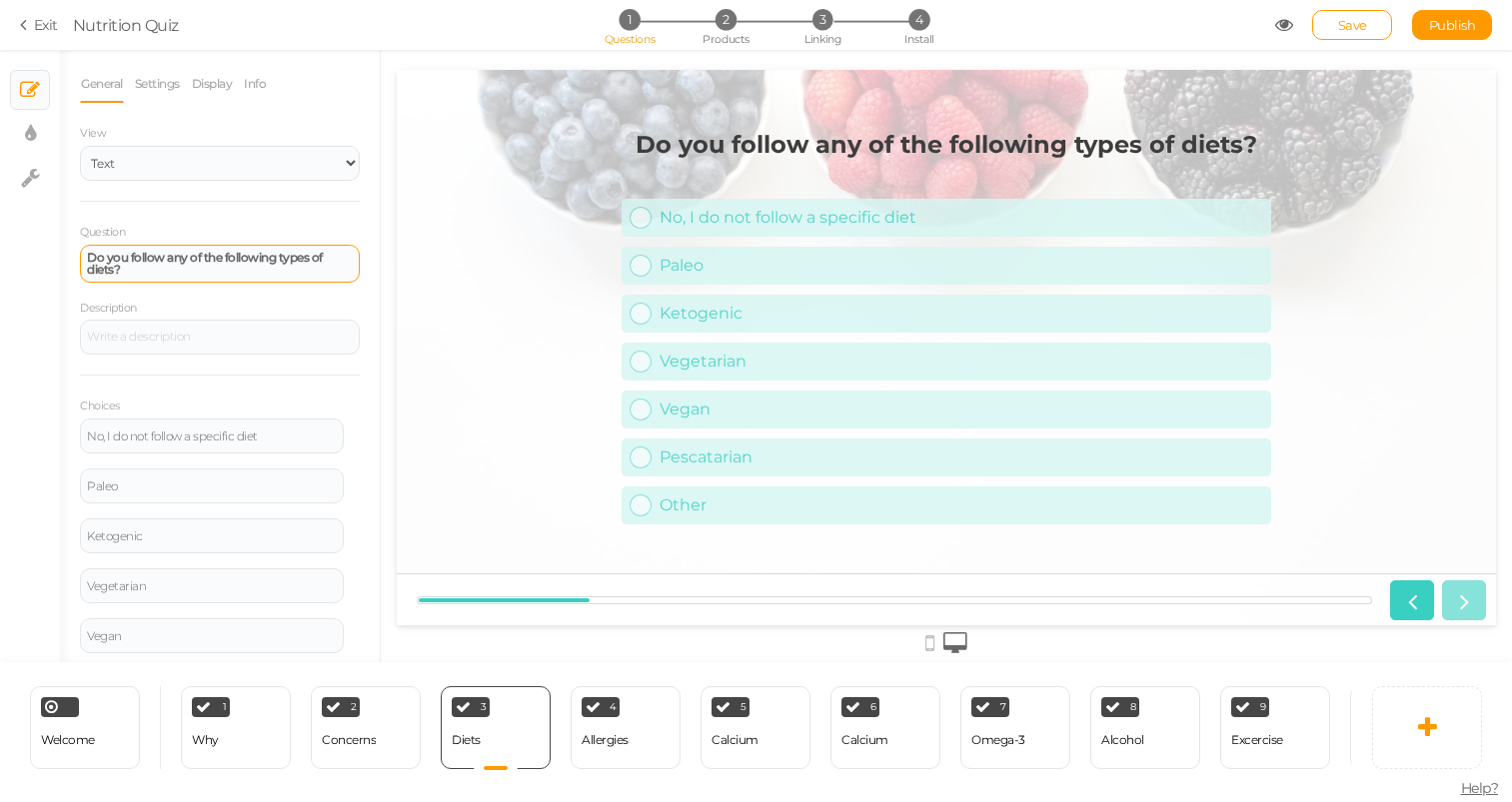 click on "Do you follow any of the following types of diets?" at bounding box center (205, 263) 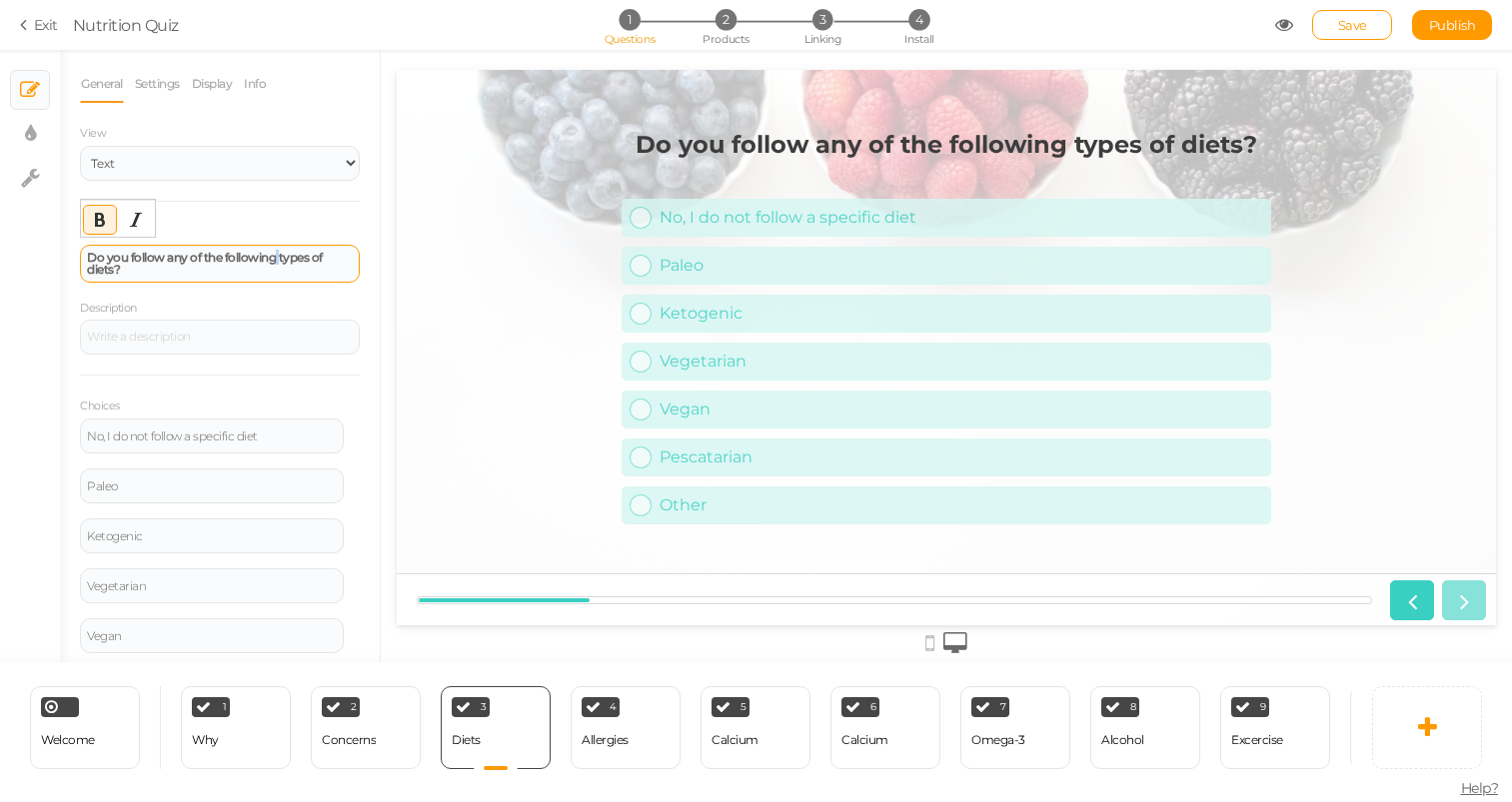 click on "Do you follow any of the following types of diets?" at bounding box center [205, 263] 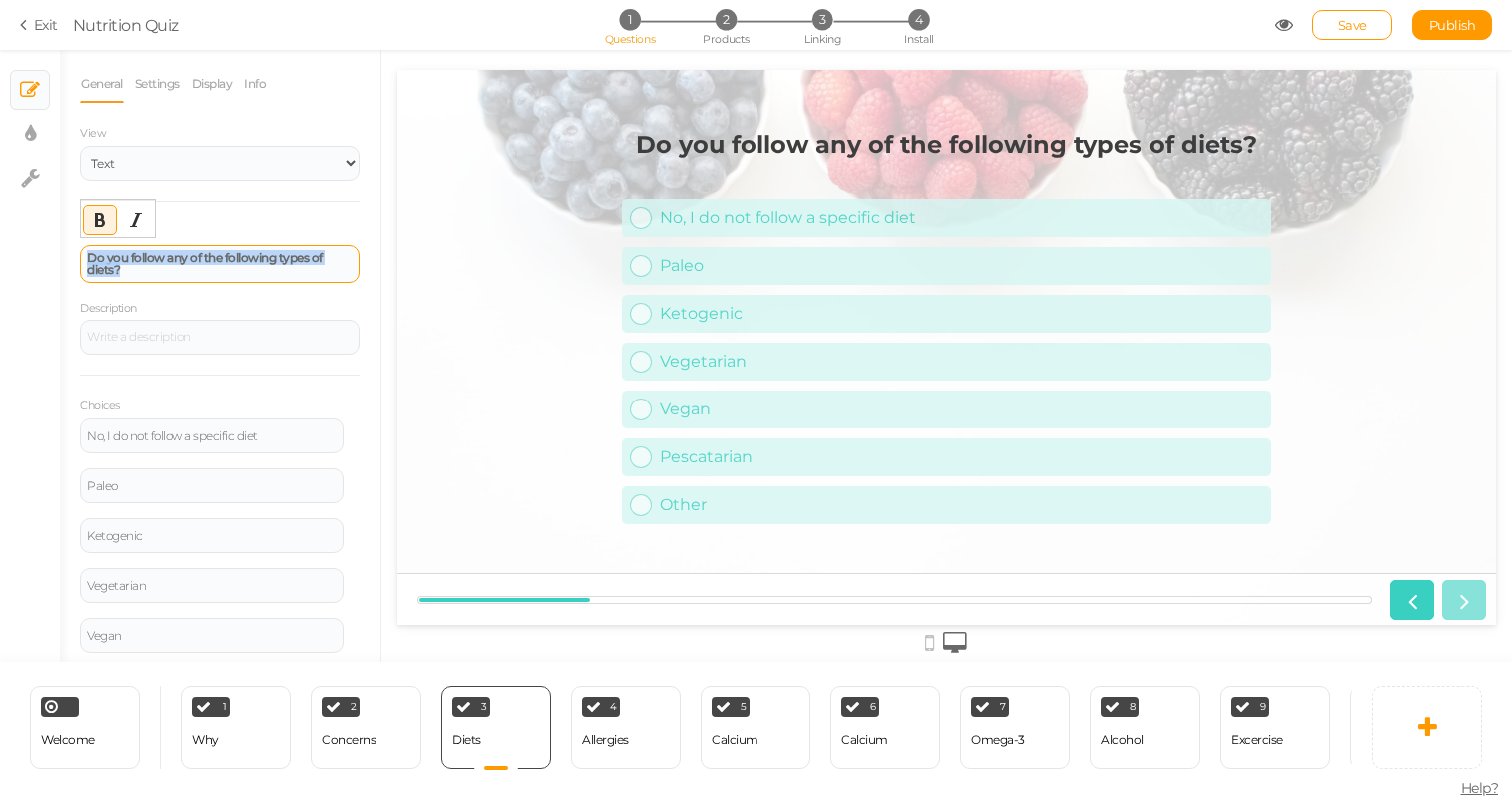 click on "Do you follow any of the following types of diets?" at bounding box center [205, 263] 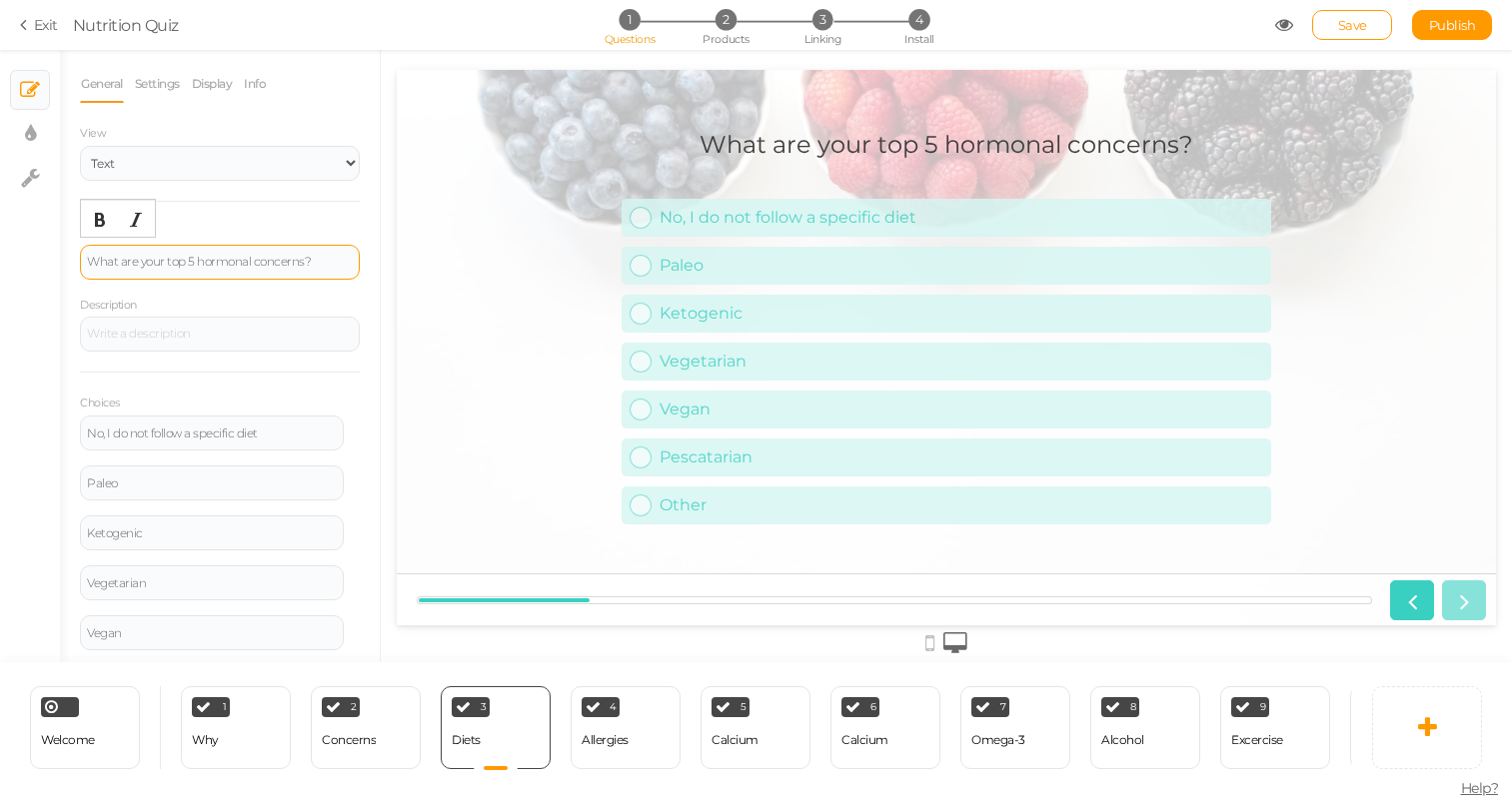 click on "What are your top 5 hormonal concerns?" at bounding box center (220, 262) 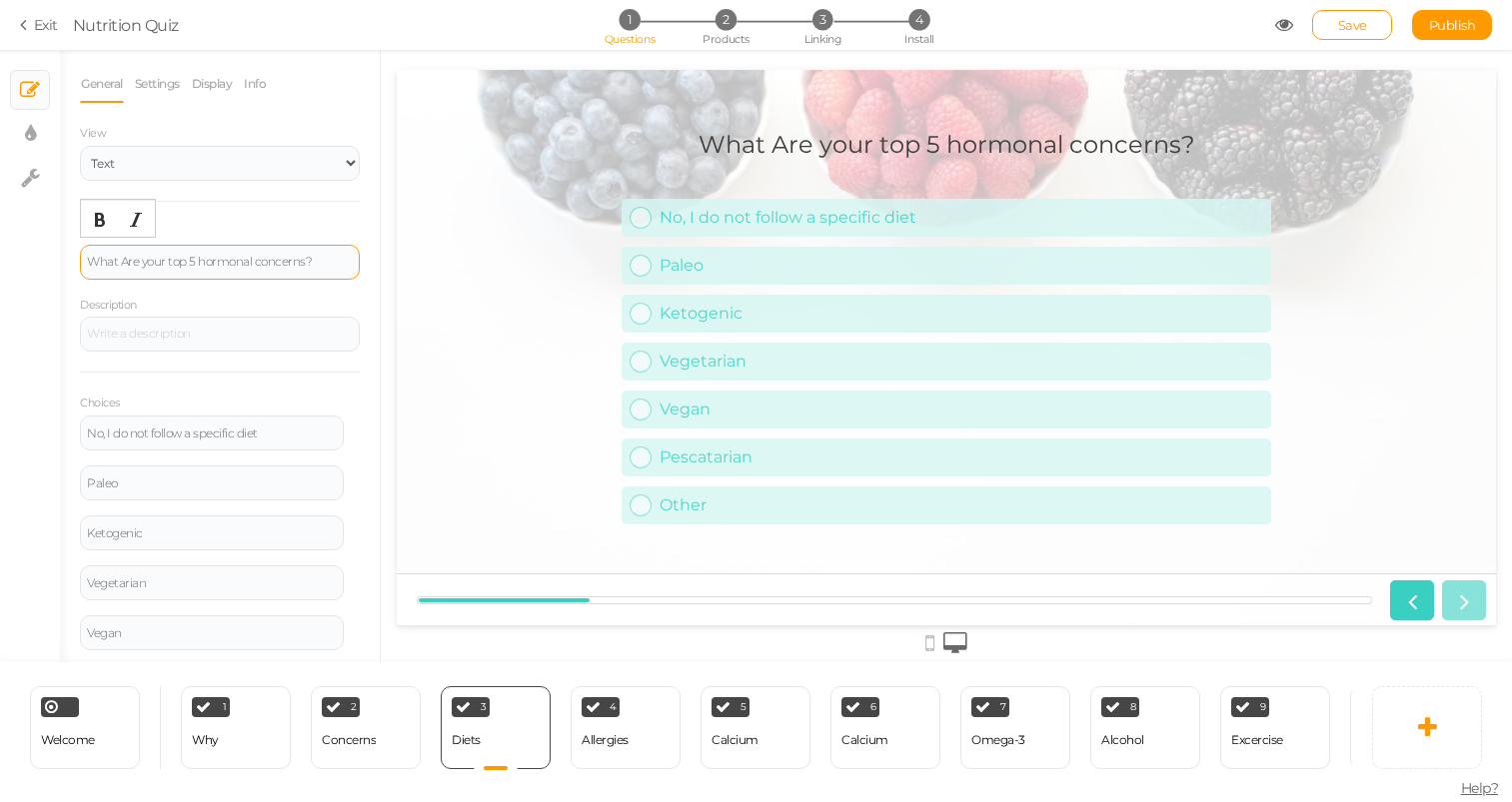 click on "What Are your top 5 hormonal concerns?" at bounding box center (220, 262) 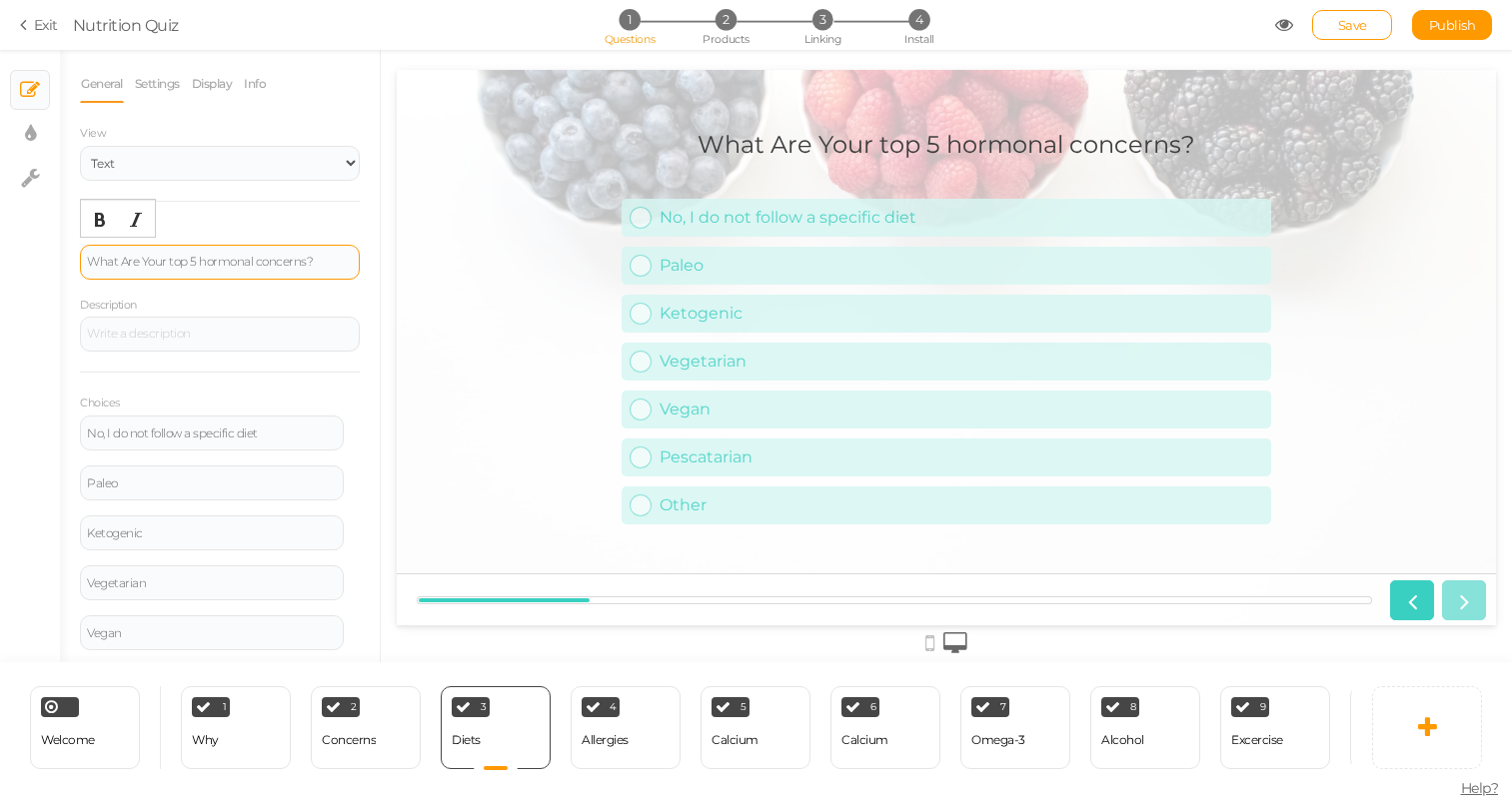 click on "What Are Your top 5 hormonal concerns?" at bounding box center (220, 262) 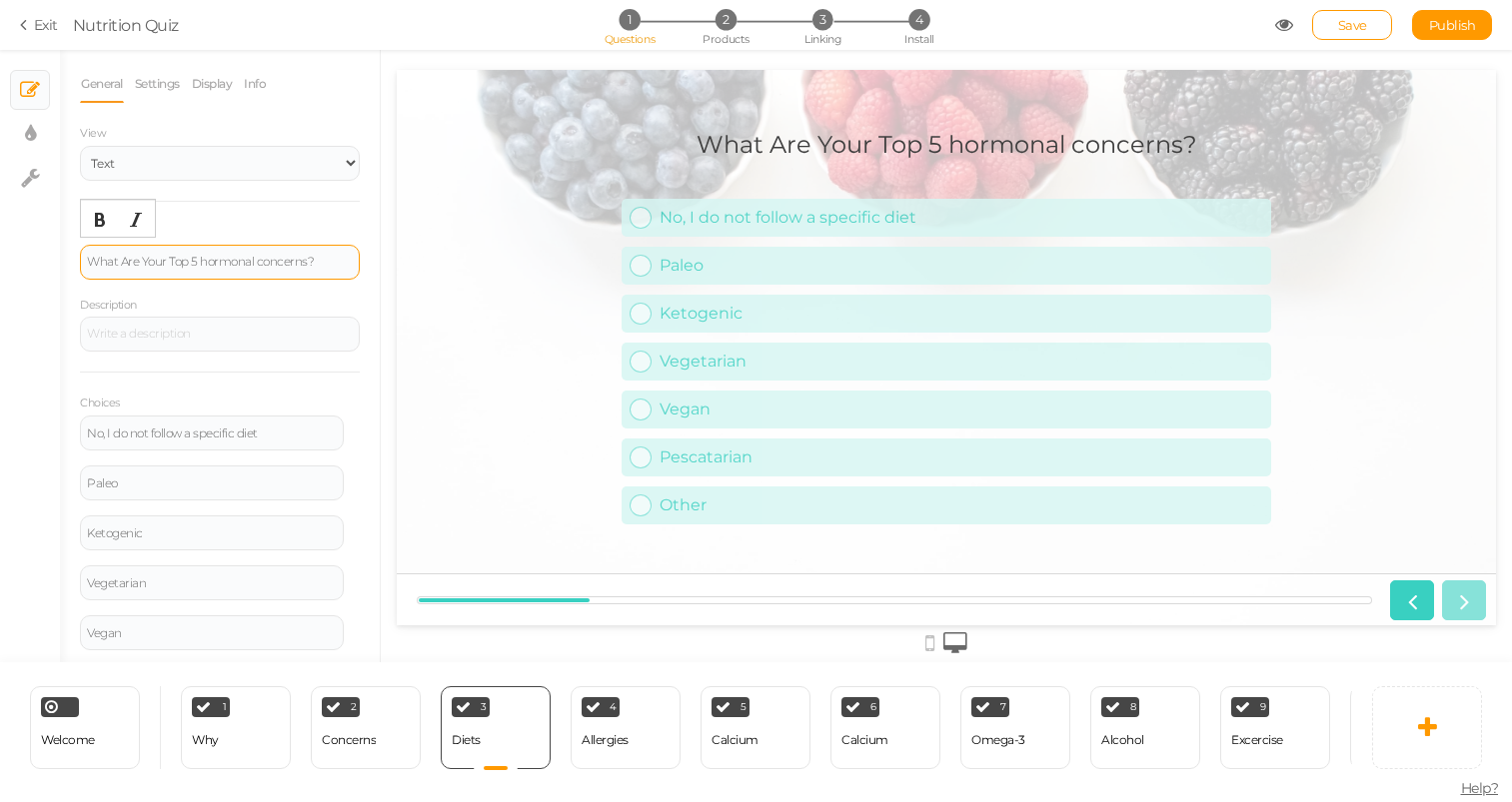 click on "What Are Your Top 5 hormonal concerns?" at bounding box center [220, 262] 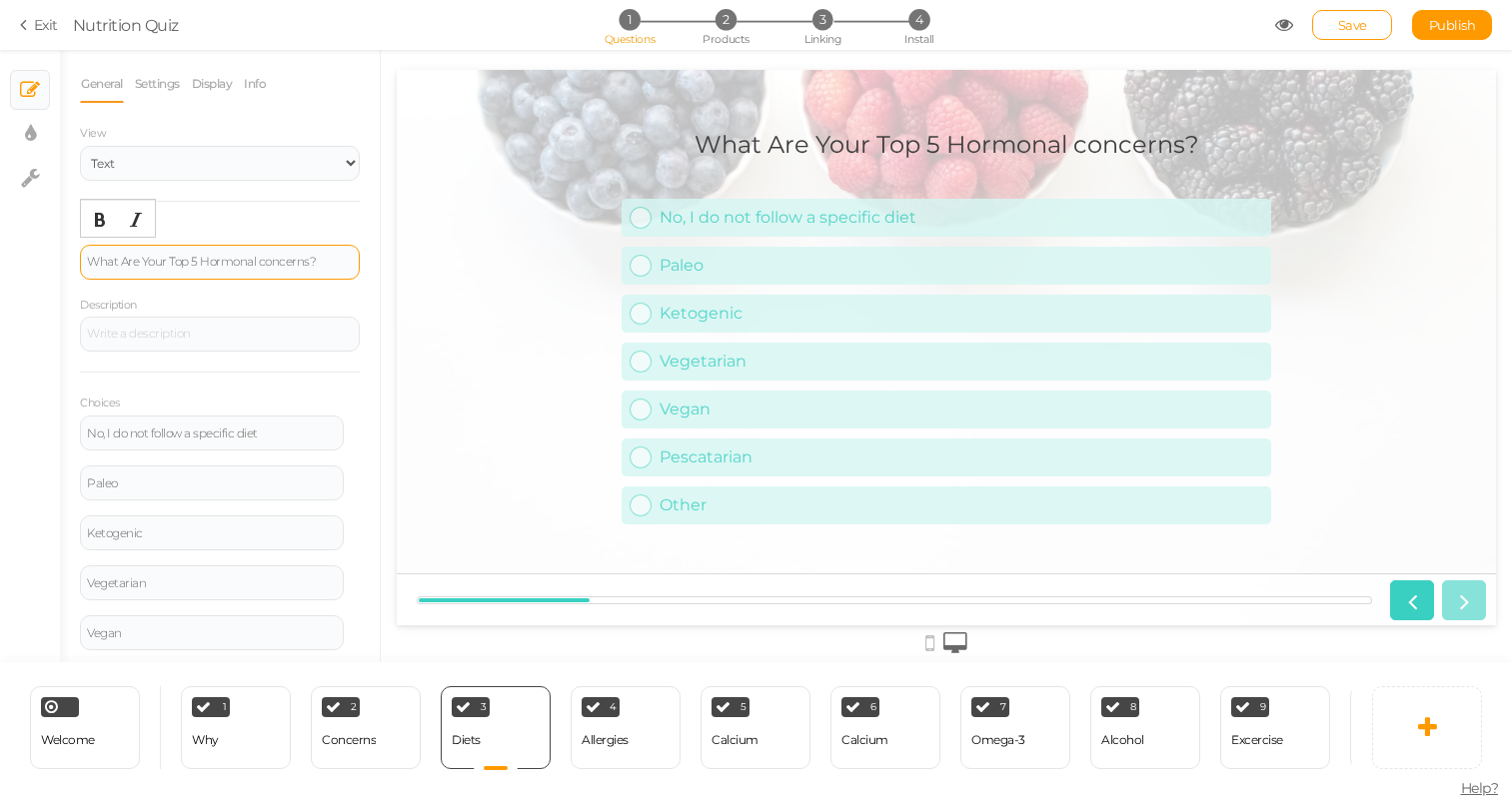click on "What Are Your Top 5 Hormonal concerns?" at bounding box center [220, 262] 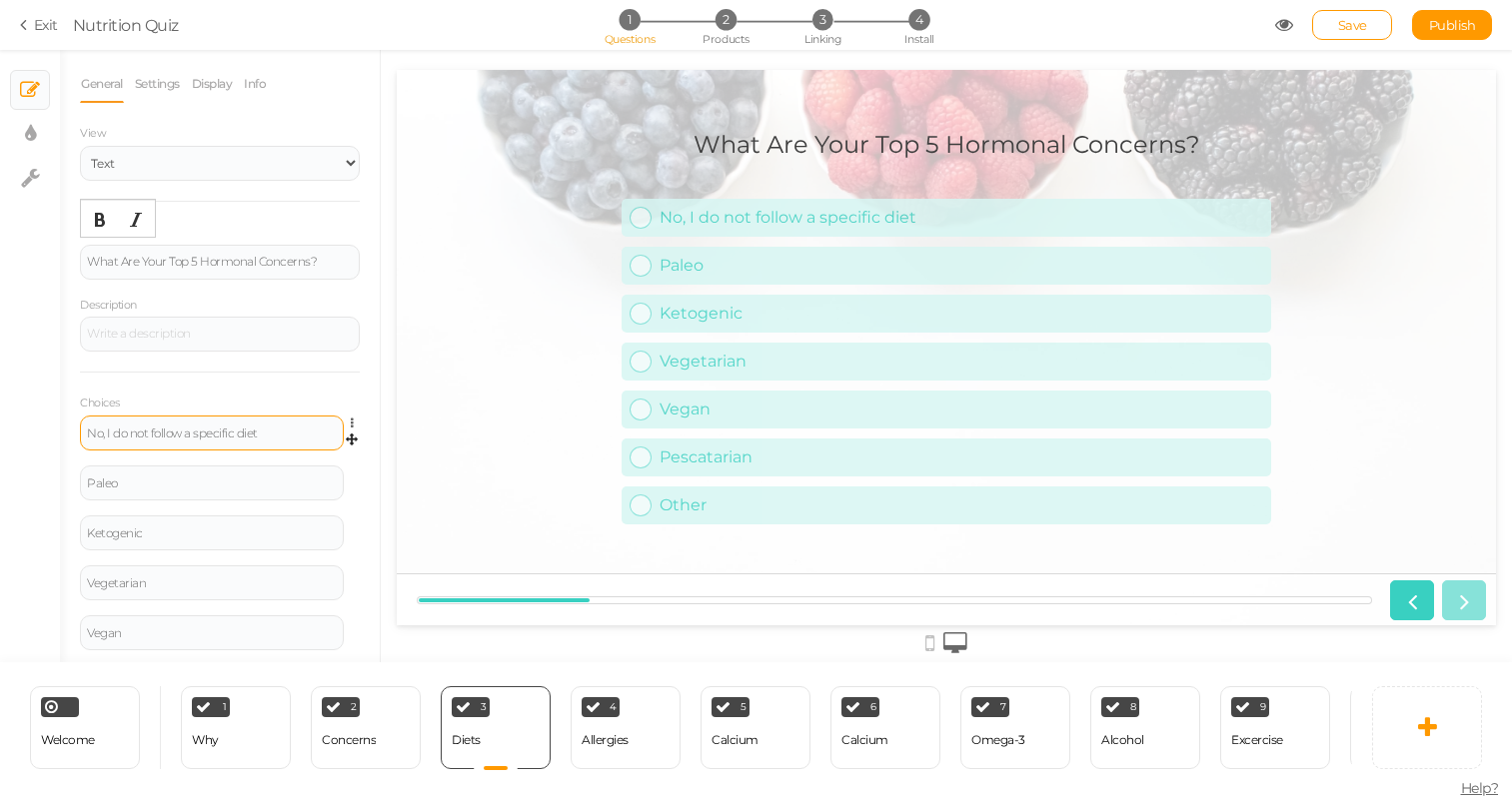 click on "No, I do not follow a specific diet" at bounding box center (212, 433) 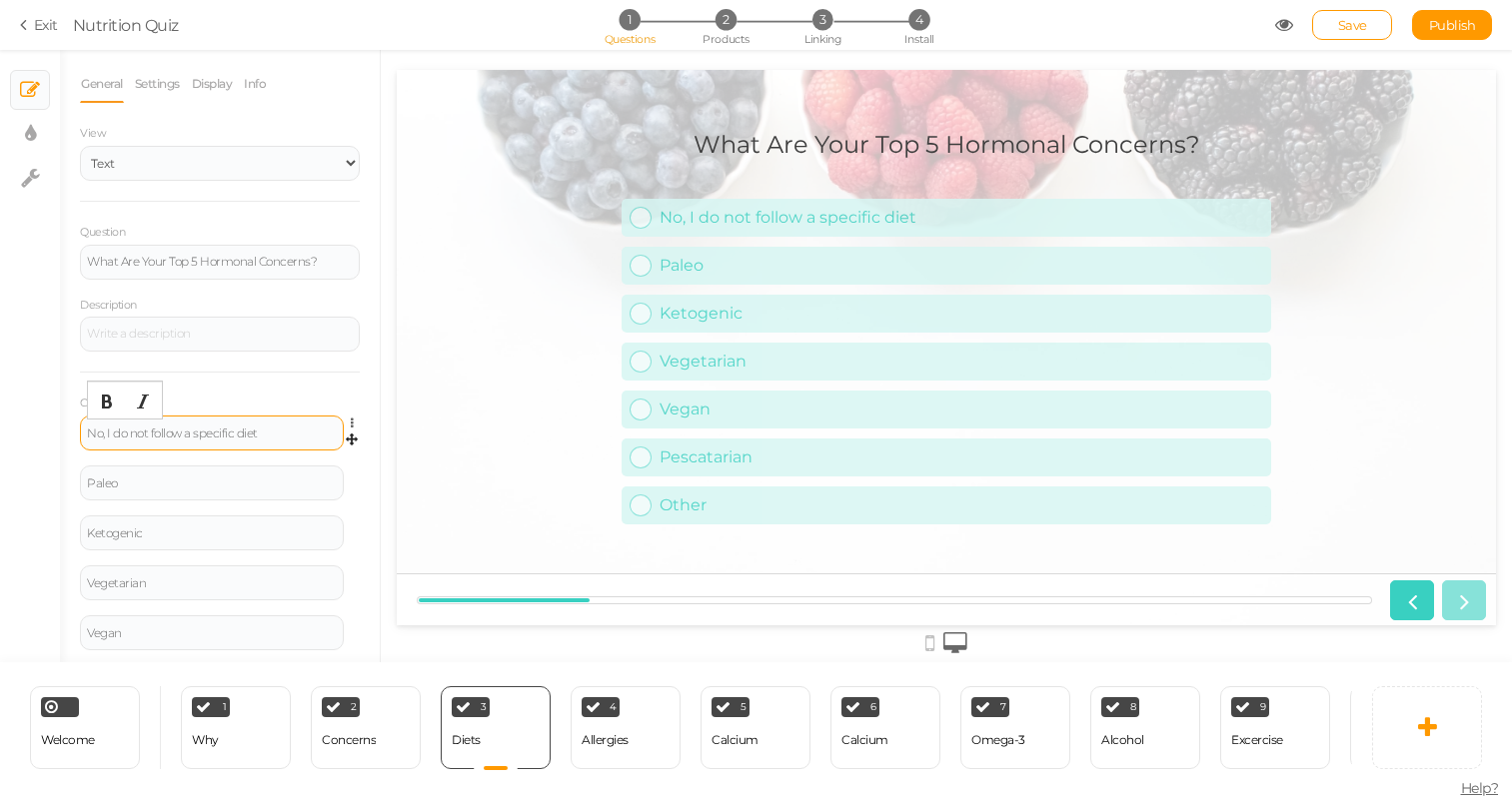 click on "No, I do not follow a specific diet" at bounding box center (212, 433) 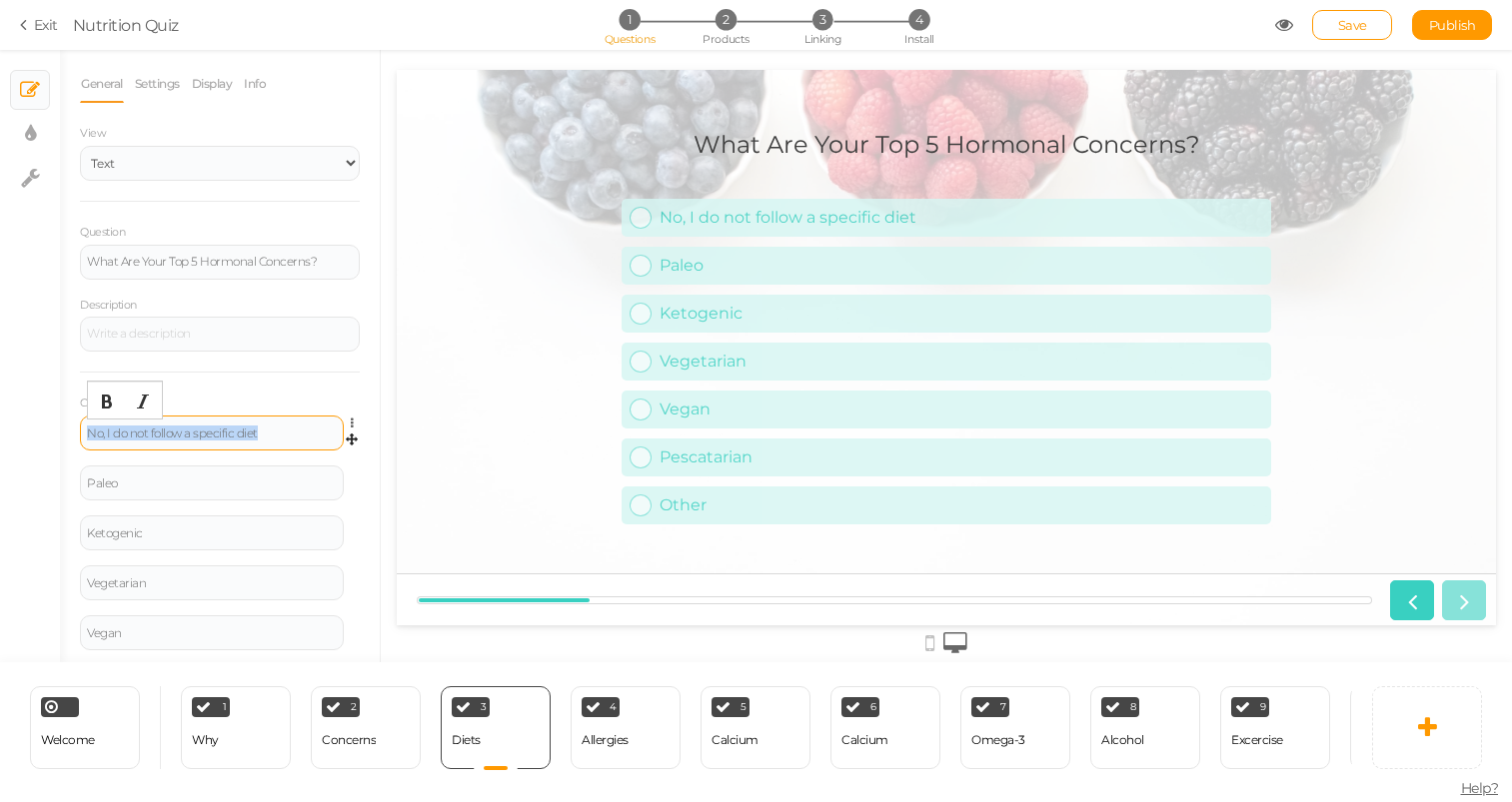 click on "No, I do not follow a specific diet" at bounding box center (212, 433) 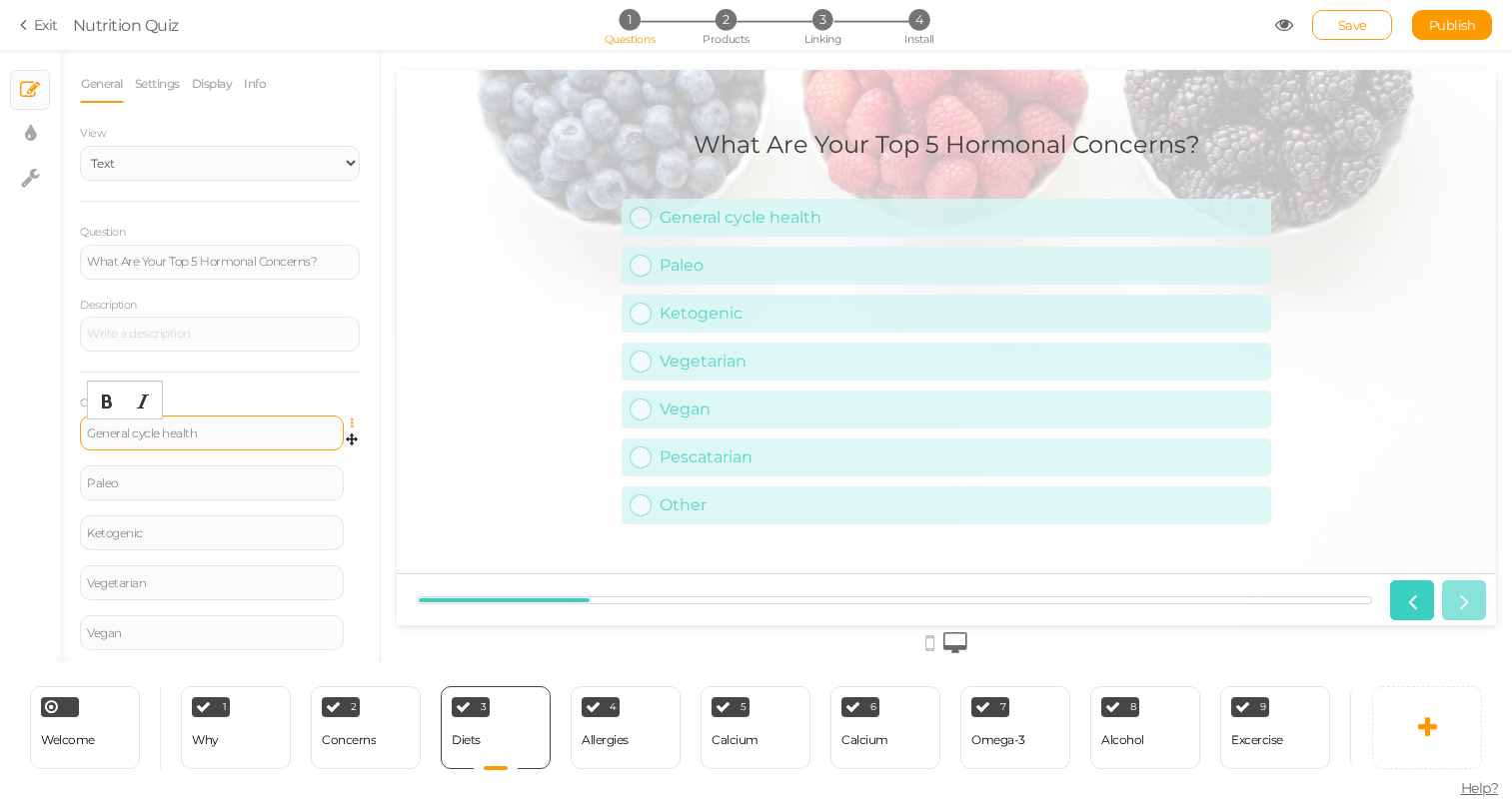 click at bounding box center [357, 423] 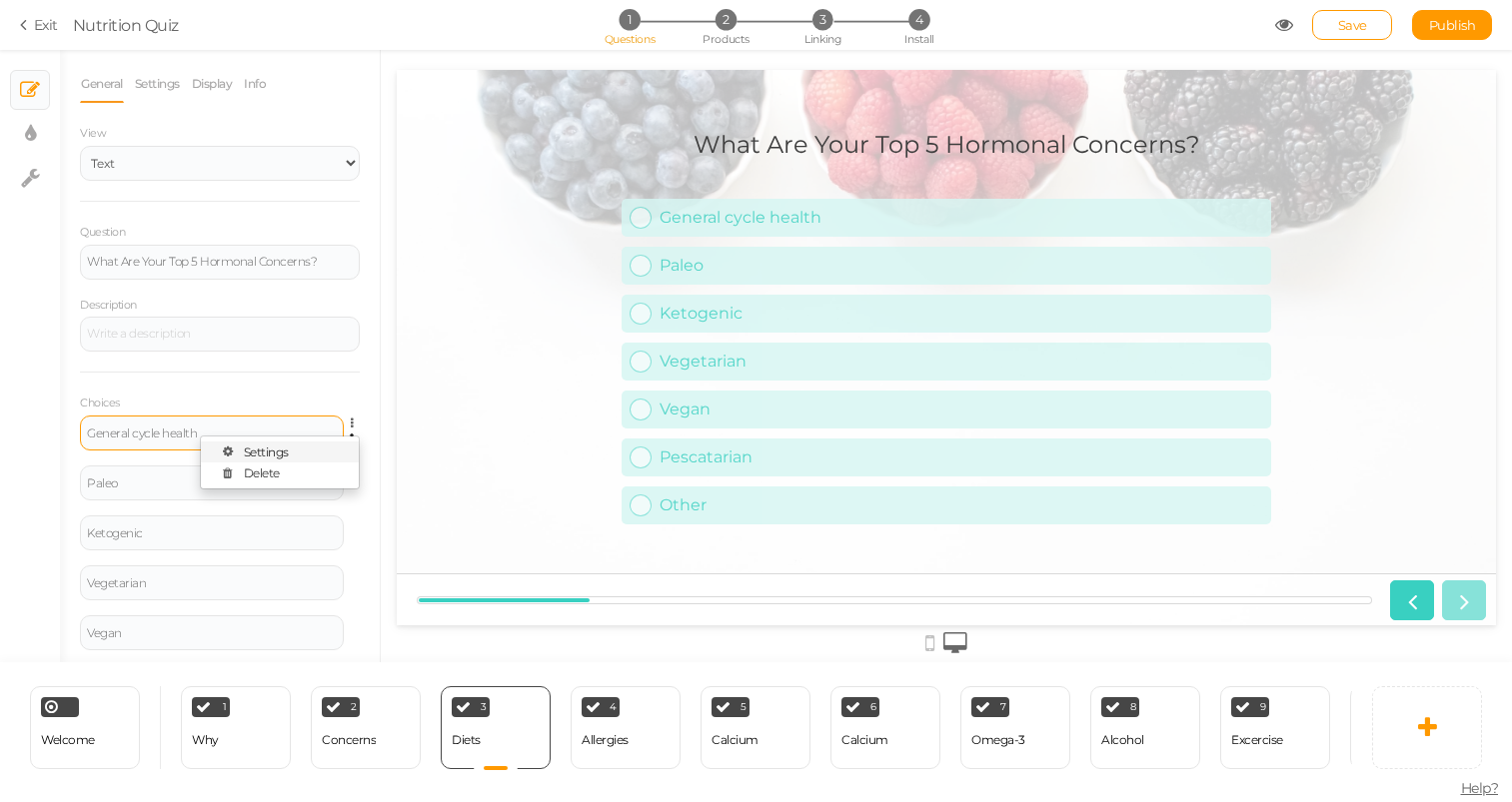 click on "Settings" at bounding box center [280, 451] 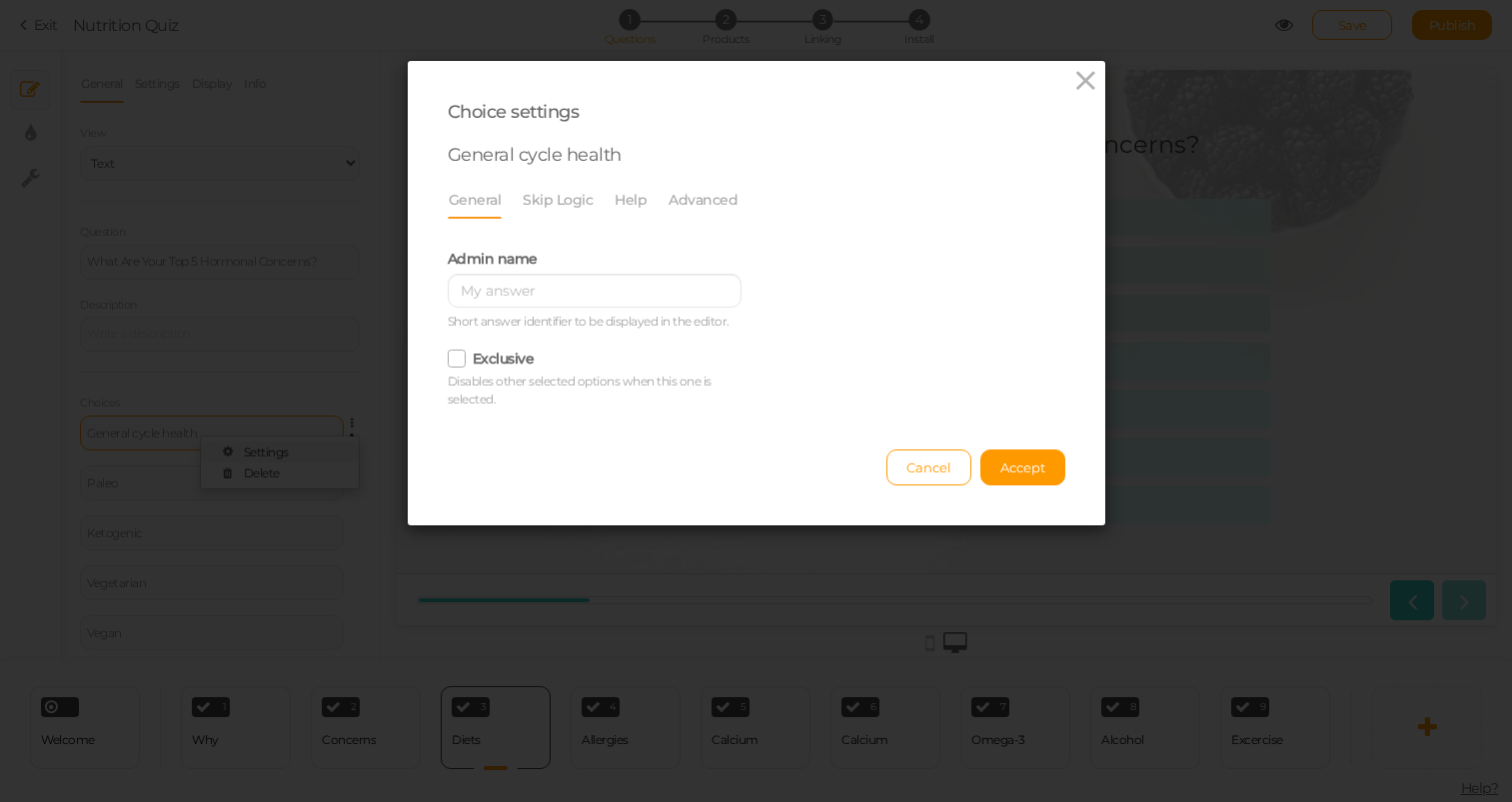 scroll, scrollTop: 0, scrollLeft: 0, axis: both 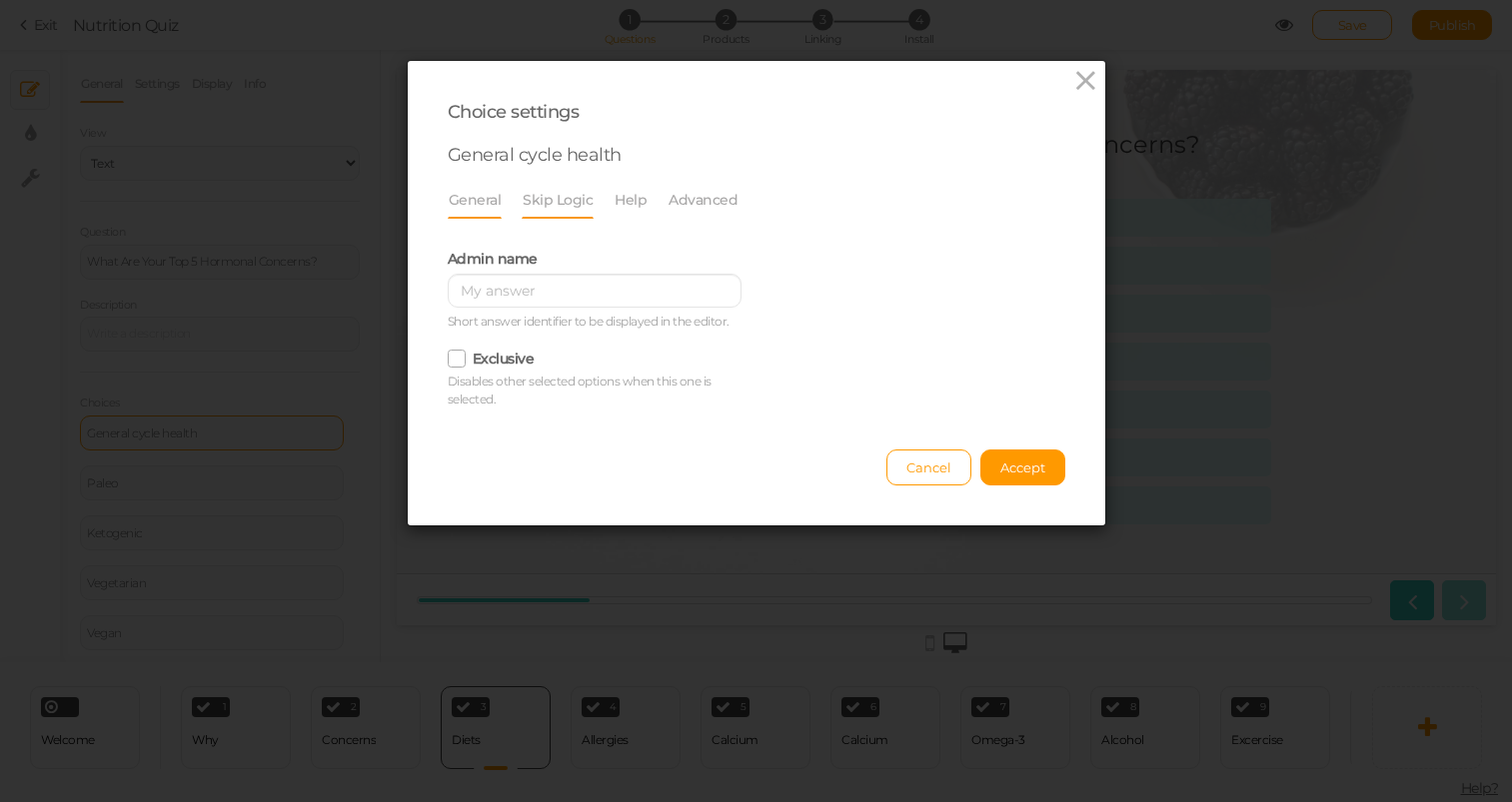 click on "Skip Logic" at bounding box center [558, 200] 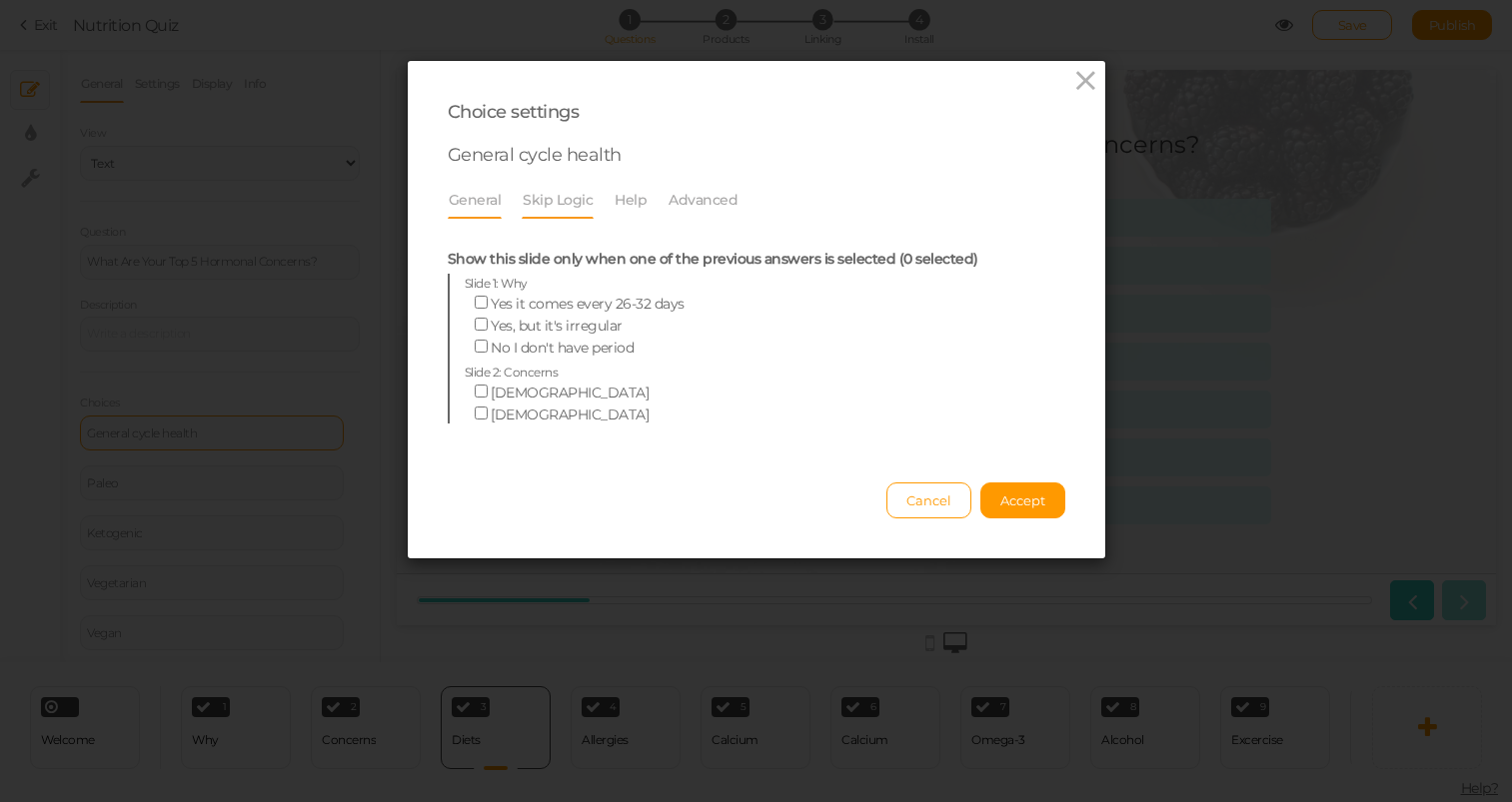 click on "General" at bounding box center [475, 200] 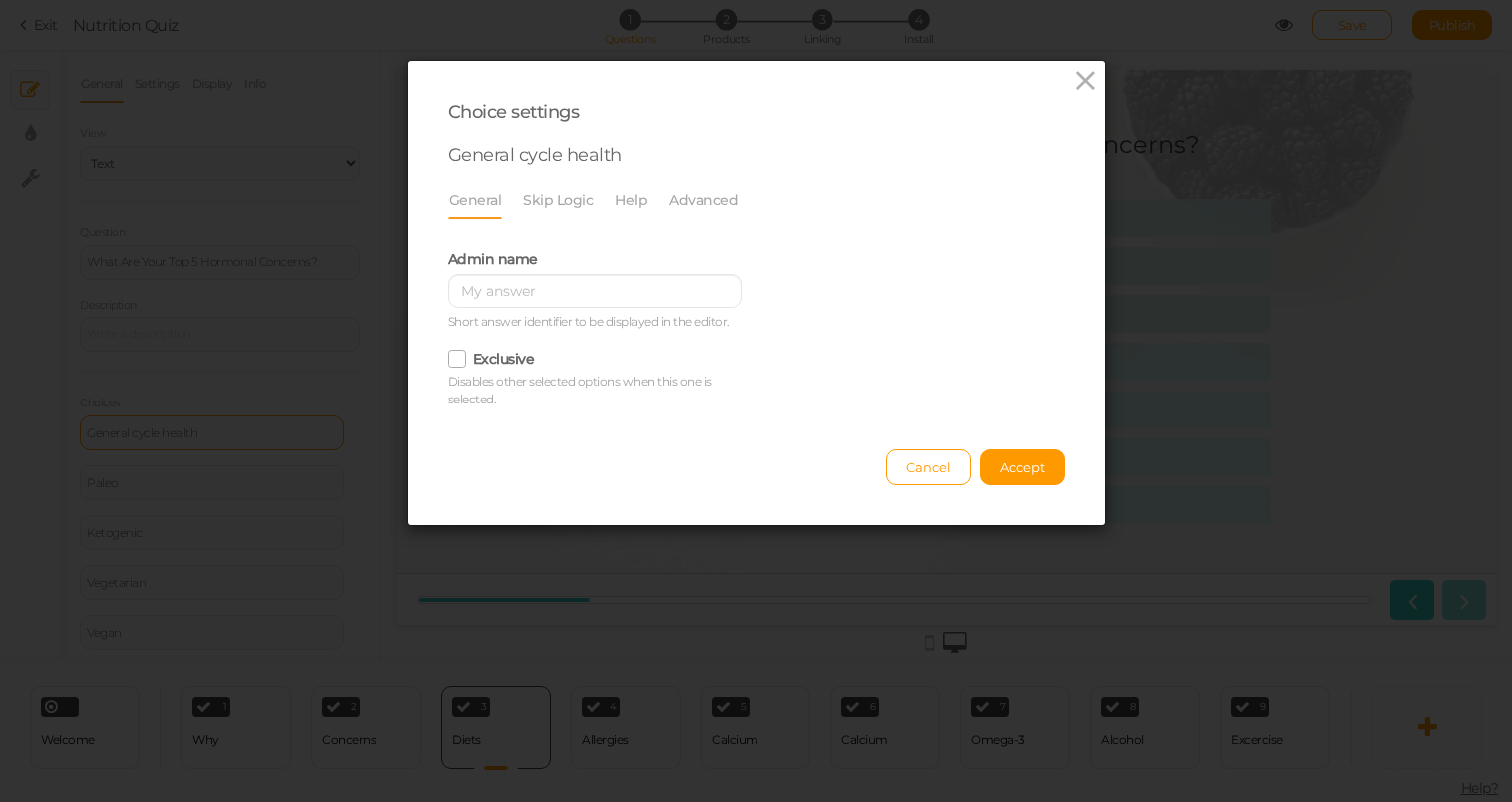 click on "General
Skip Logic
Help
Advanced
Admin name     [PERSON_NAME] answer identifier to be displayed in the editor.            Exclusive    Disables other selected options when this one is selected.
11pt         p   Optionally, write here a help text for the slide.
Alias     Identifier used to create rules that recommend products.           Answer key     Key that identifies the answer for integration with external systems.               Metadata   xxxxxxxxxx 1   Option metadata in JSON format.
Show this slide only when one of the previous answers is selected (0 selected)            Slide 1: Why                 Yes it comes every 26-32 days                 Yes, but it's irregular                 No I don't have period             Slide 2: Concerns                 [DEMOGRAPHIC_DATA]                 [DEMOGRAPHIC_DATA]                 [DEMOGRAPHIC_DATA]                 [DEMOGRAPHIC_DATA]" at bounding box center (756, 298) 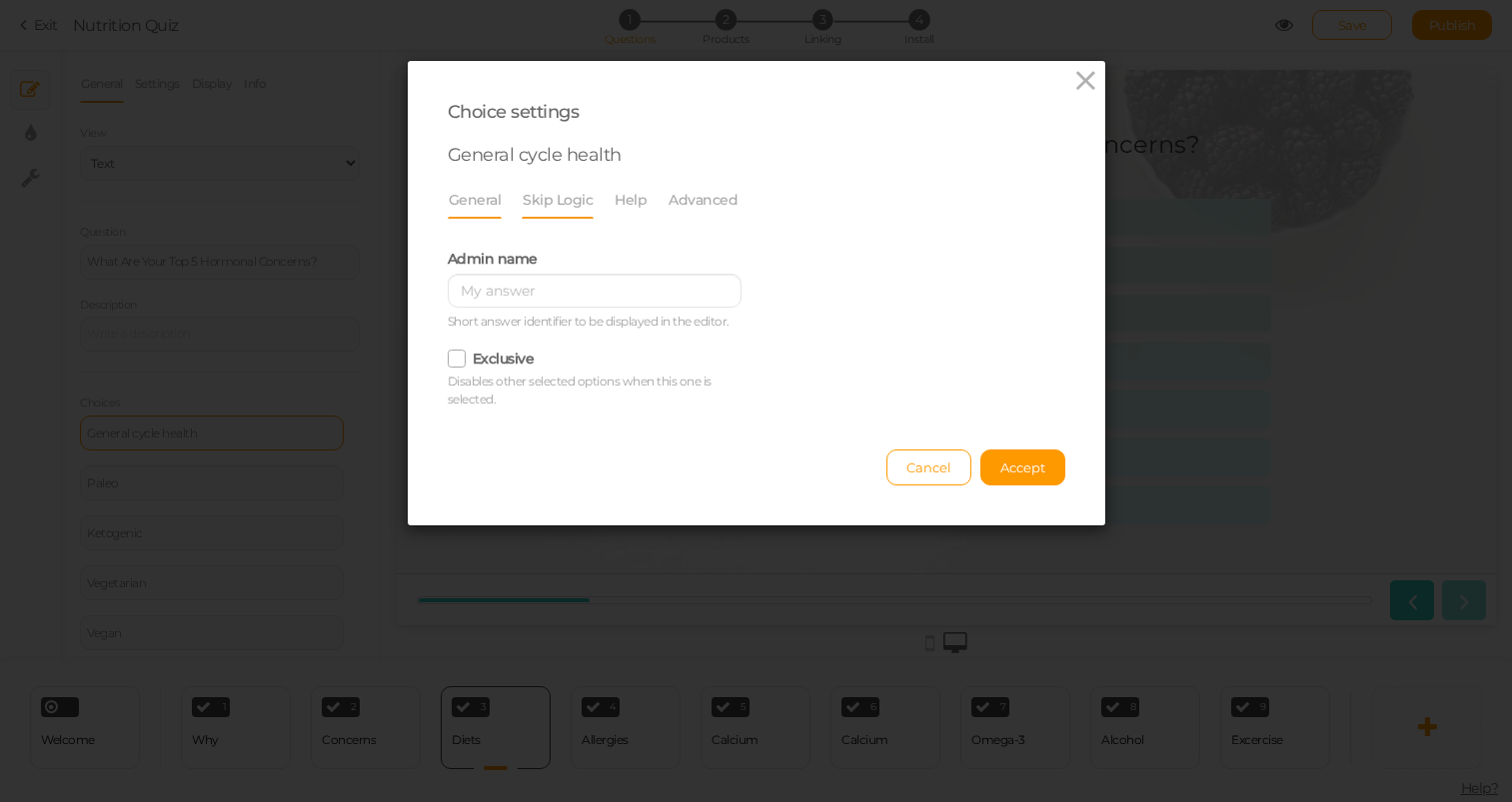 click on "Skip Logic" at bounding box center (558, 200) 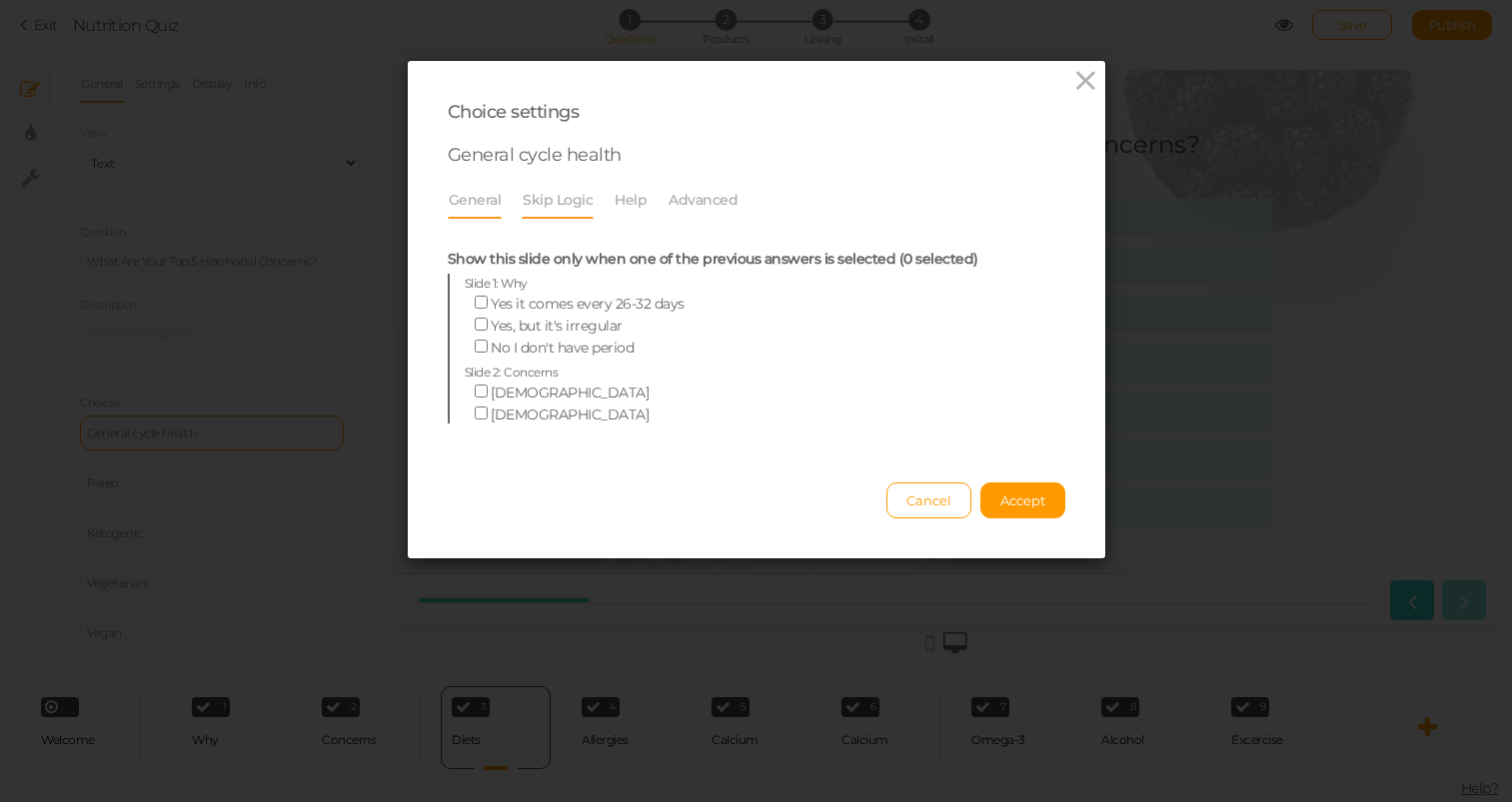 click on "General" at bounding box center (475, 200) 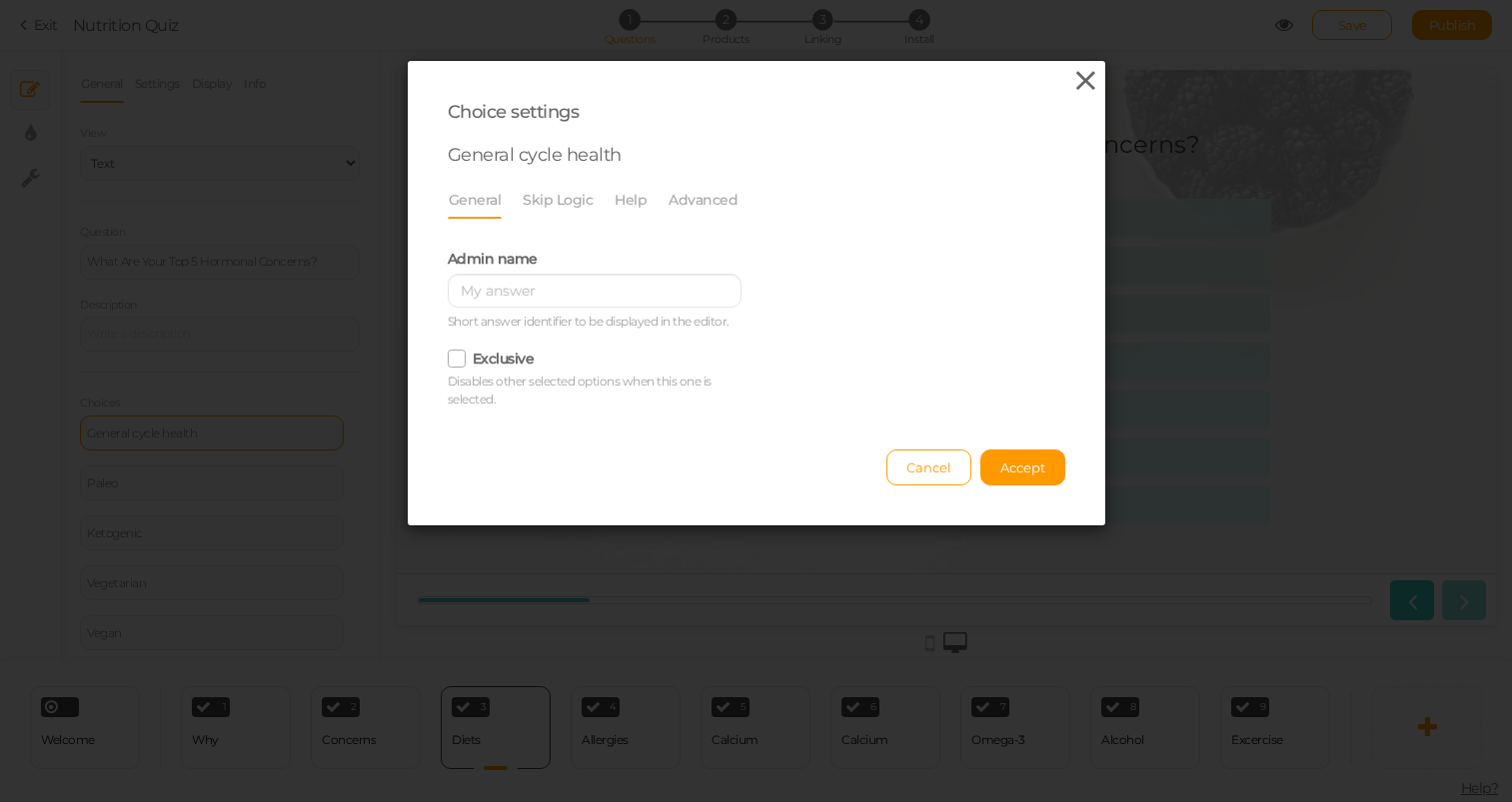 click at bounding box center (1085, 81) 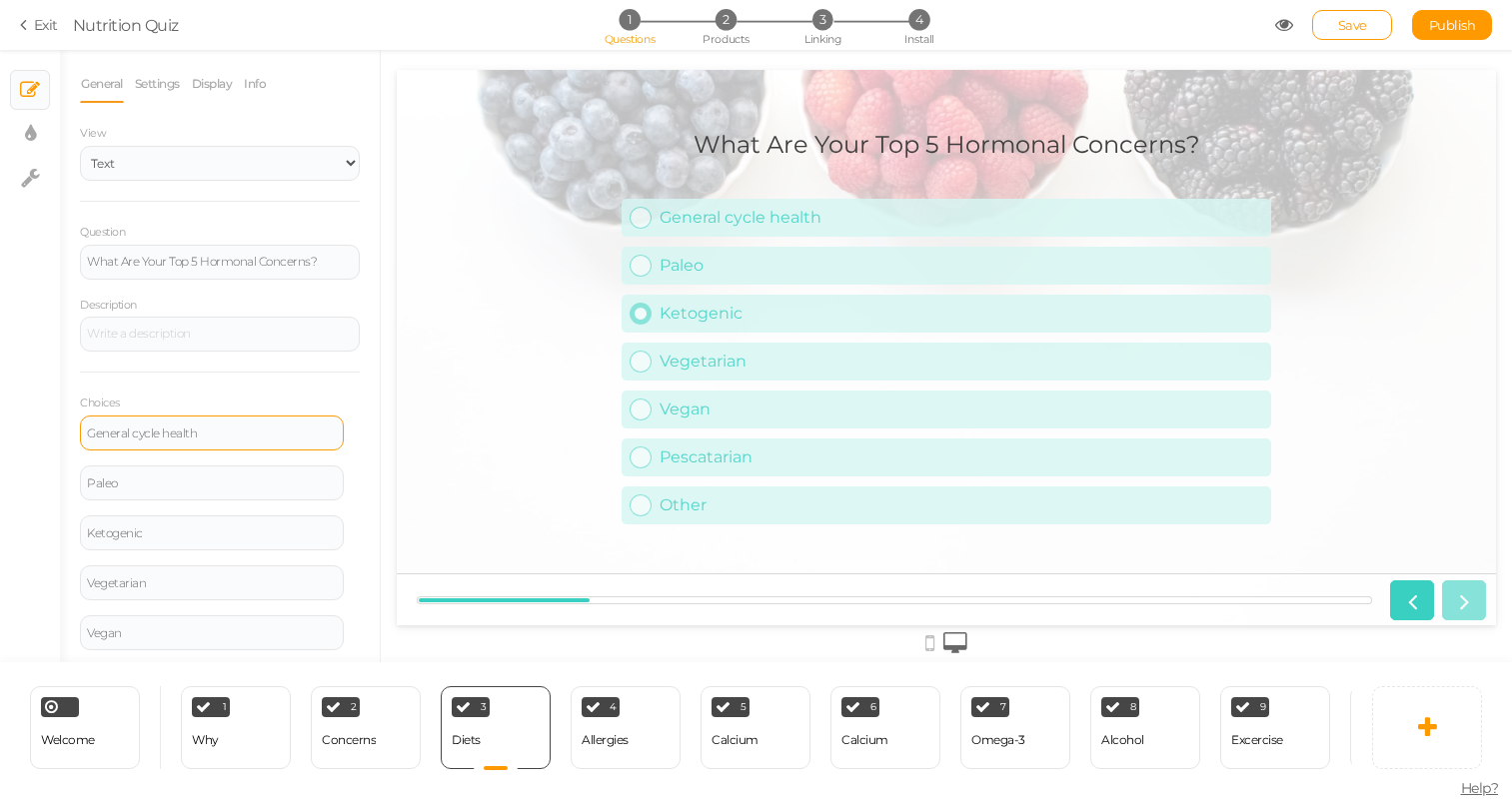 click at bounding box center [641, 313] 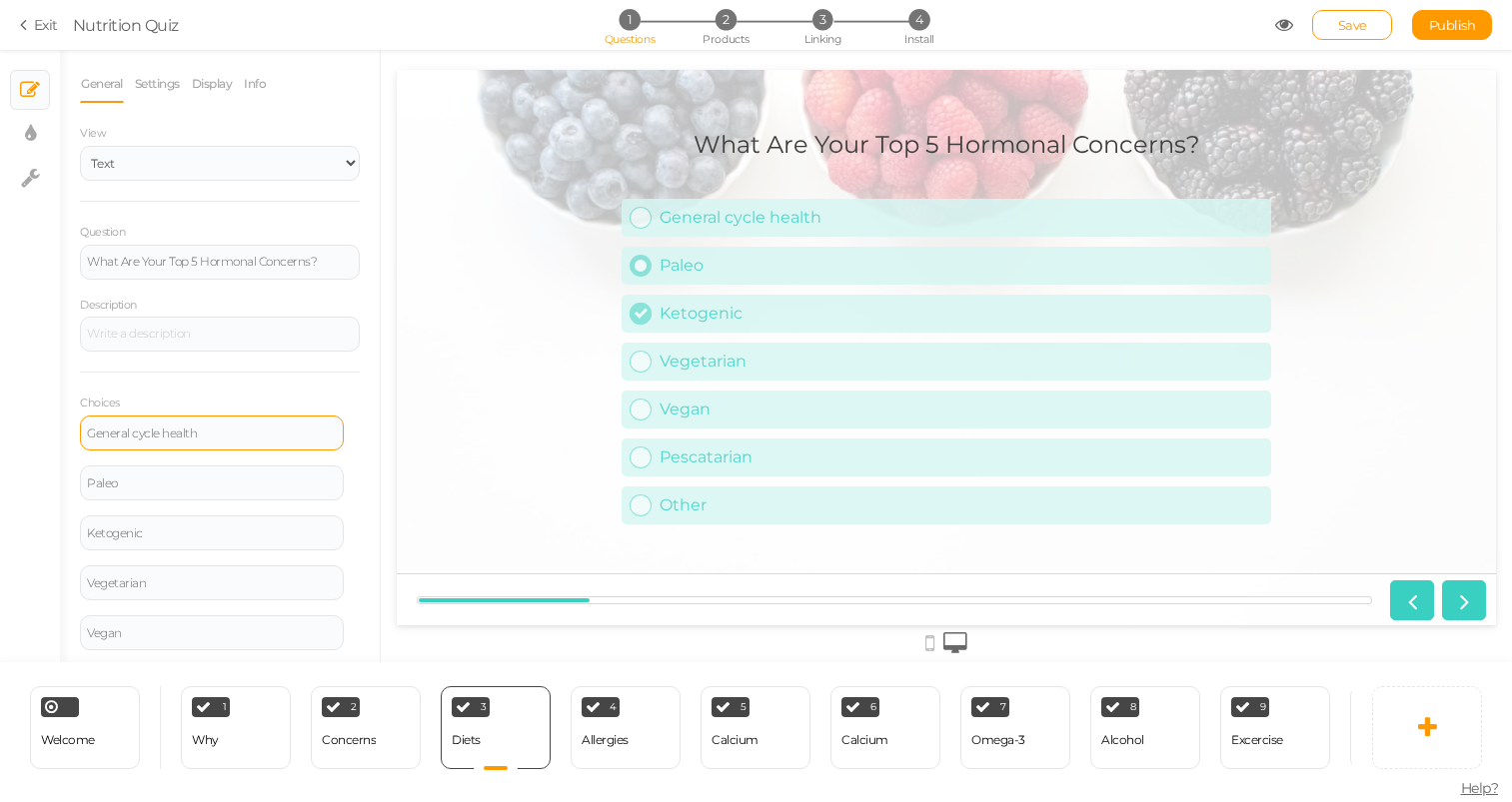 click on "Paleo" at bounding box center (946, 266) 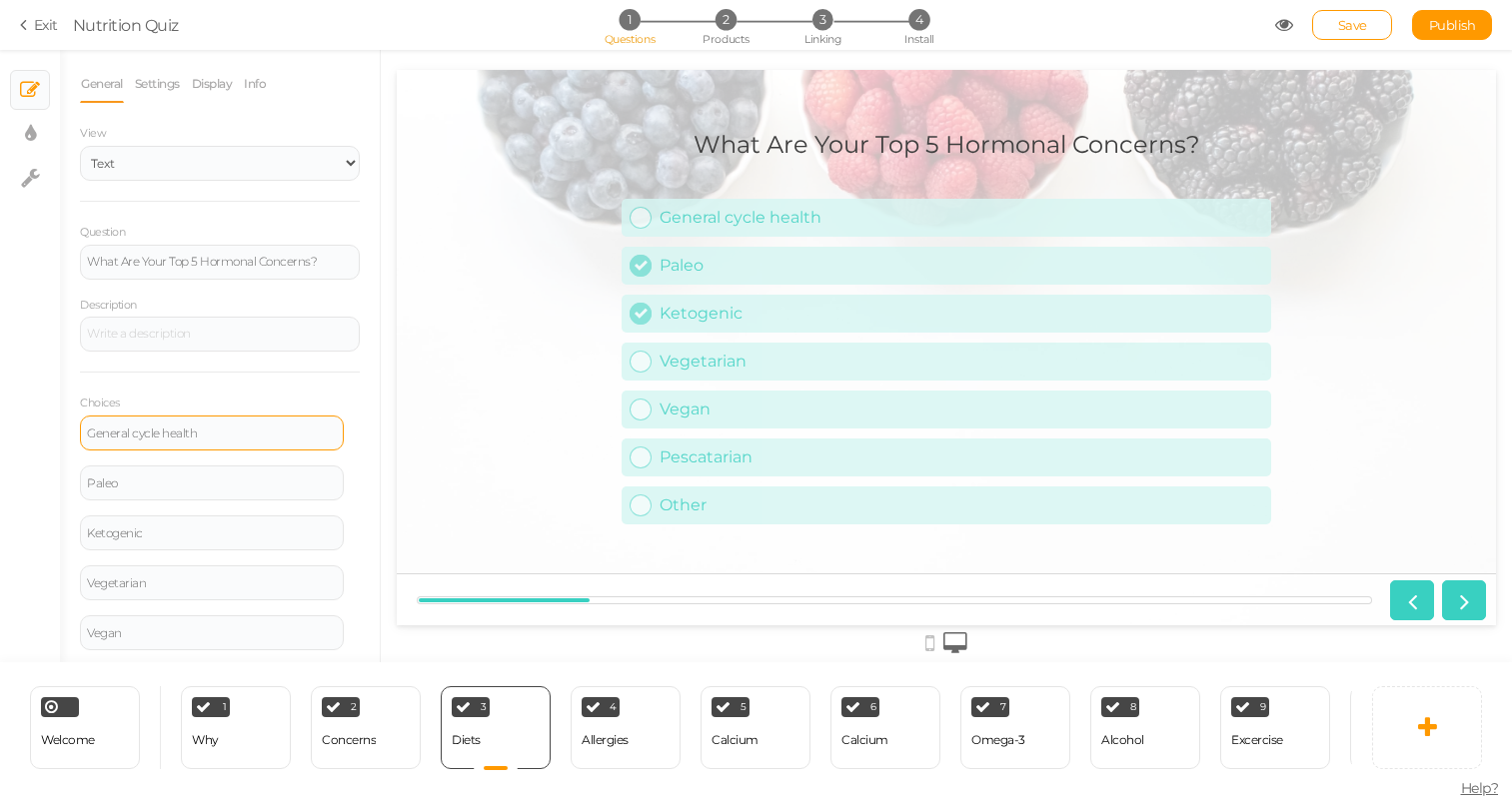 click on "Paleo" at bounding box center (957, 265) 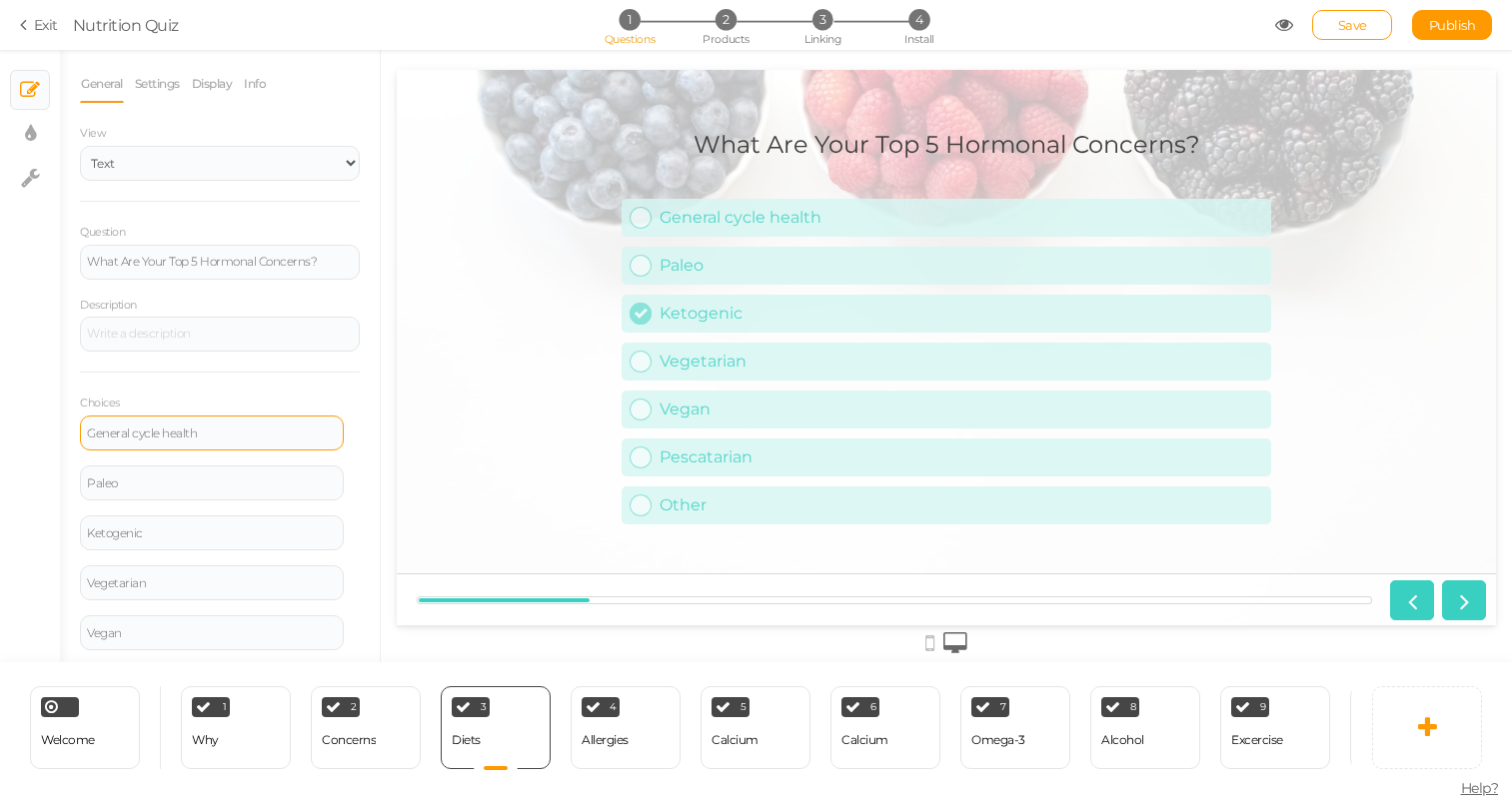 click on "Ketogenic" at bounding box center (957, 313) 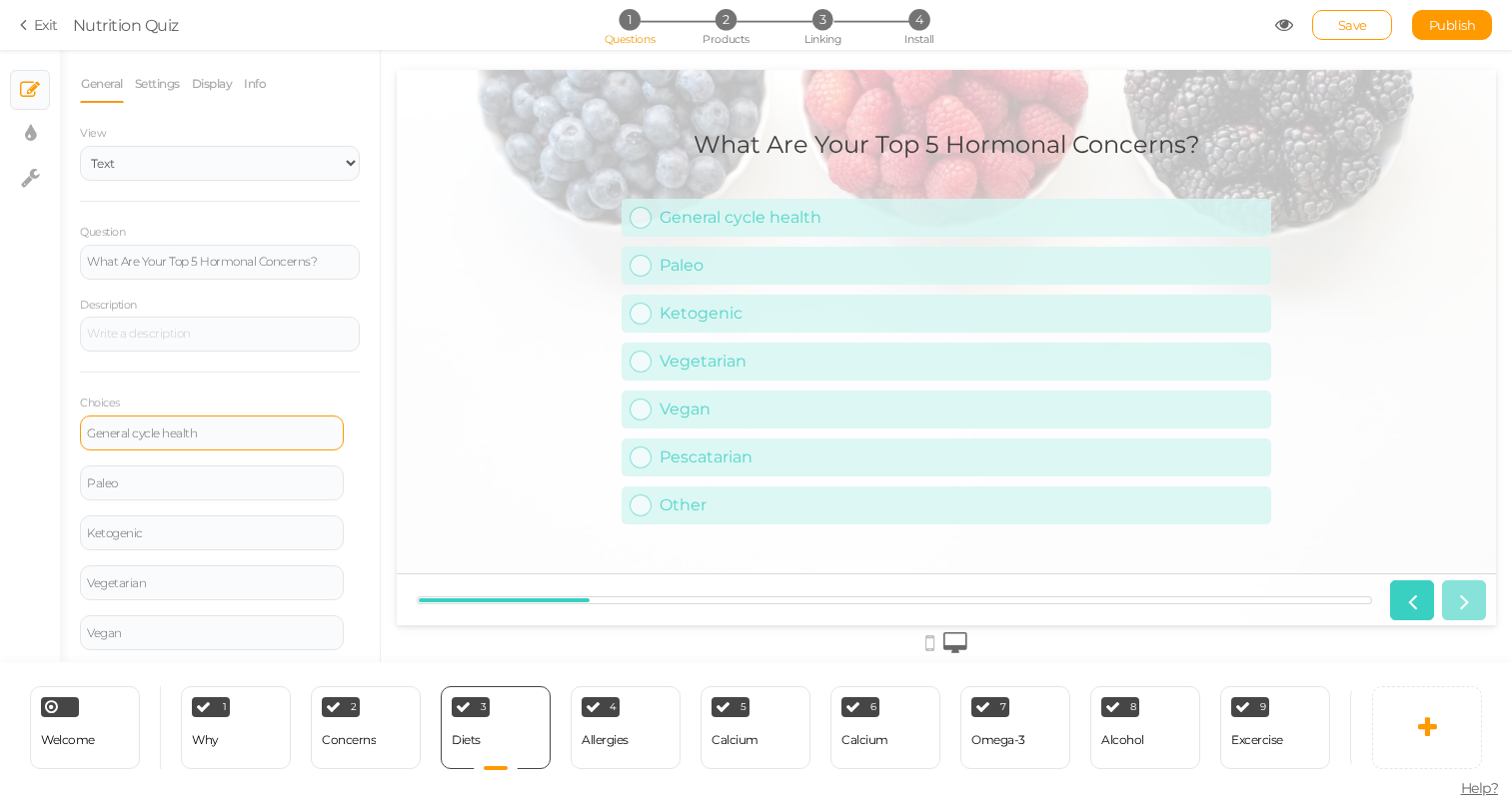 click on "What Are Your Top 5 Hormonal Concerns?" at bounding box center [946, 144] 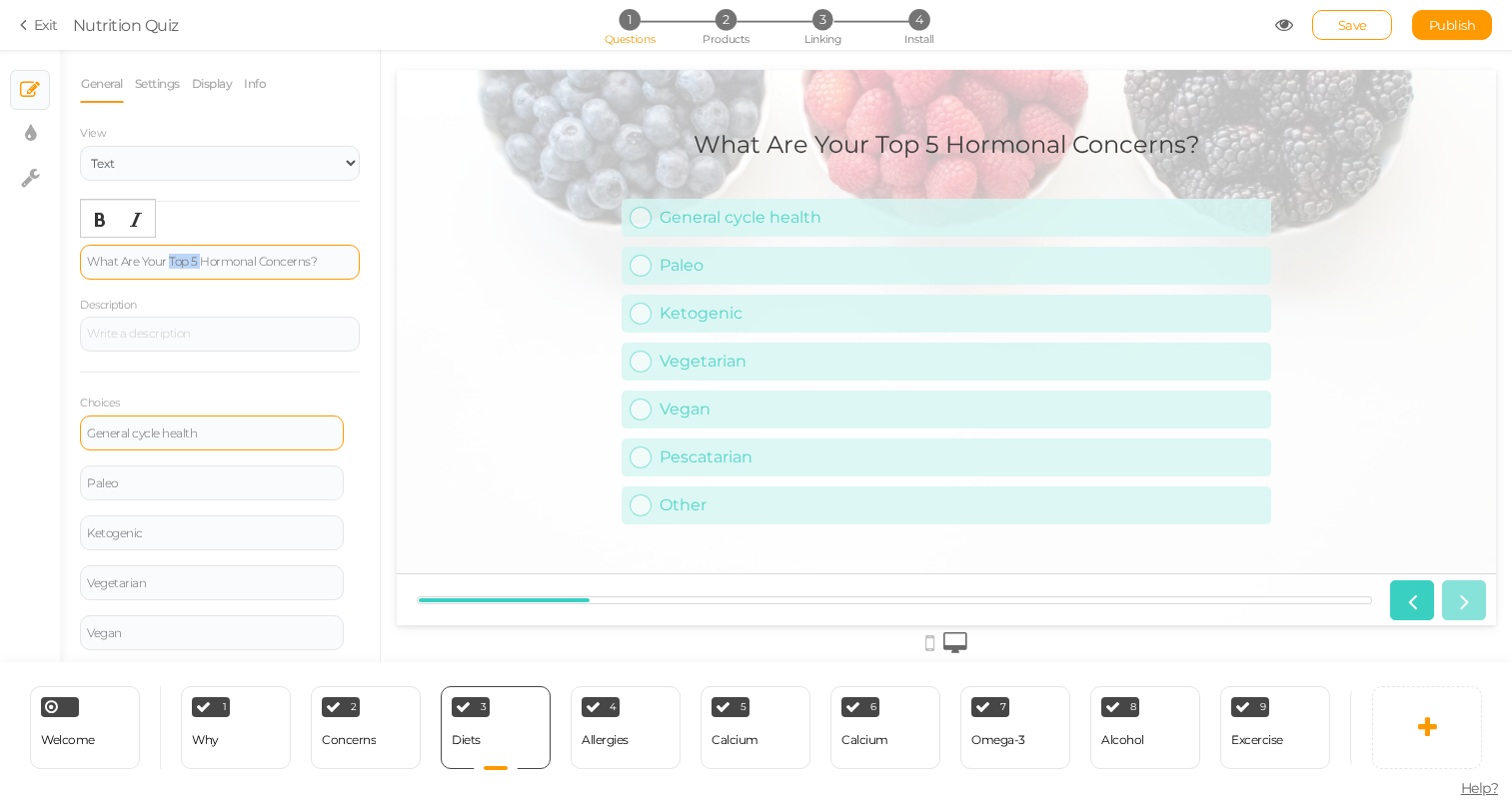 drag, startPoint x: 202, startPoint y: 261, endPoint x: 168, endPoint y: 262, distance: 34.0147 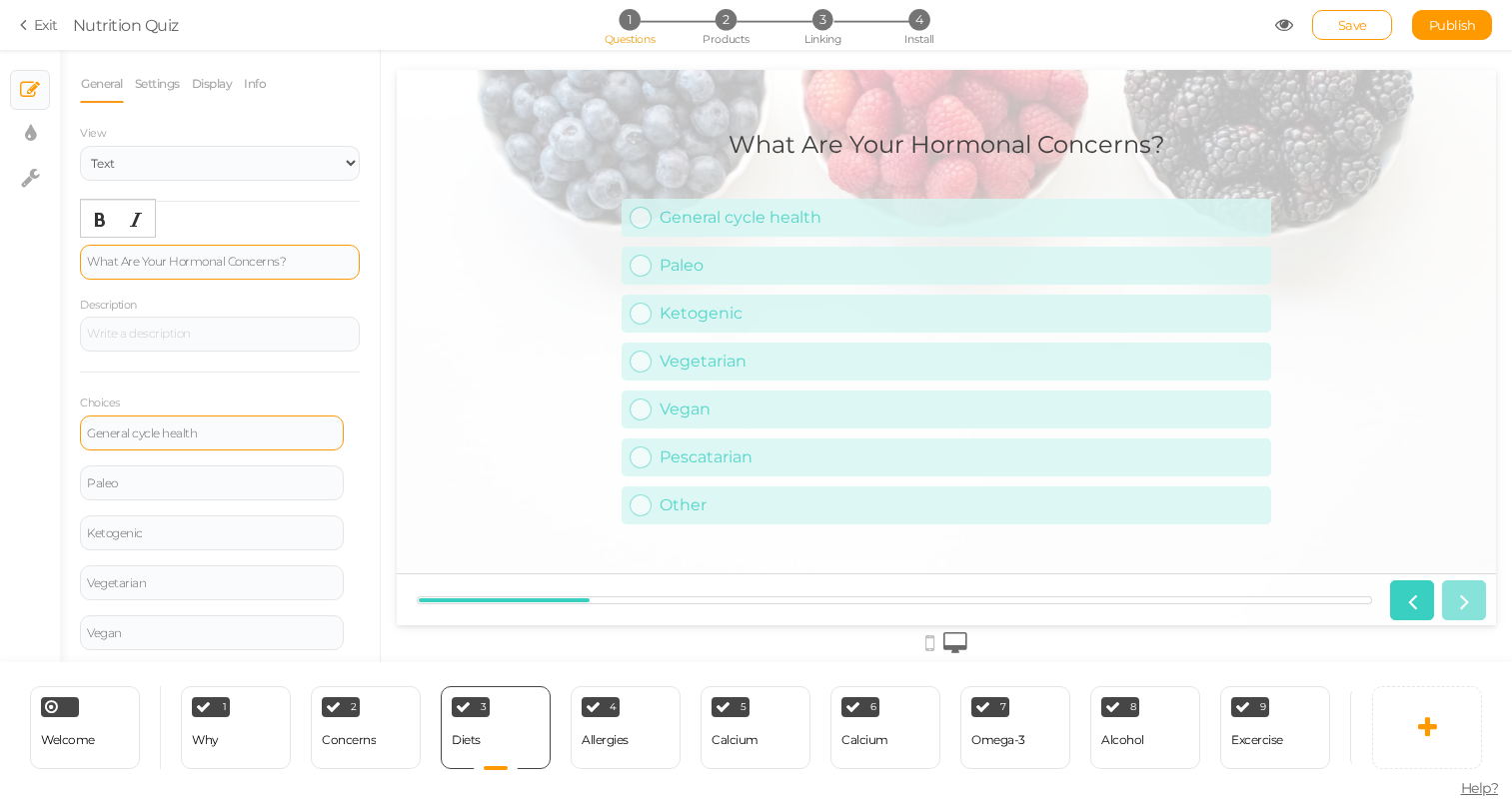 click on "What Are Your Hormonal Concerns?" at bounding box center (220, 262) 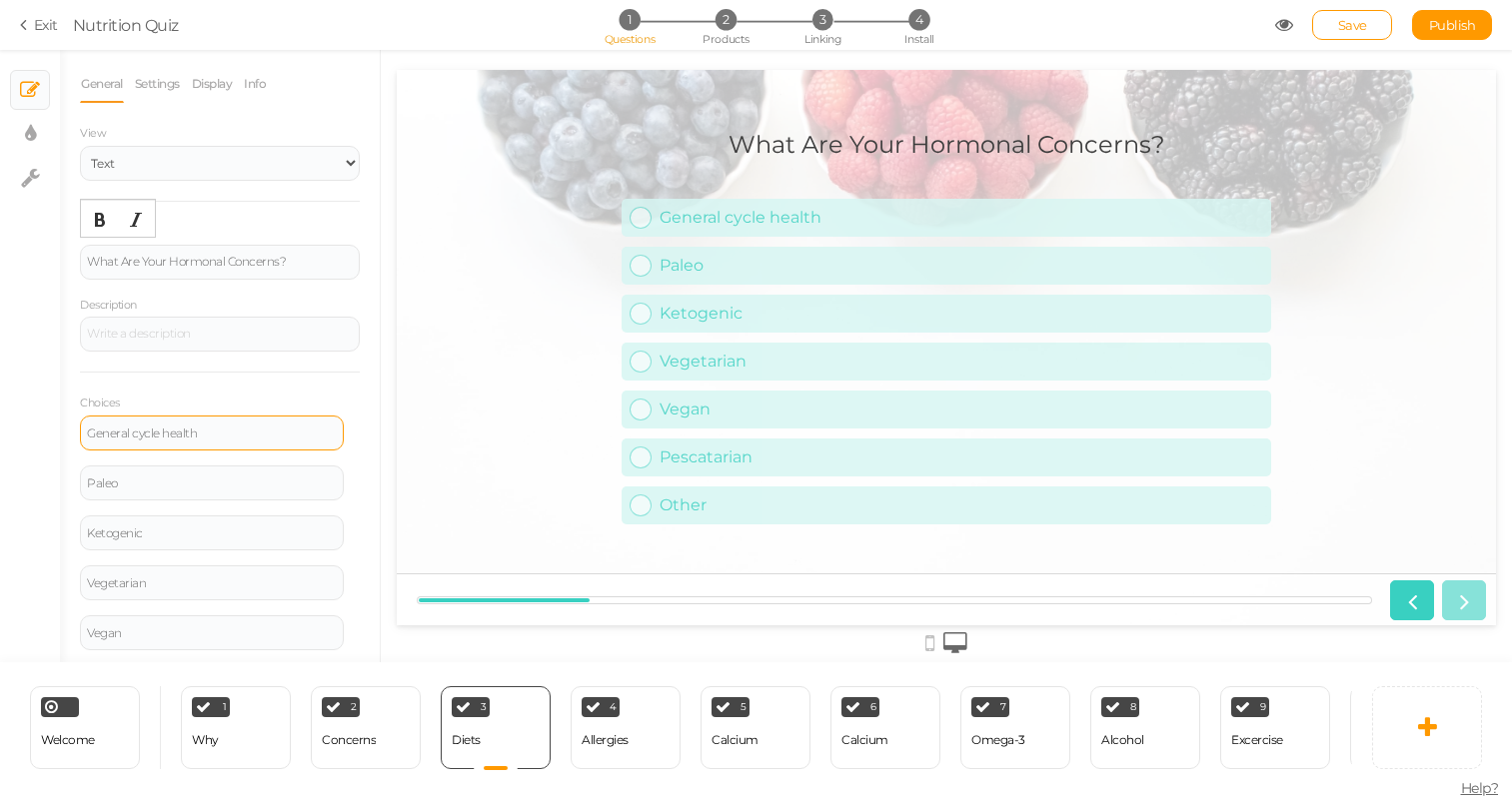 click on "General cycle health" at bounding box center (212, 433) 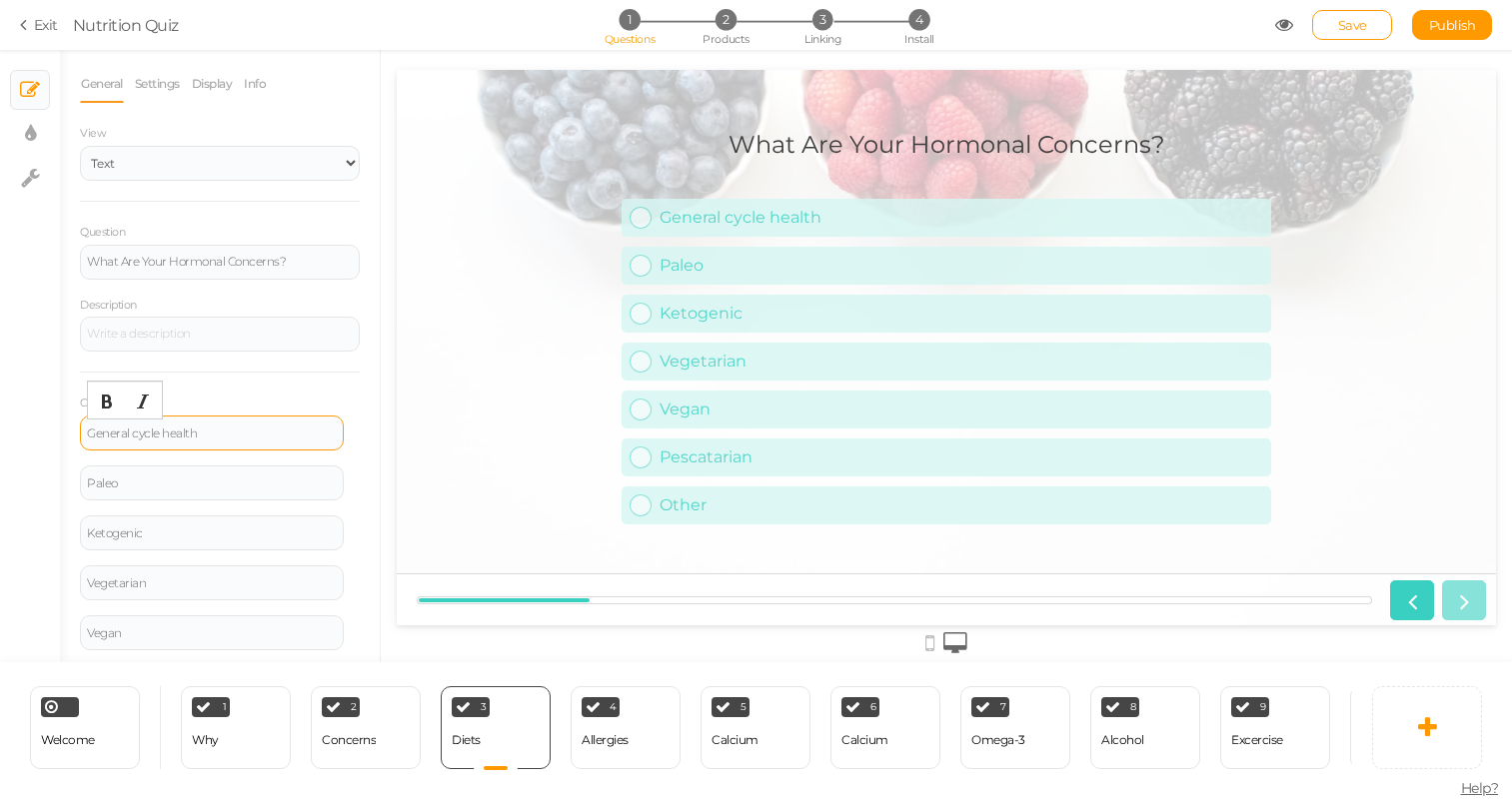 click on "General cycle health" at bounding box center [212, 433] 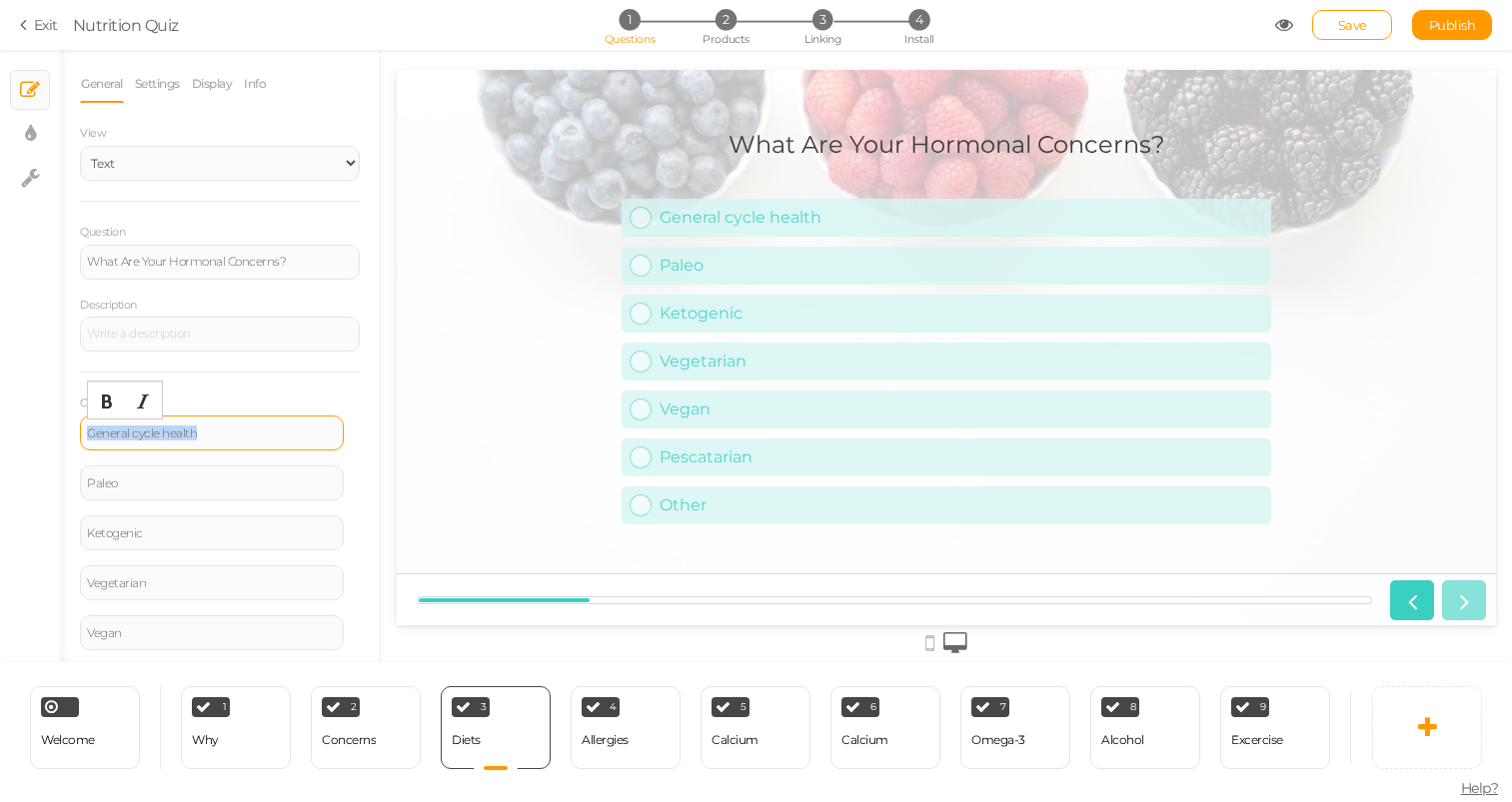 click on "General cycle health" at bounding box center [212, 433] 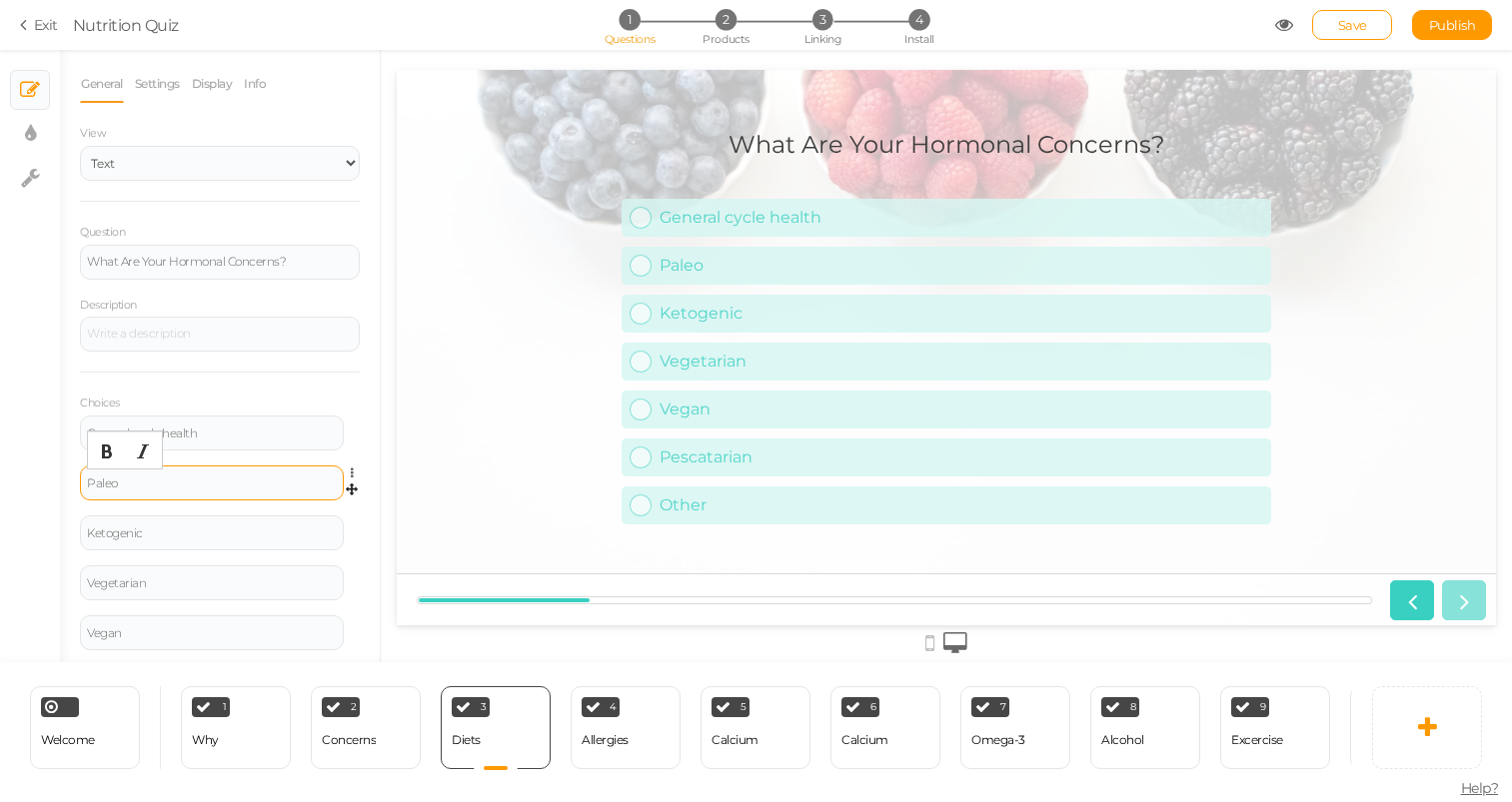 click on "Paleo" at bounding box center (212, 483) 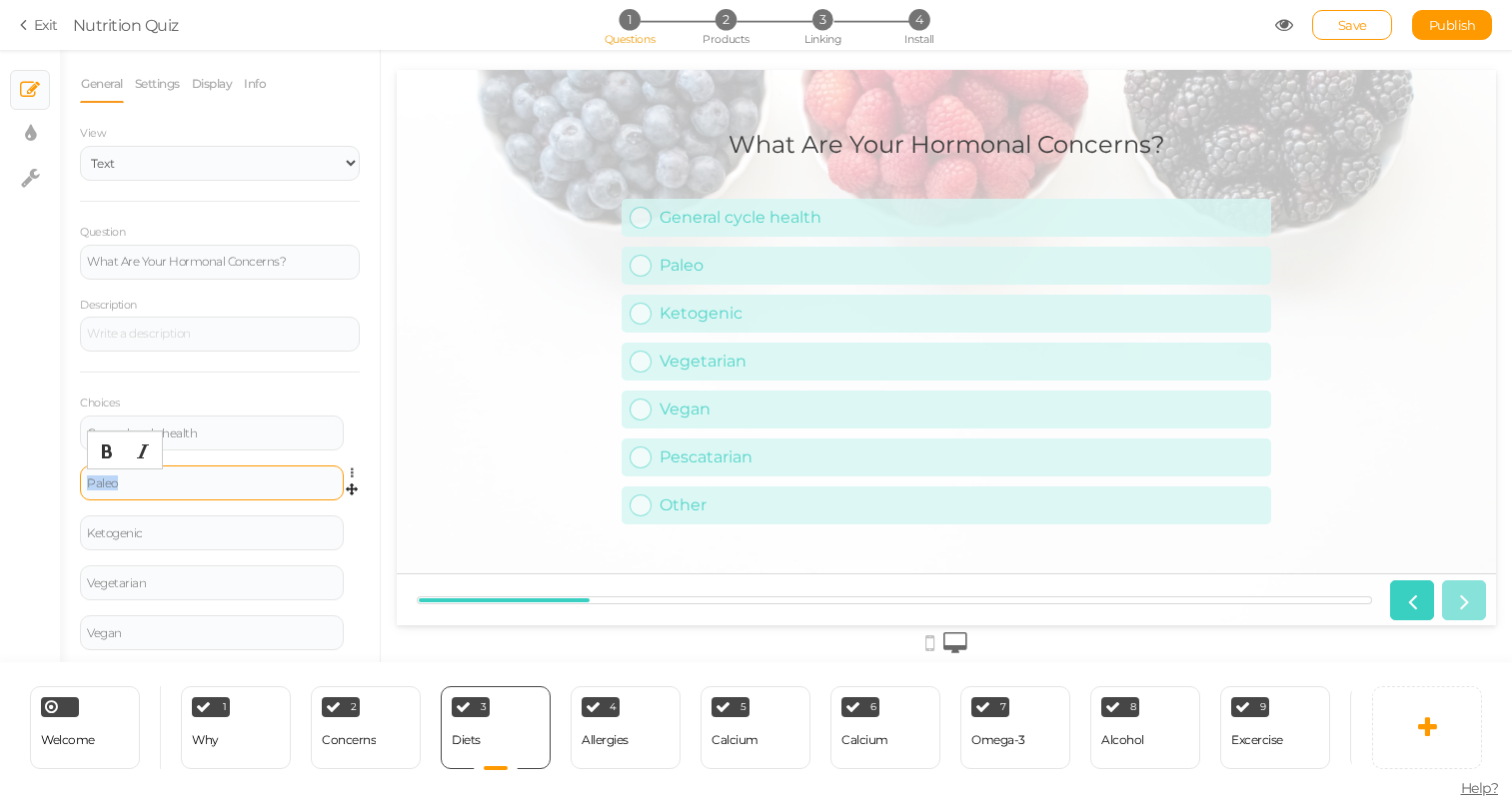 click on "Paleo" at bounding box center (212, 483) 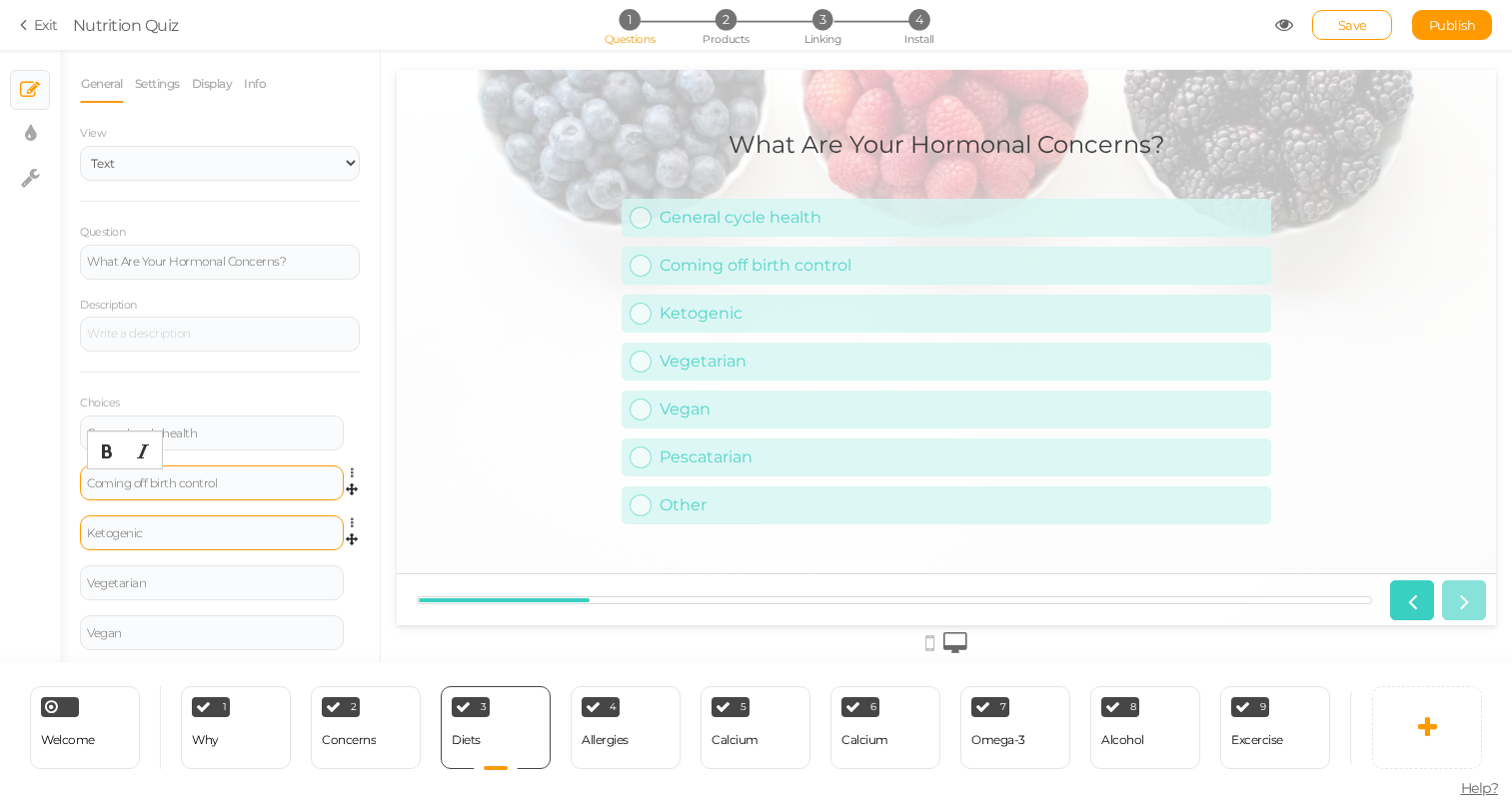 click on "Ketogenic" at bounding box center [212, 532] 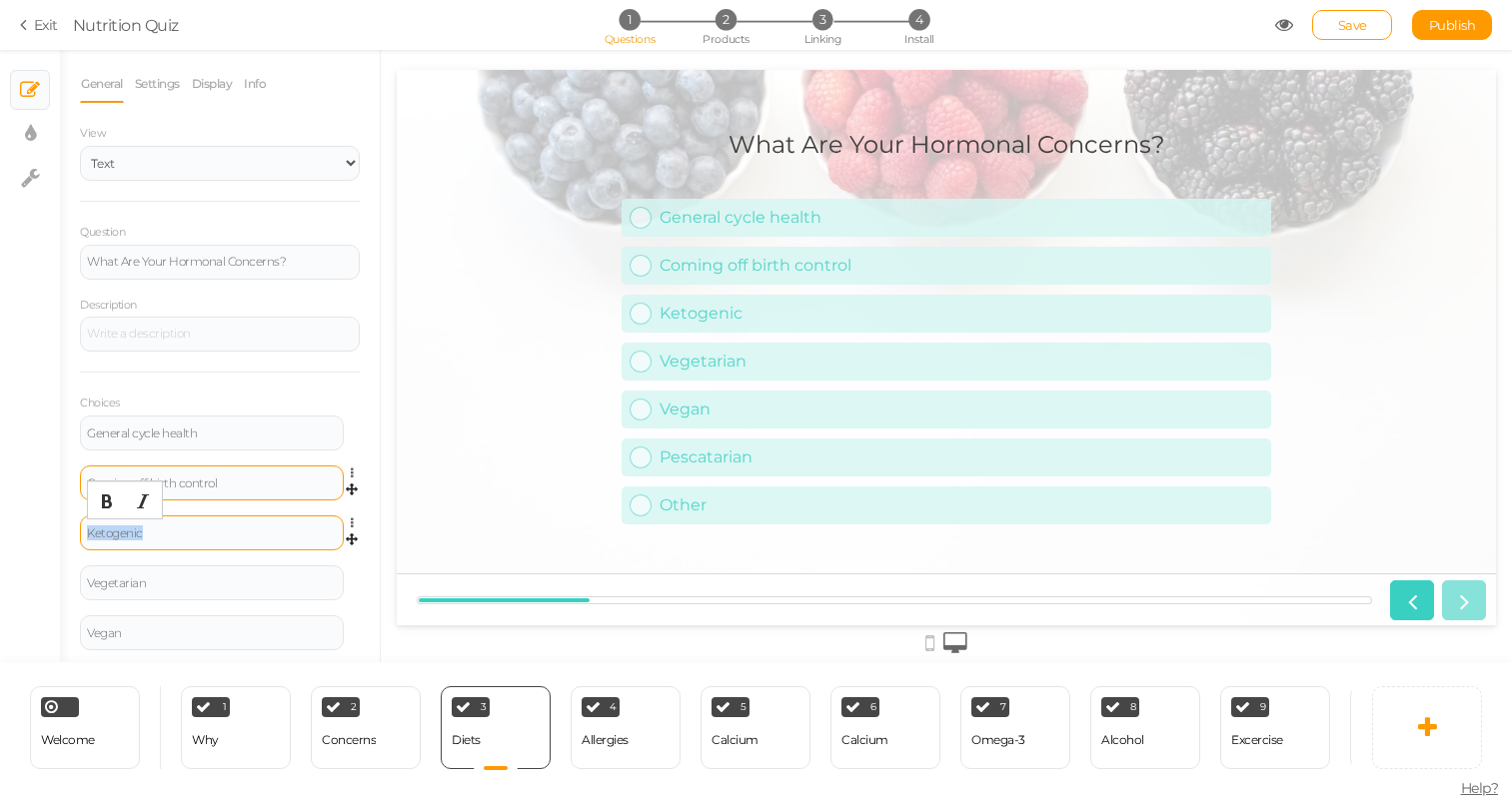 click on "Ketogenic" at bounding box center [212, 532] 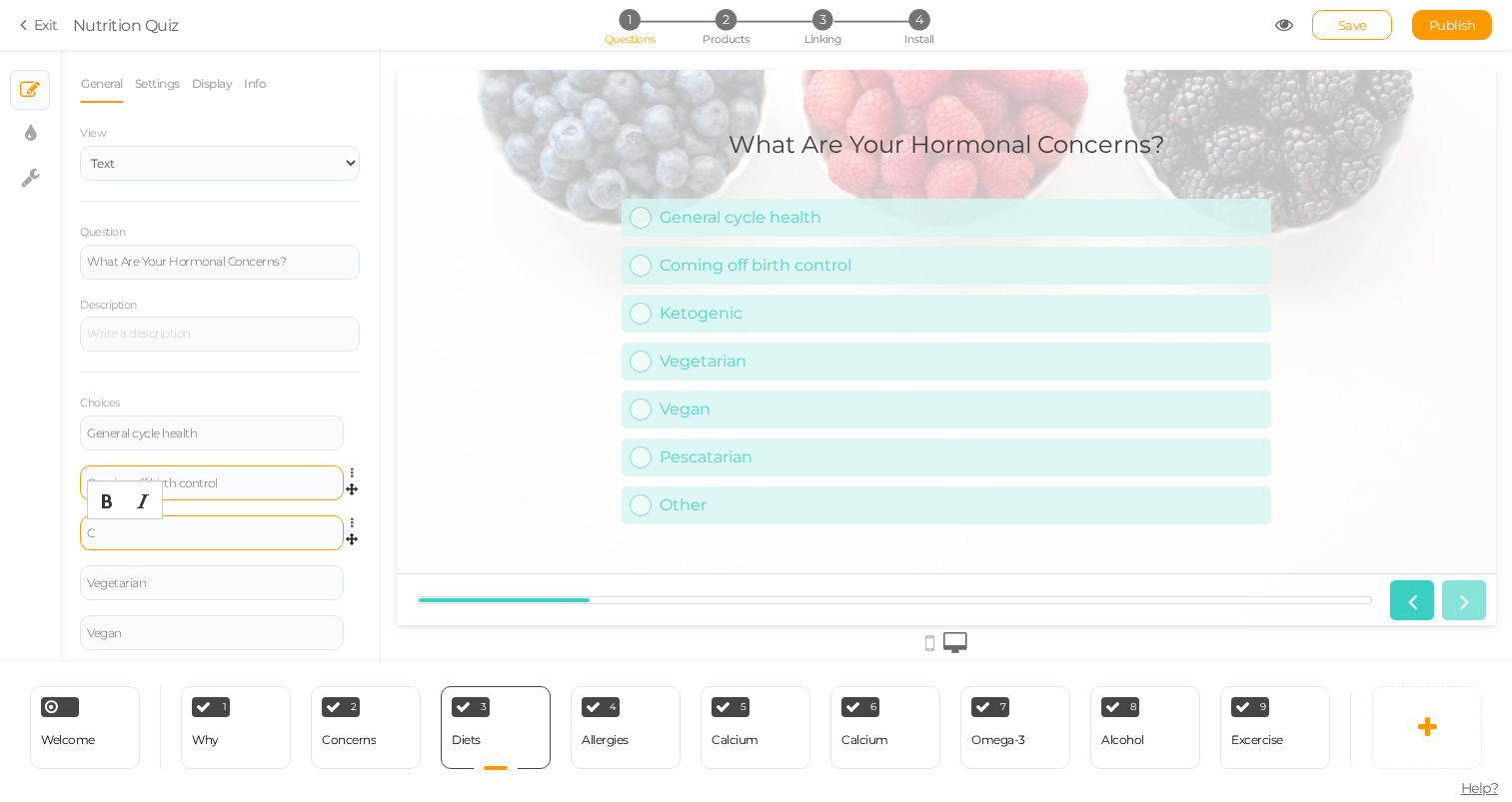 type 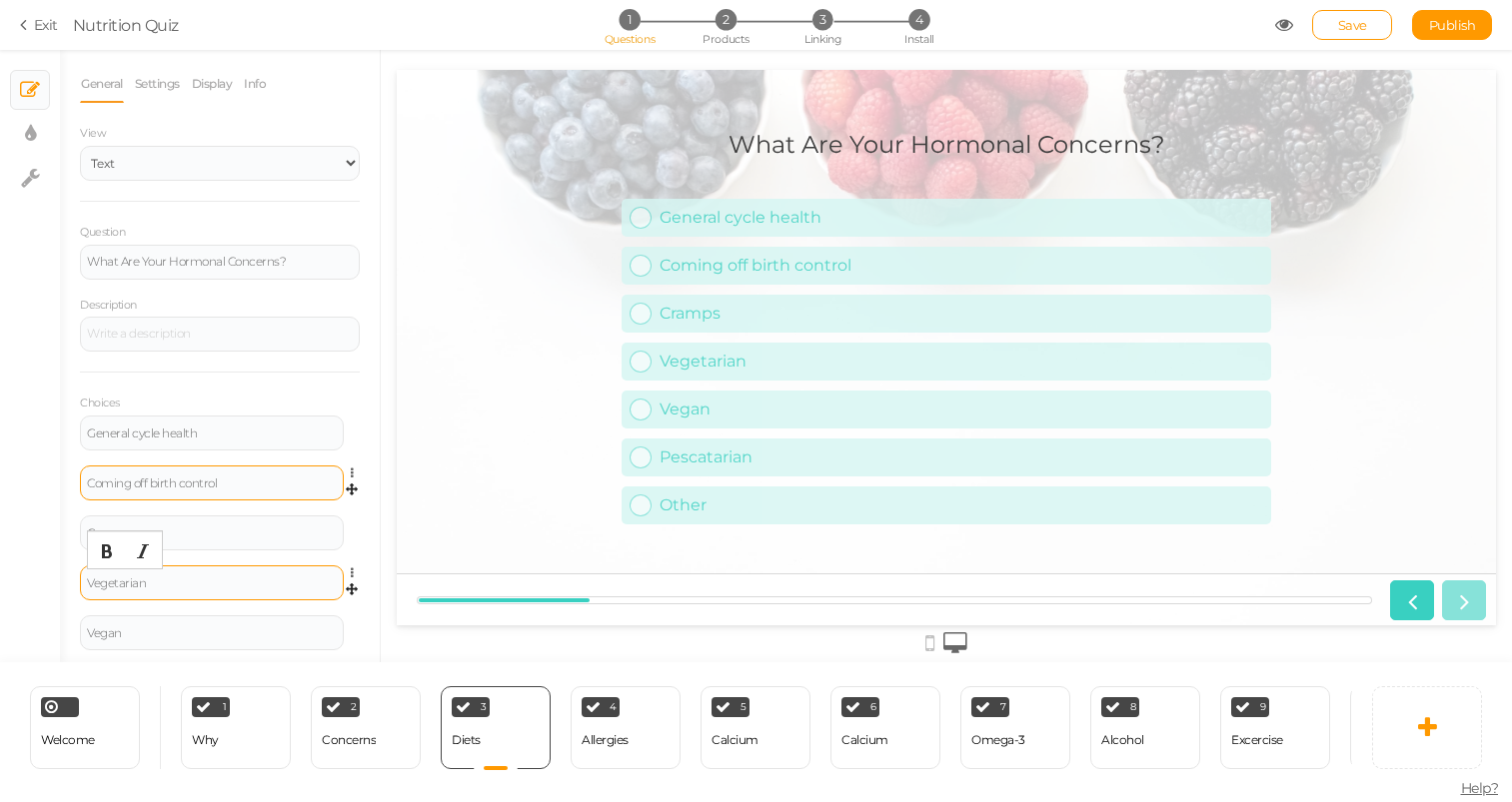 click on "Vegetarian" at bounding box center (212, 582) 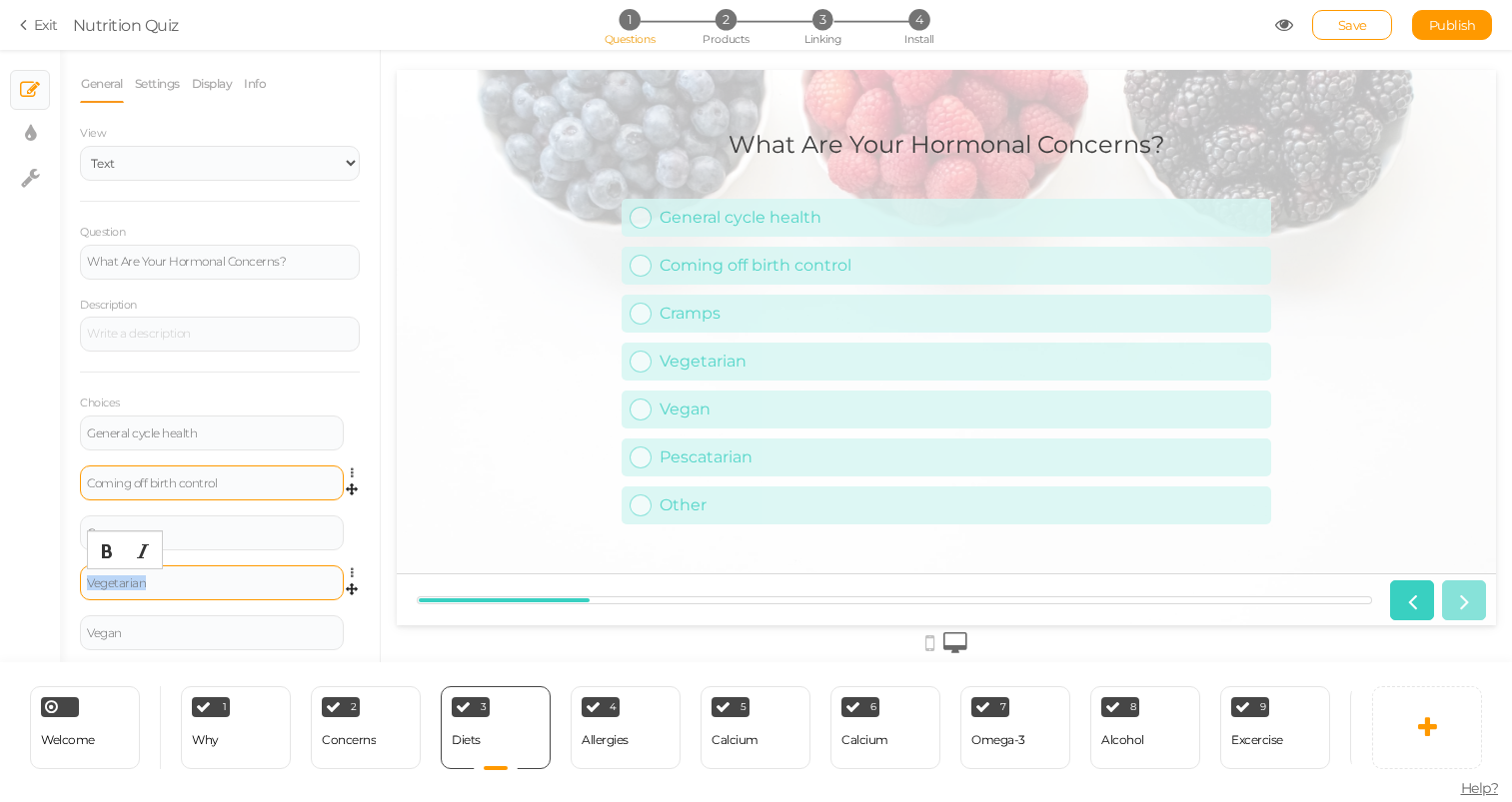 click on "Vegetarian" at bounding box center [212, 582] 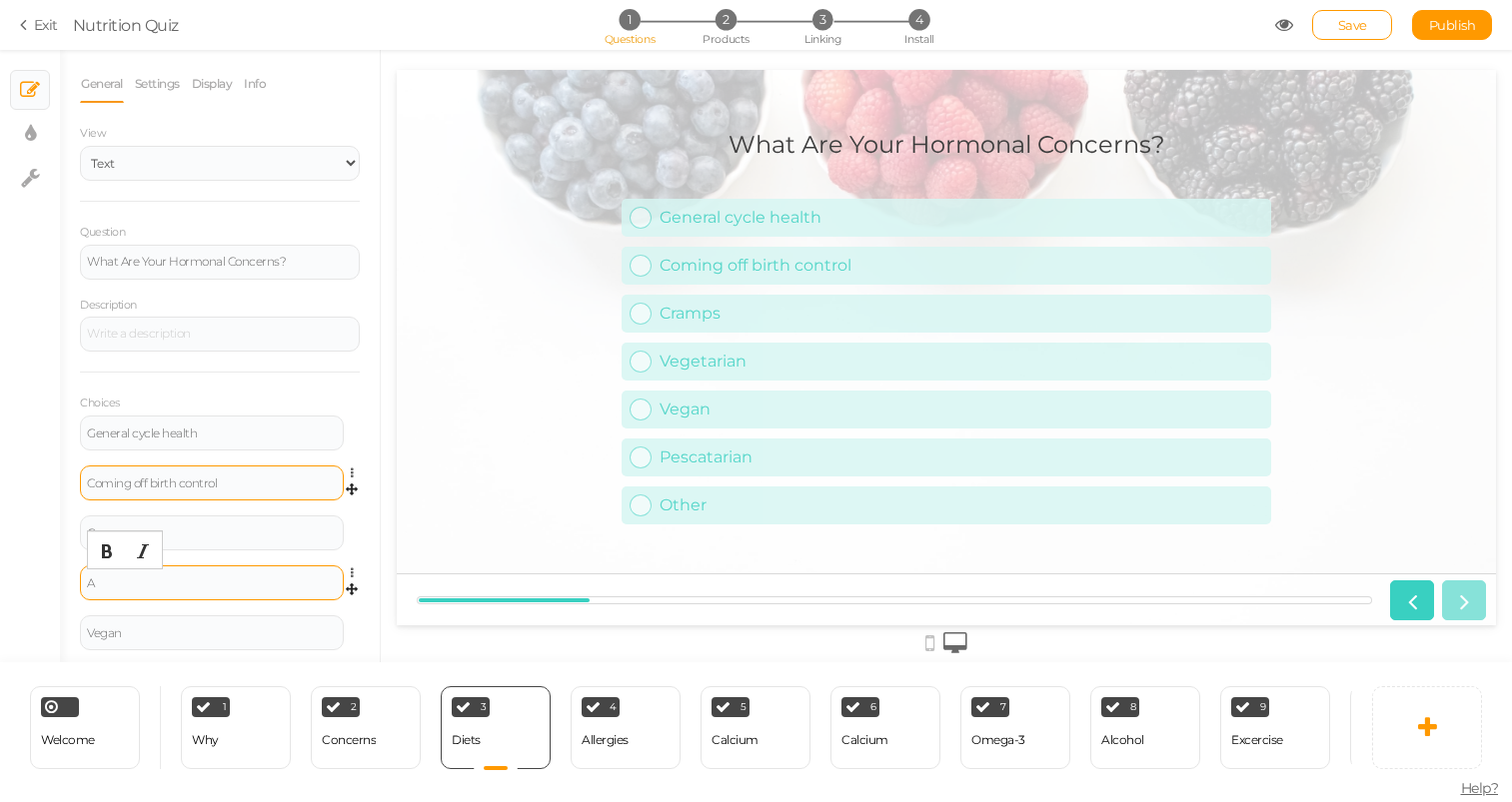 type 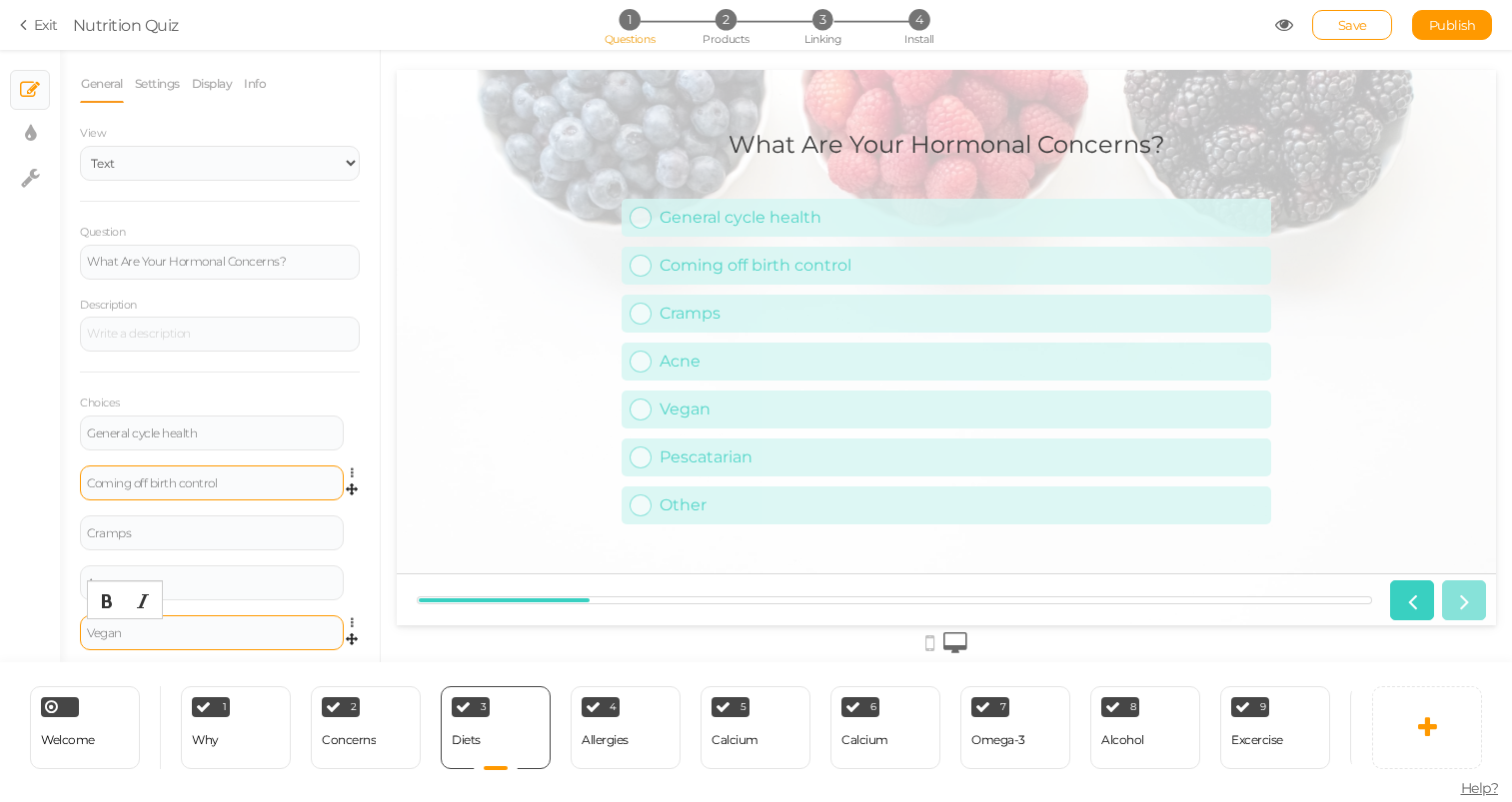 click on "Vegan" at bounding box center [212, 633] 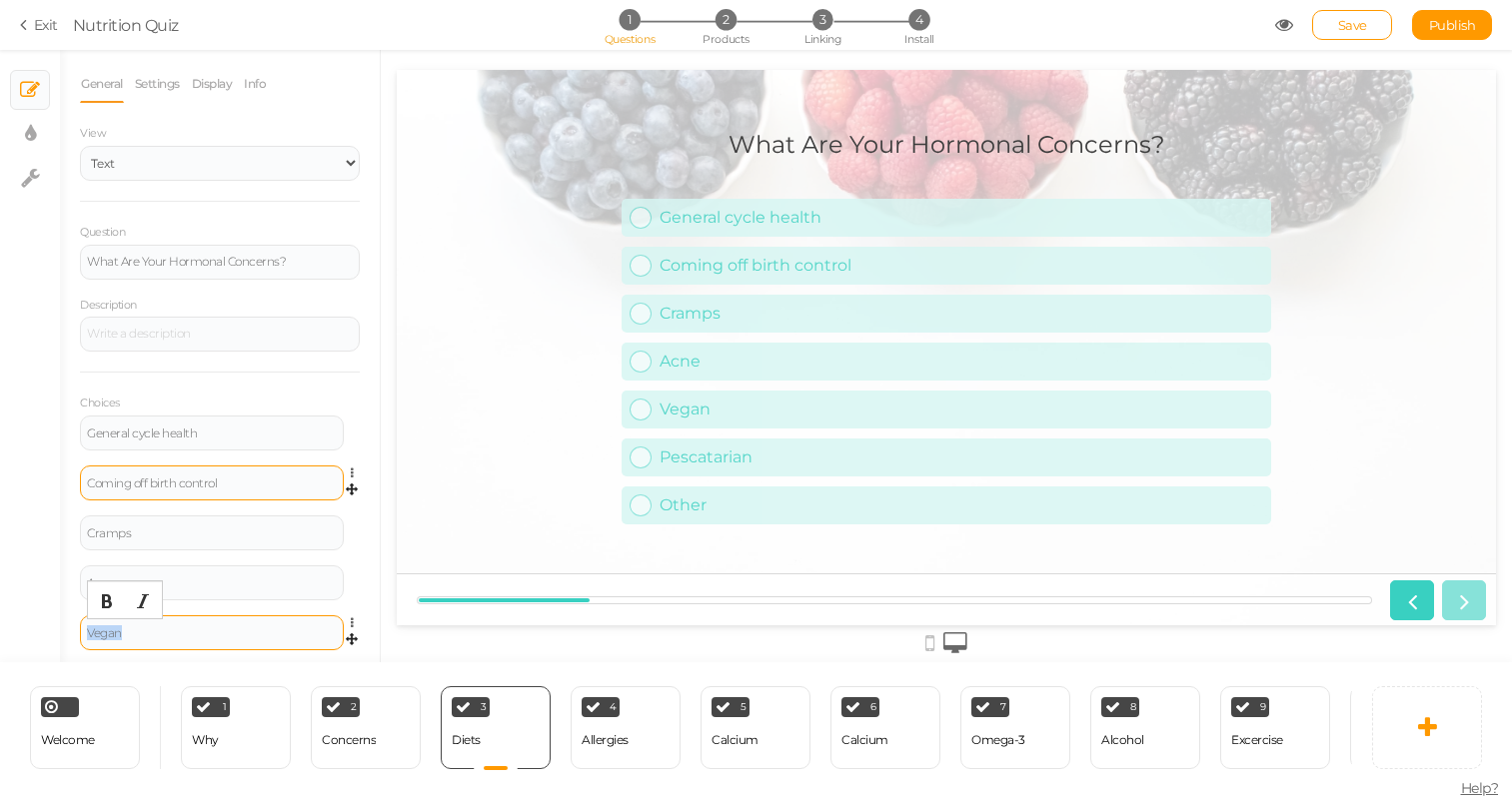 click on "Vegan" at bounding box center [212, 633] 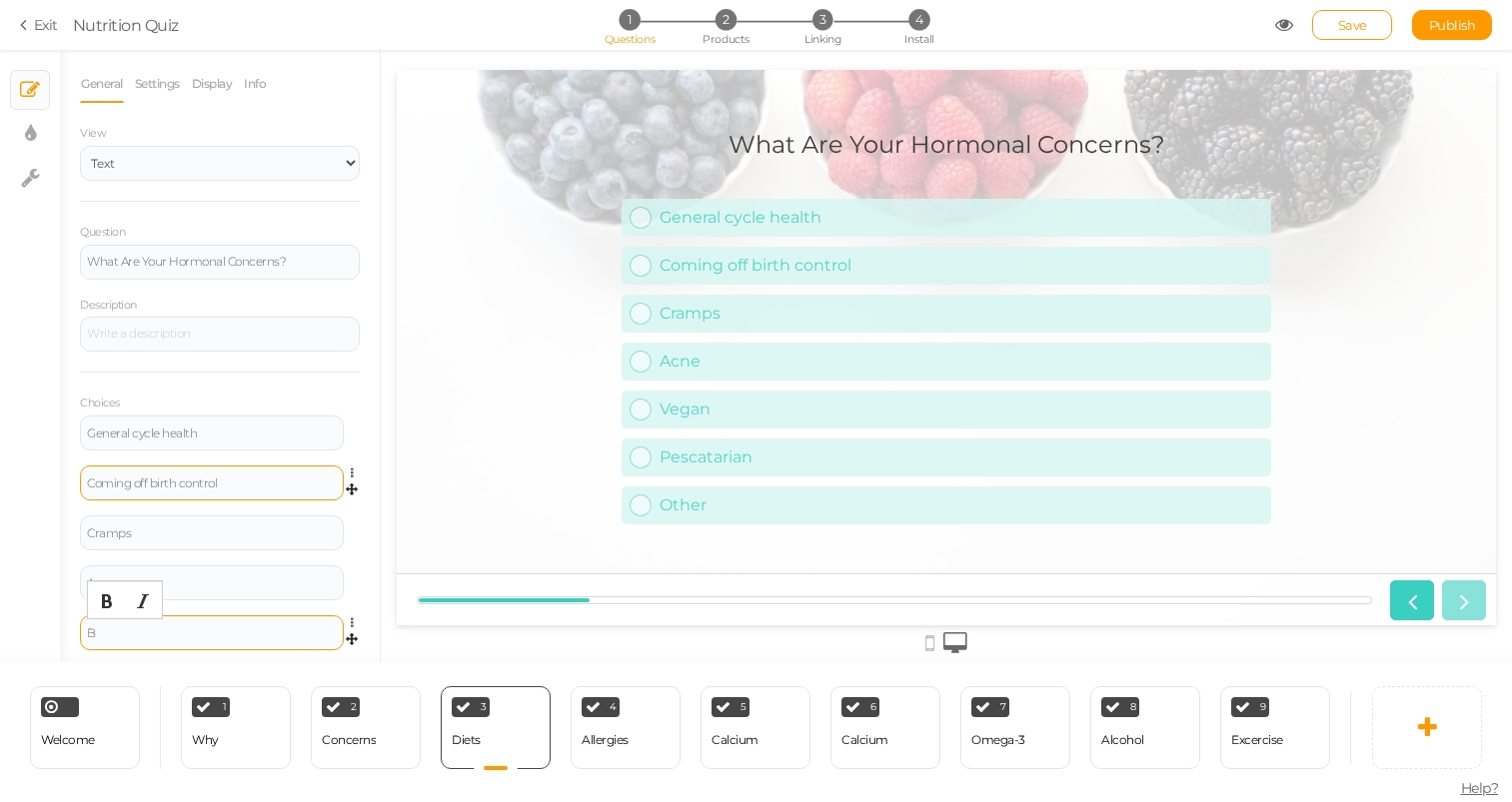 type 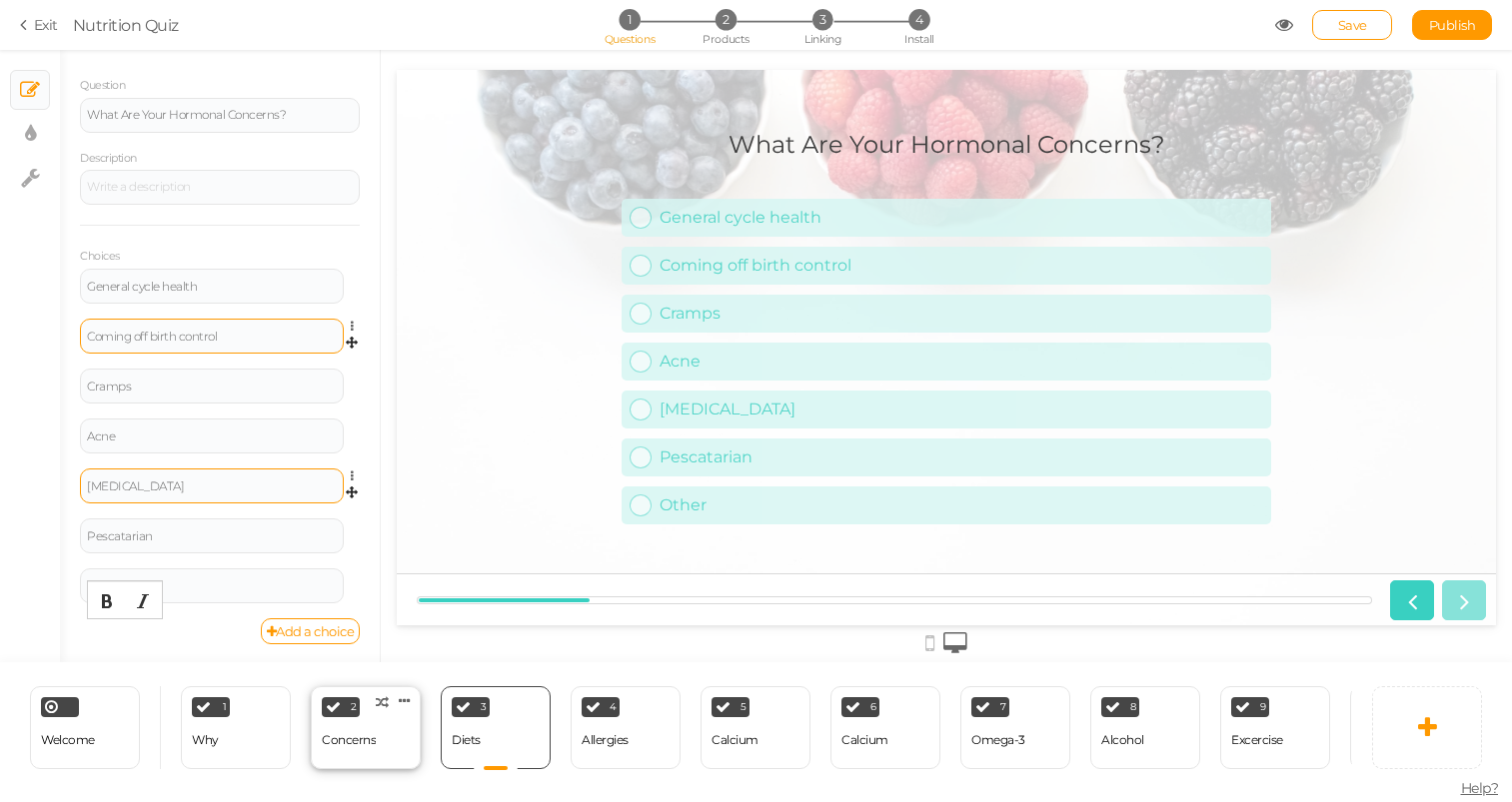 scroll, scrollTop: 146, scrollLeft: 0, axis: vertical 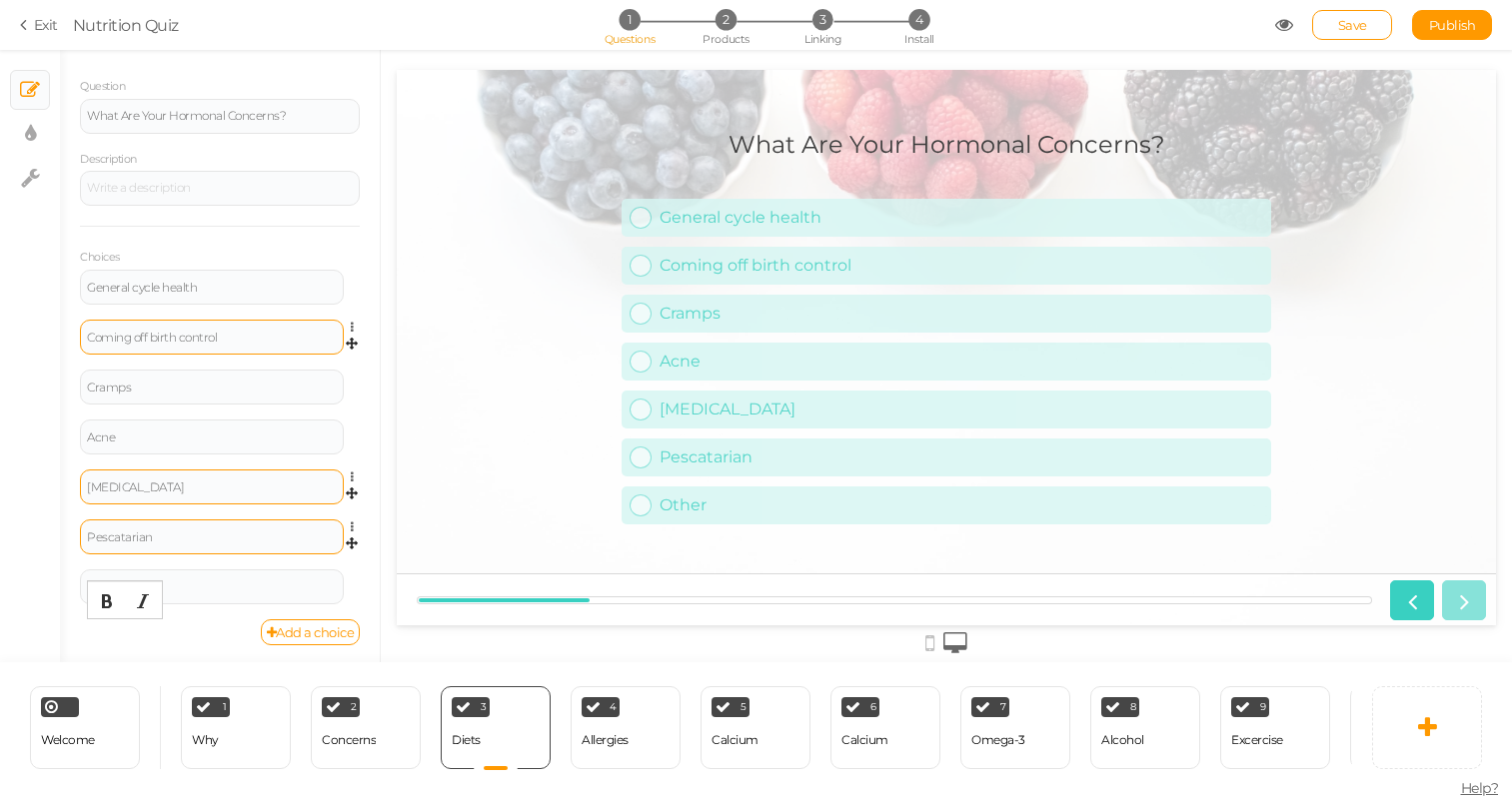 click on "Pescatarian" at bounding box center (212, 536) 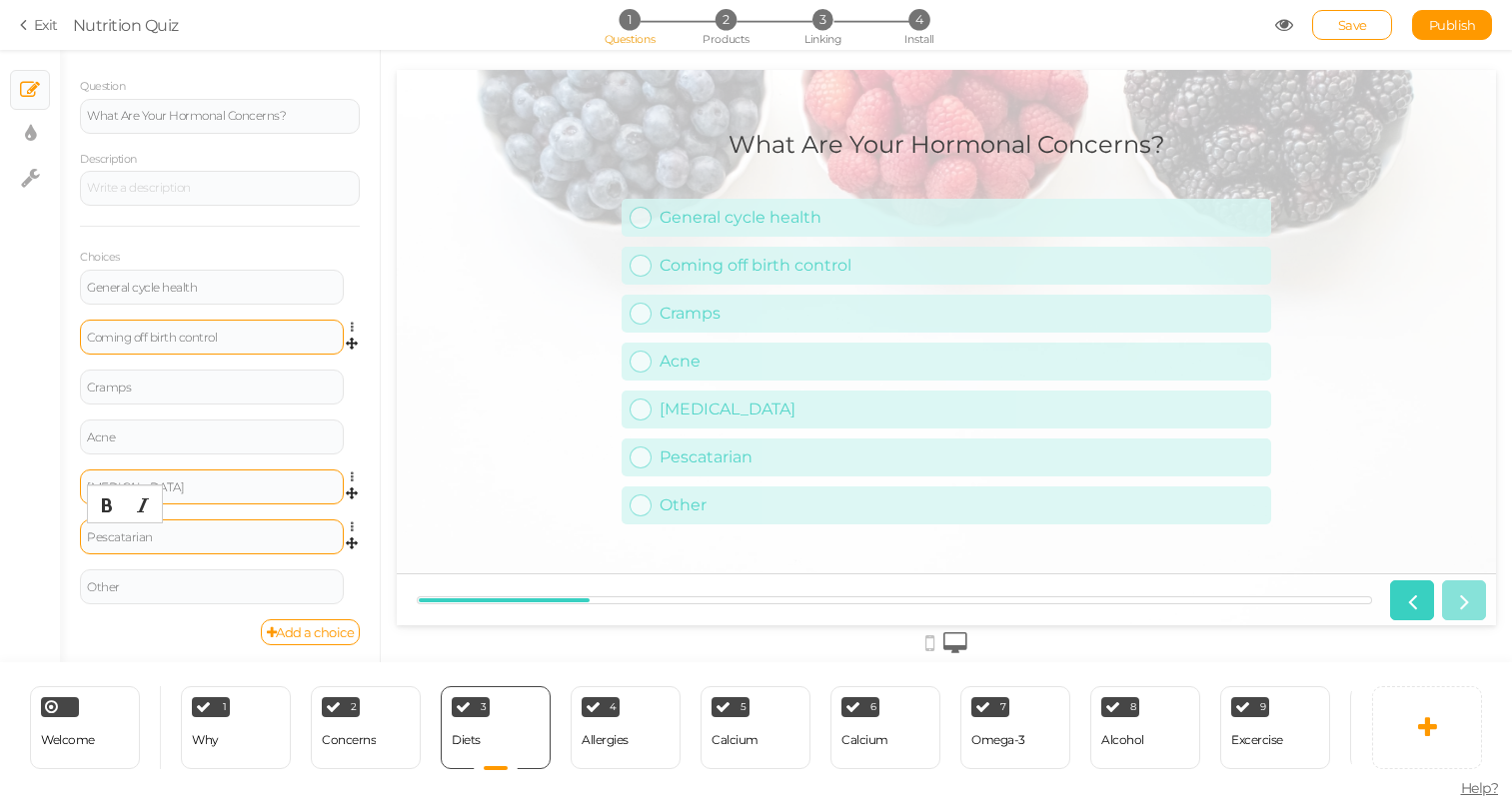 click on "Pescatarian" at bounding box center (212, 536) 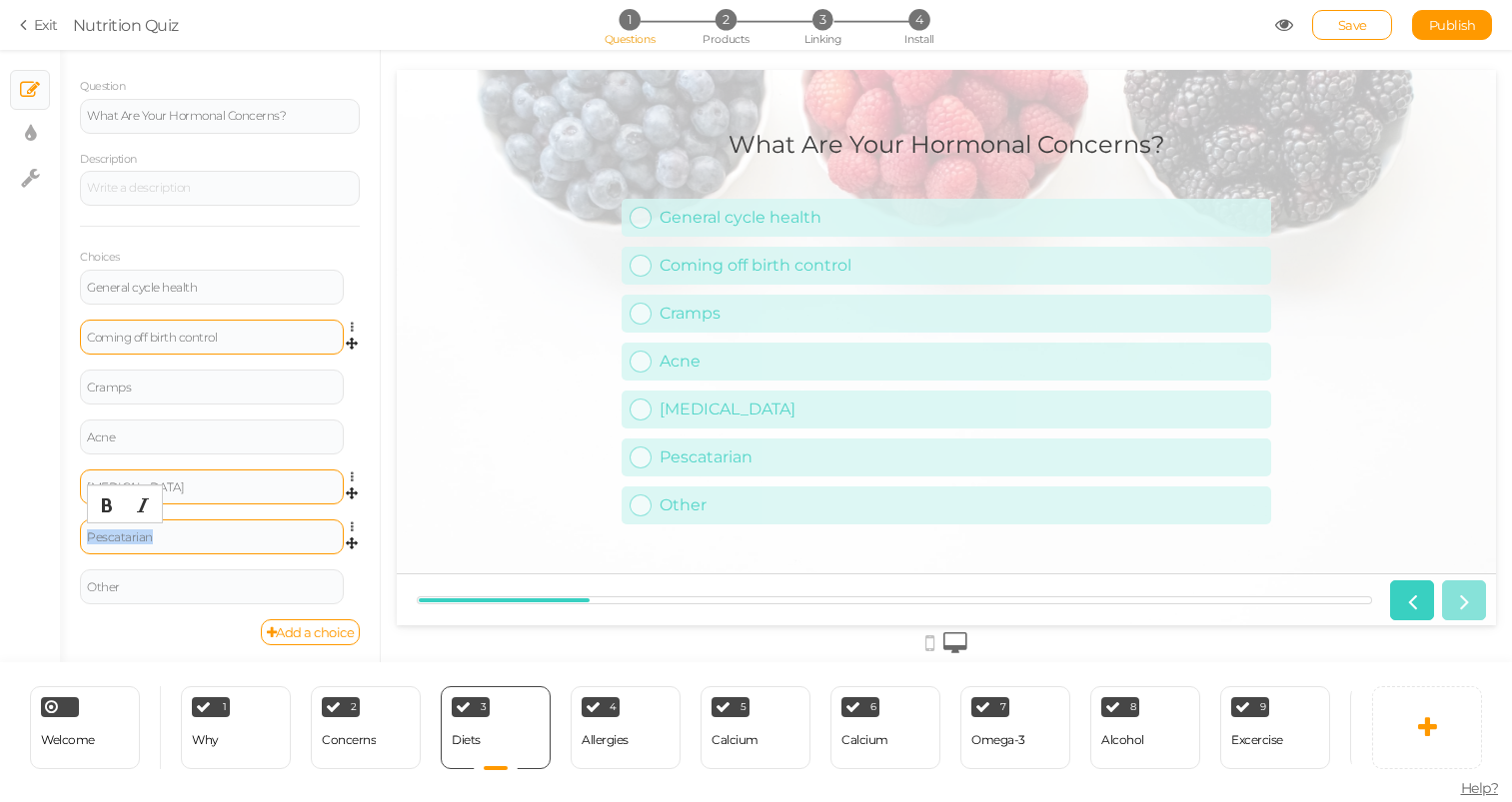 click on "Pescatarian" at bounding box center [212, 536] 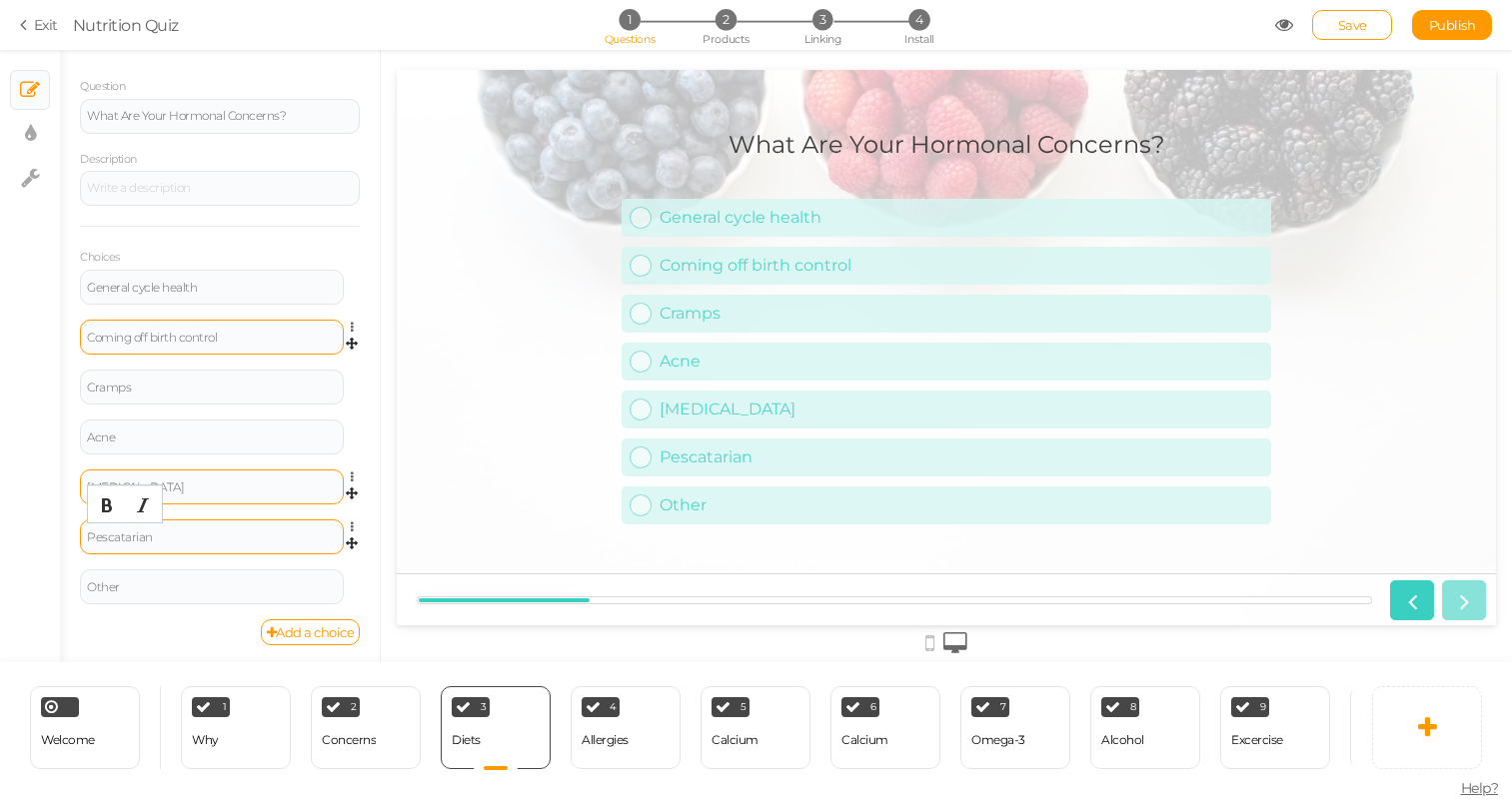 type 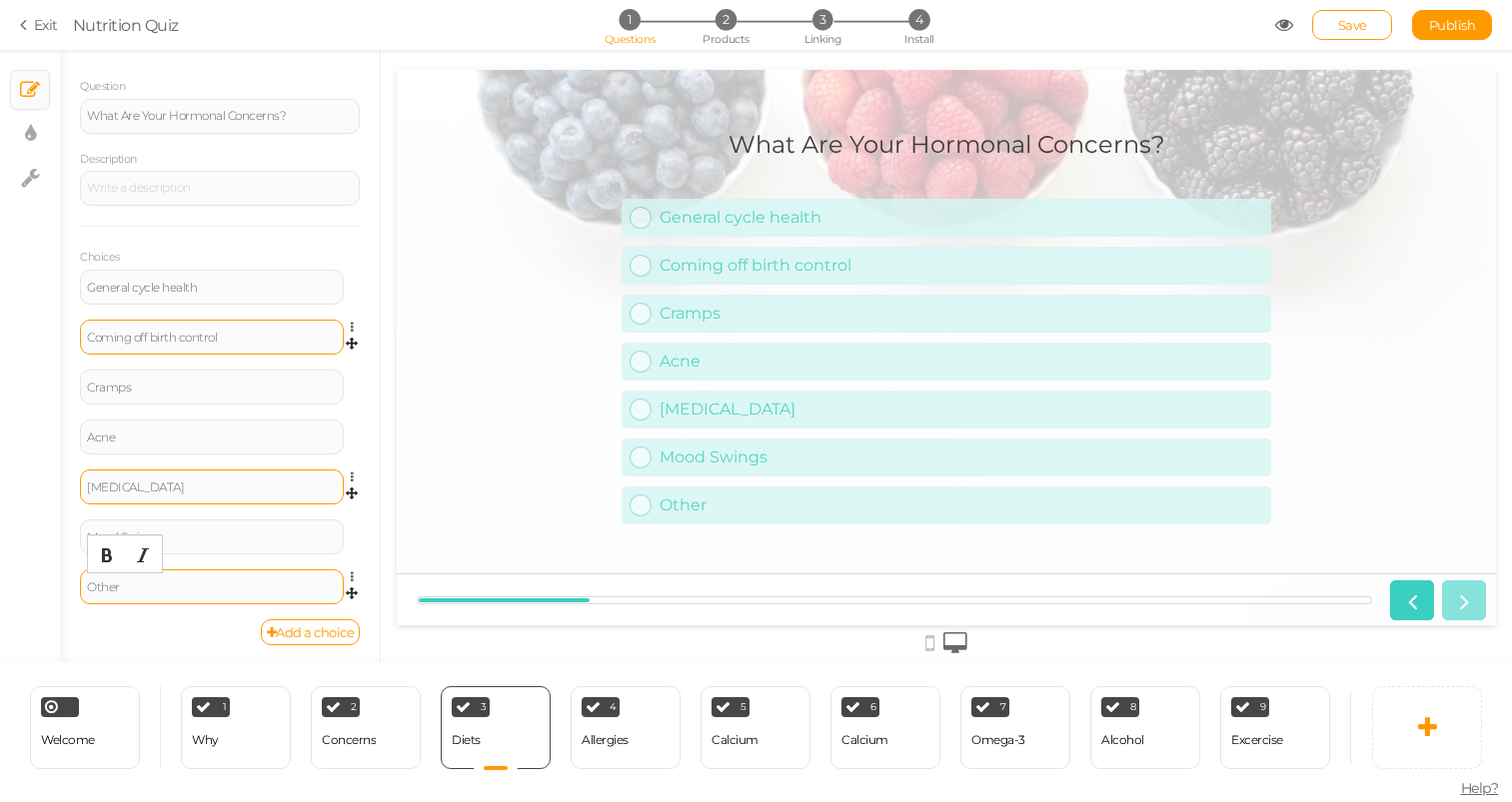 click on "Other" at bounding box center [212, 587] 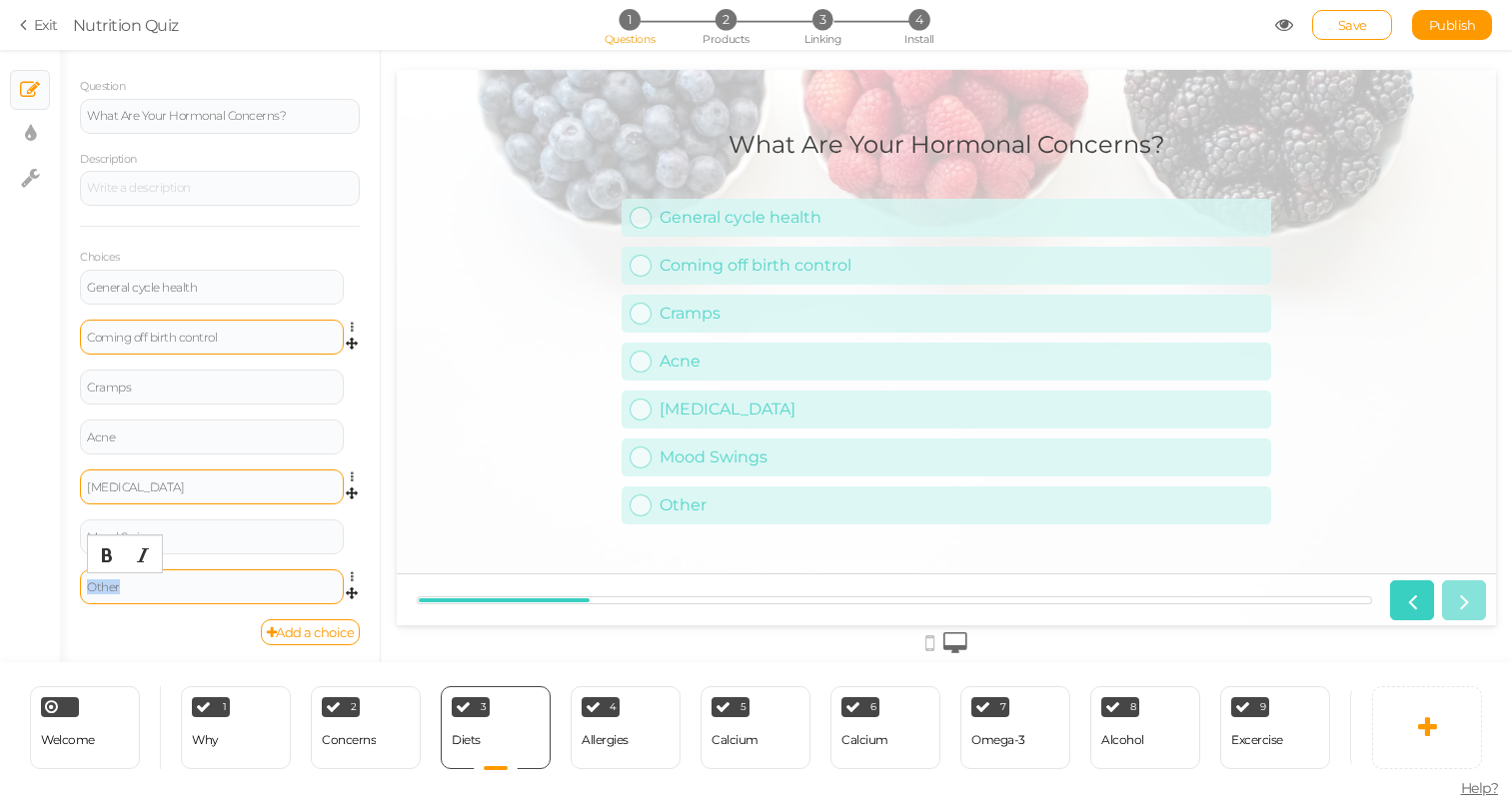 click on "Other" at bounding box center (212, 587) 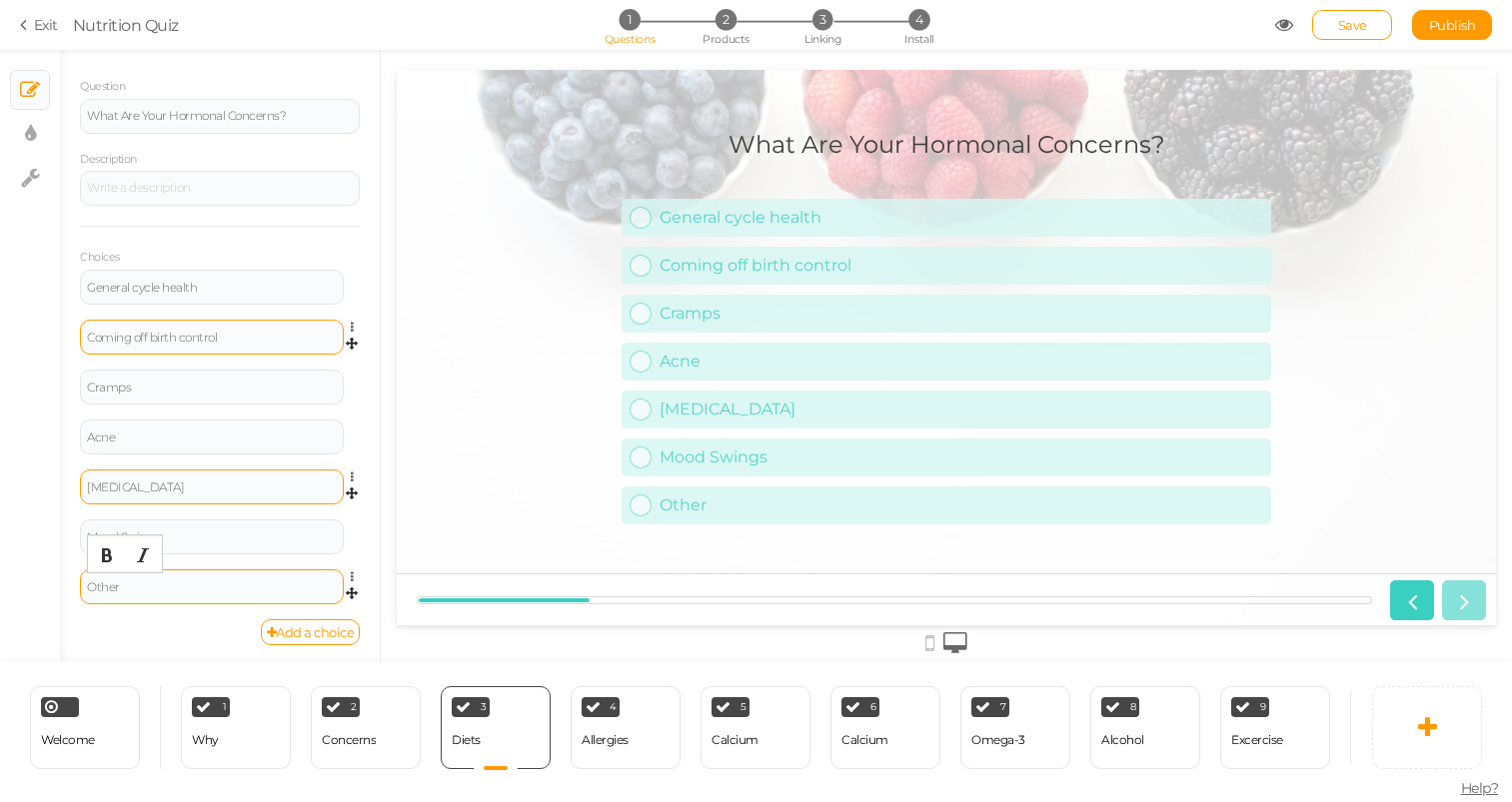 type 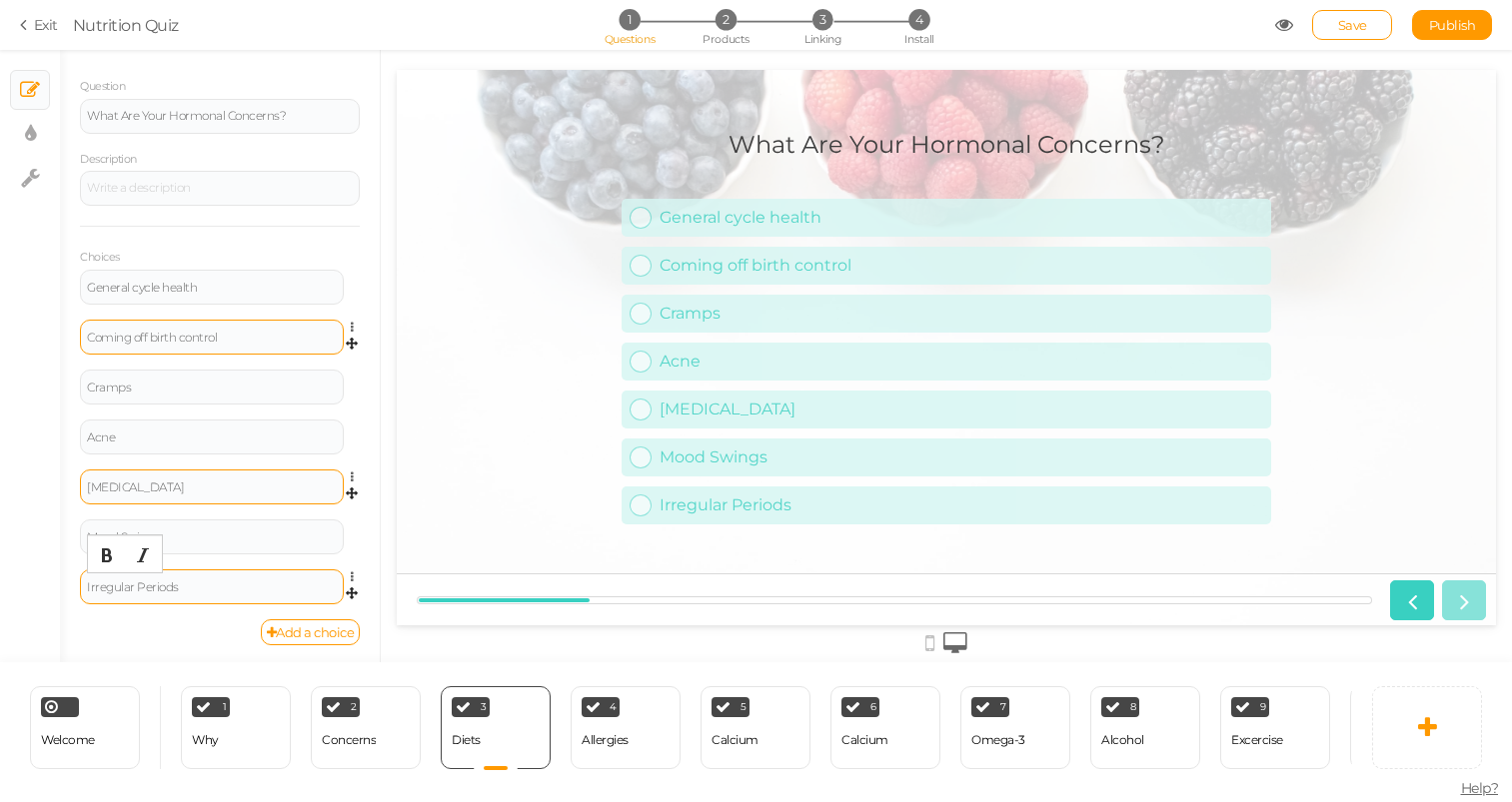 click on "General
Settings
Display
Info
View     Text Images Slider Dropdown                                 Question   What Are Your Hormonal Concerns?                         Description                                                       Choices                 General cycle health                         Settings             Delete                             Coming off birth control                         Settings             Delete                             Cramps                         Settings             Delete                             Acne                         Settings             Delete                             [MEDICAL_DATA]                         Settings             Delete                             Mood Swings                         Settings             Delete                             Irregular Periods                         Settings             Delete                                        Add a choice" at bounding box center [220, 364] 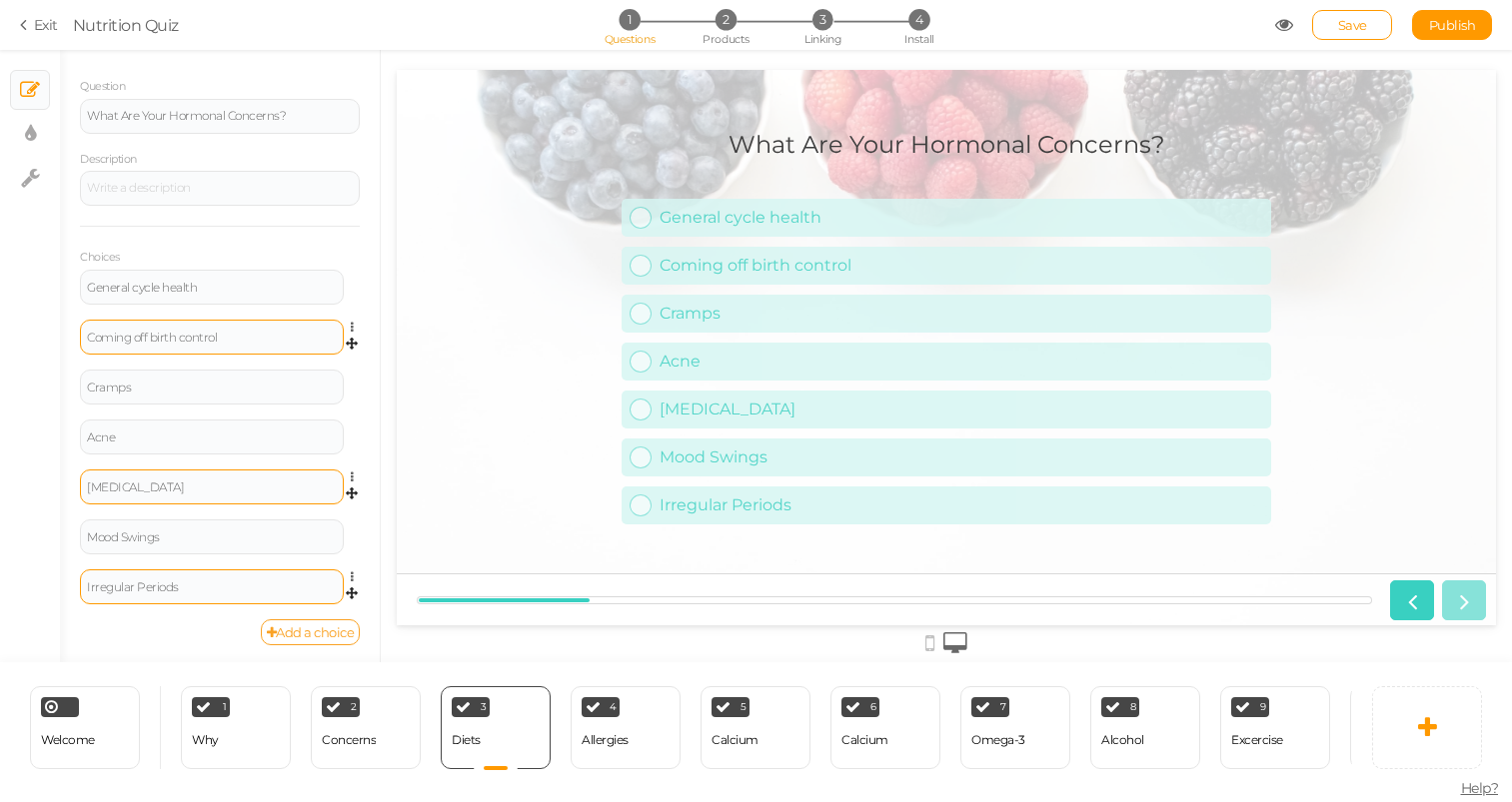 click on "Add a choice" at bounding box center [311, 632] 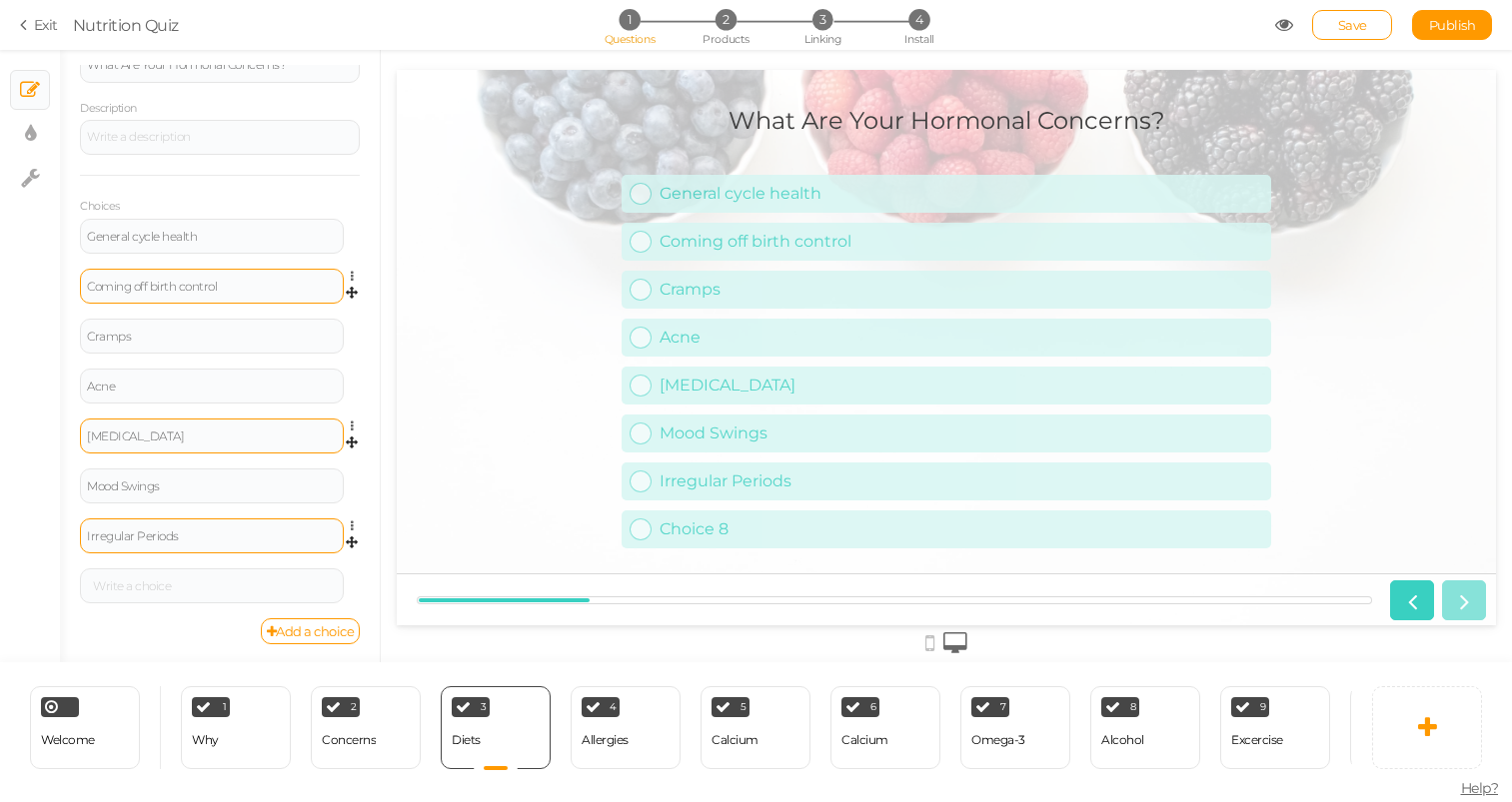 scroll, scrollTop: 196, scrollLeft: 0, axis: vertical 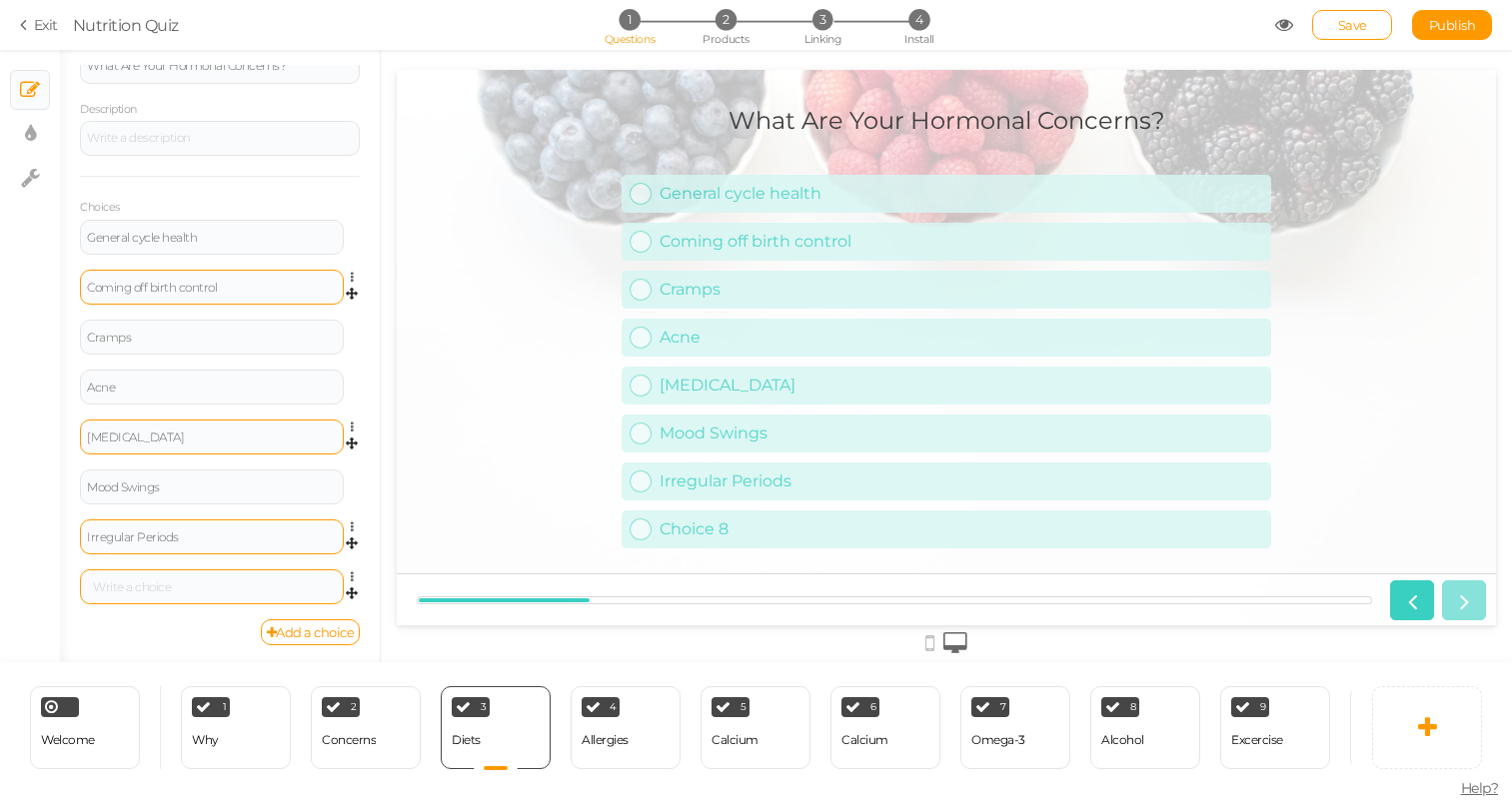 click at bounding box center [212, 586] 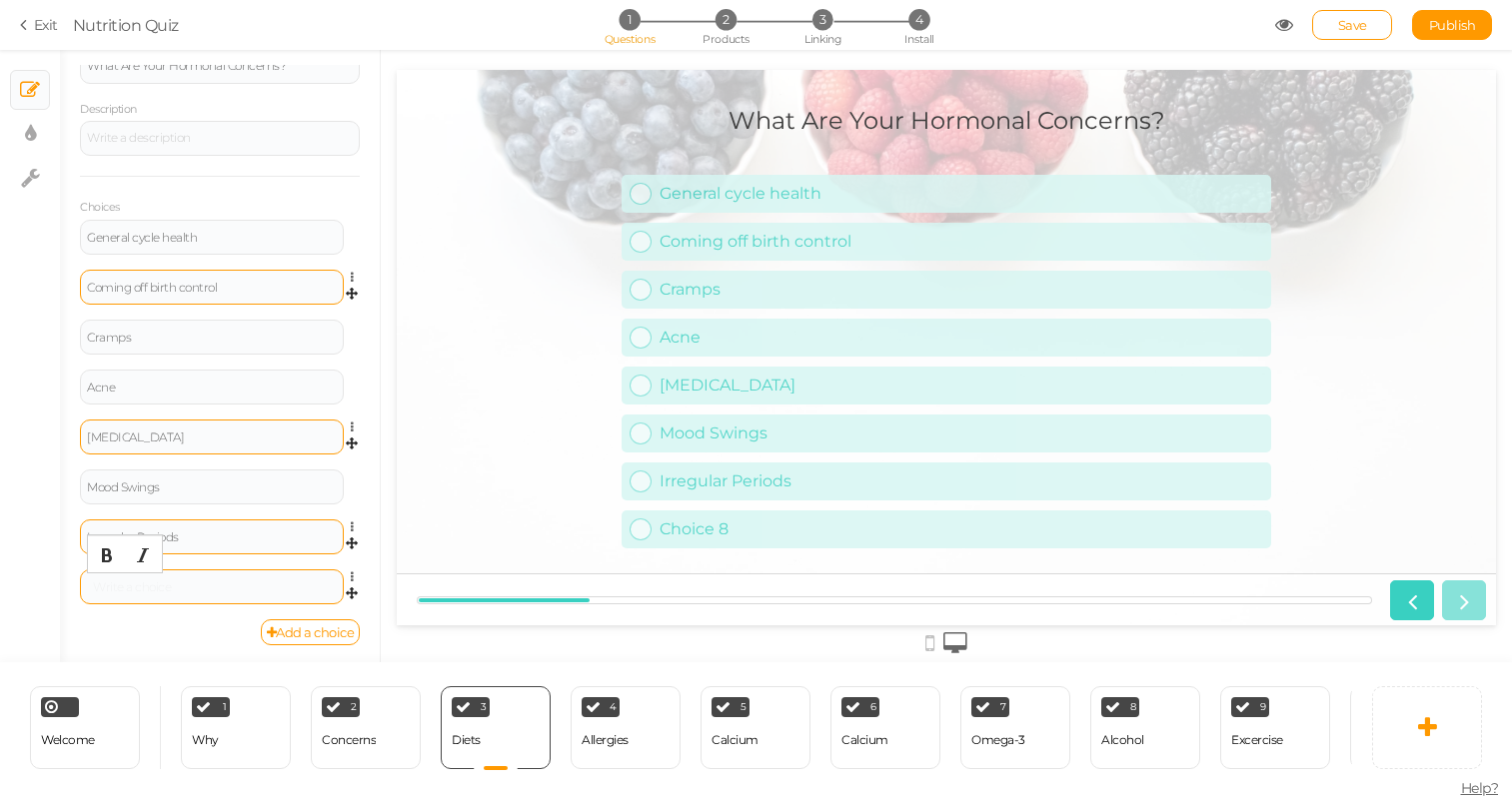 type 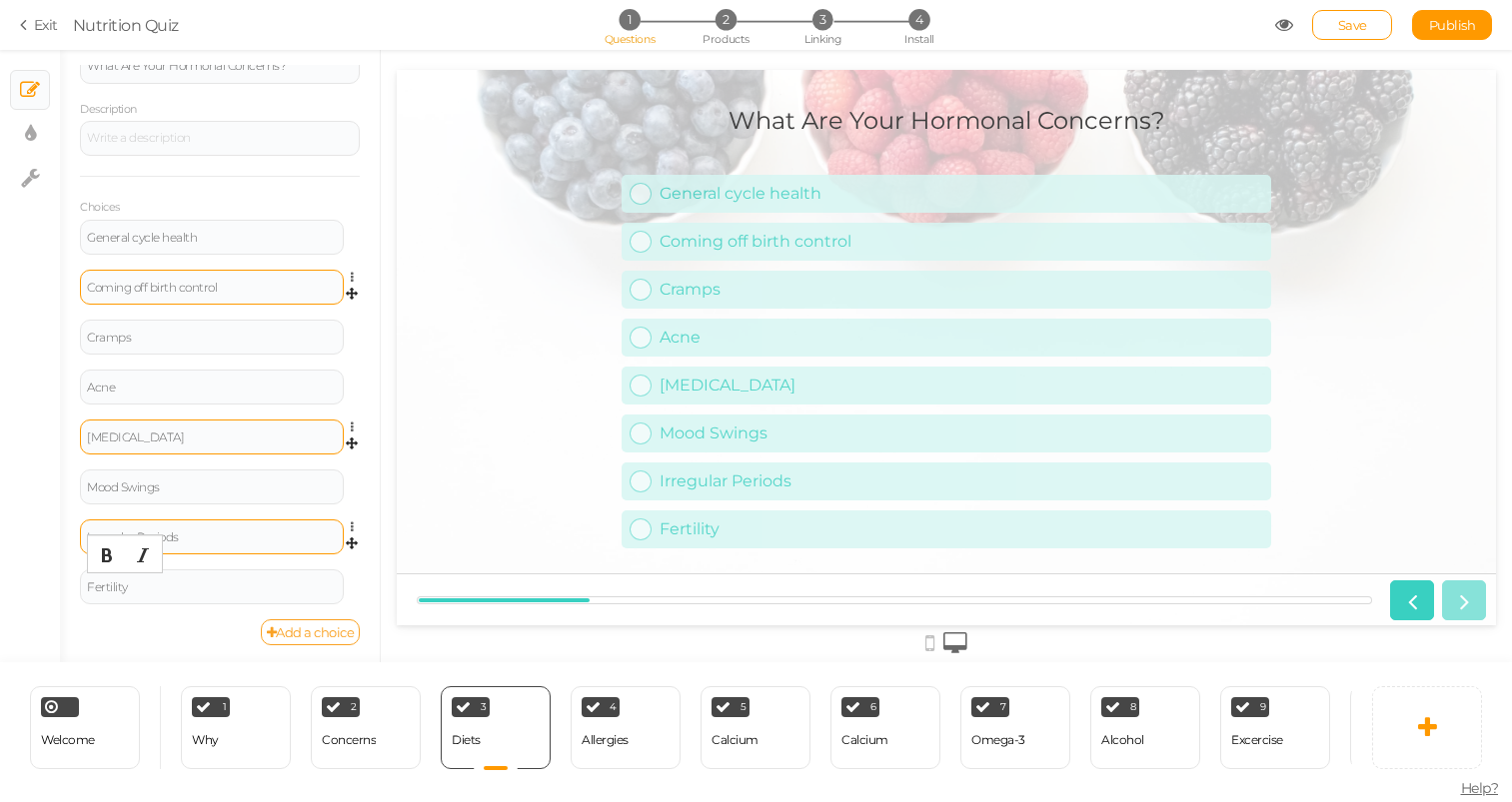 click on "Add a choice" at bounding box center [311, 632] 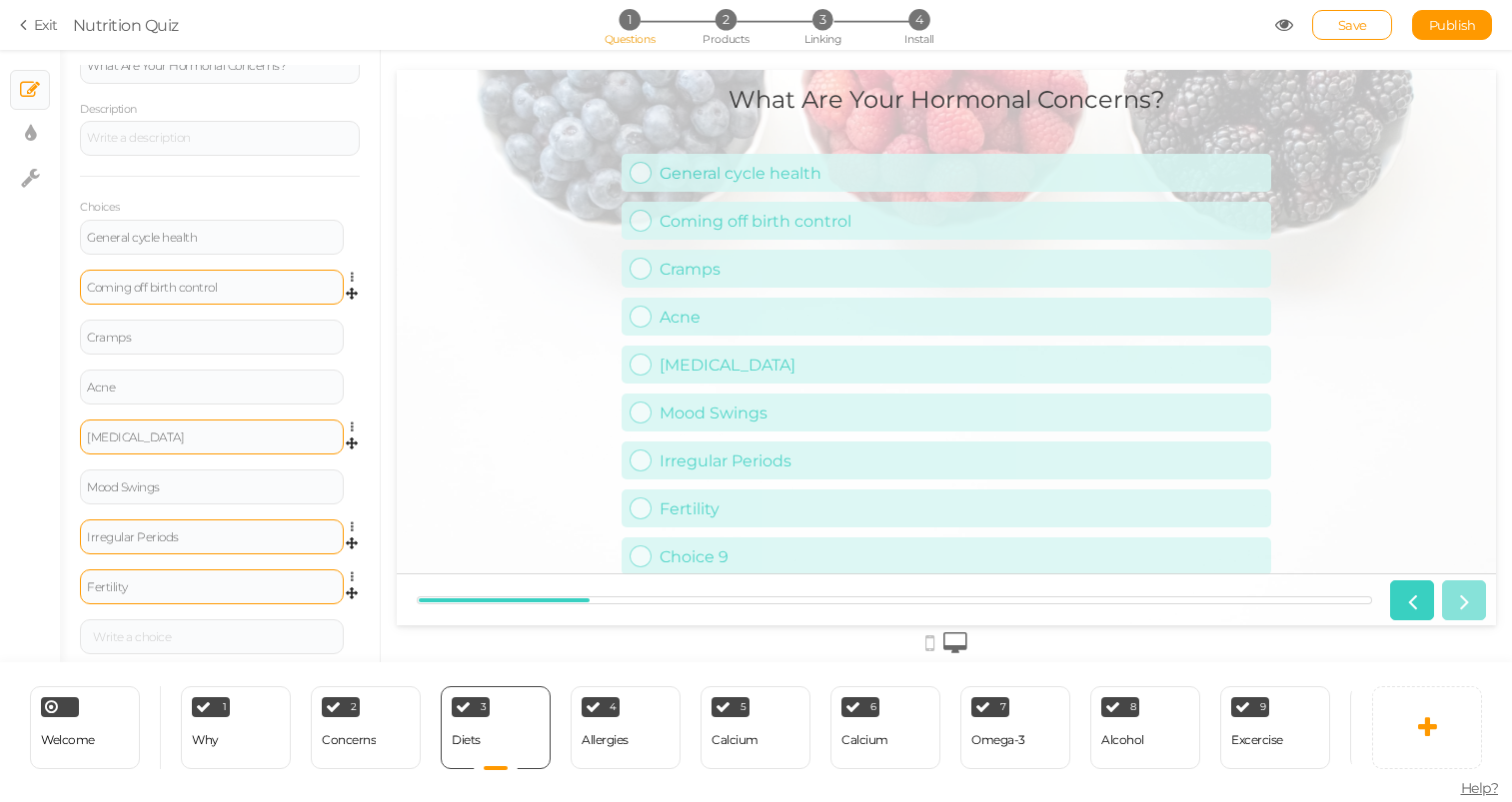 click on "Fertility" at bounding box center (212, 587) 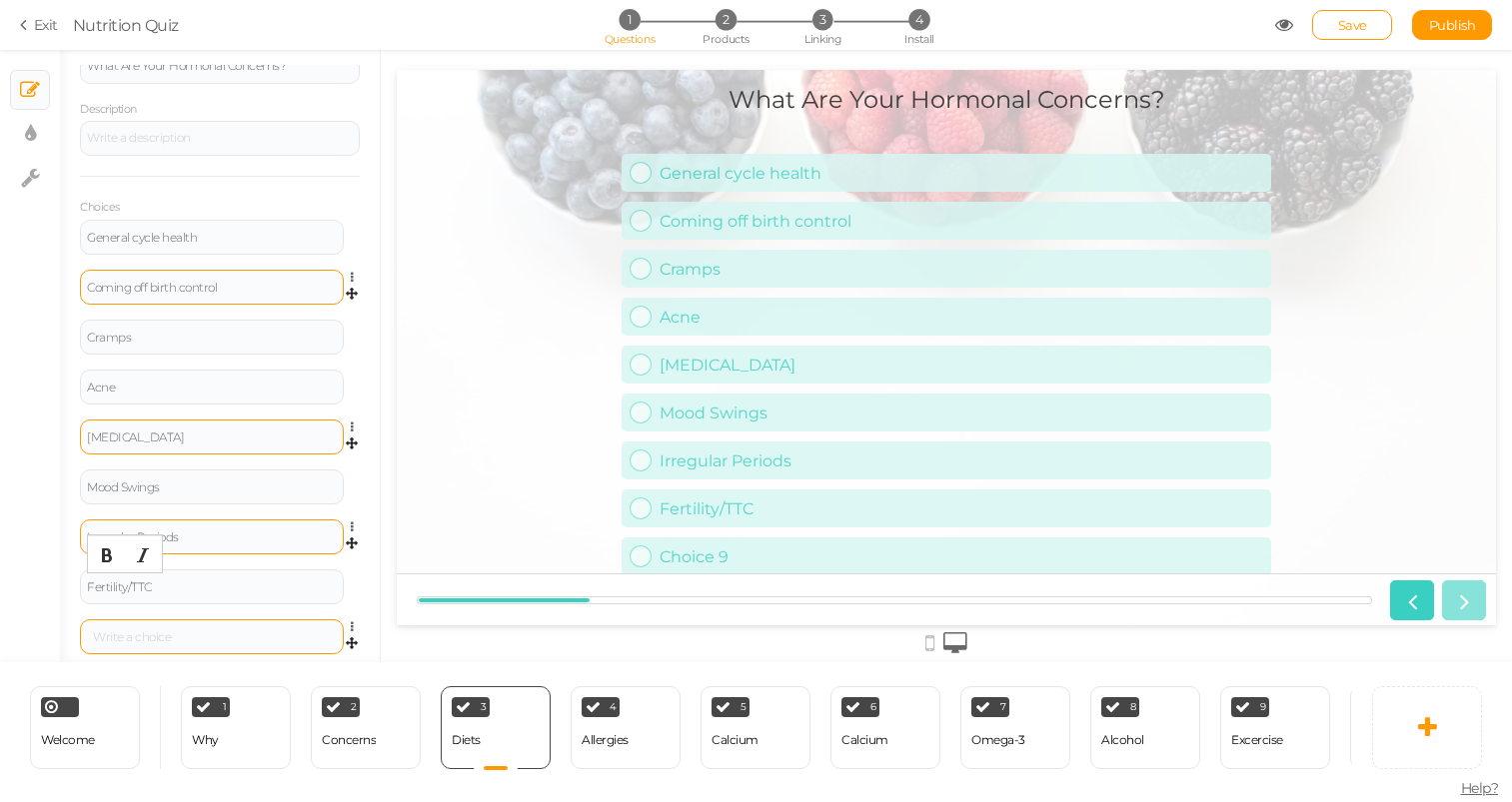 click at bounding box center [212, 636] 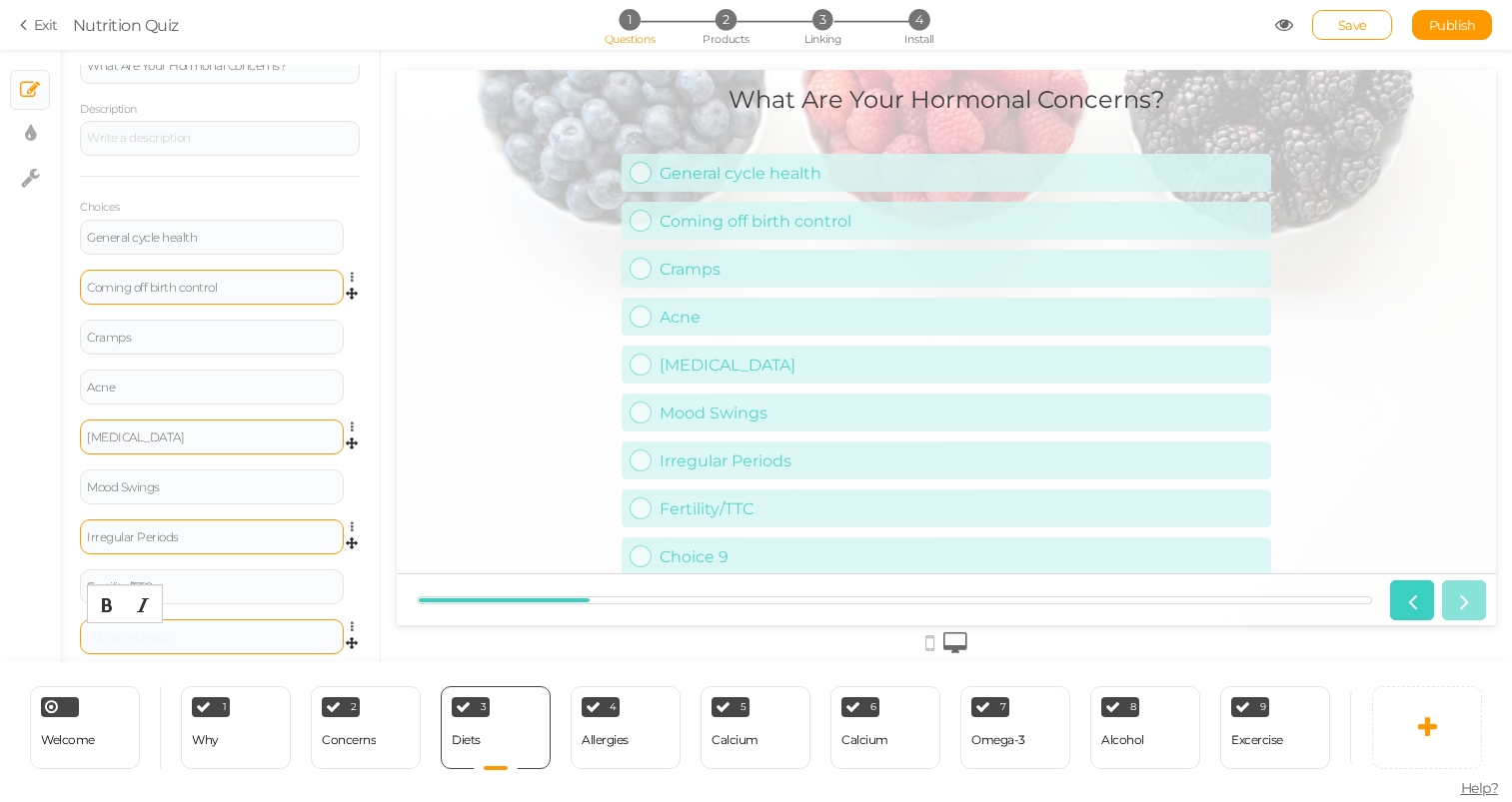 type 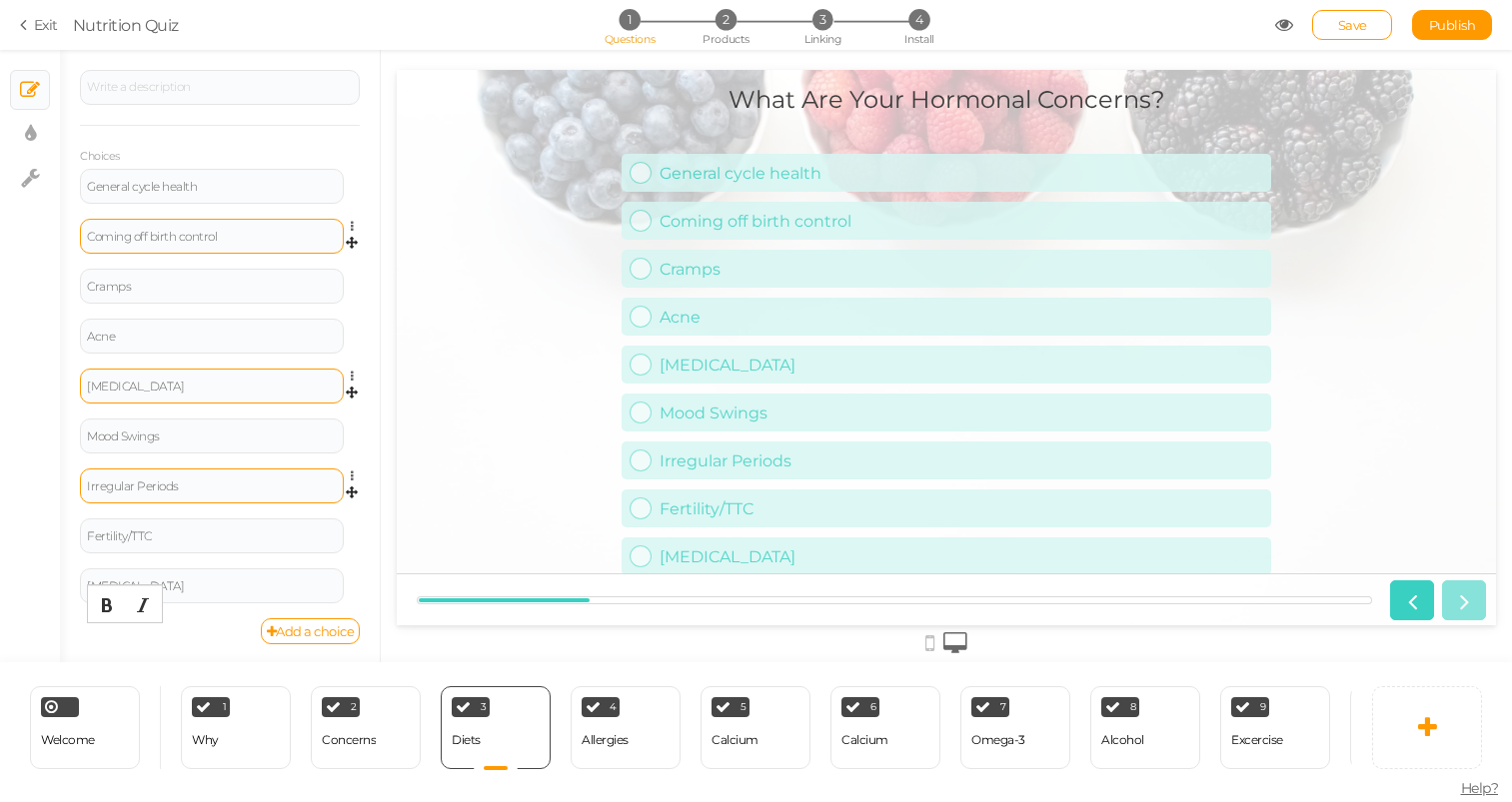 scroll, scrollTop: 246, scrollLeft: 0, axis: vertical 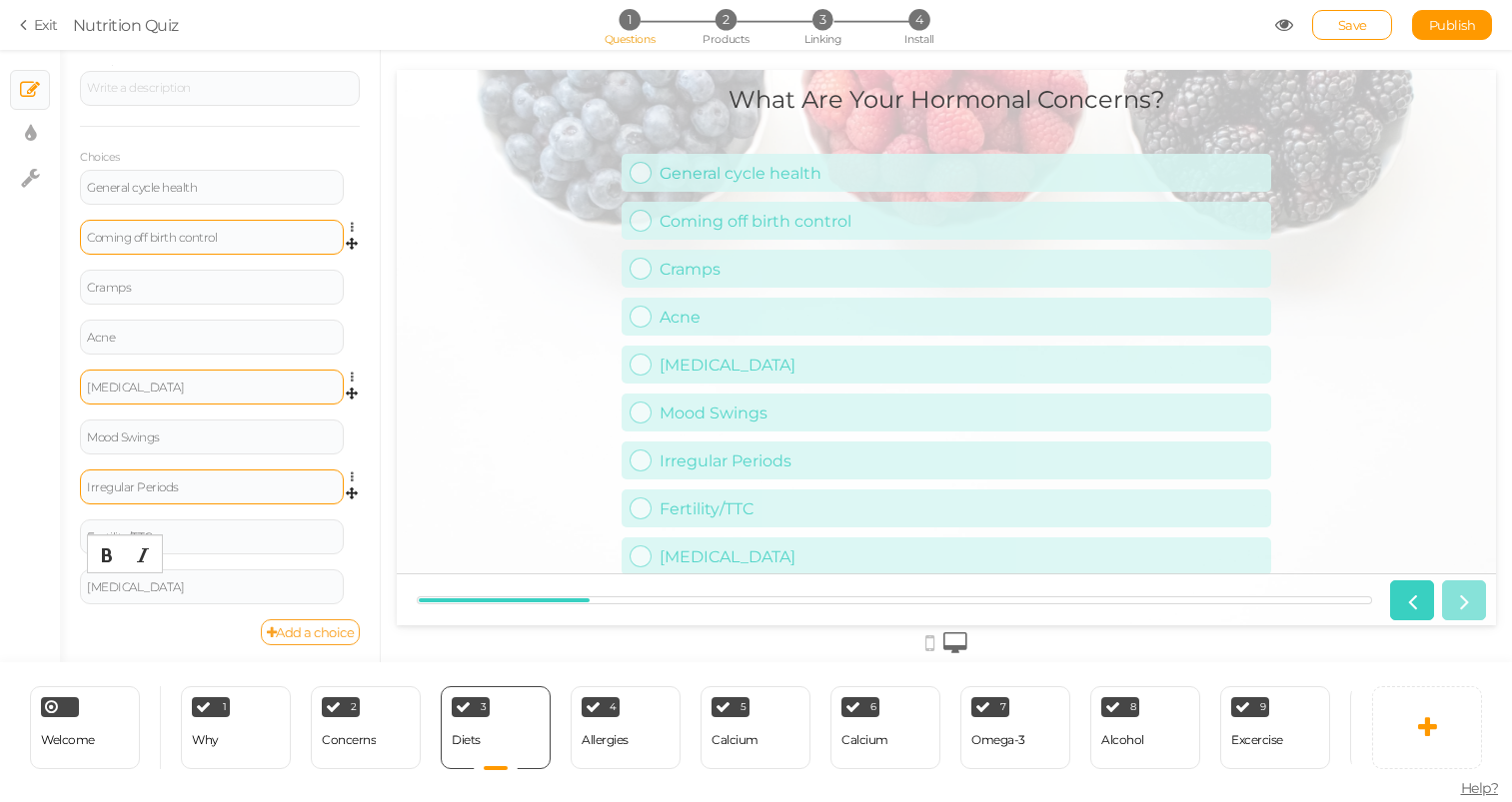 click on "Add a choice" at bounding box center (311, 632) 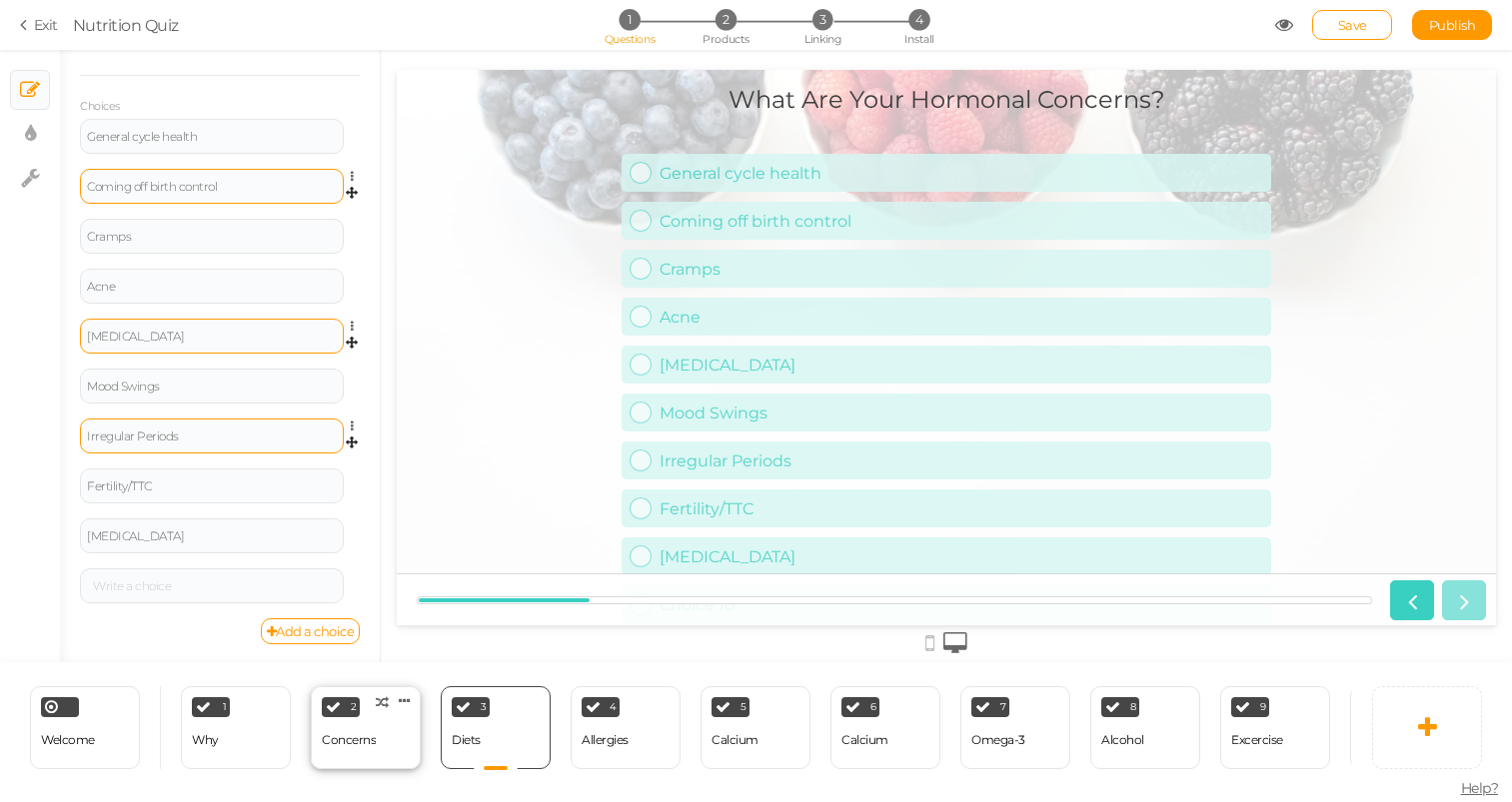 scroll, scrollTop: 296, scrollLeft: 0, axis: vertical 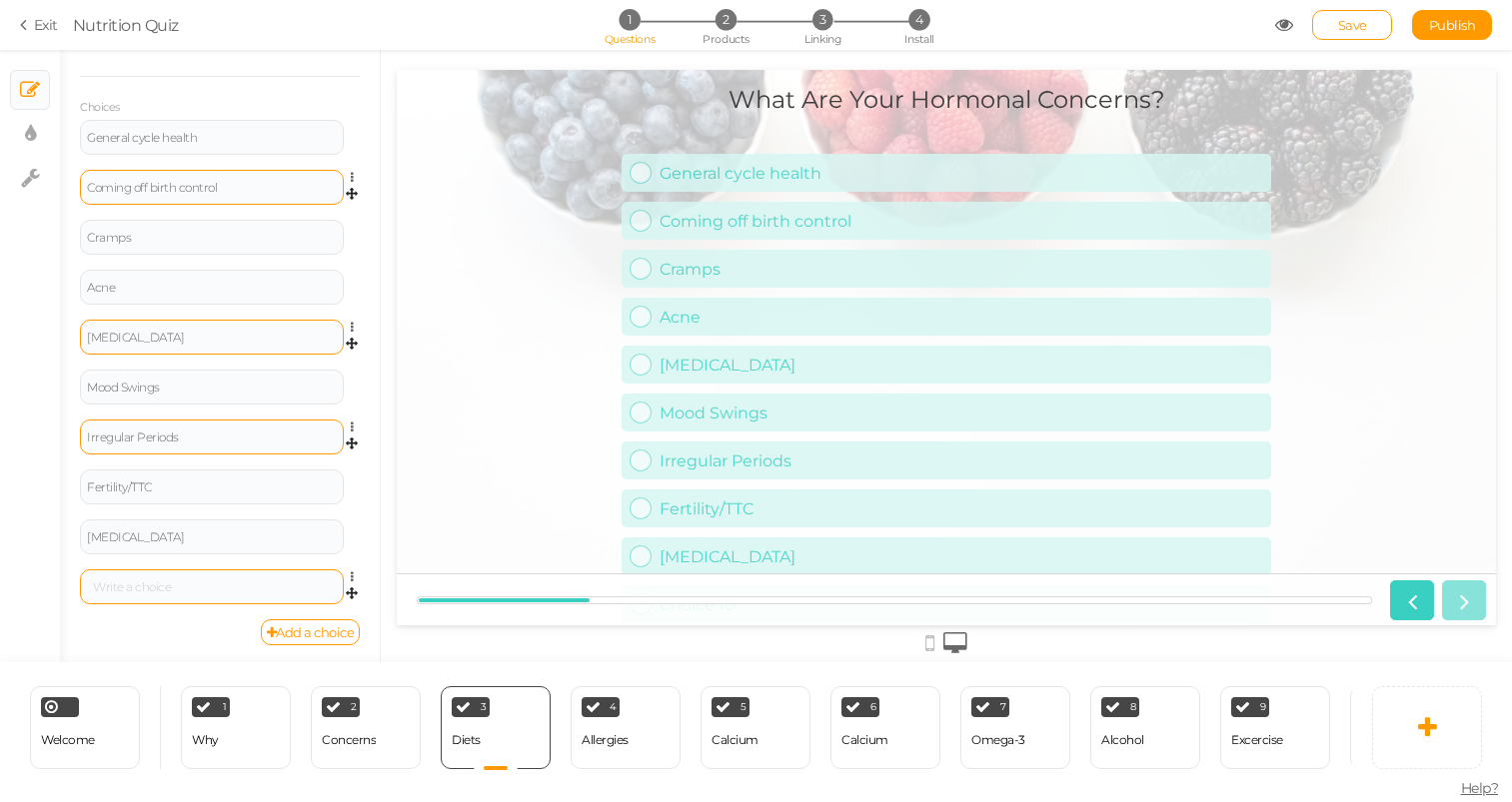 click at bounding box center (212, 587) 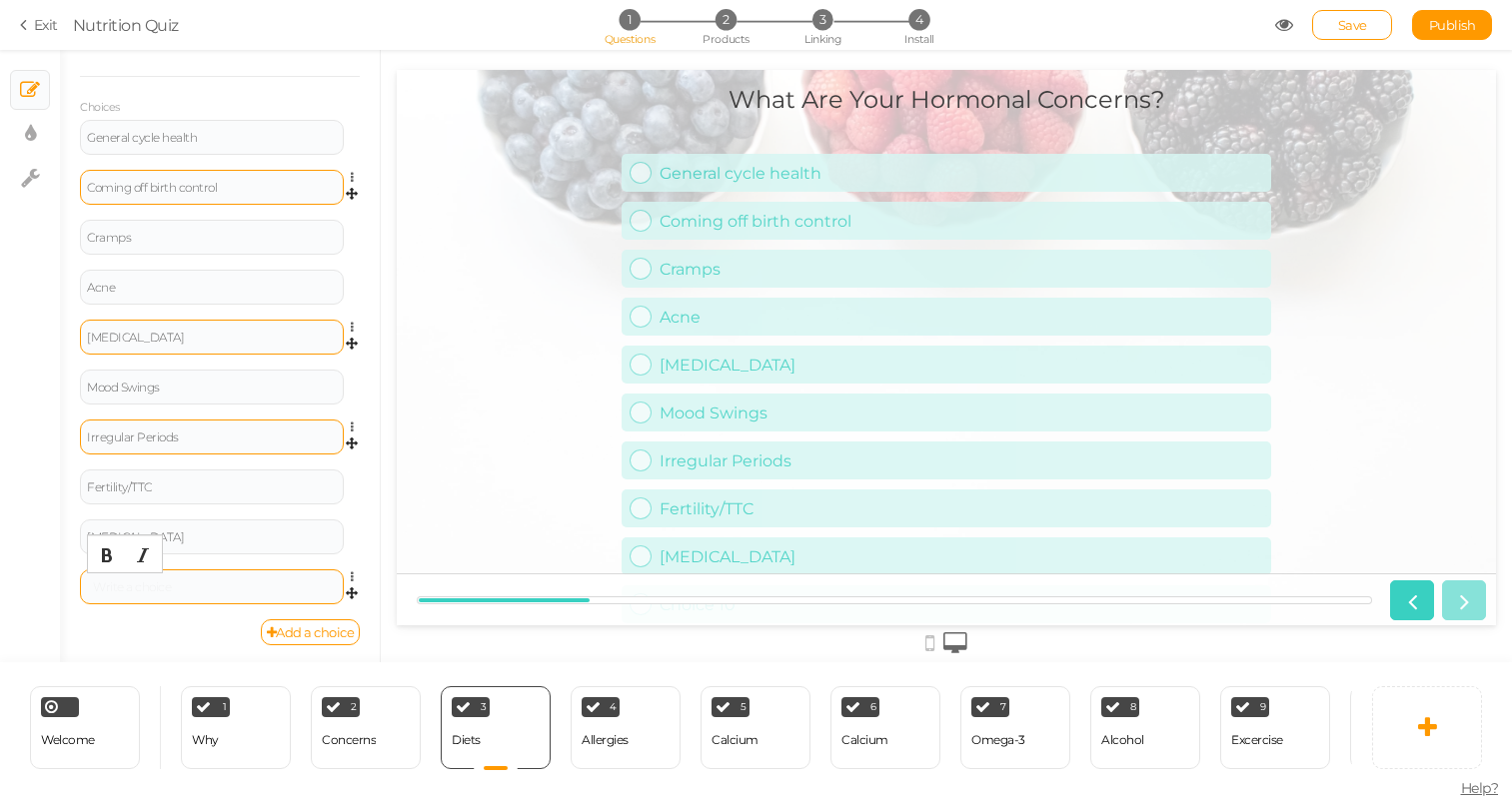 type 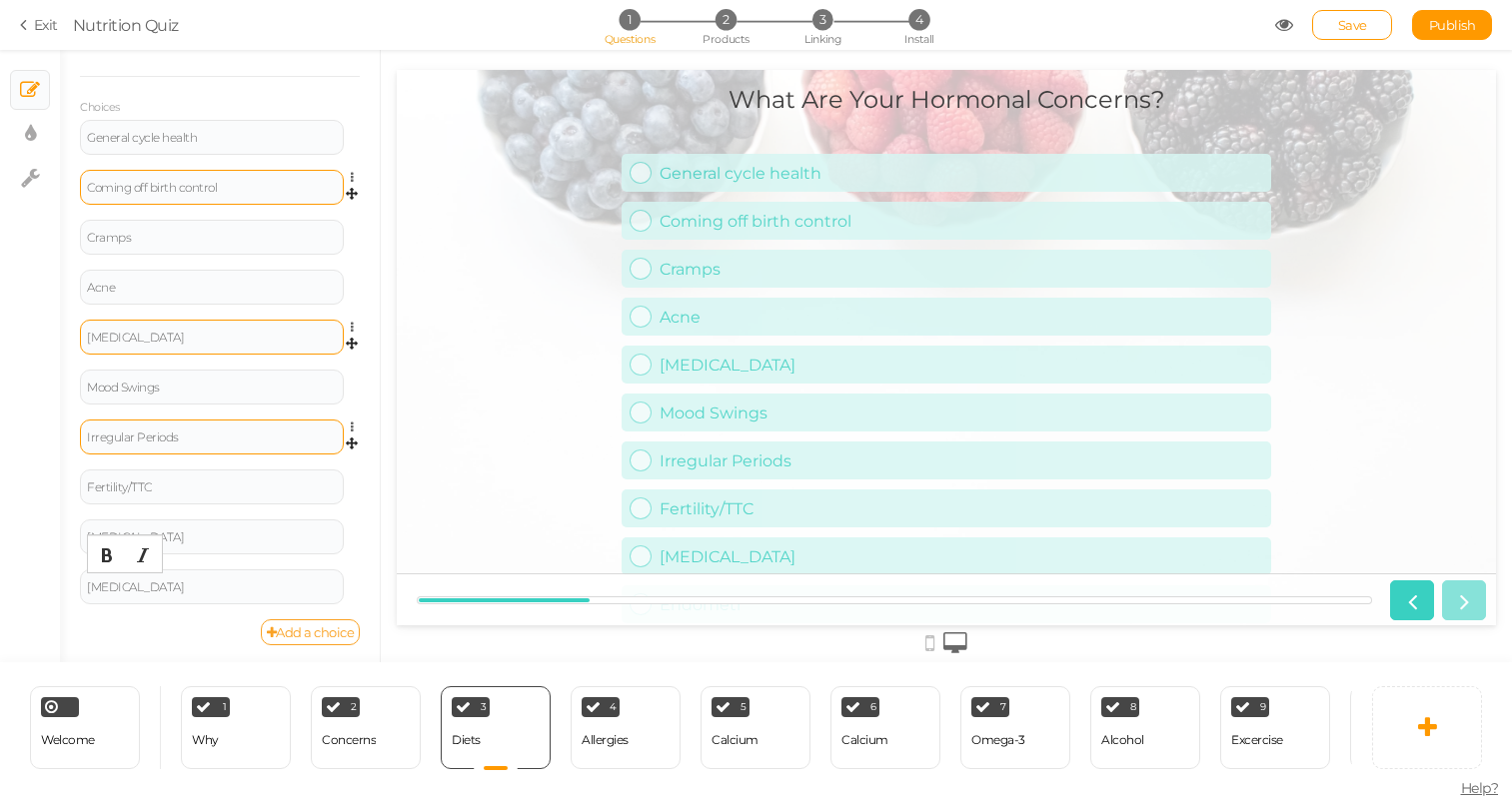 click on "Add a choice" at bounding box center [311, 632] 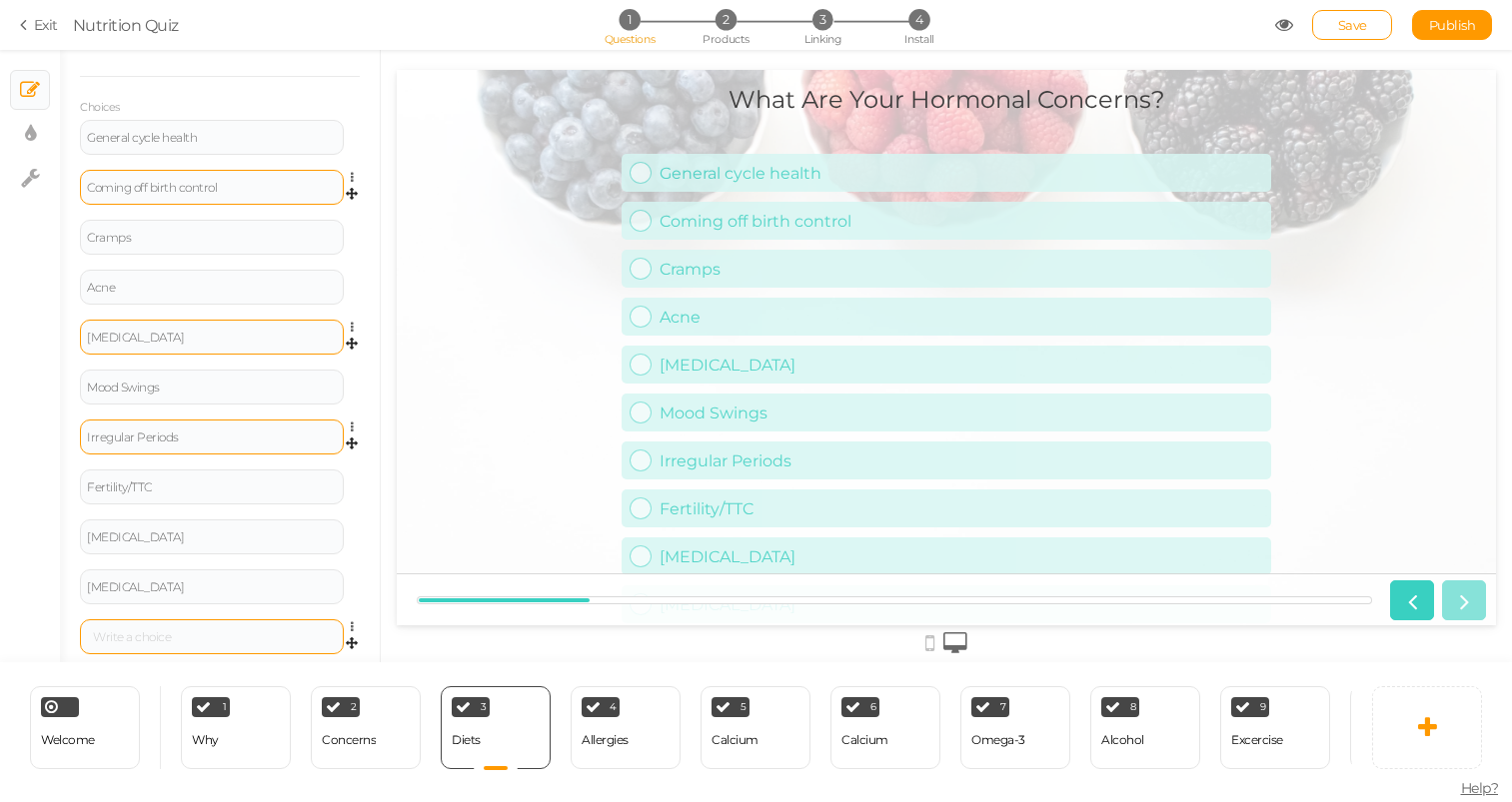 click at bounding box center (212, 636) 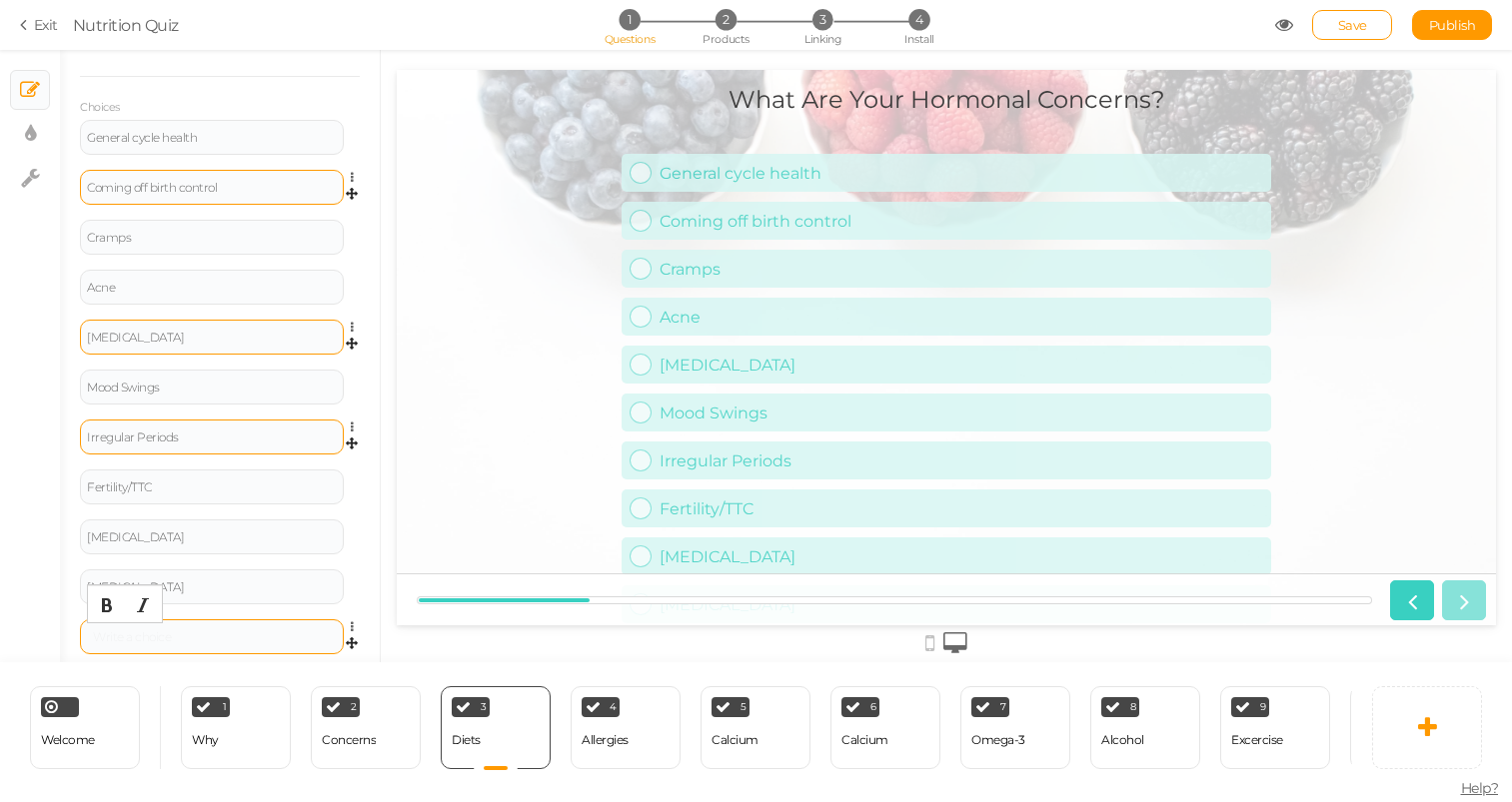 type 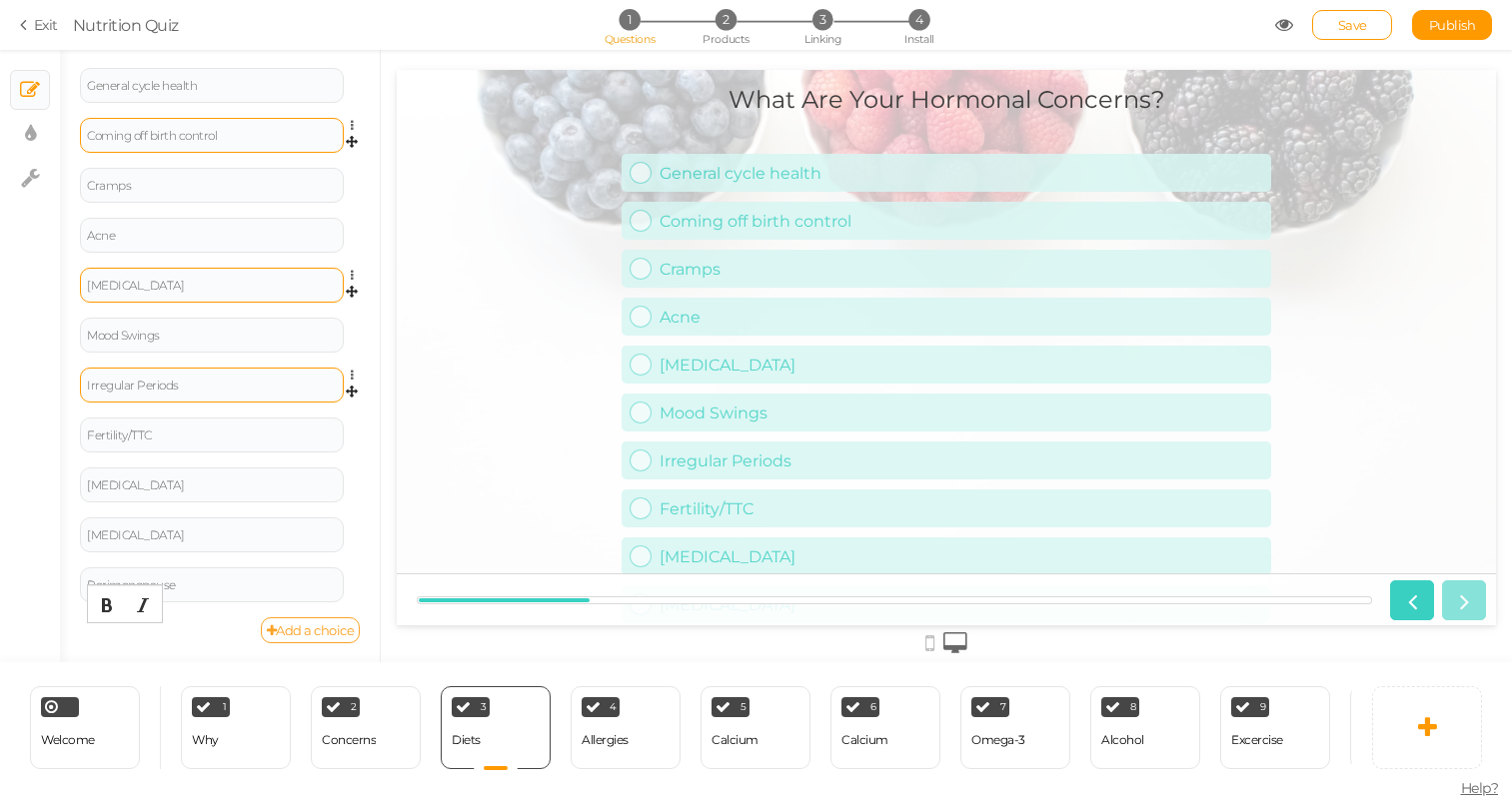 scroll, scrollTop: 346, scrollLeft: 0, axis: vertical 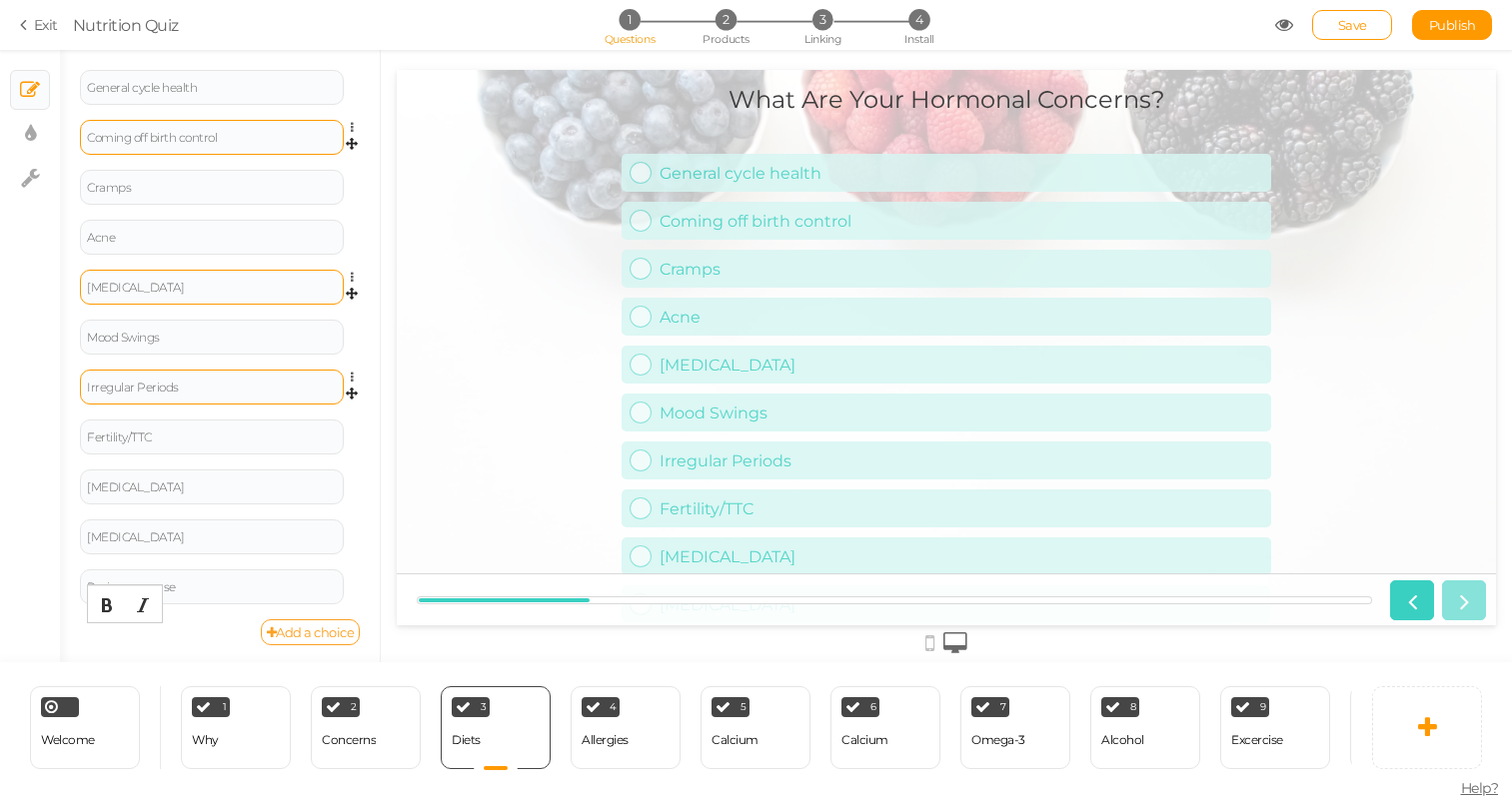 click on "Add a choice" at bounding box center [311, 632] 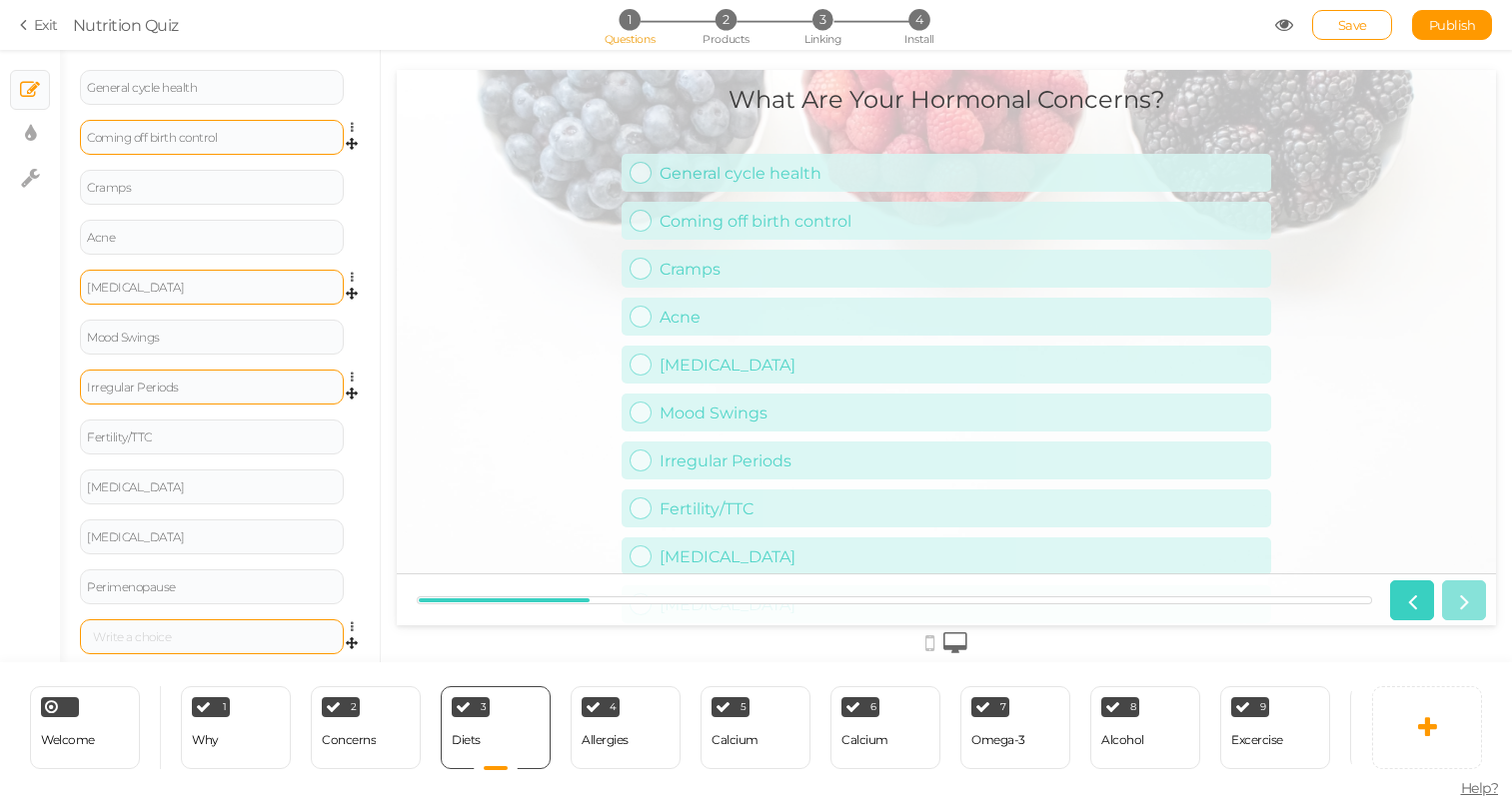 click at bounding box center [212, 637] 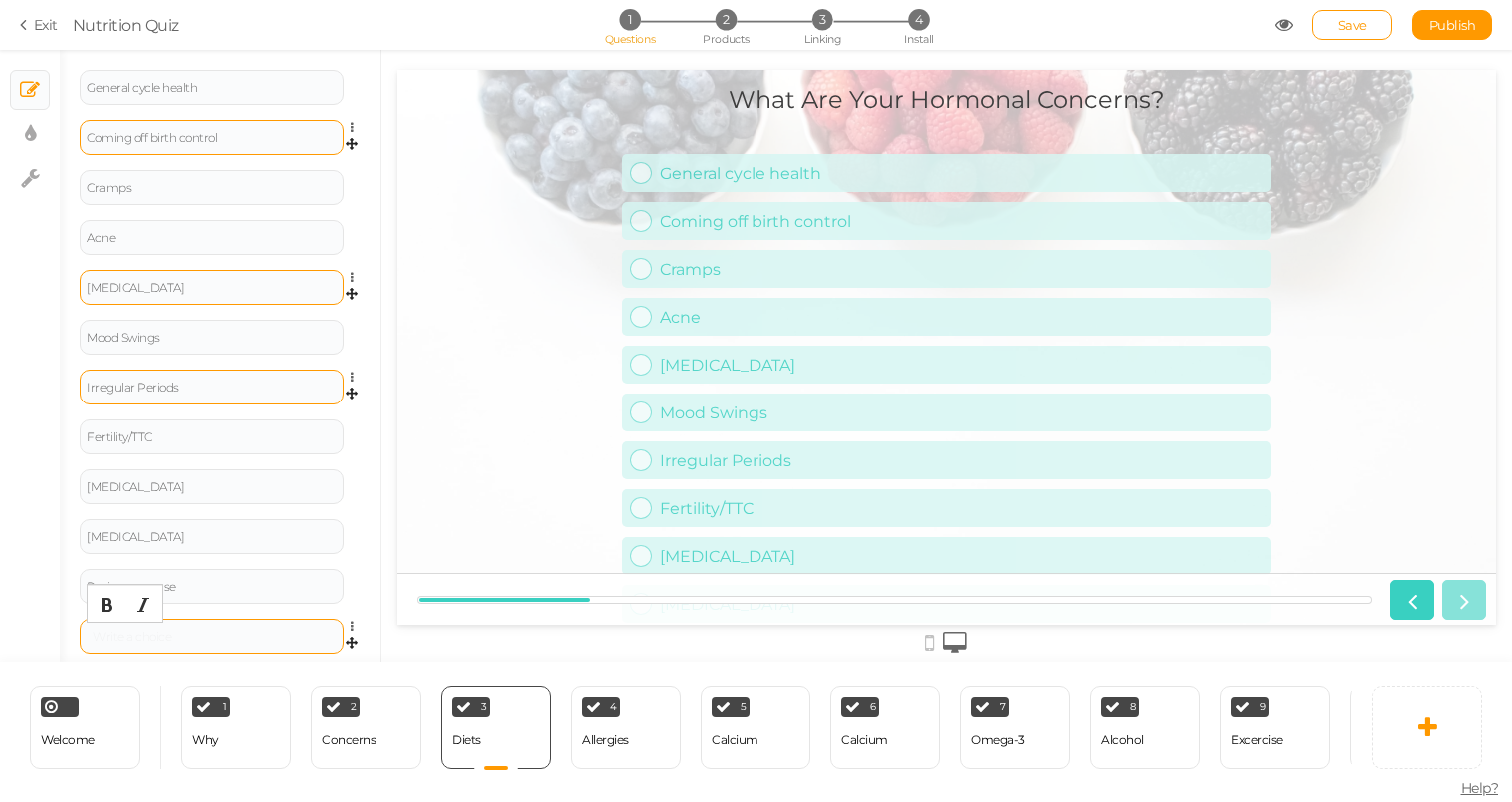 type 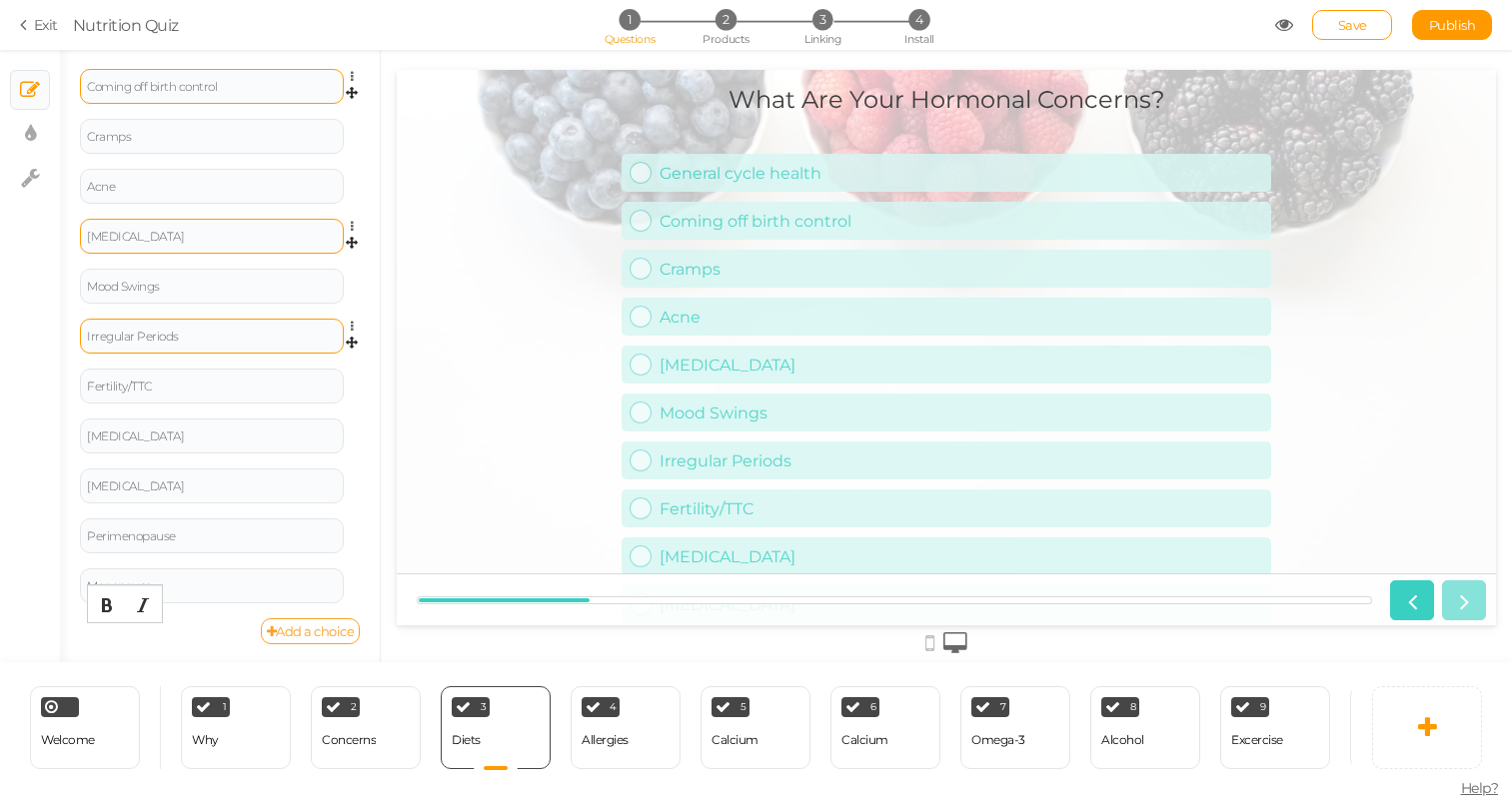 scroll, scrollTop: 396, scrollLeft: 0, axis: vertical 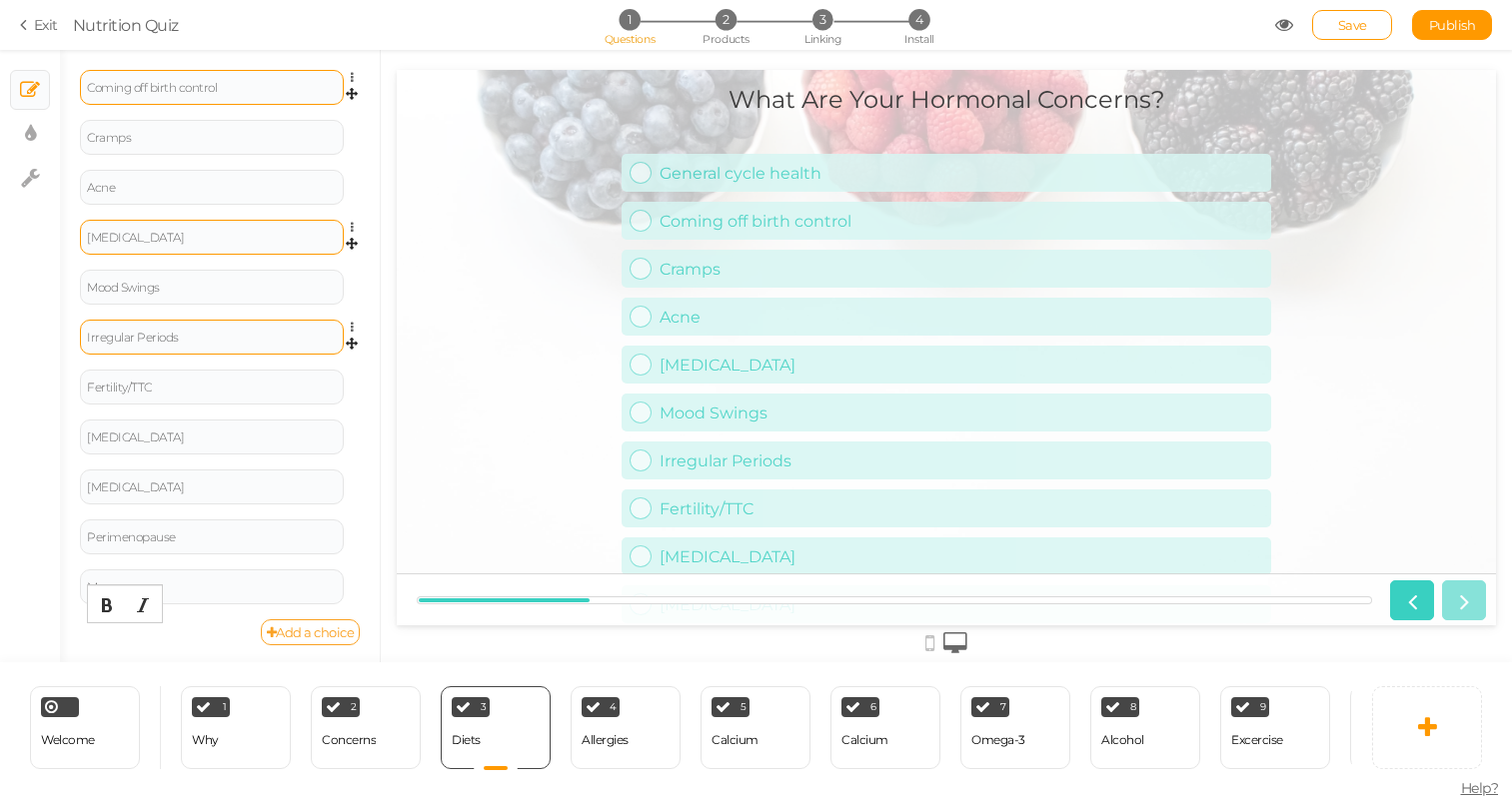click on "Add a choice" at bounding box center [311, 632] 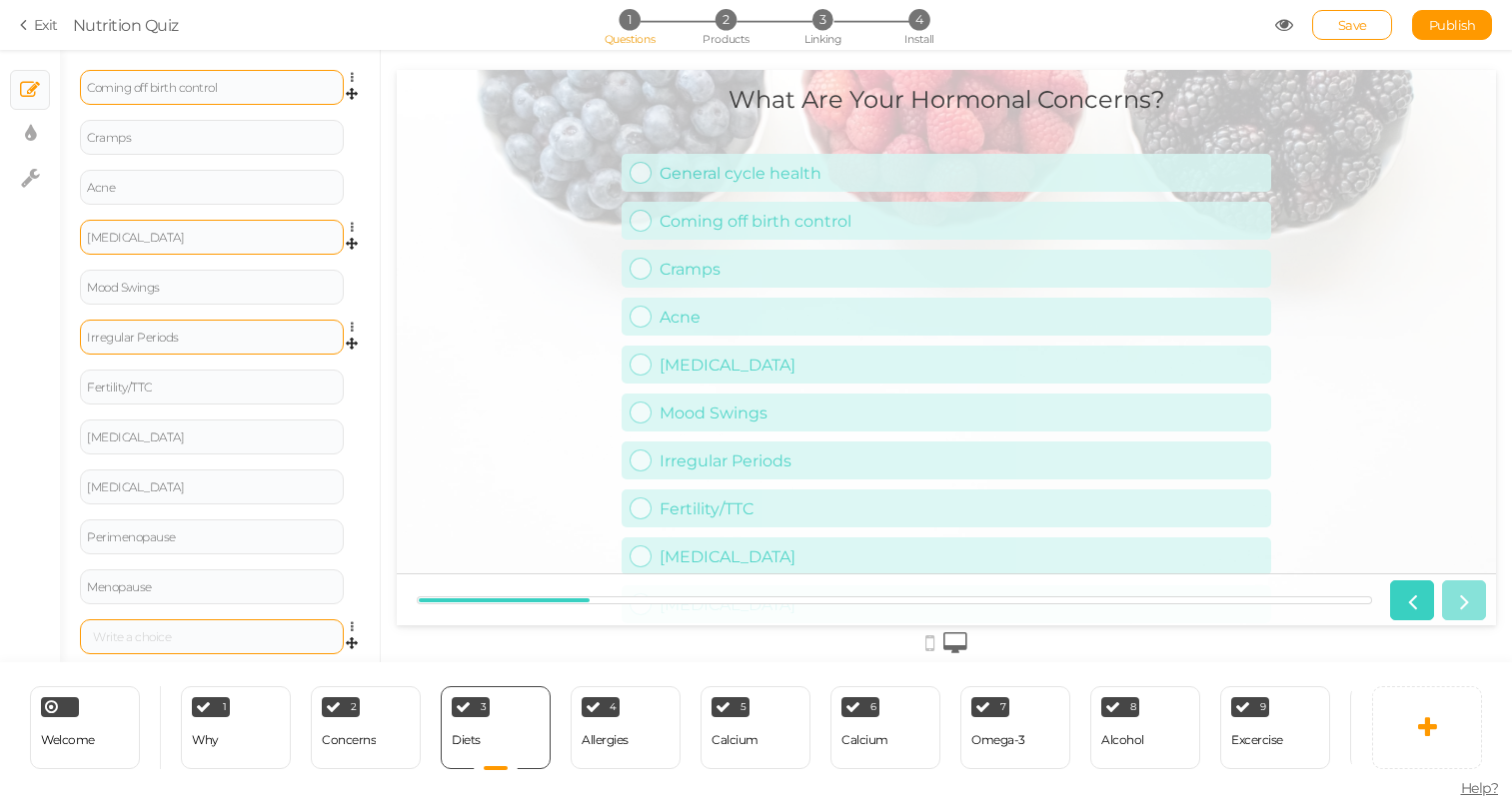 click at bounding box center (212, 636) 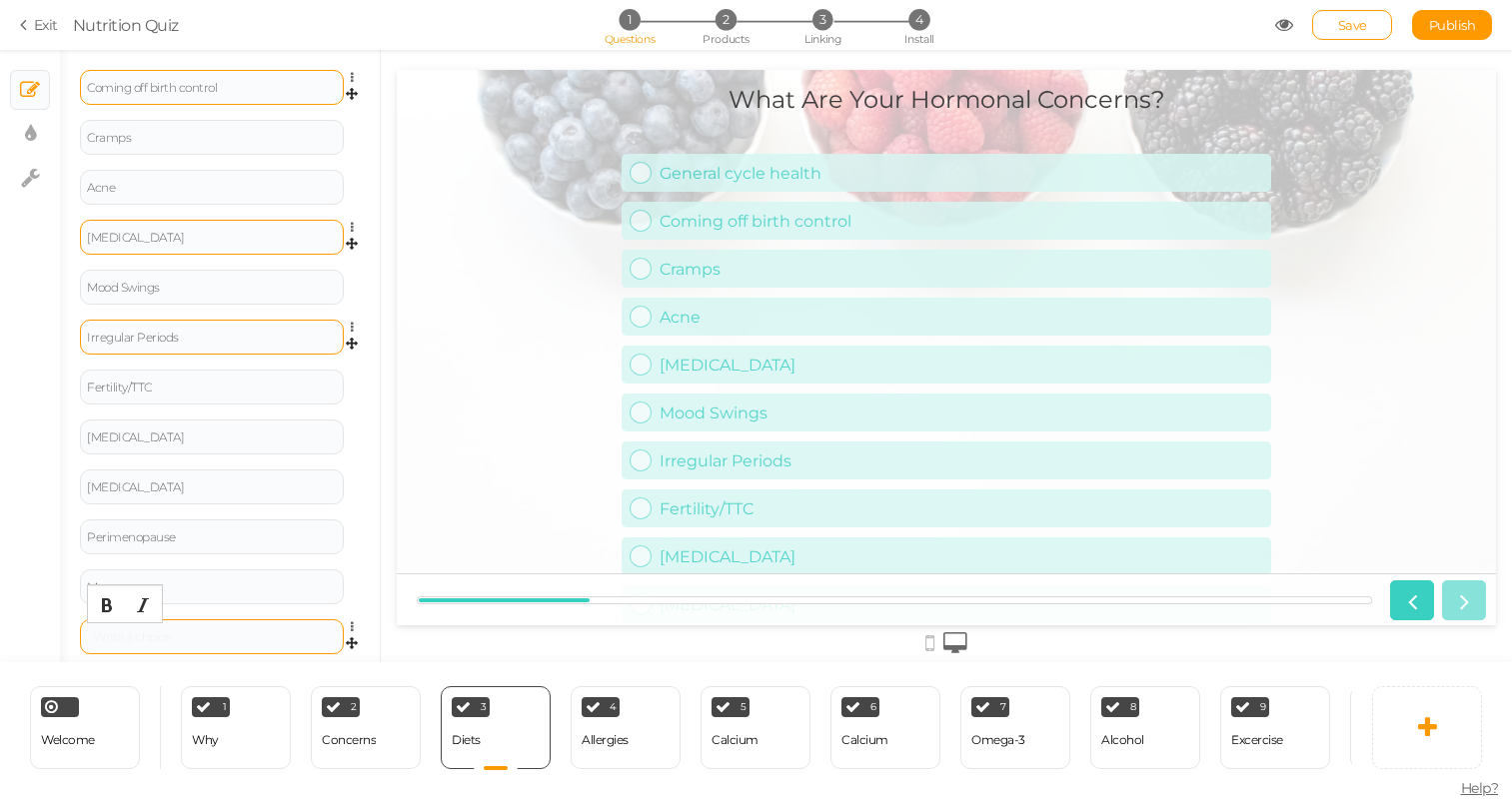 type 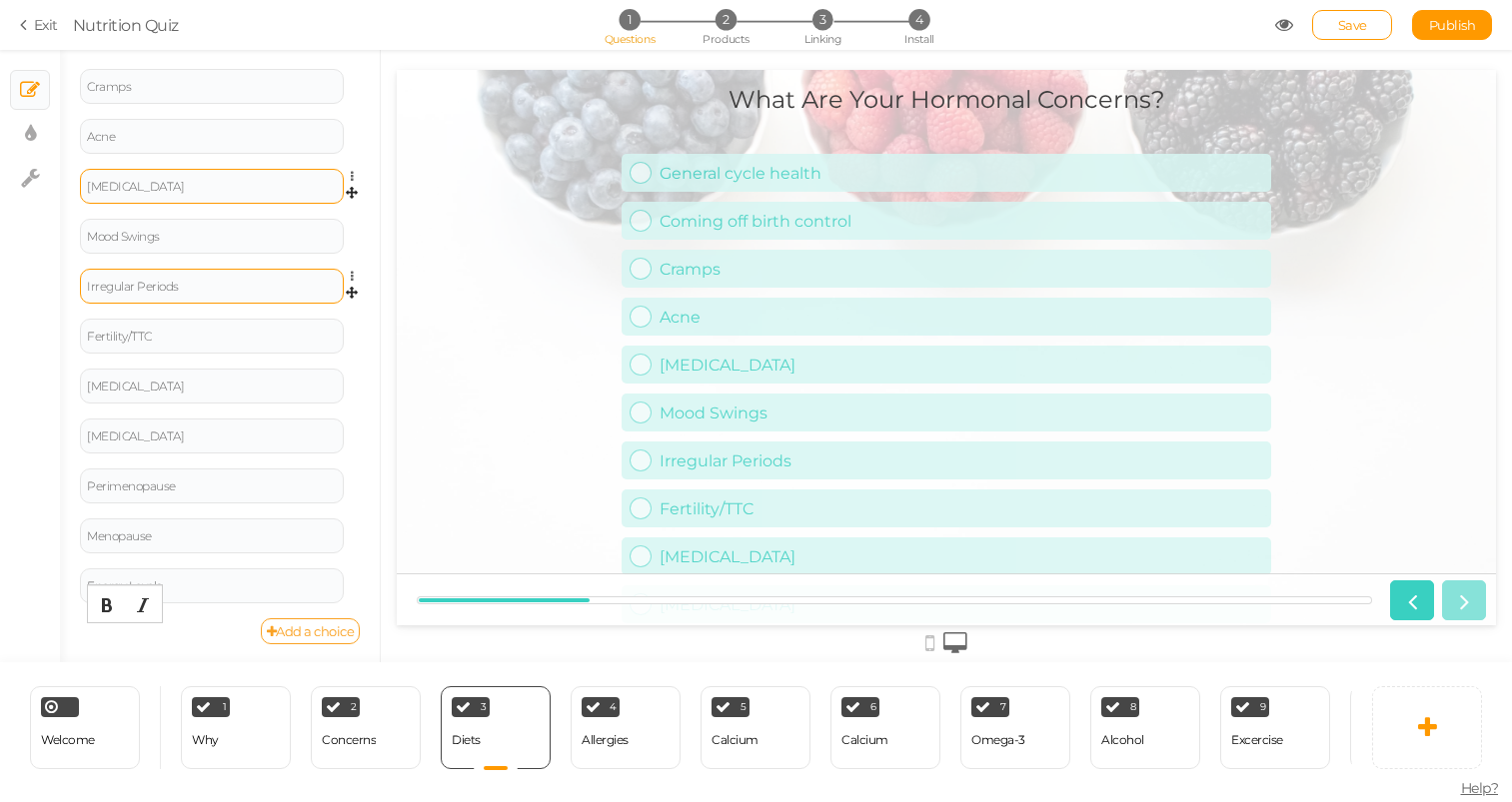 scroll, scrollTop: 445, scrollLeft: 0, axis: vertical 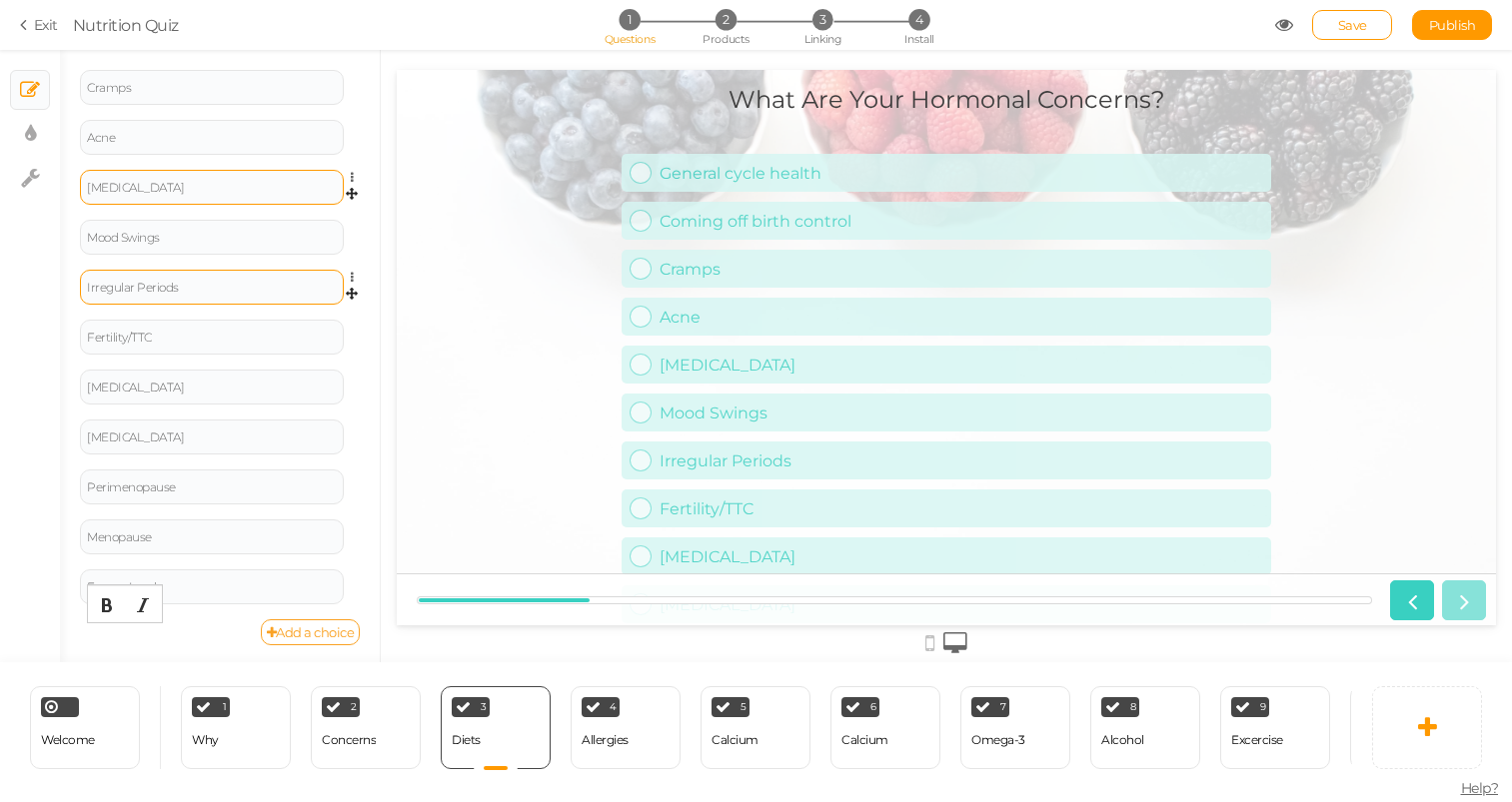 click on "Add a choice" at bounding box center [311, 632] 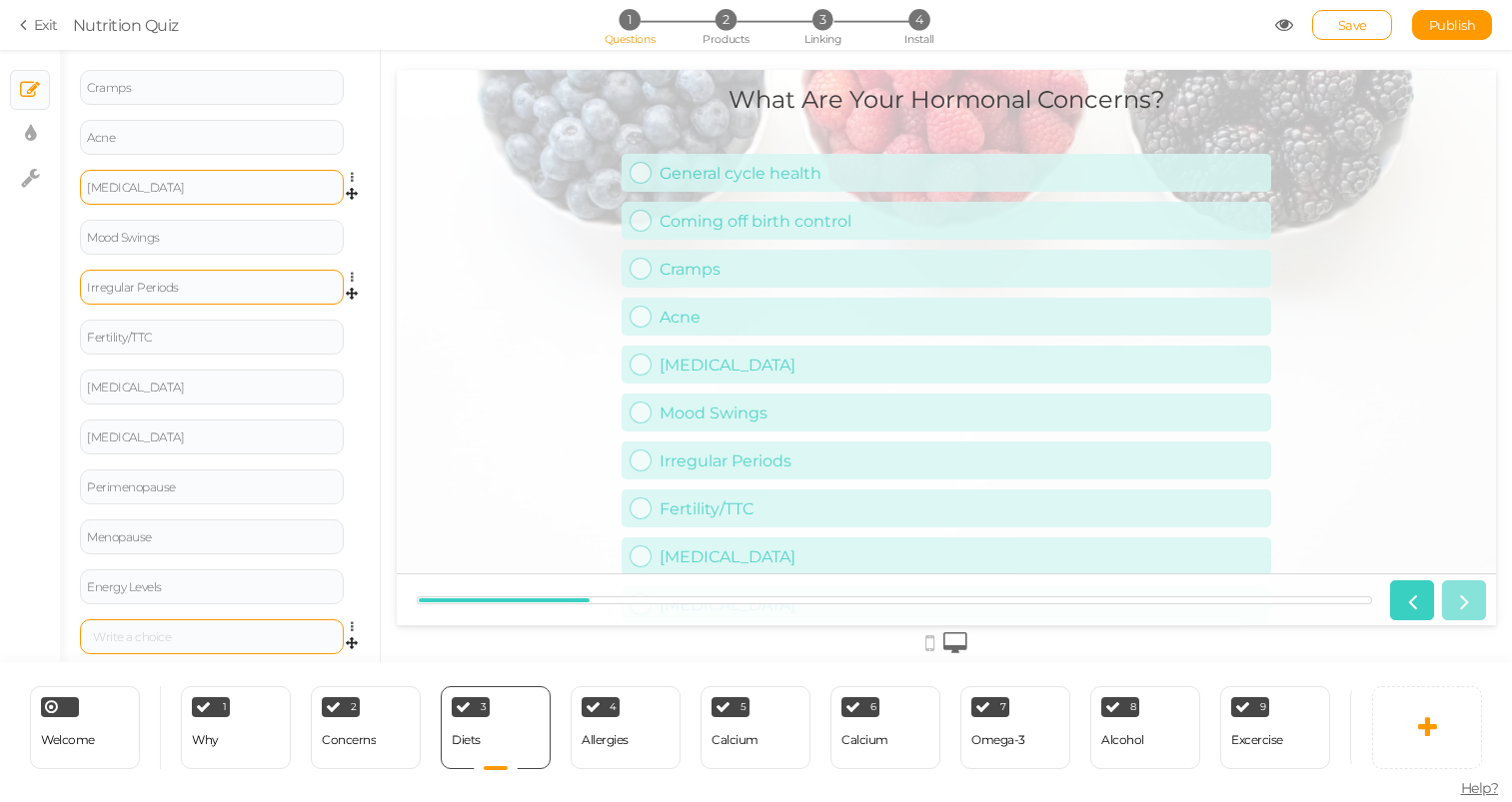 click at bounding box center [212, 637] 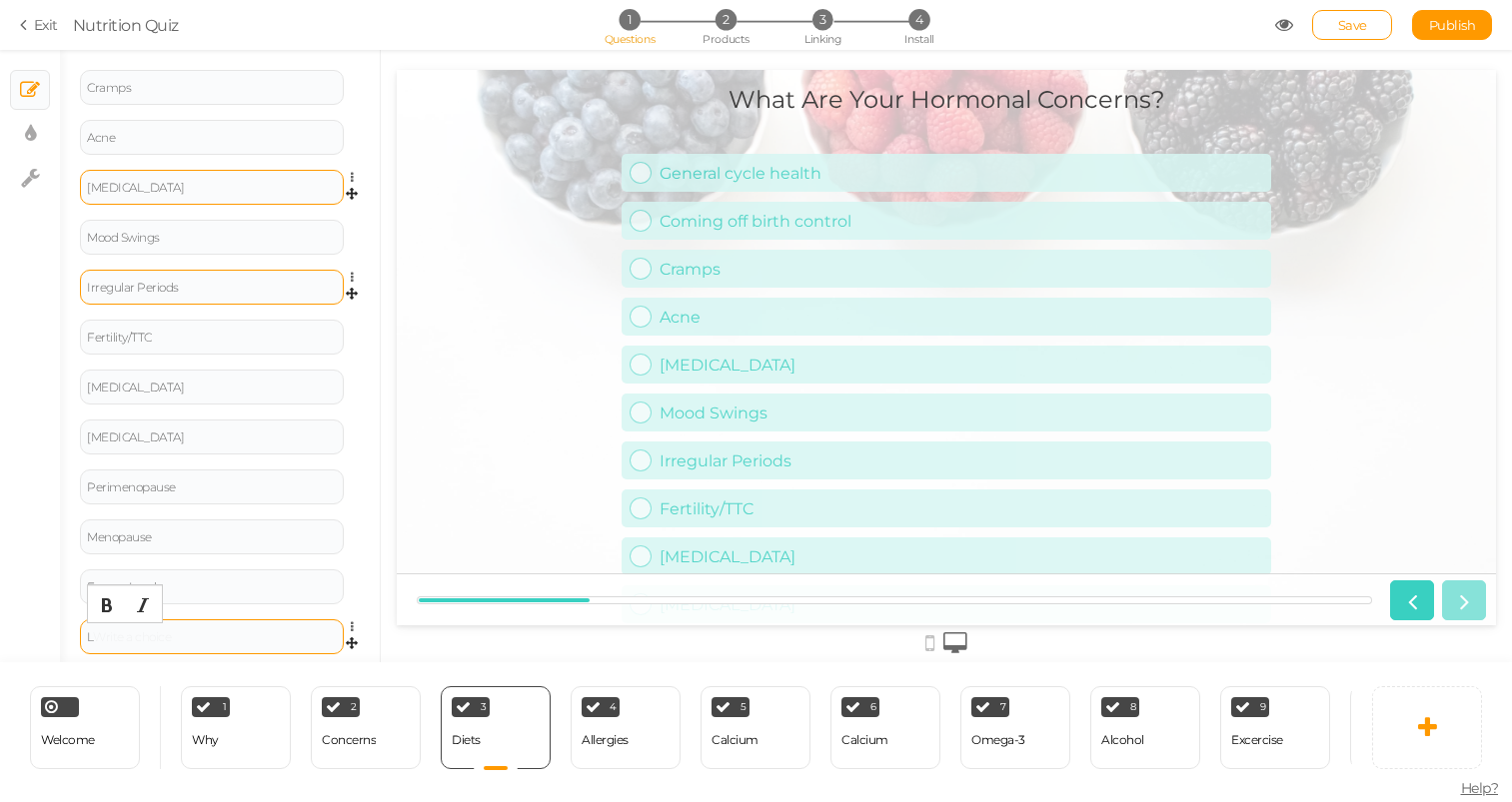 type 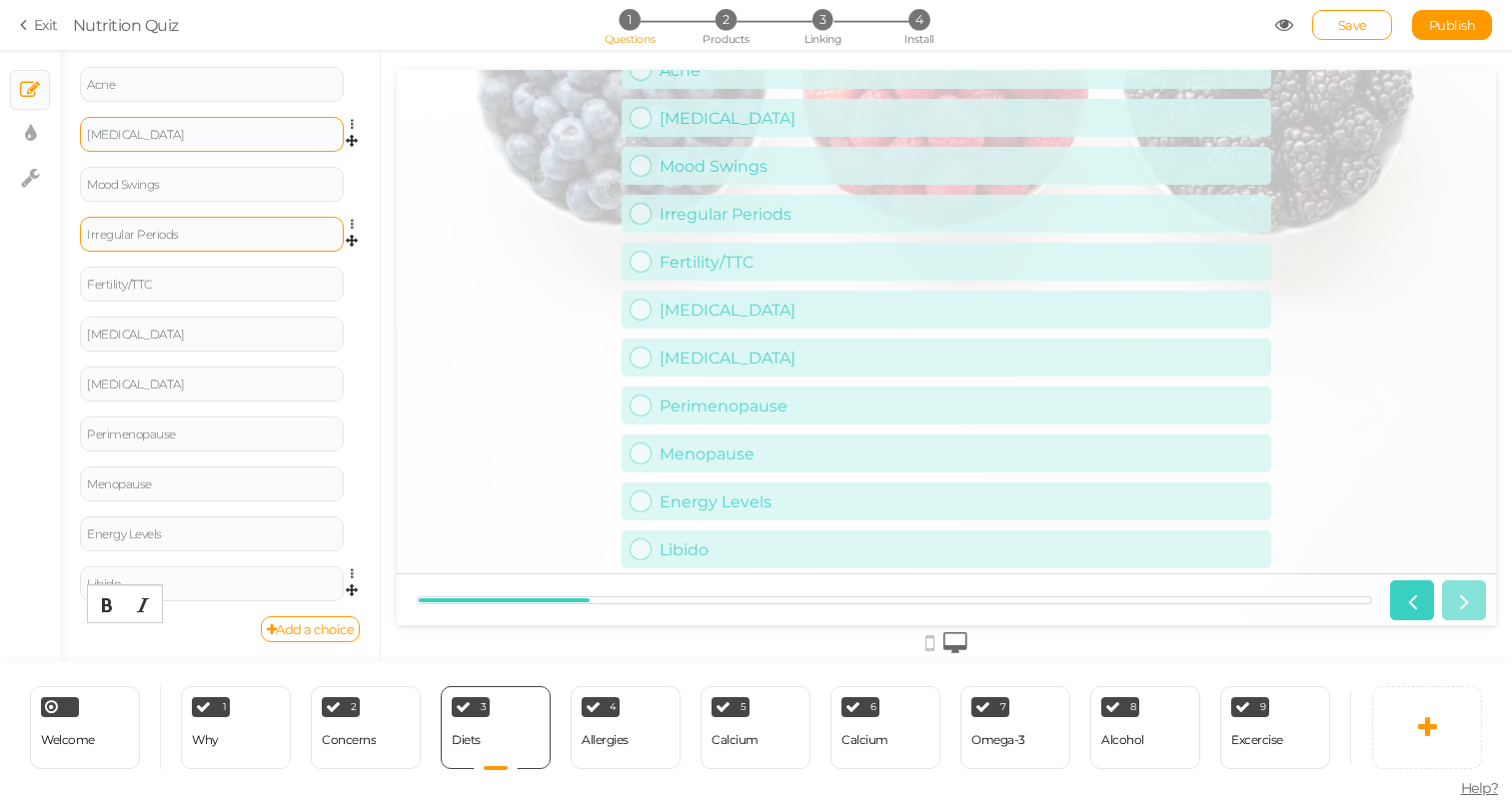 scroll, scrollTop: 247, scrollLeft: 0, axis: vertical 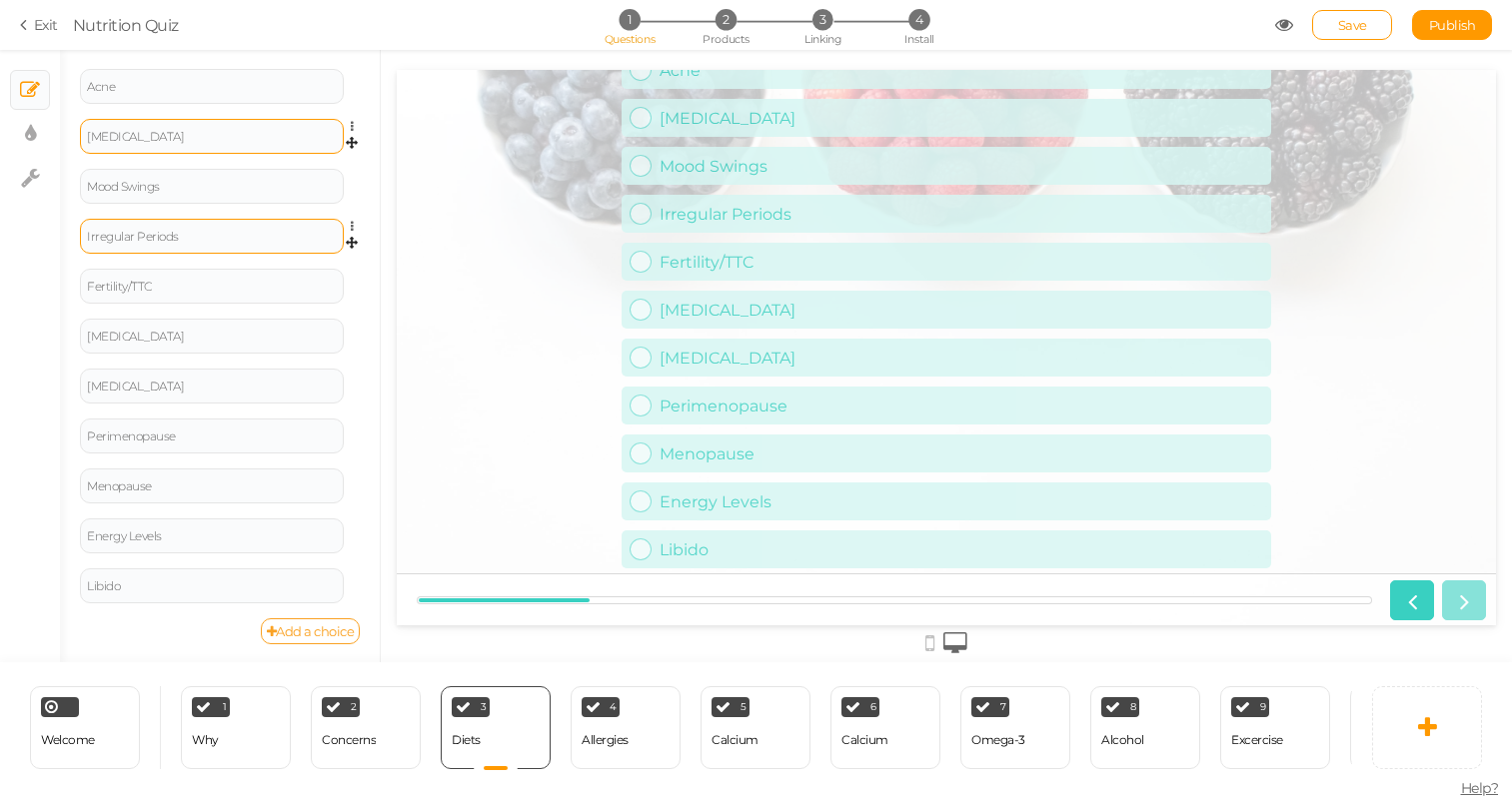 click on "Add a choice" at bounding box center [311, 631] 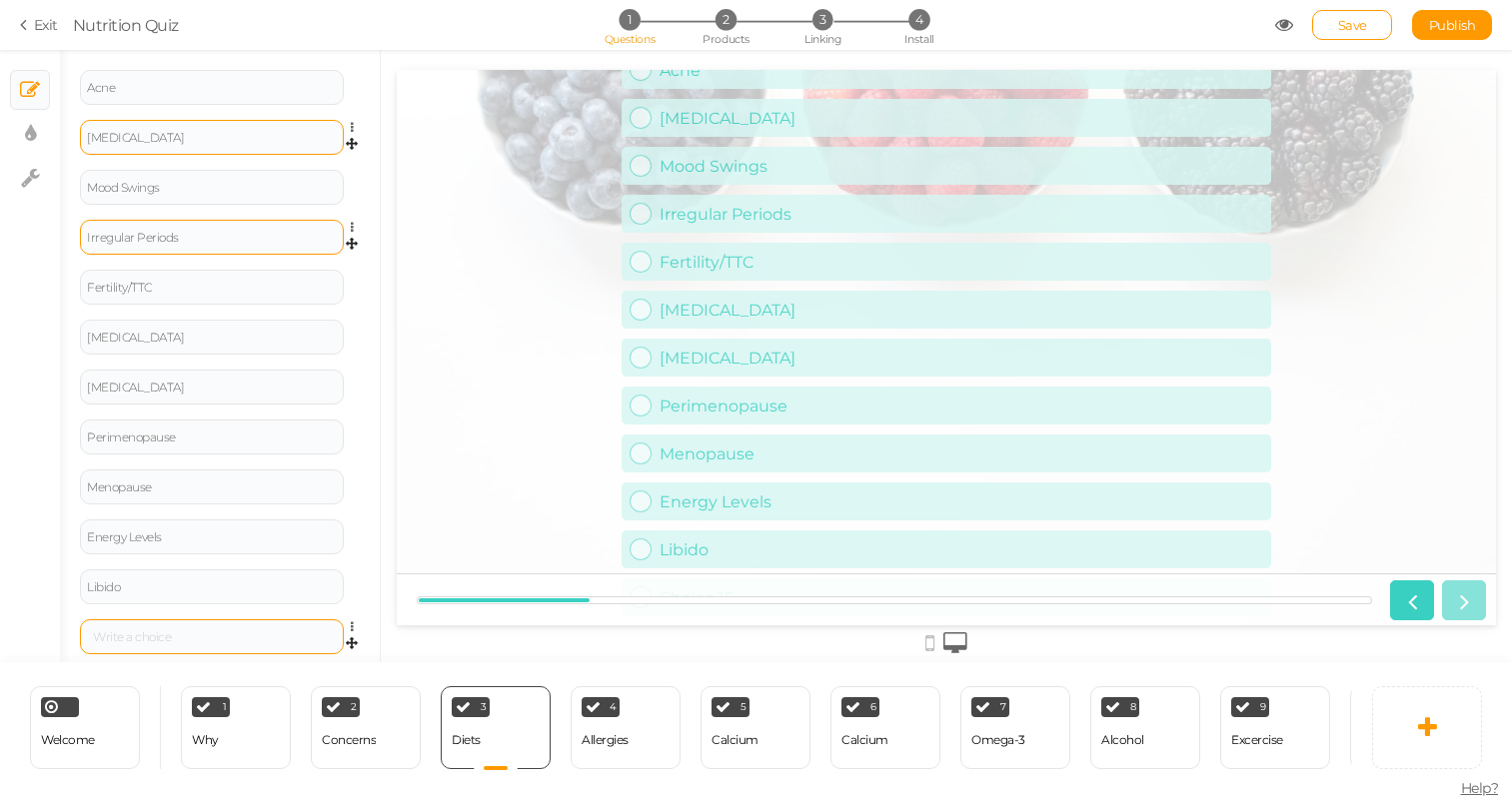 click at bounding box center [212, 636] 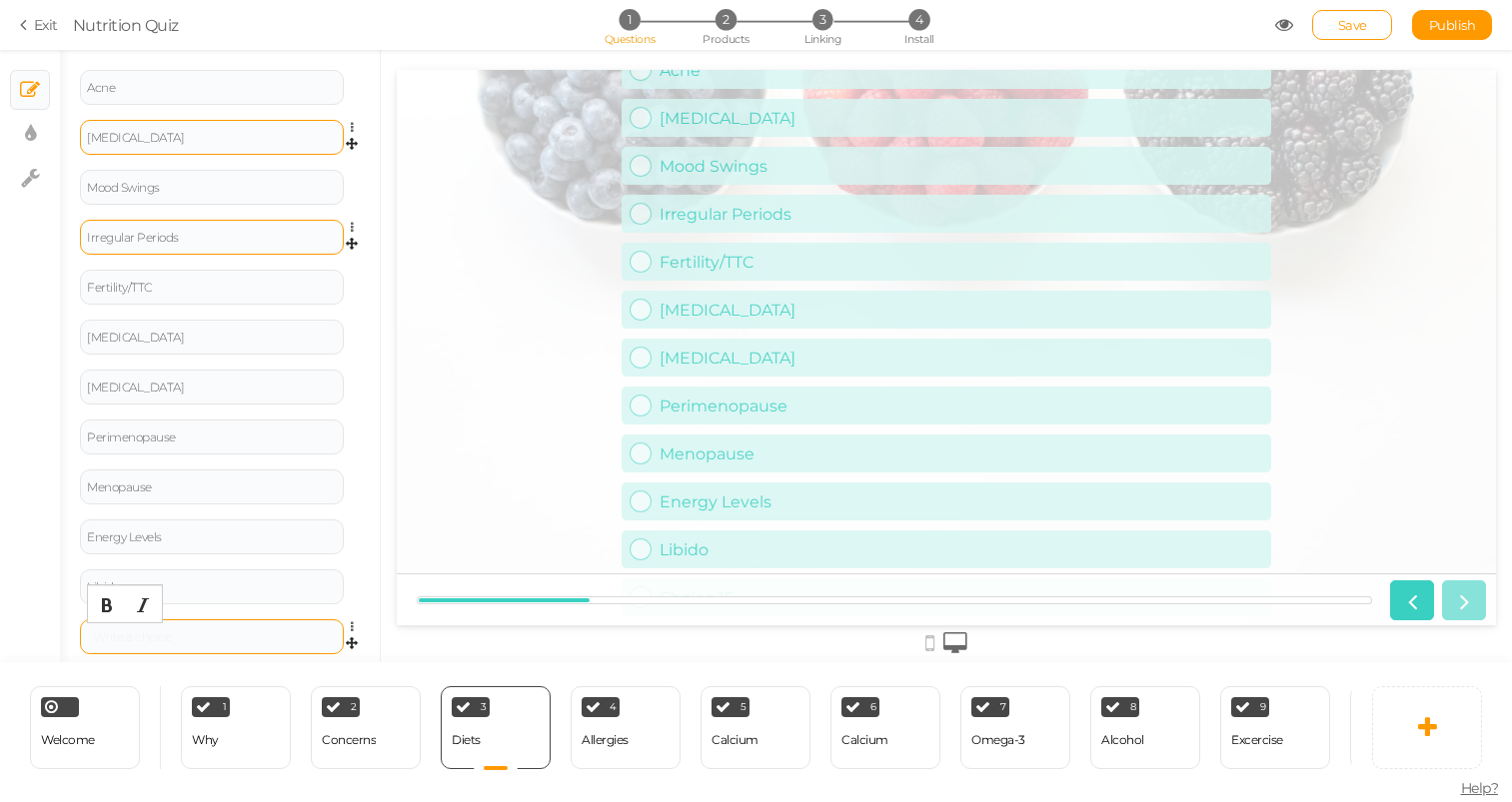 type 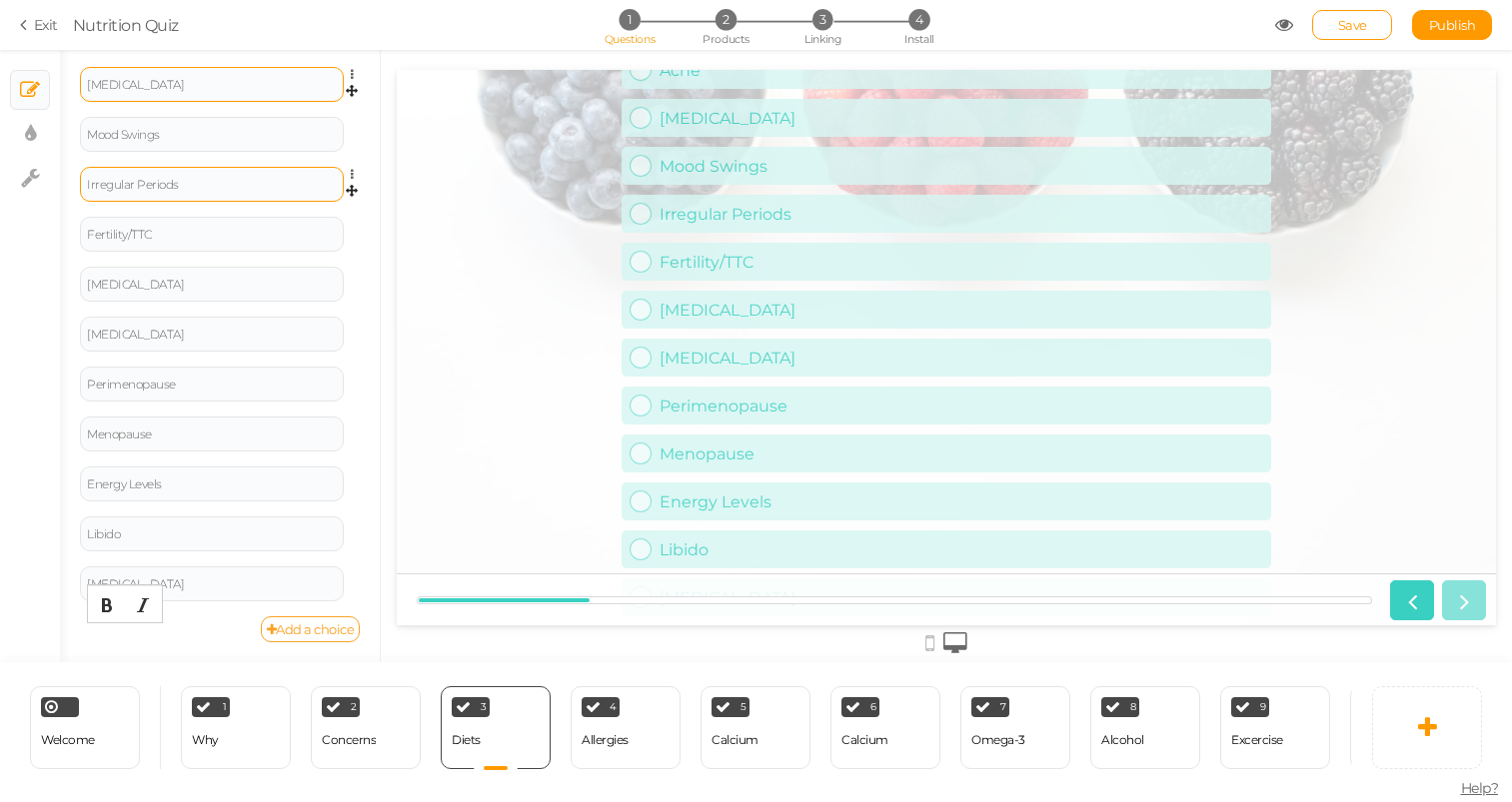 scroll, scrollTop: 545, scrollLeft: 0, axis: vertical 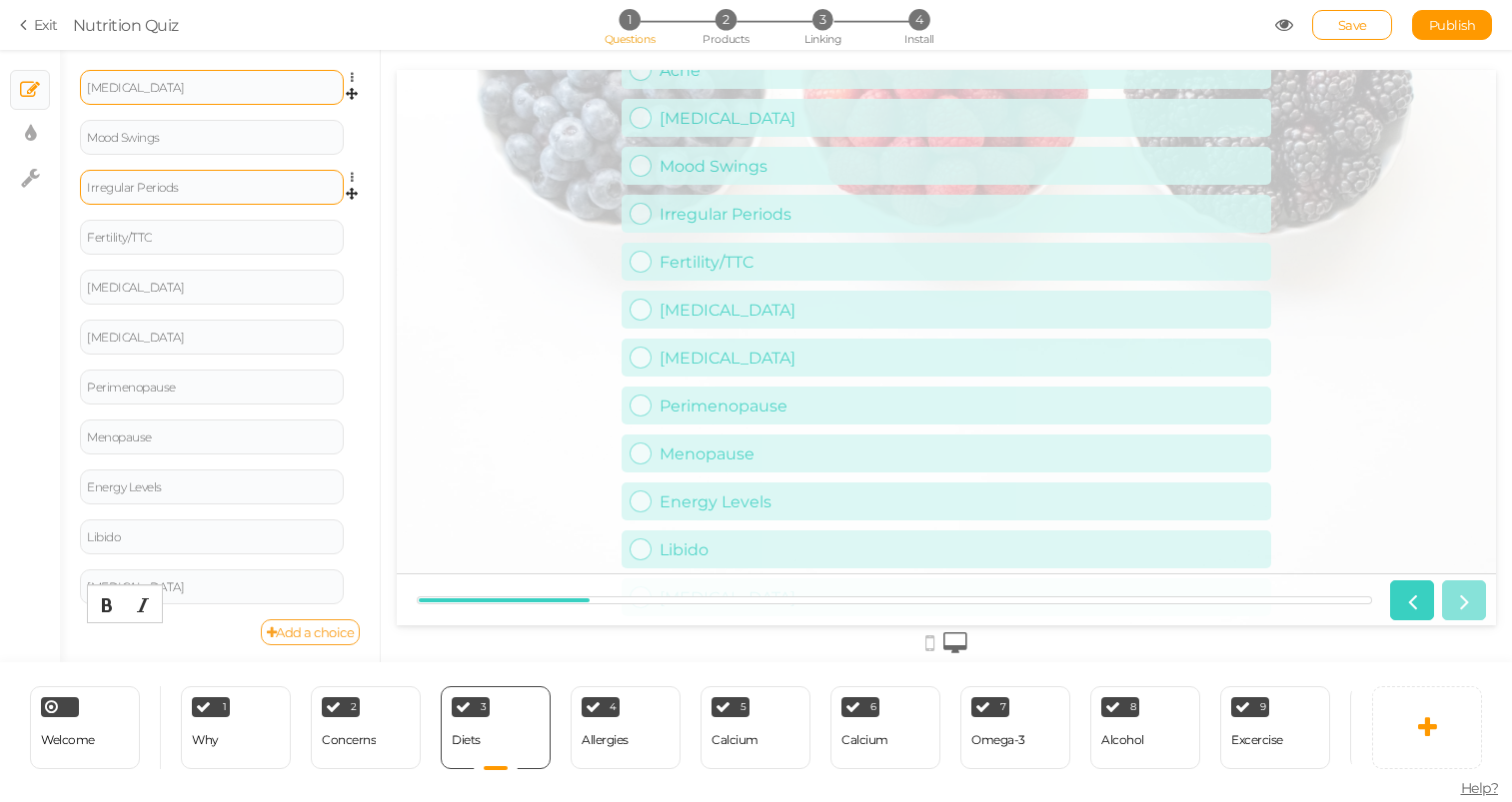 click on "Add a choice" at bounding box center [311, 632] 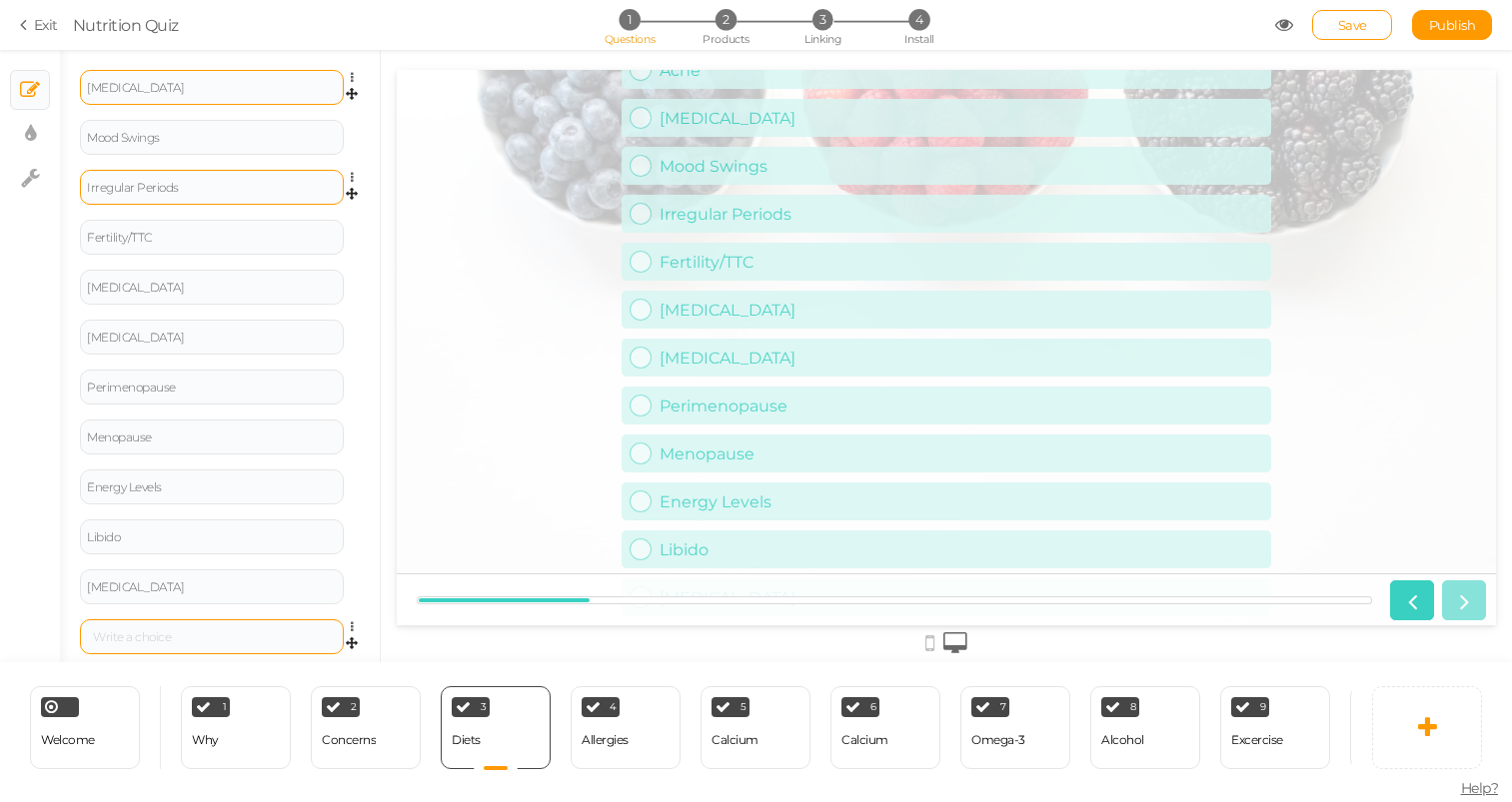 click at bounding box center [212, 637] 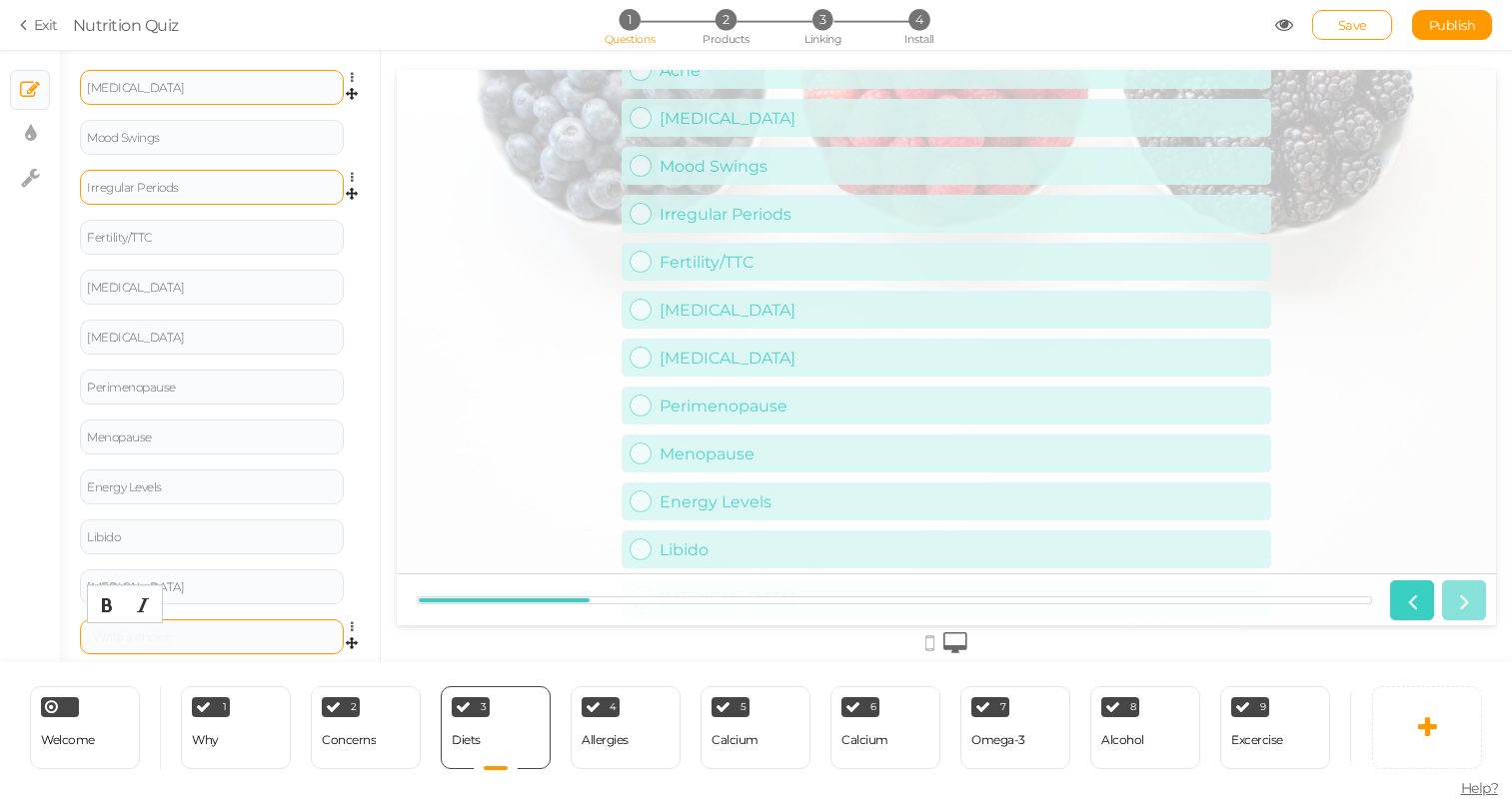 type 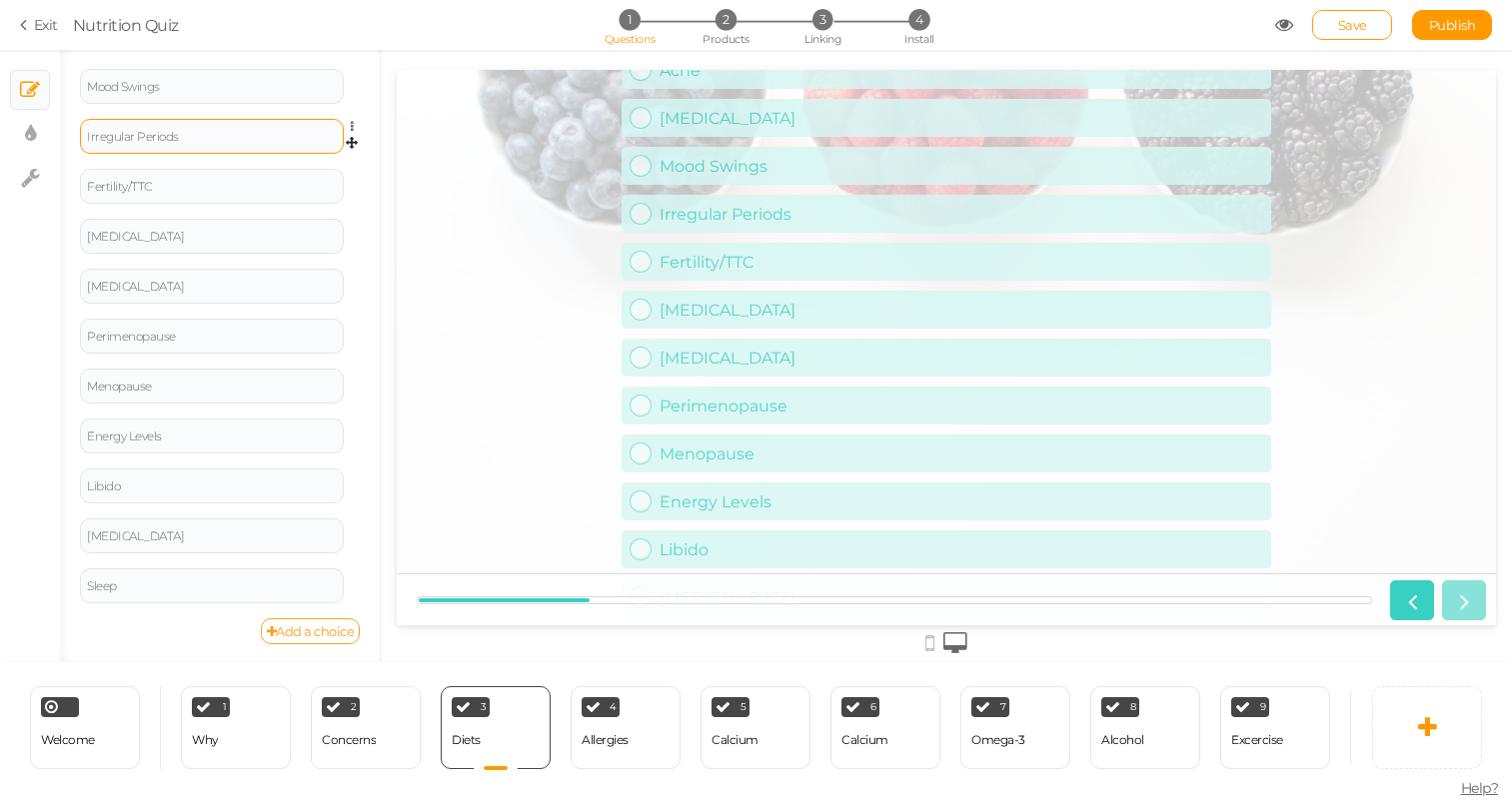 click on "Add a choice" at bounding box center [311, 631] 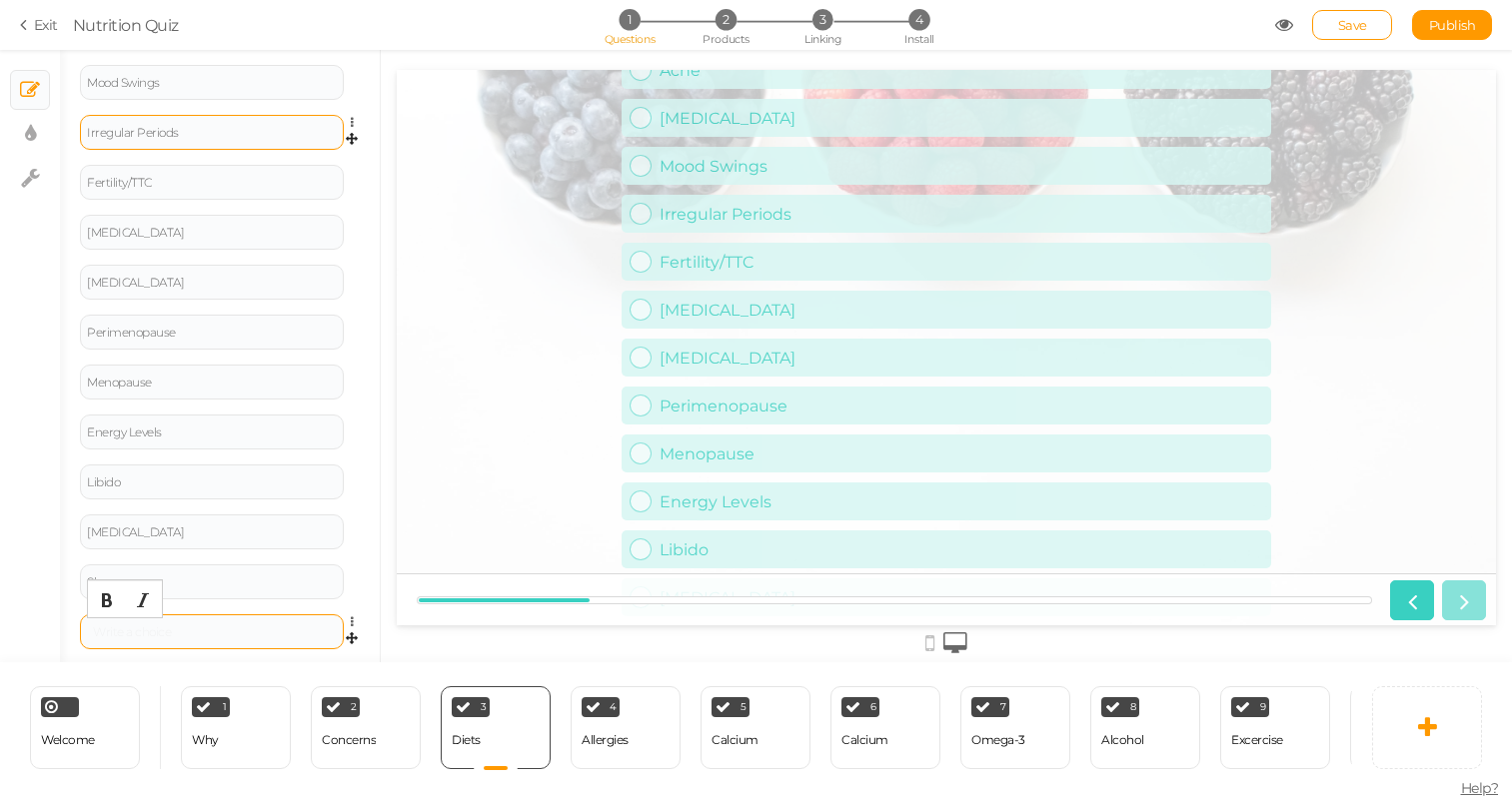 click at bounding box center (212, 631) 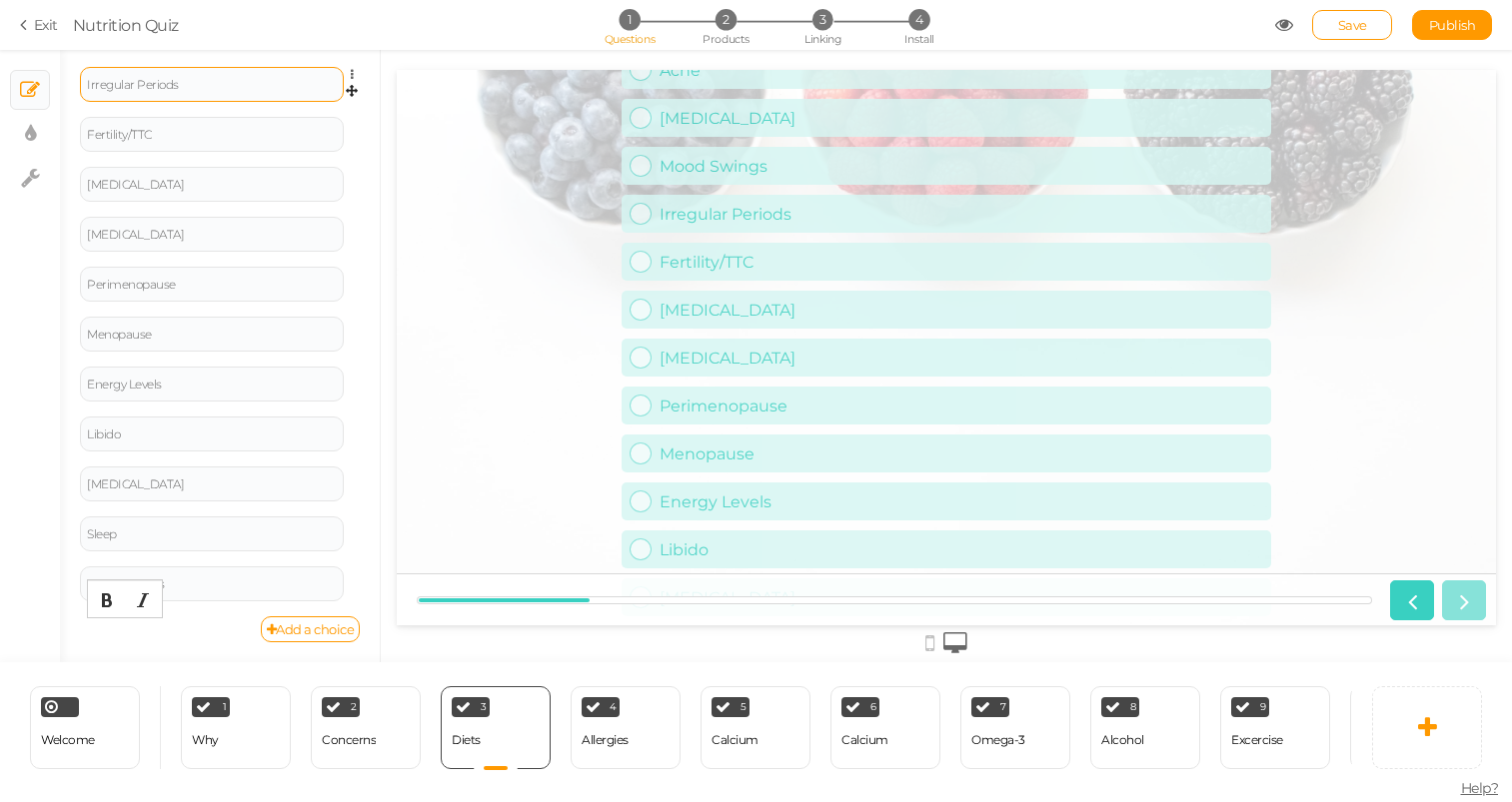 scroll, scrollTop: 645, scrollLeft: 0, axis: vertical 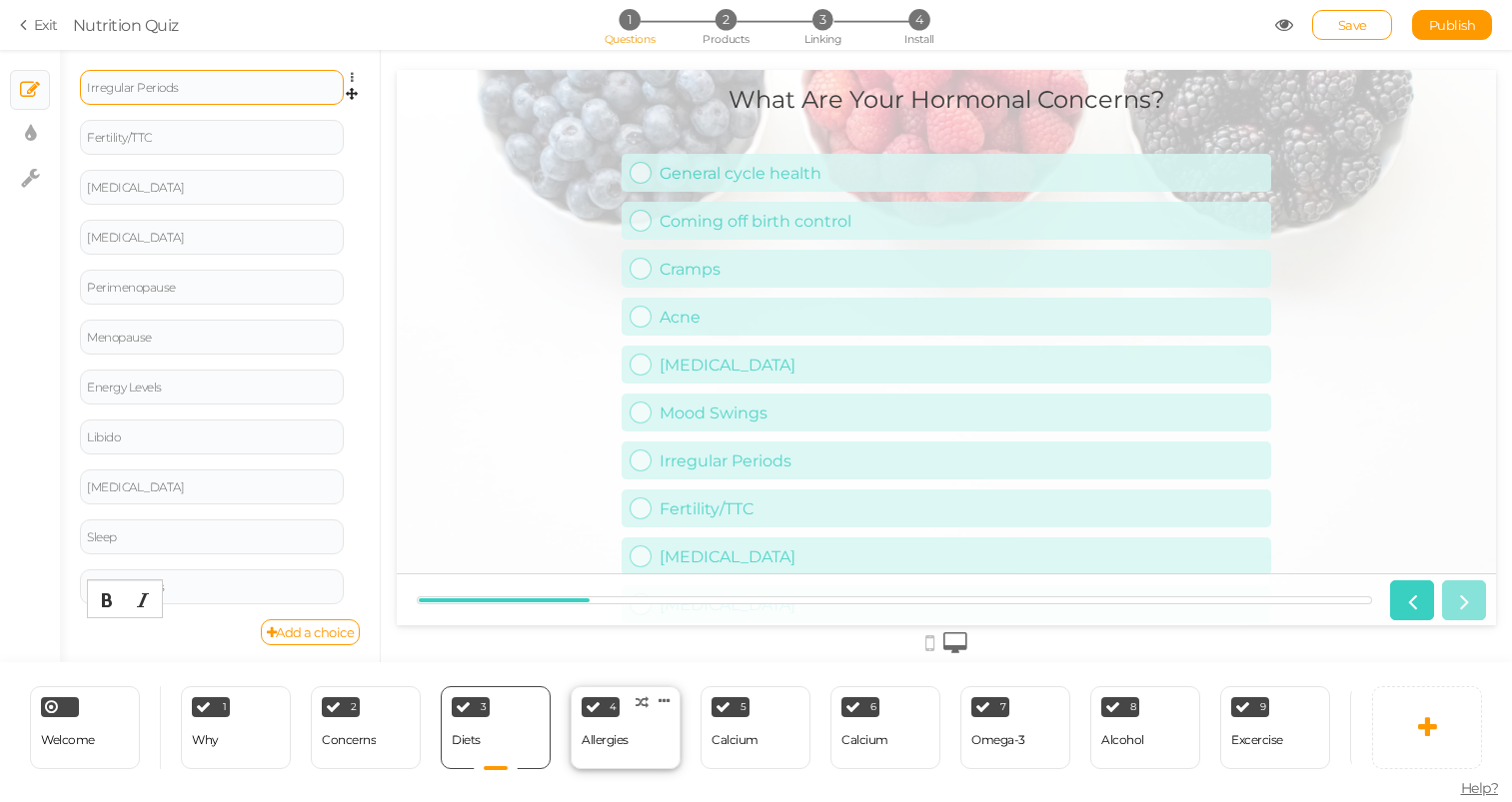 click on "Allergies" at bounding box center (605, 740) 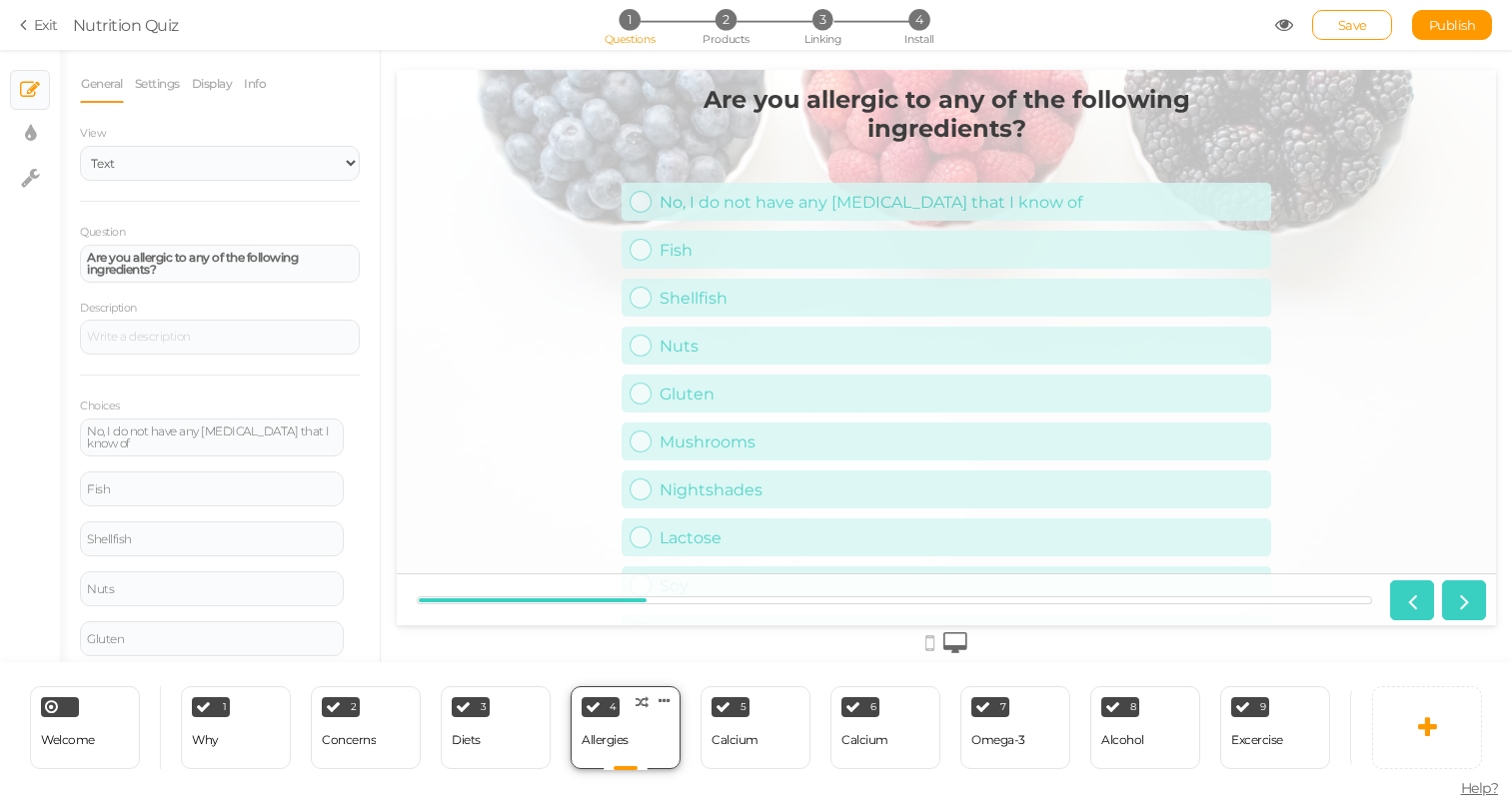 scroll, scrollTop: 0, scrollLeft: 0, axis: both 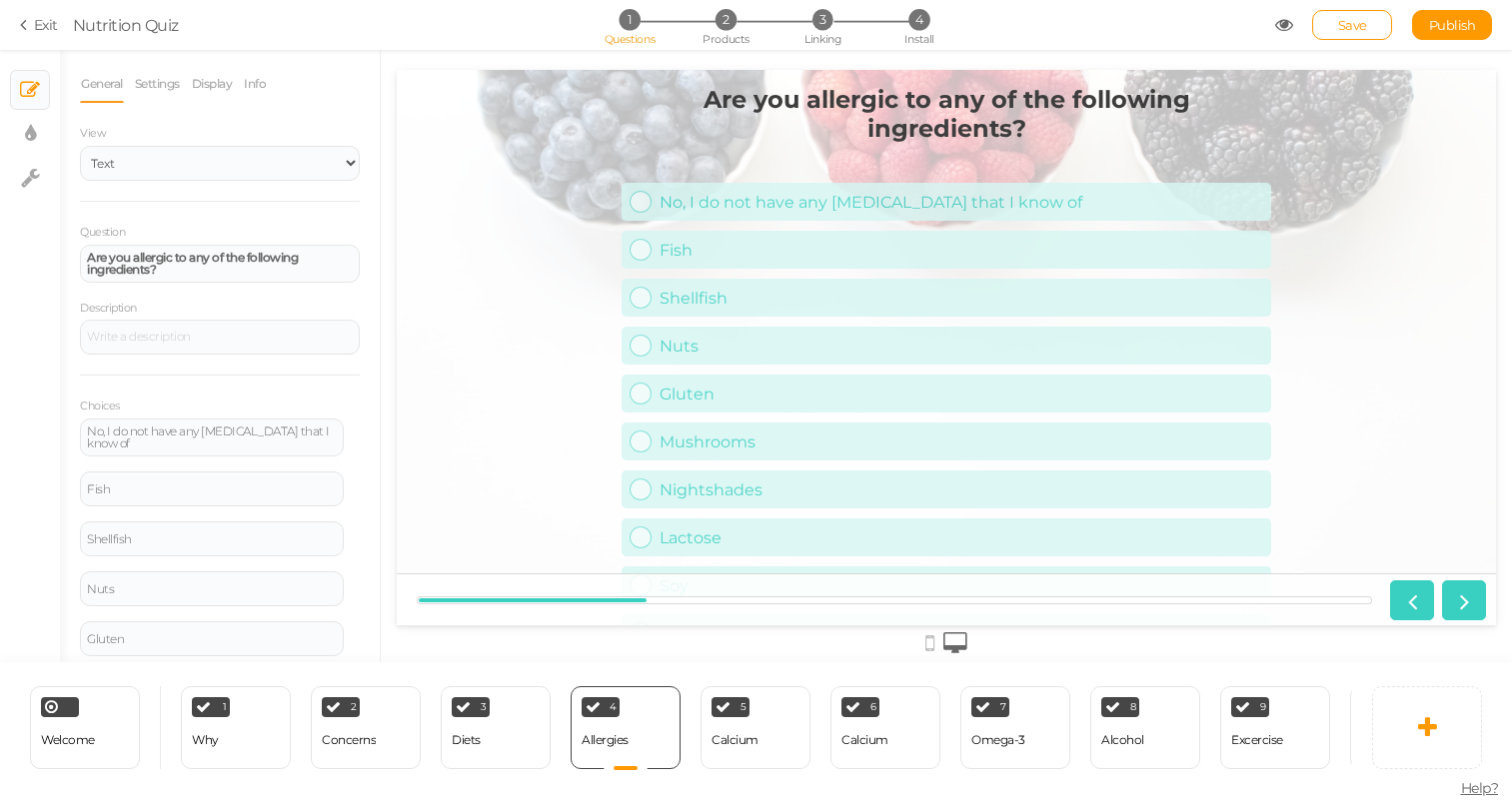 click on "Question   Are you allergic to any of the following ingredients?                         Description                                                       Choices                 No, I do not have any [MEDICAL_DATA] that I know of                         Settings             Delete                             Fish                         Settings             Delete                             Shellfish                         Settings             Delete                             Nuts                         Settings             Delete                             Gluten                         Settings             Delete                             Mushrooms                         Settings             Delete                             Nightshades                         Settings             Delete                             Lactose                         Settings             Delete                             Soy                         Settings             Delete" at bounding box center [220, 571] 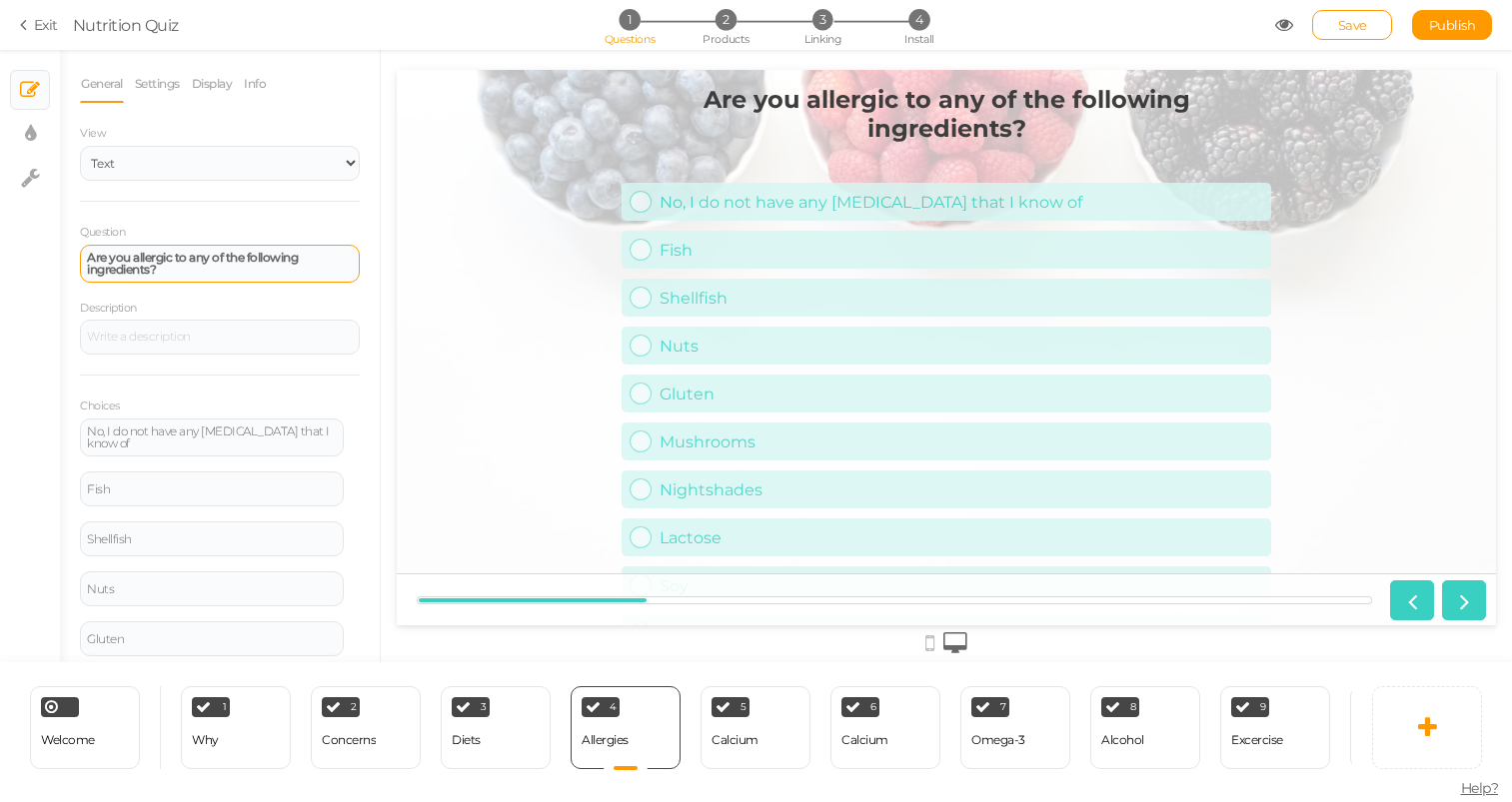 click on "Are you allergic to any of the following ingredients?" at bounding box center [220, 264] 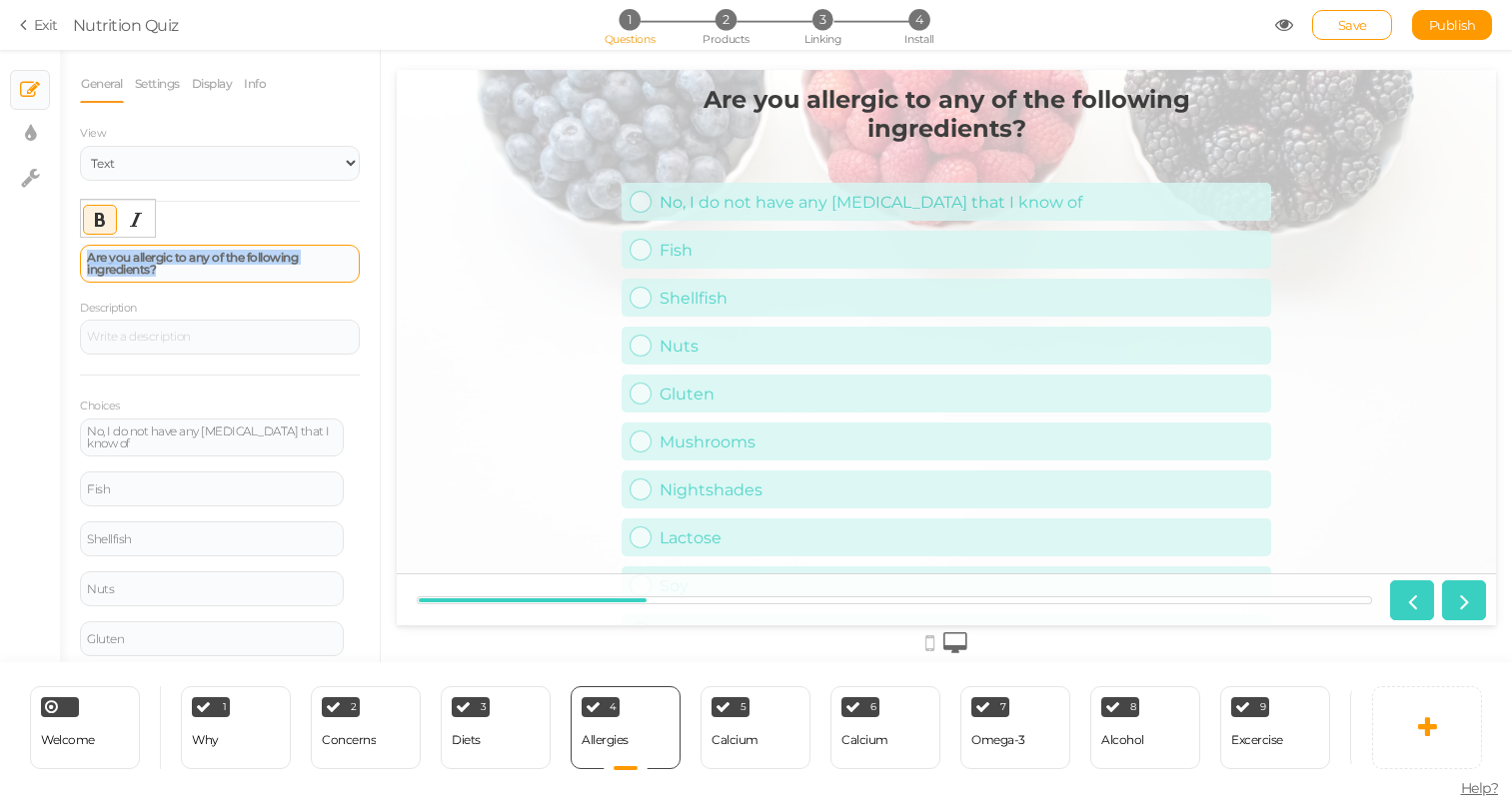 click on "Are you allergic to any of the following ingredients?" at bounding box center [220, 264] 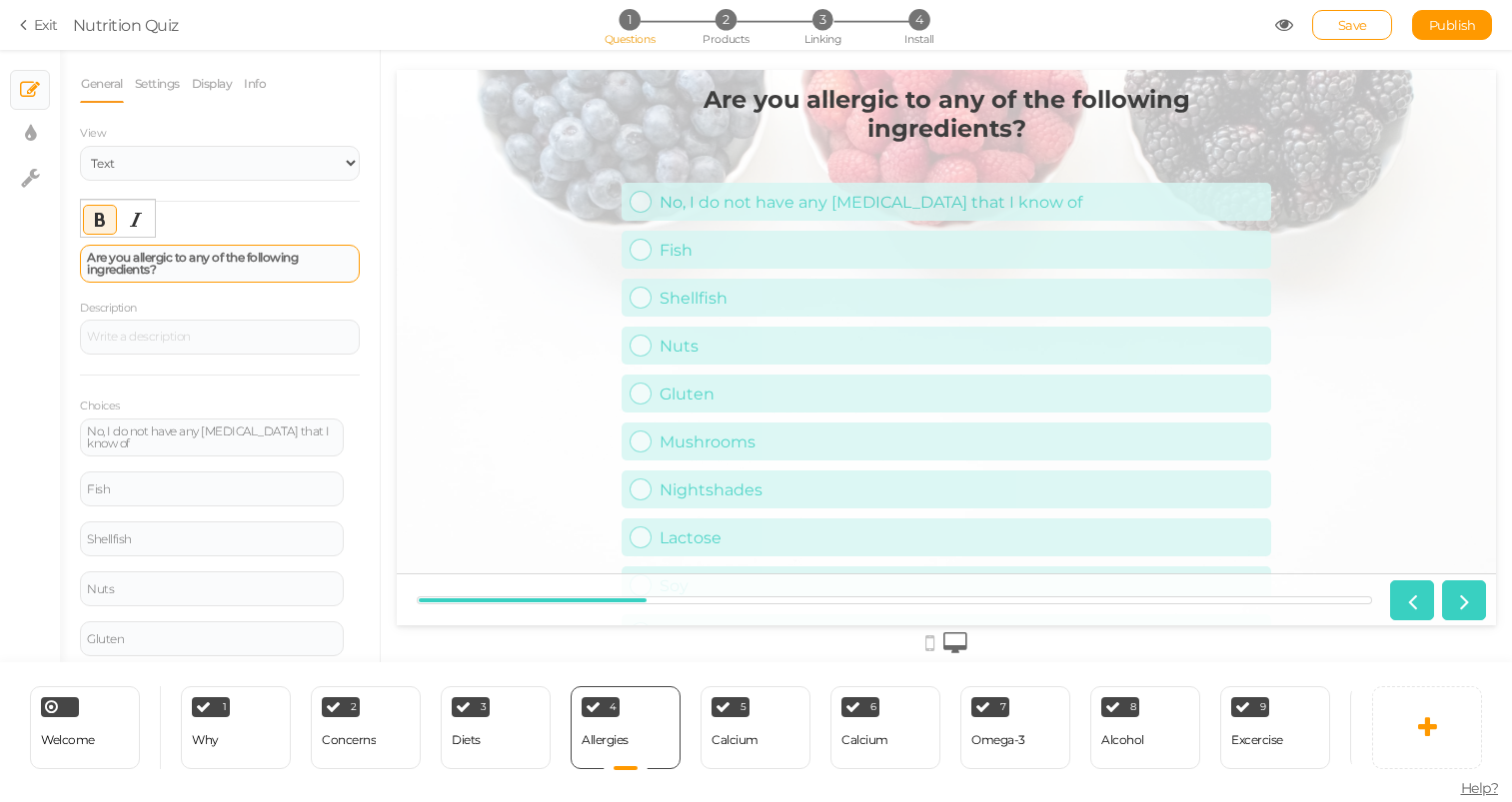 type 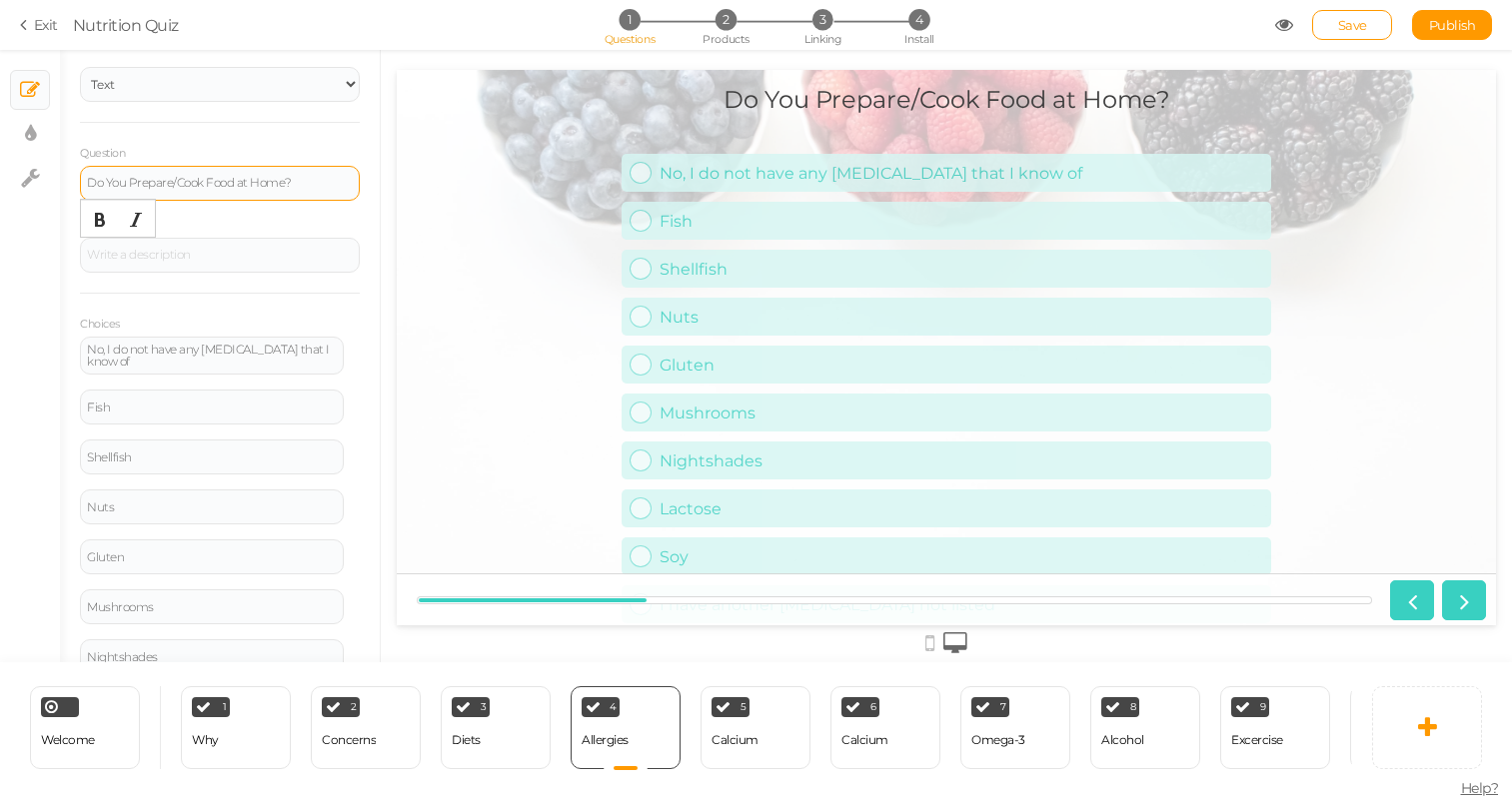 scroll, scrollTop: 149, scrollLeft: 0, axis: vertical 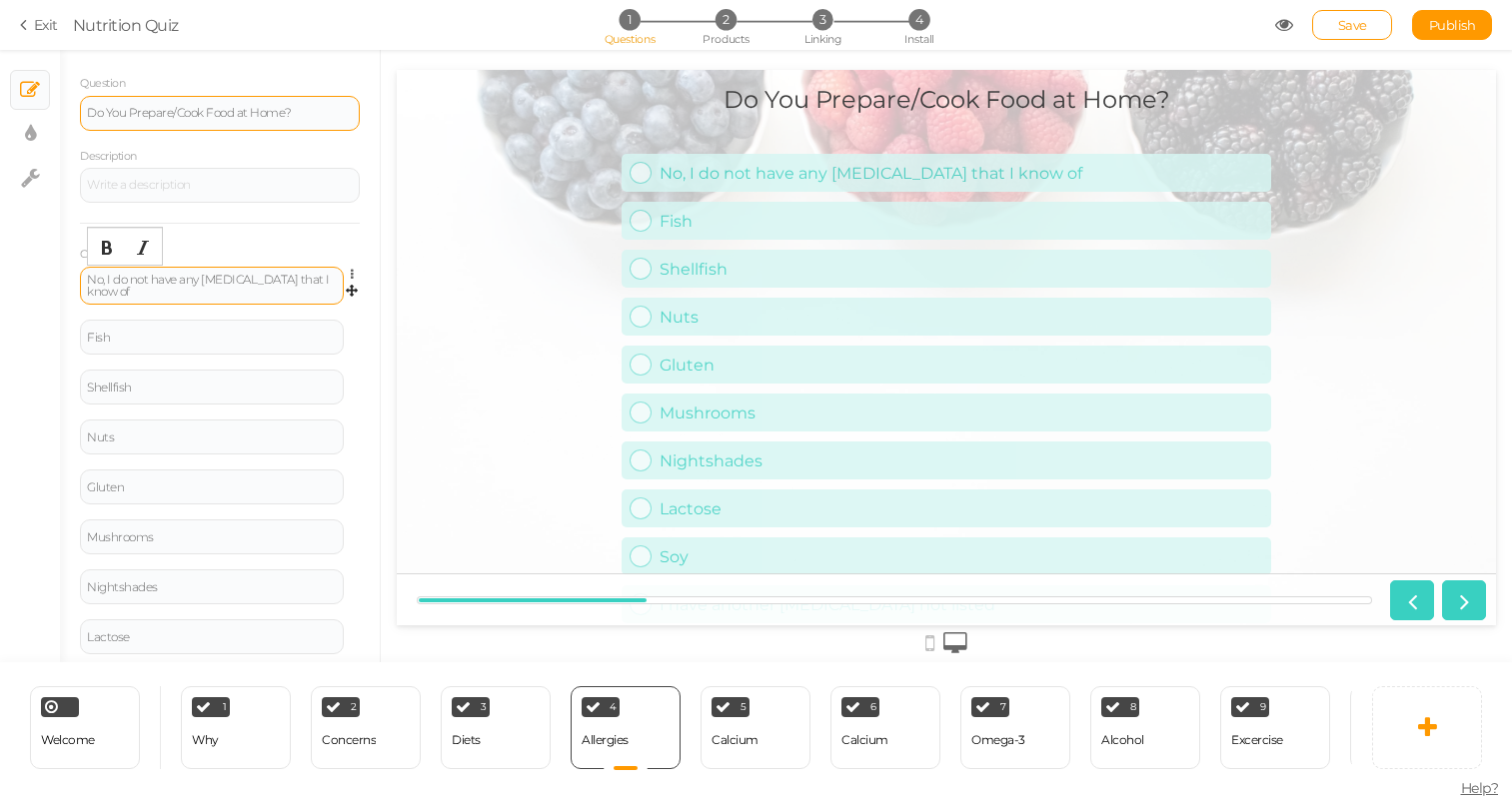 click on "No, I do not have any [MEDICAL_DATA] that I know of" at bounding box center (212, 286) 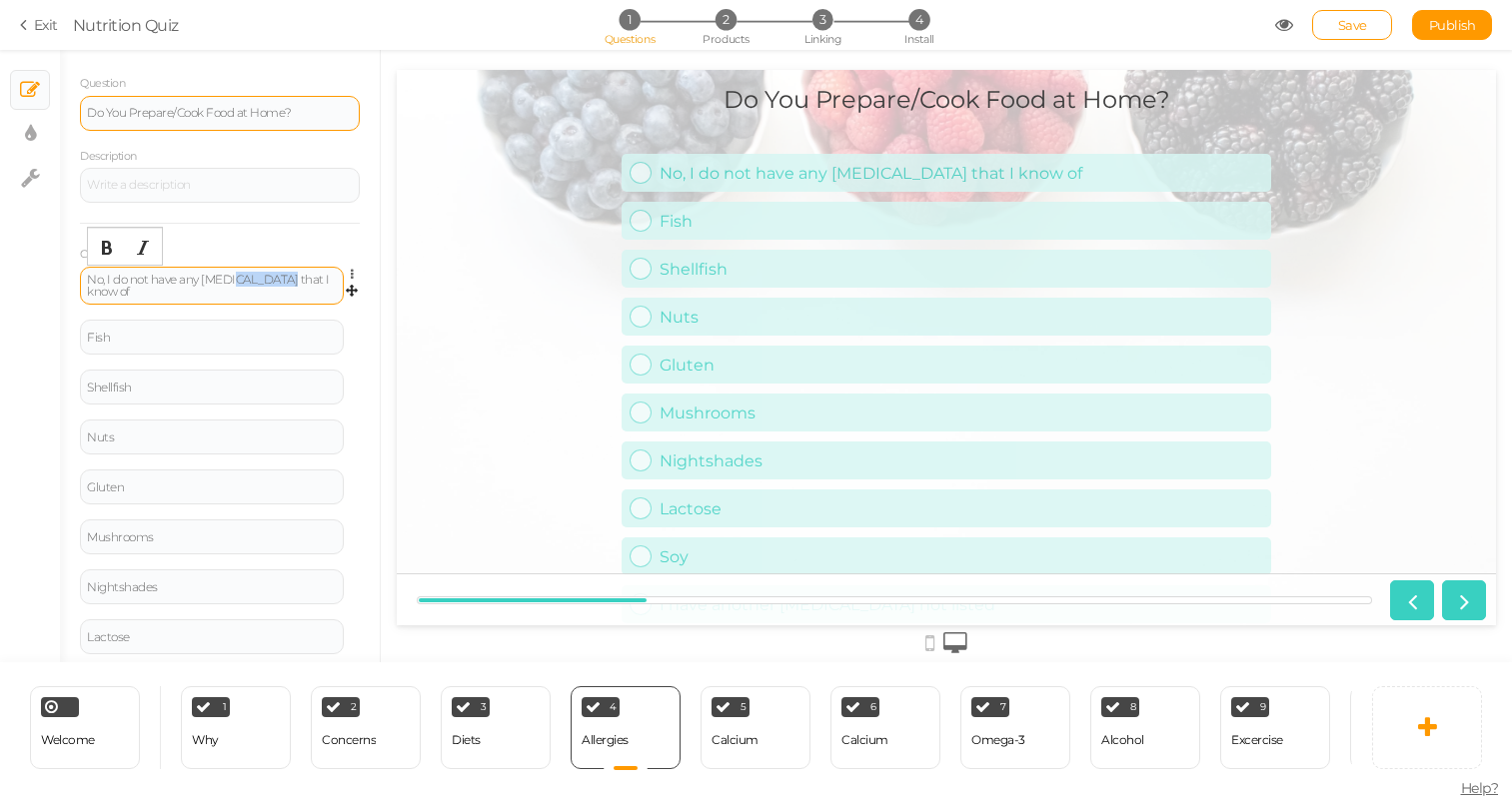 click on "No, I do not have any [MEDICAL_DATA] that I know of" at bounding box center [212, 286] 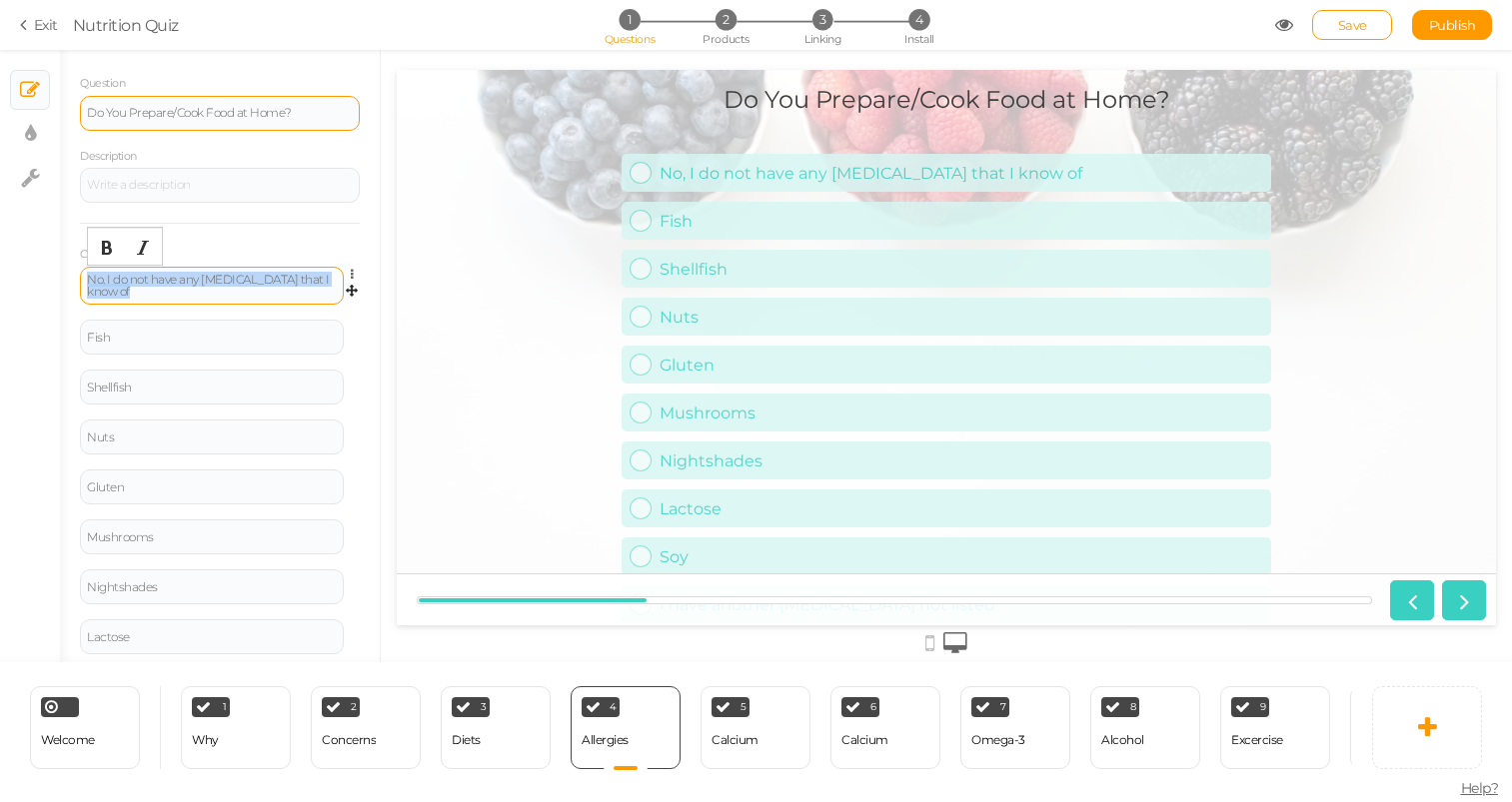 click on "No, I do not have any [MEDICAL_DATA] that I know of" at bounding box center (212, 286) 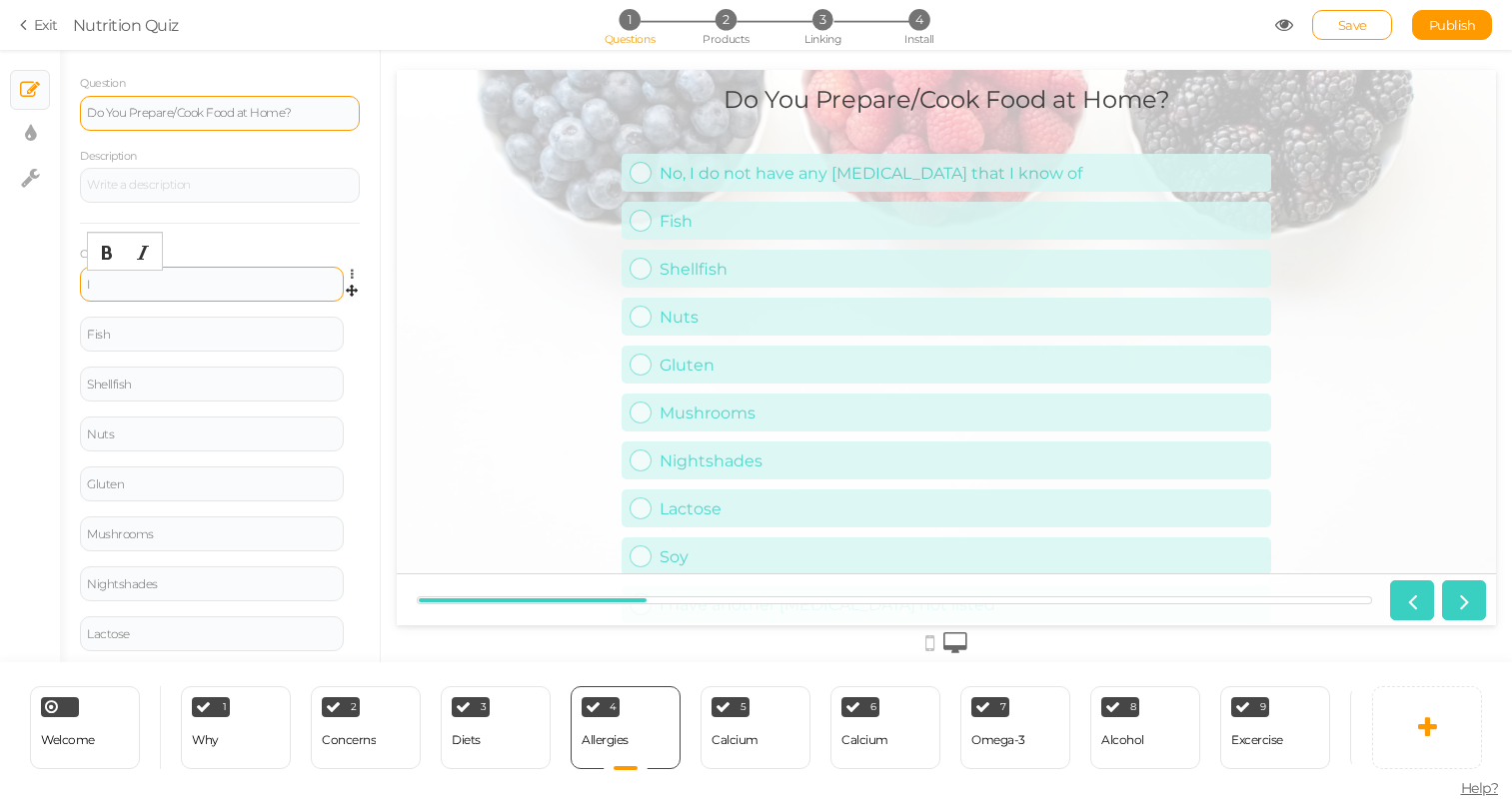type 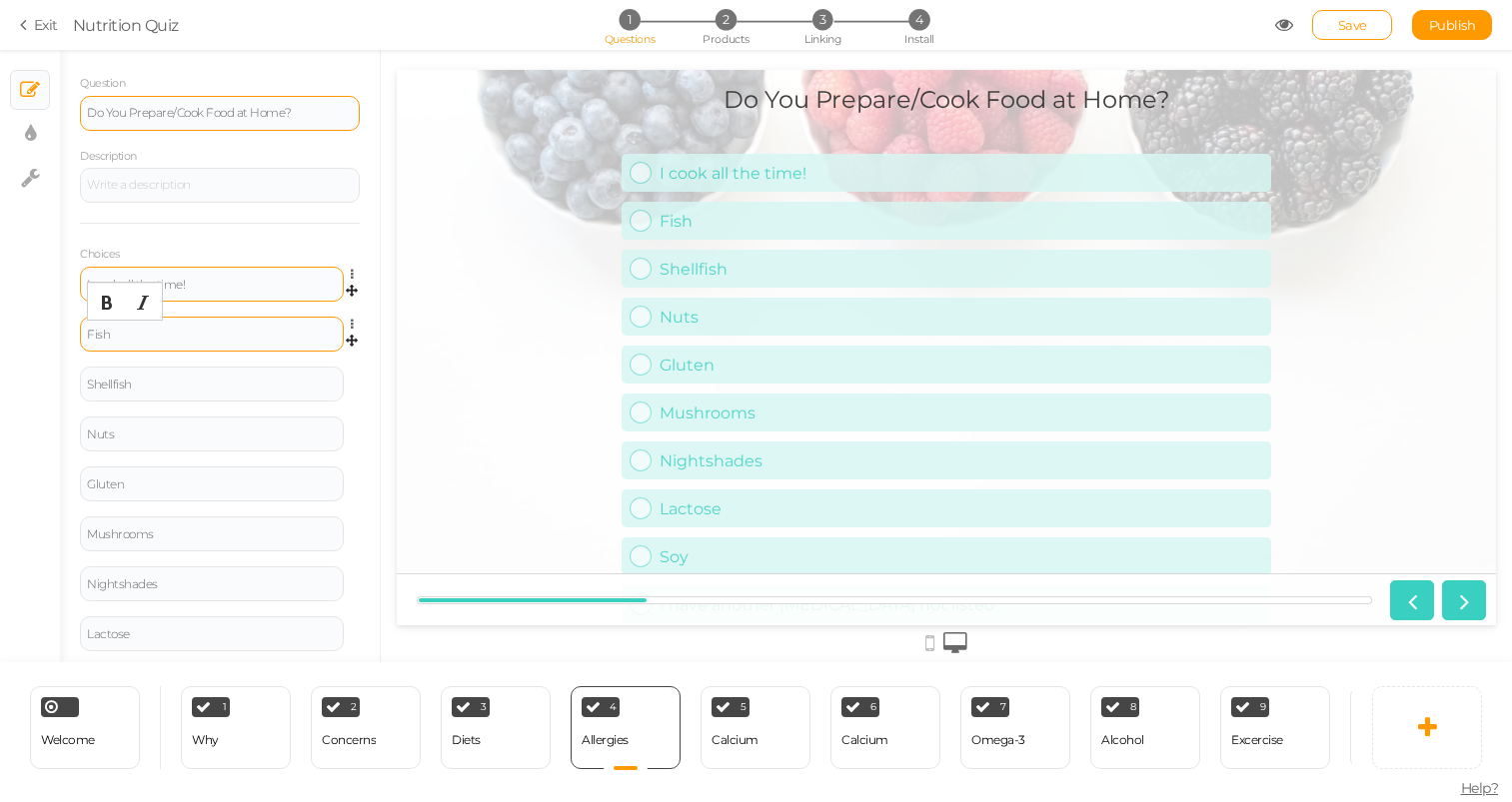 click on "Fish" at bounding box center [212, 335] 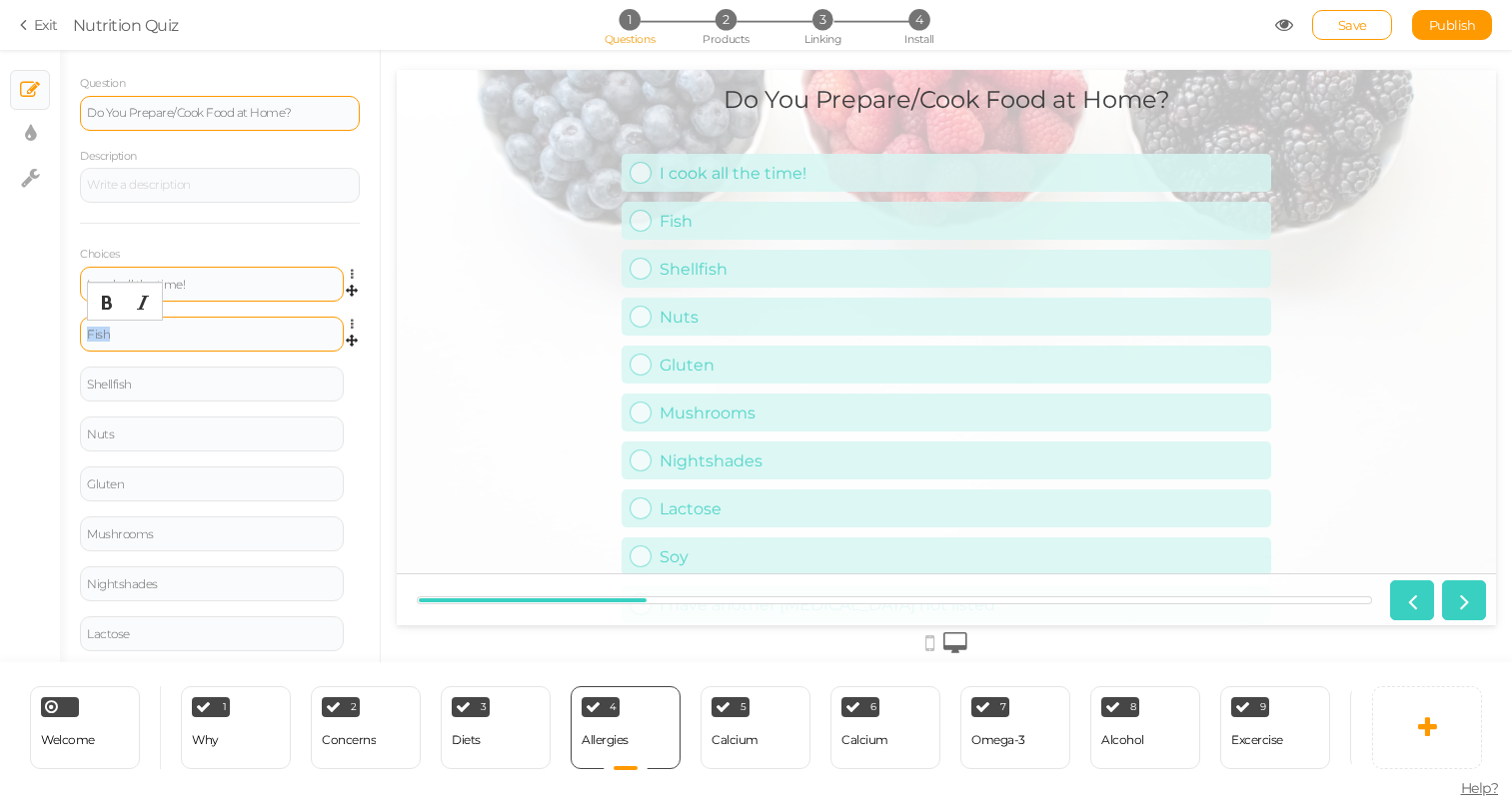 click on "Fish" at bounding box center (212, 335) 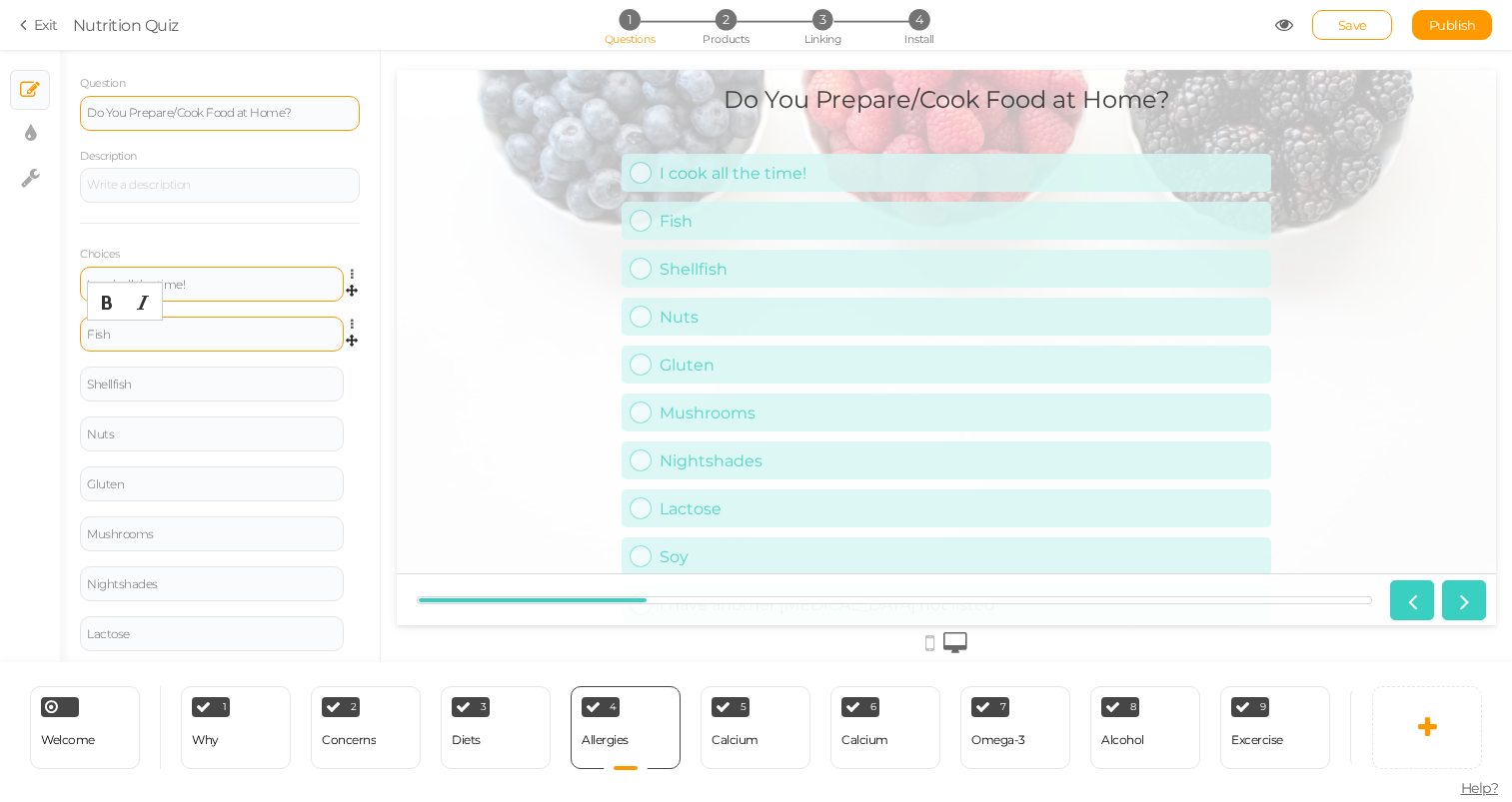 type 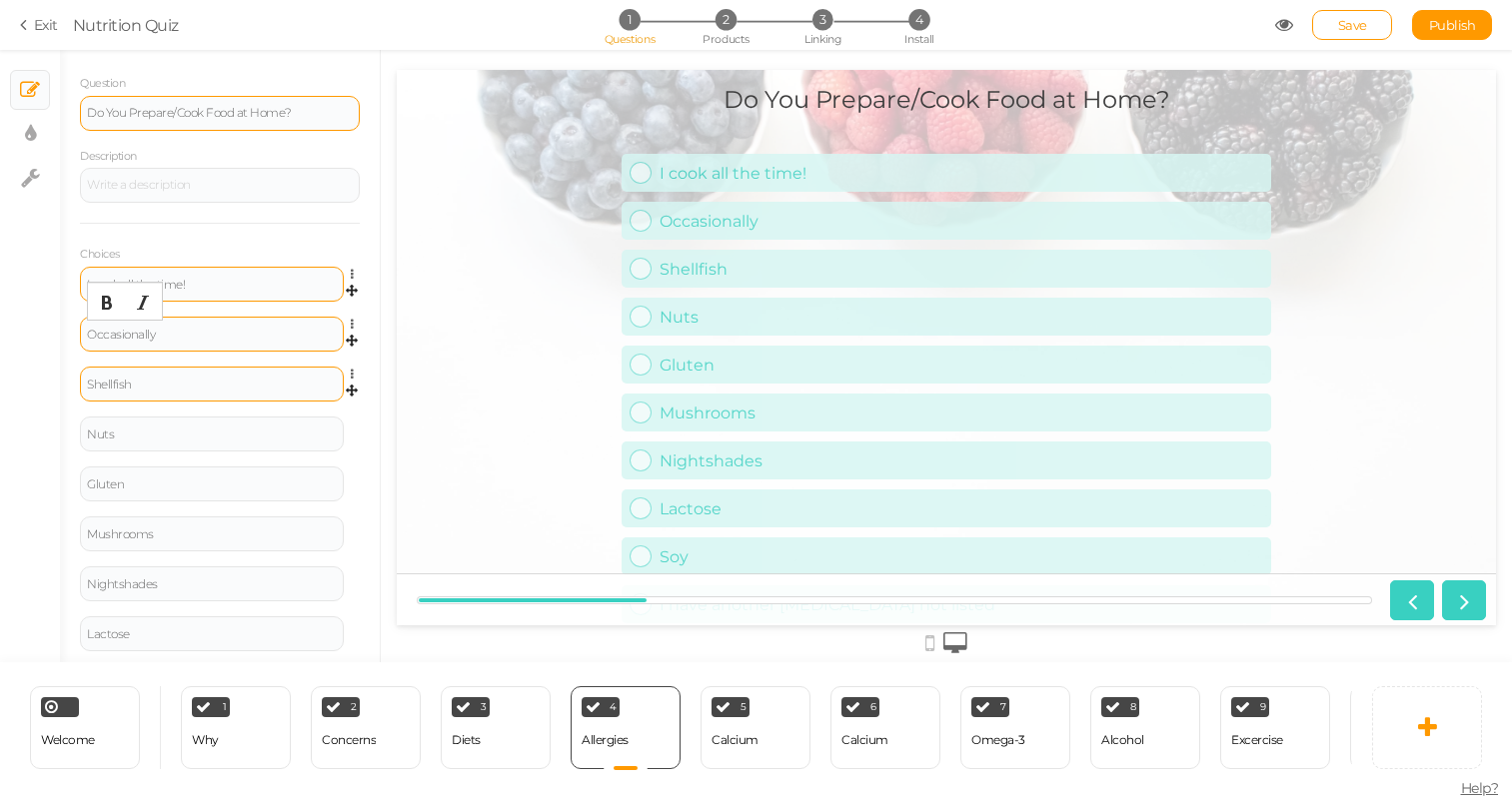 click on "Shellfish" at bounding box center (212, 385) 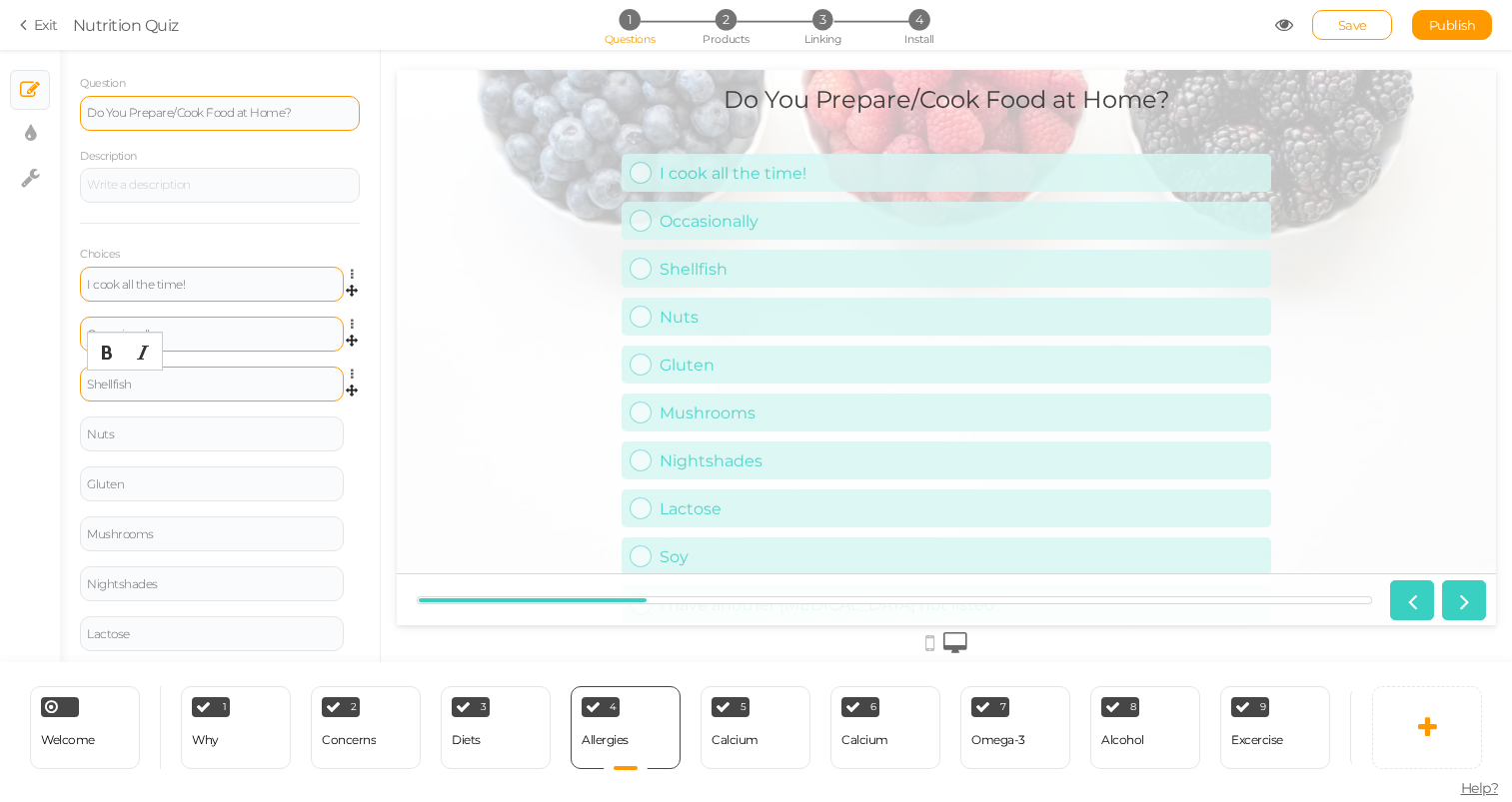 click on "Shellfish" at bounding box center [212, 385] 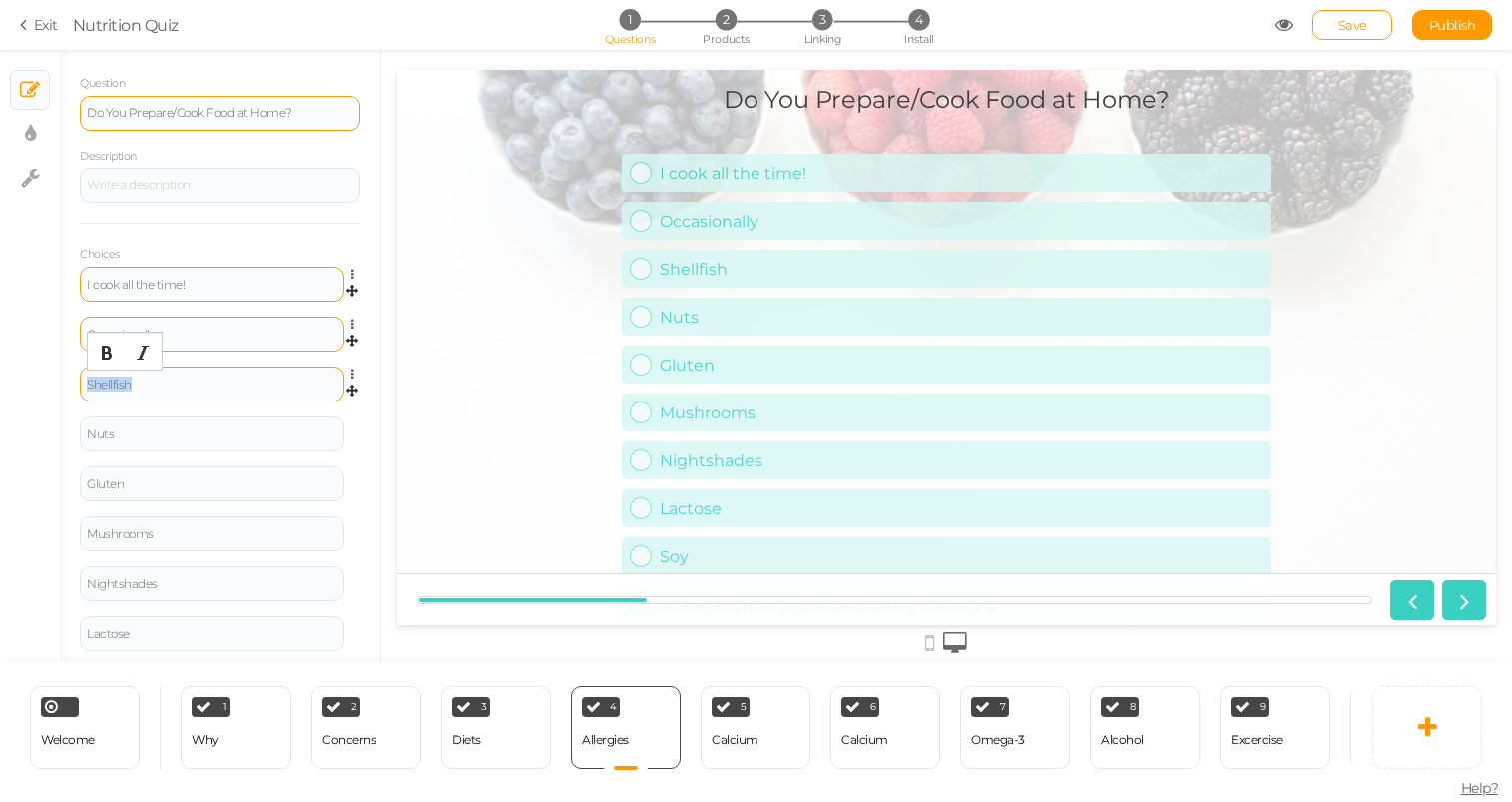 click on "Shellfish" at bounding box center [212, 385] 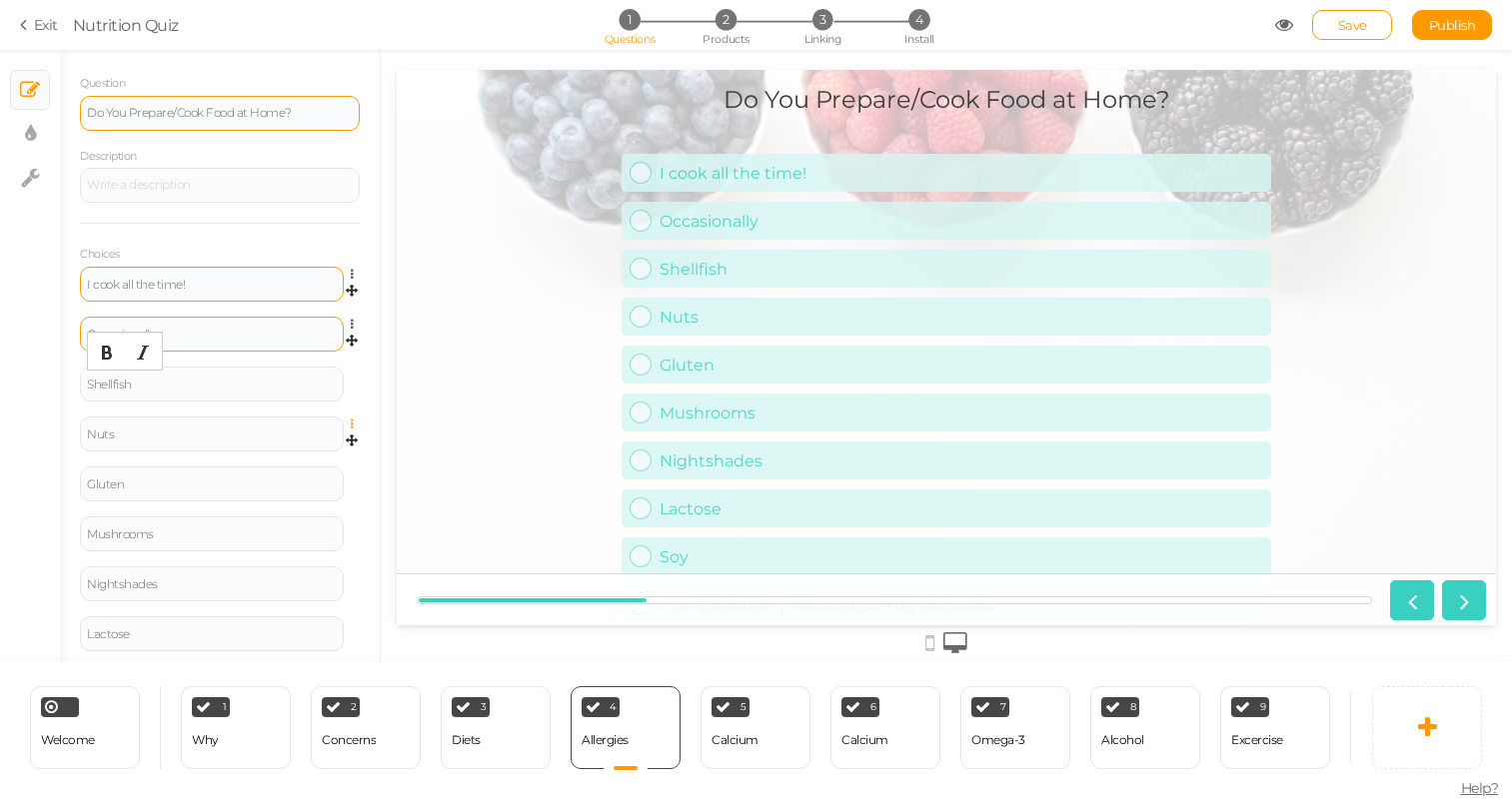 click at bounding box center (357, 424) 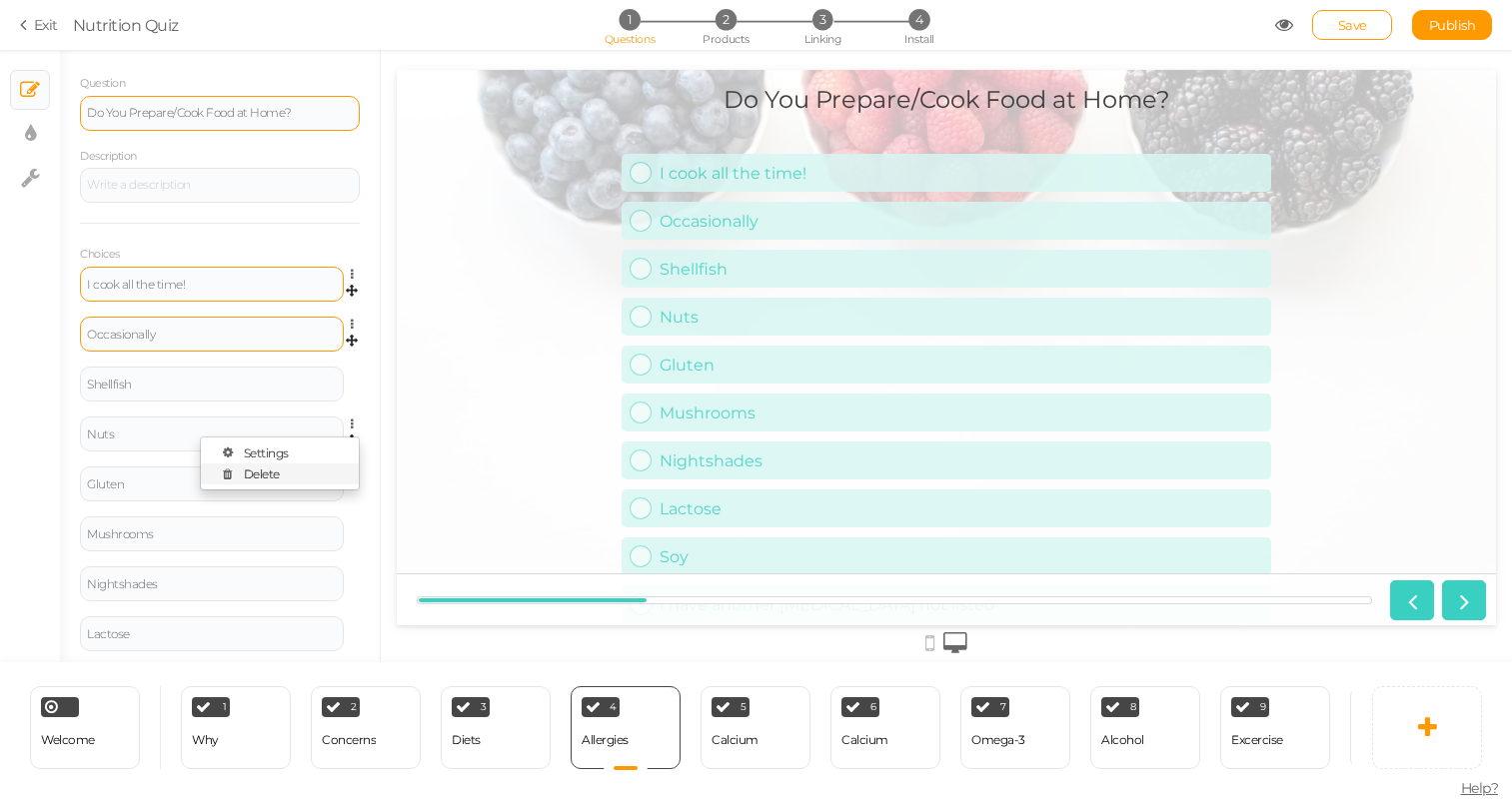 click on "Delete" at bounding box center (280, 473) 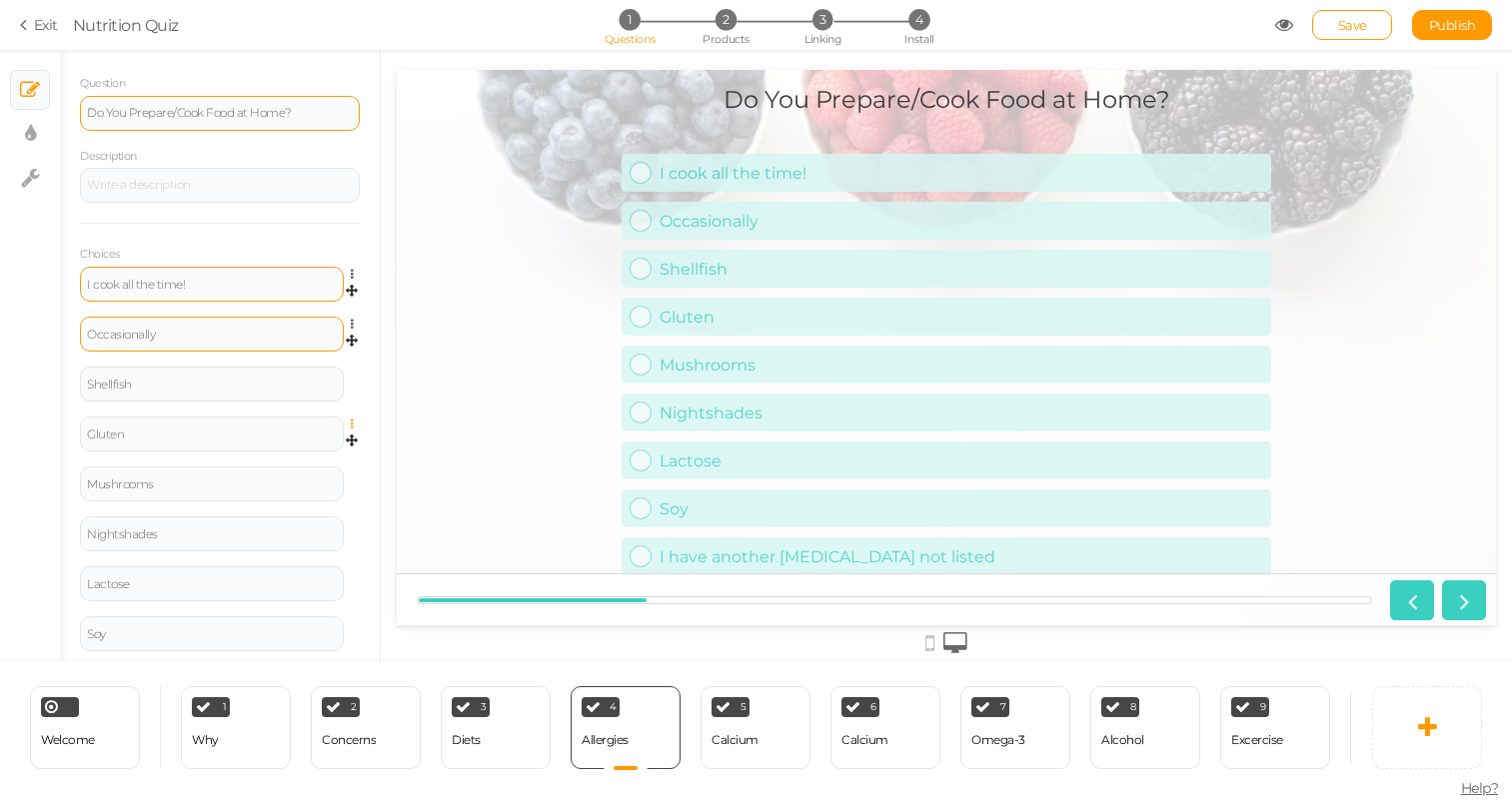 click at bounding box center (357, 424) 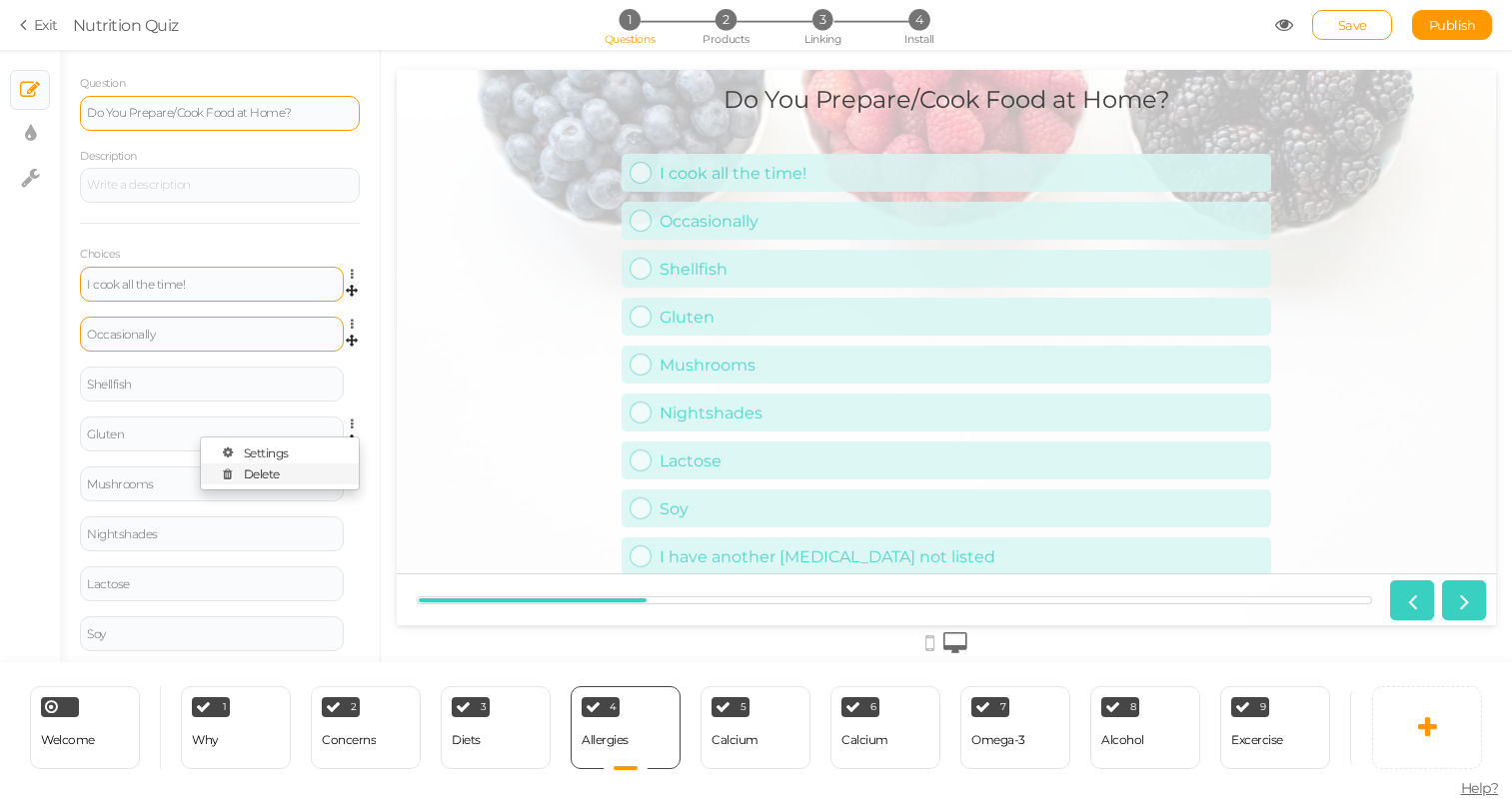 click on "Delete" at bounding box center [280, 473] 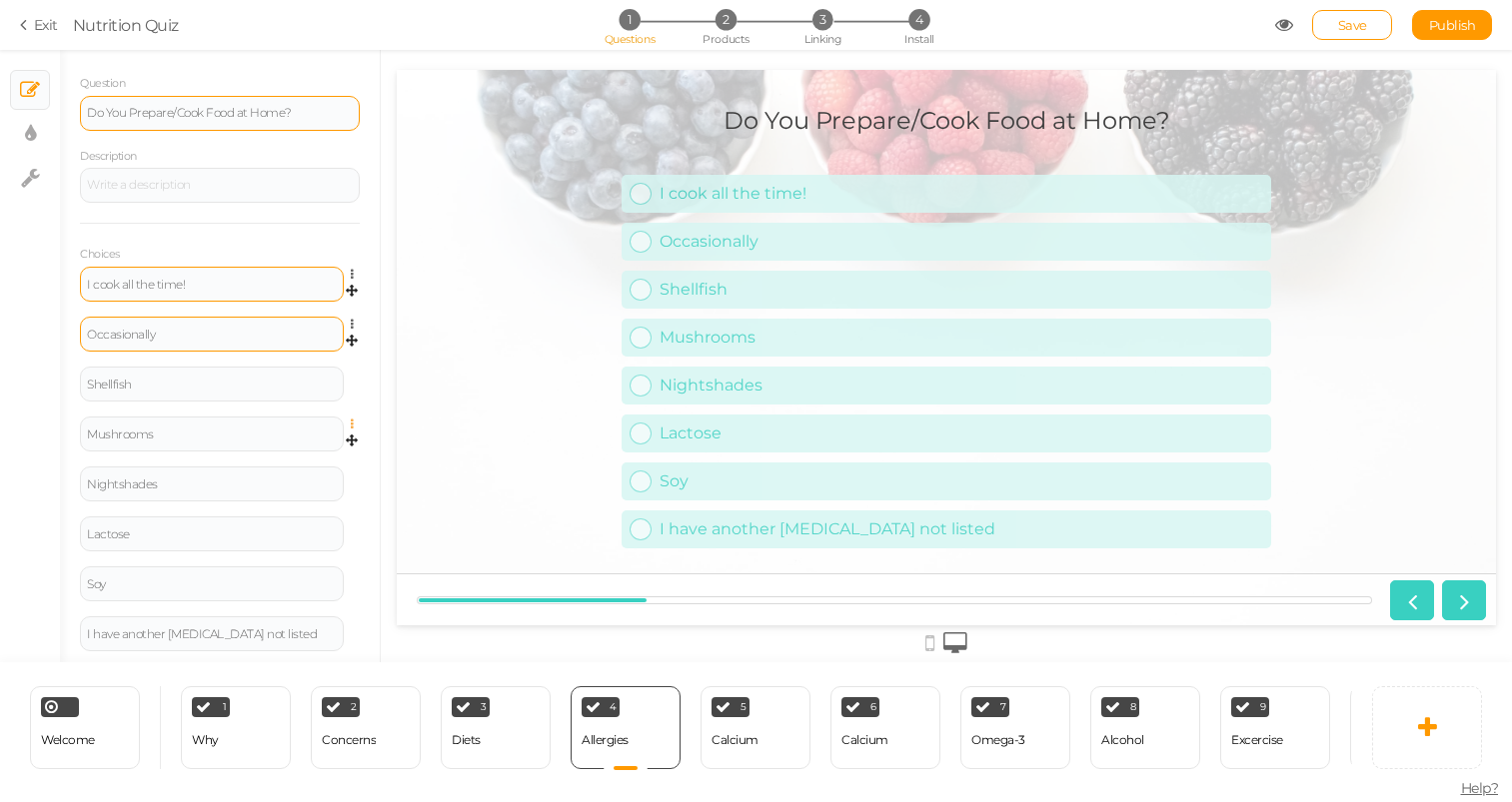 click at bounding box center [357, 424] 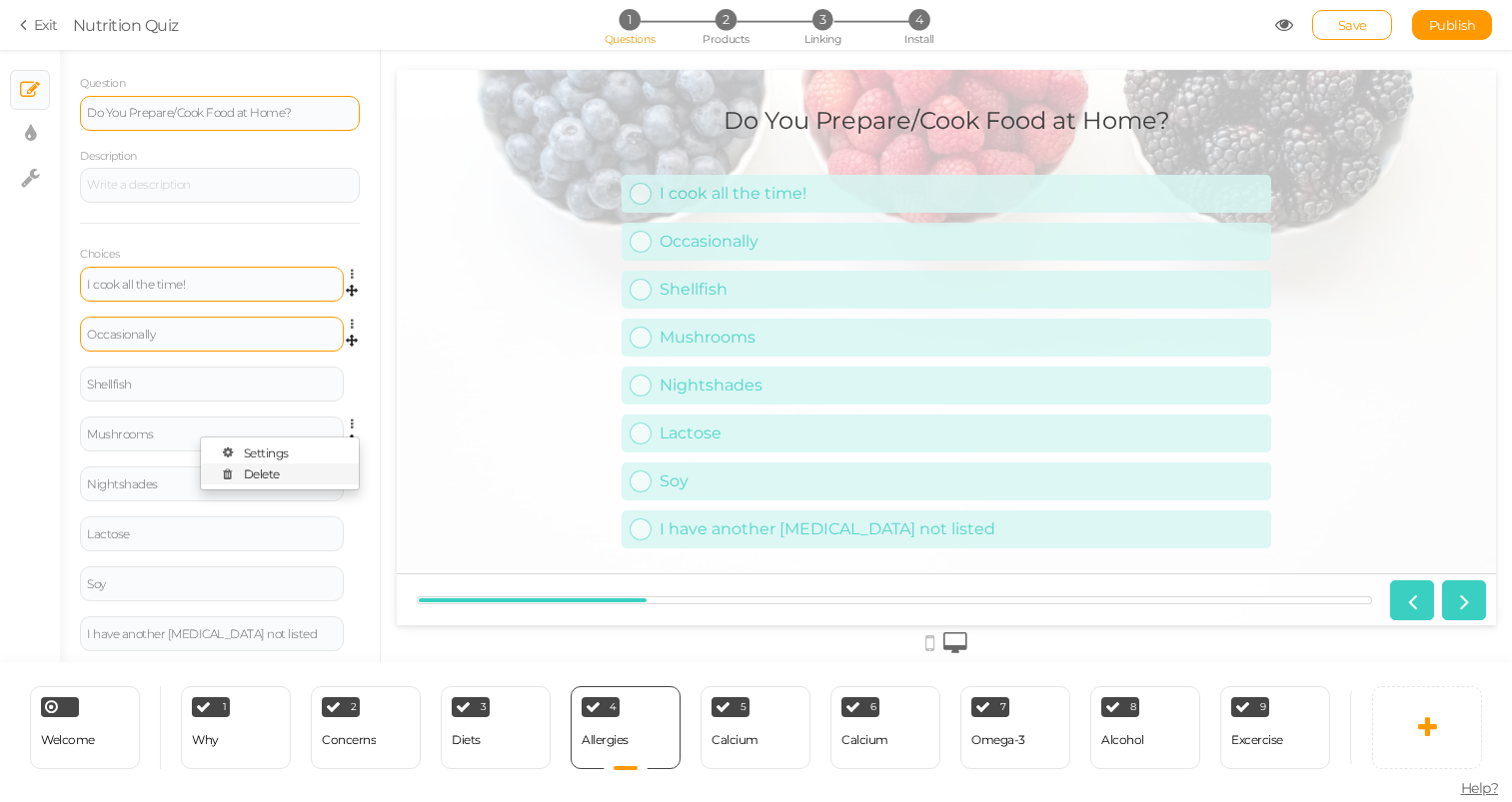 click on "Delete" at bounding box center [280, 473] 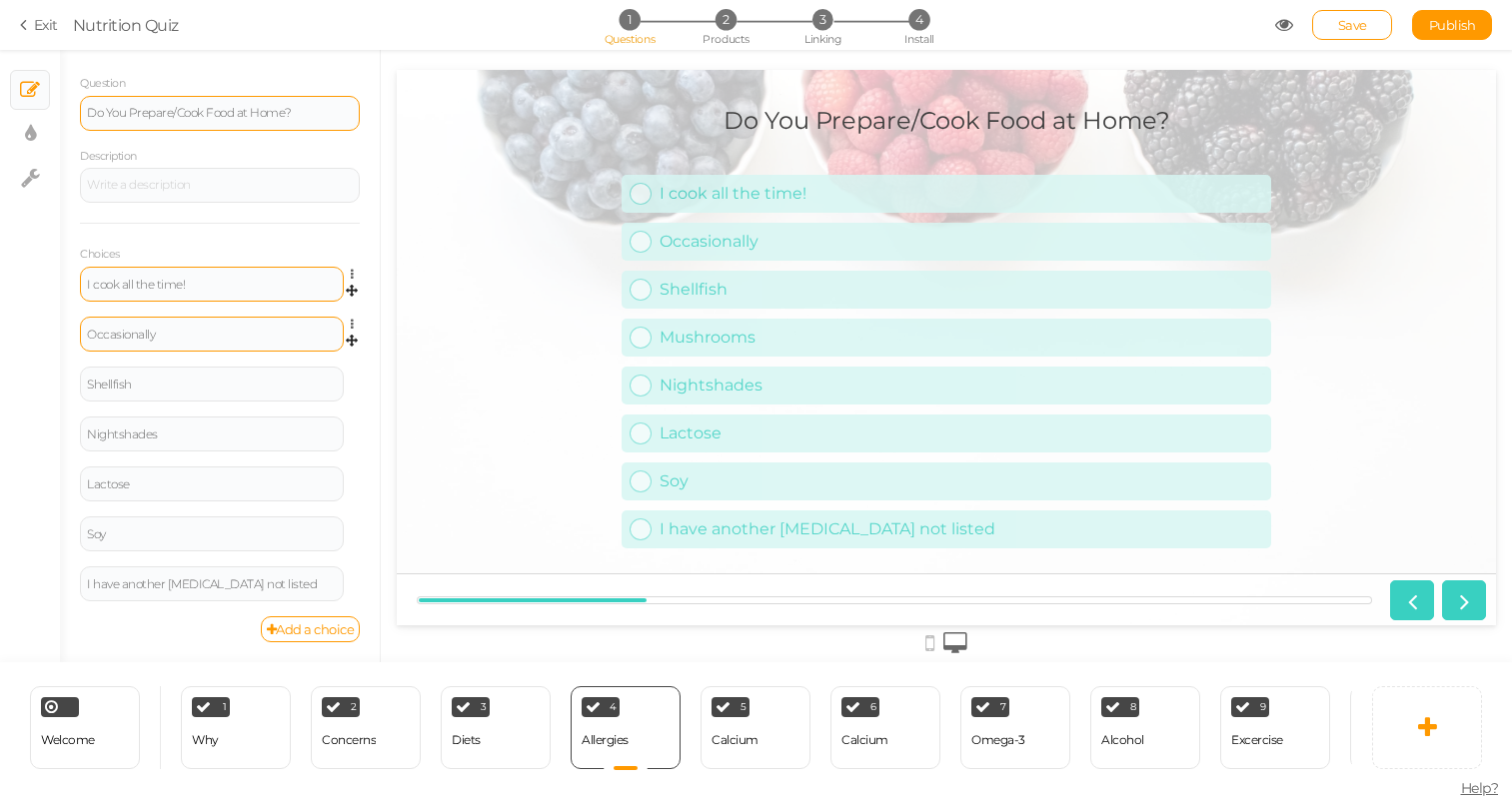 scroll, scrollTop: 146, scrollLeft: 0, axis: vertical 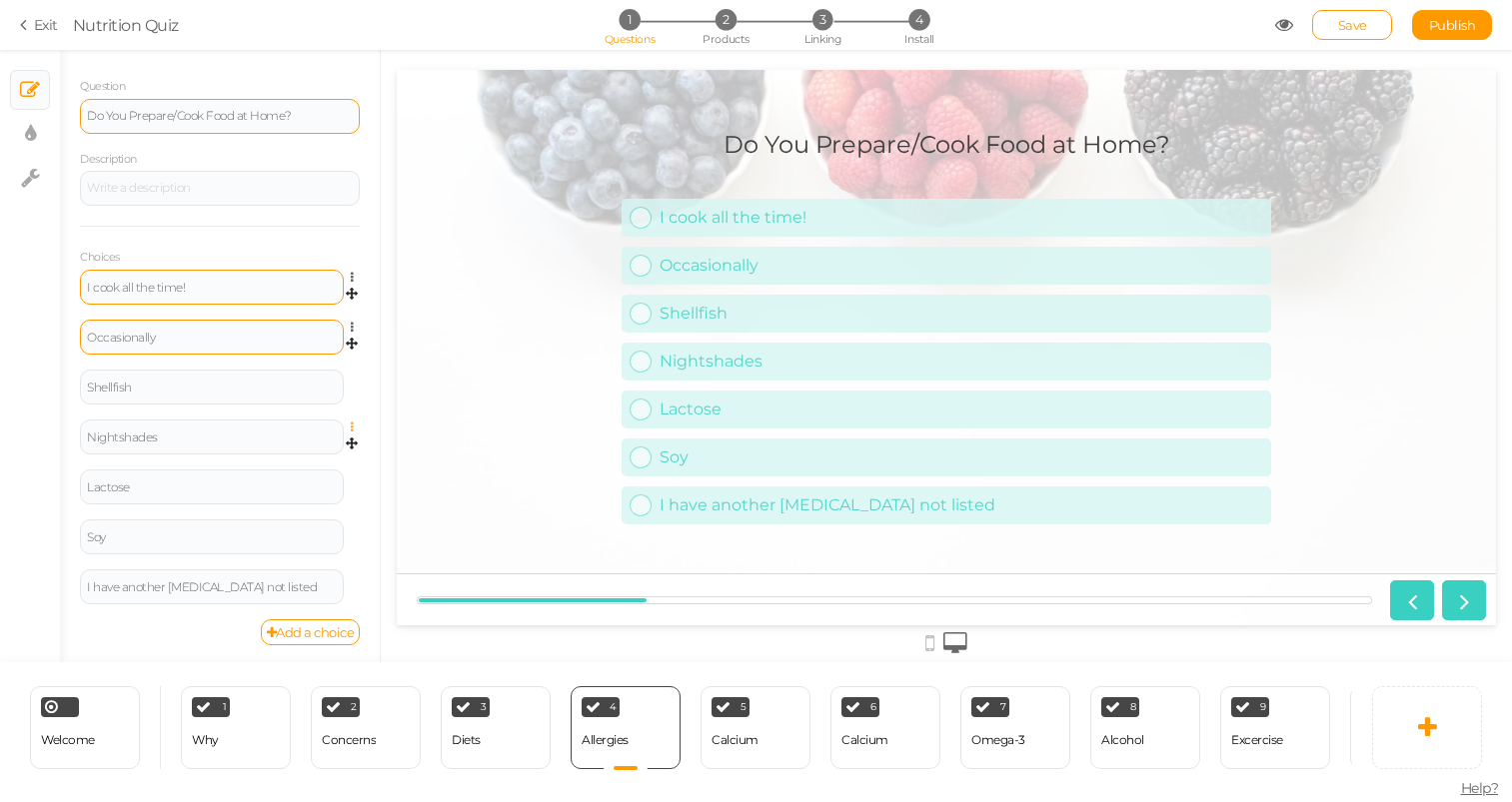 click at bounding box center (357, 427) 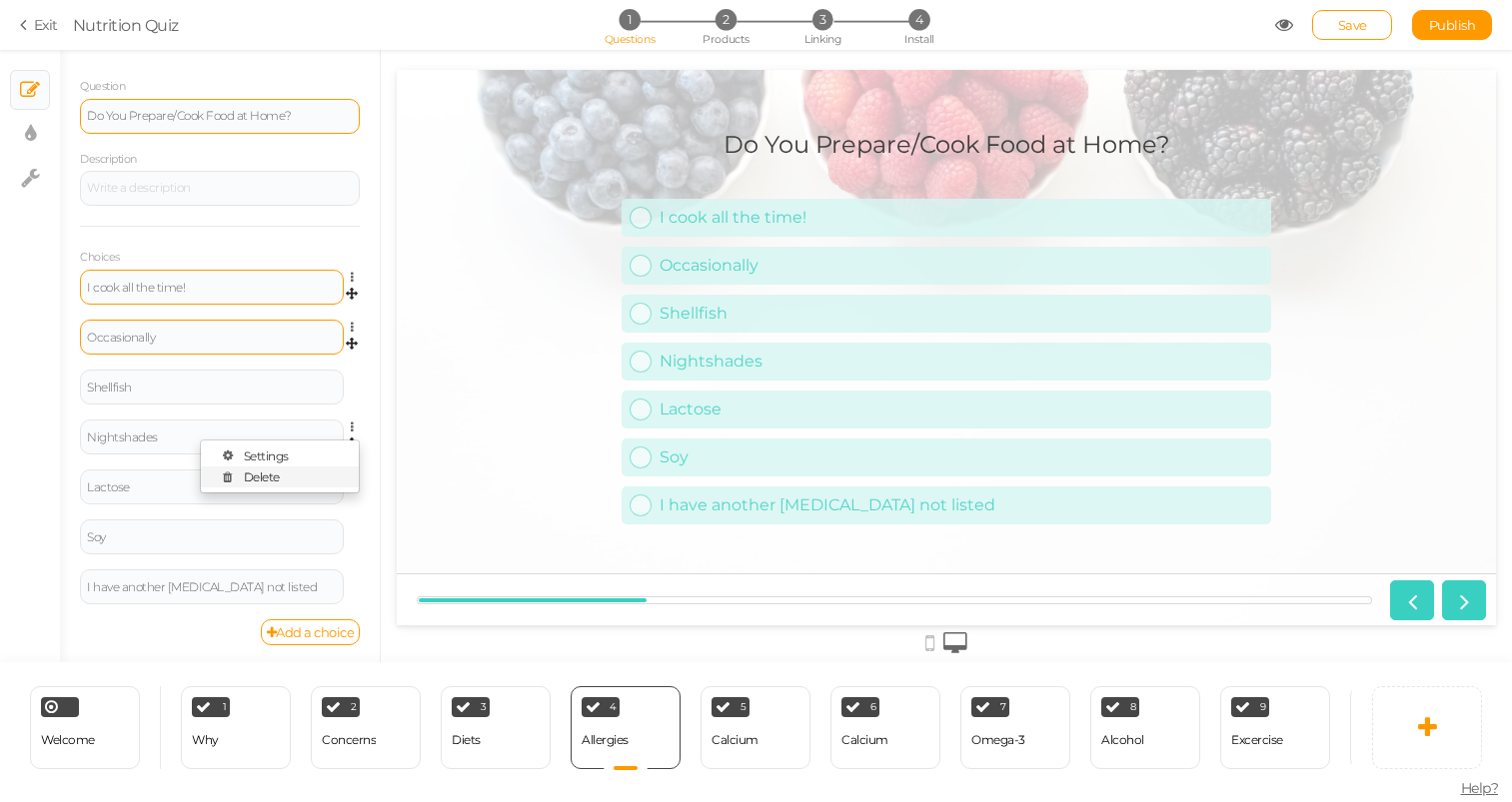 click on "Delete" at bounding box center (280, 476) 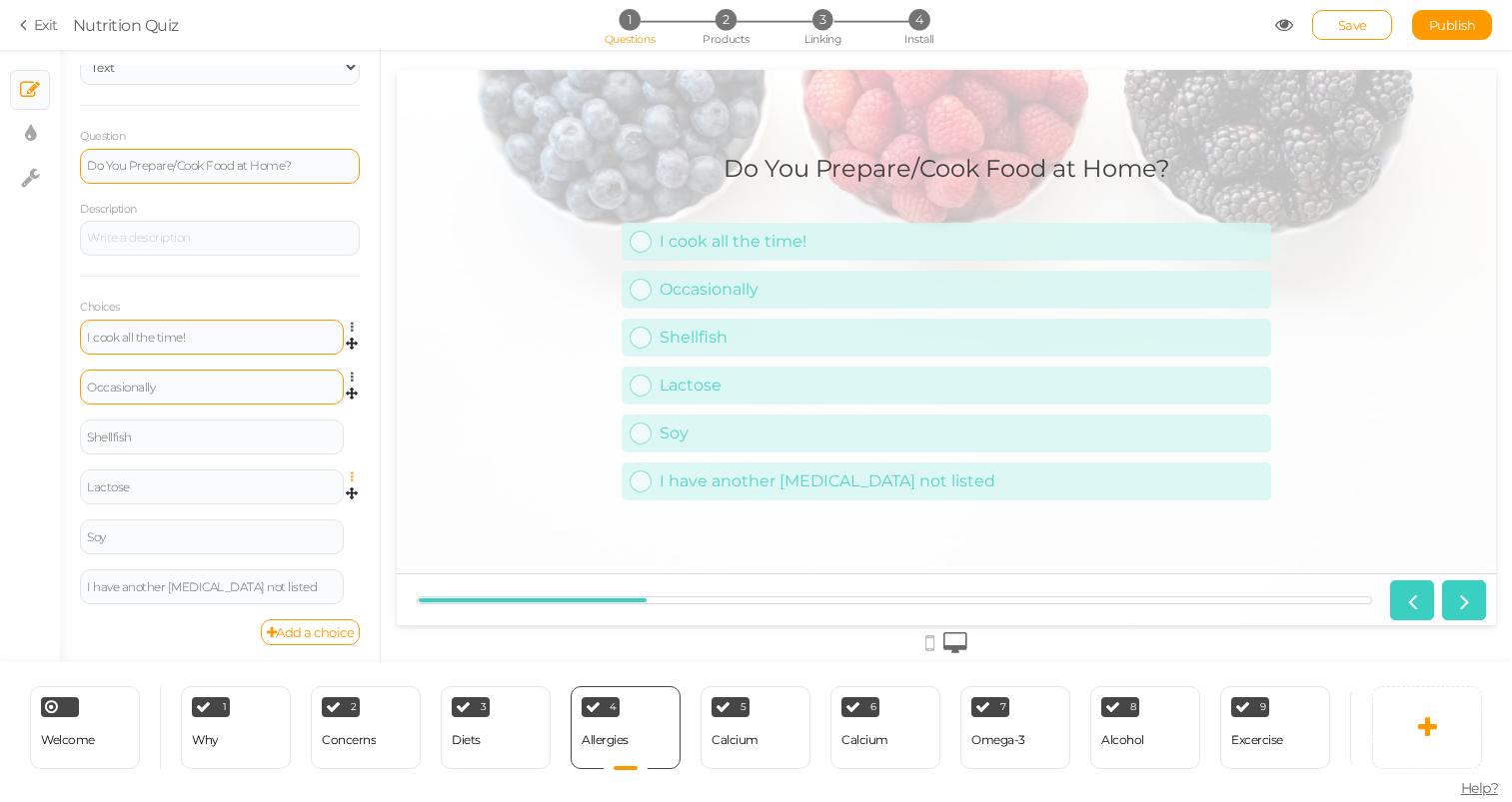click at bounding box center (357, 477) 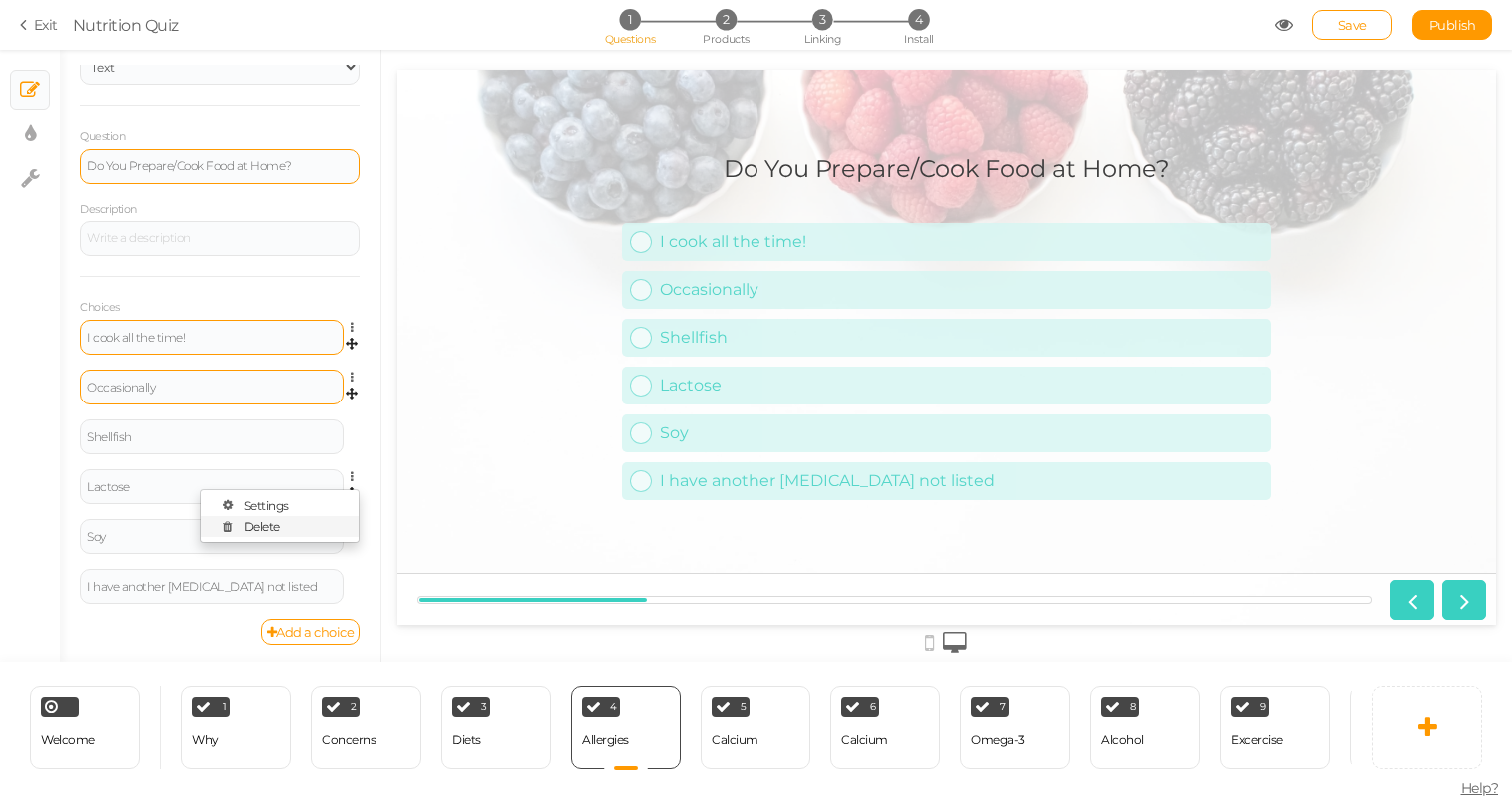 click on "Delete" at bounding box center (280, 526) 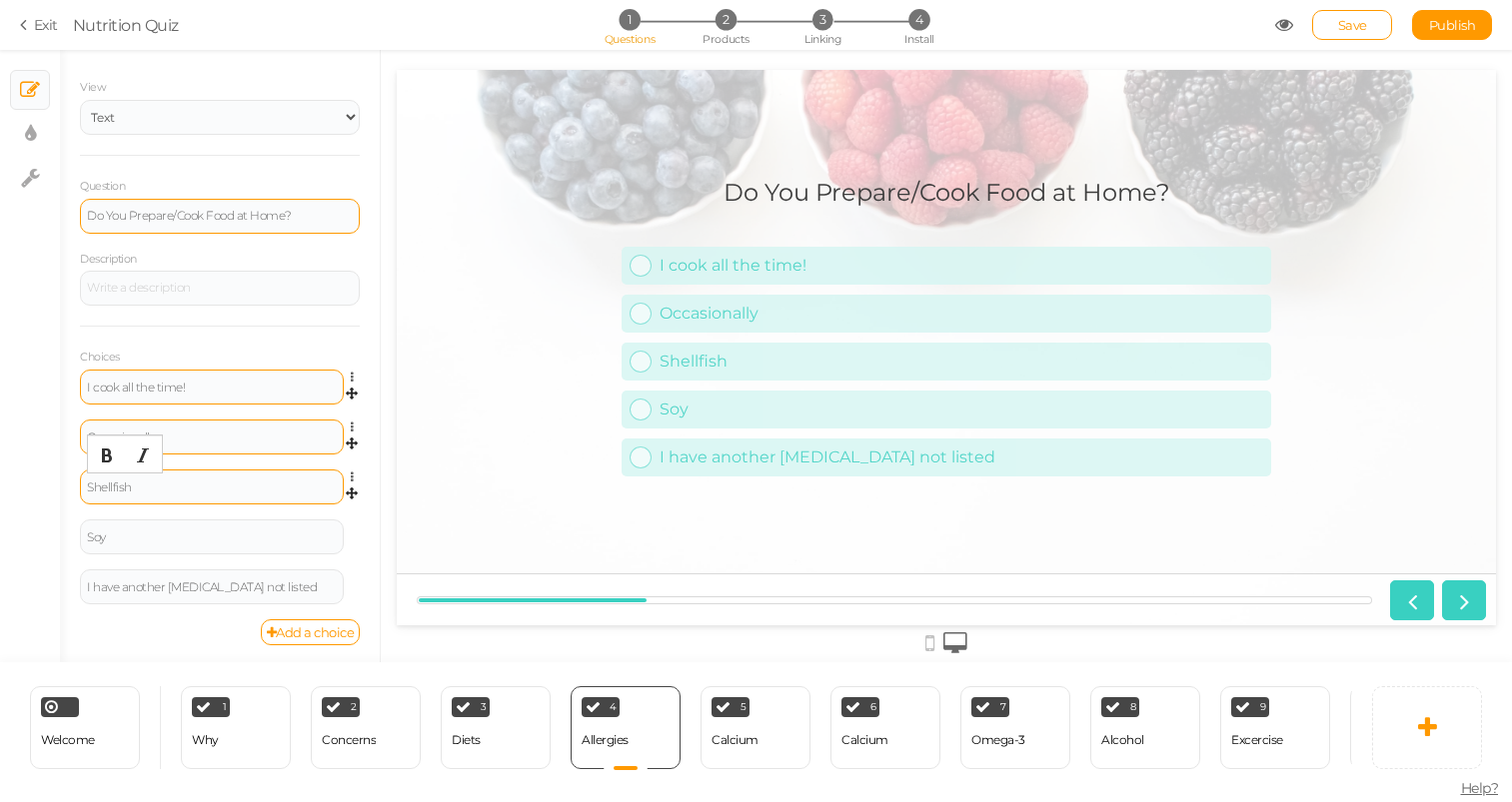 click on "Shellfish" at bounding box center [212, 487] 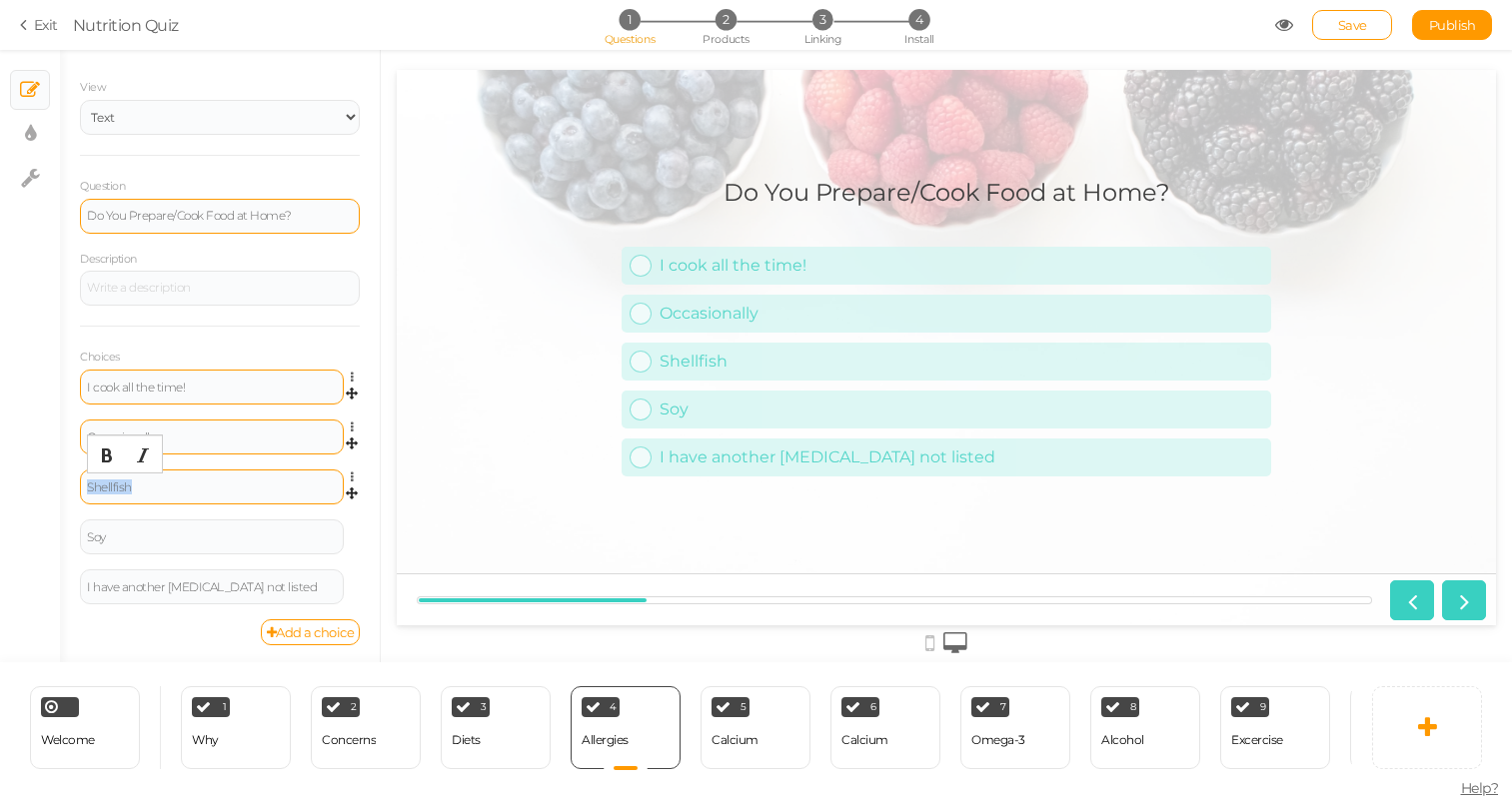 click on "Shellfish" at bounding box center (212, 487) 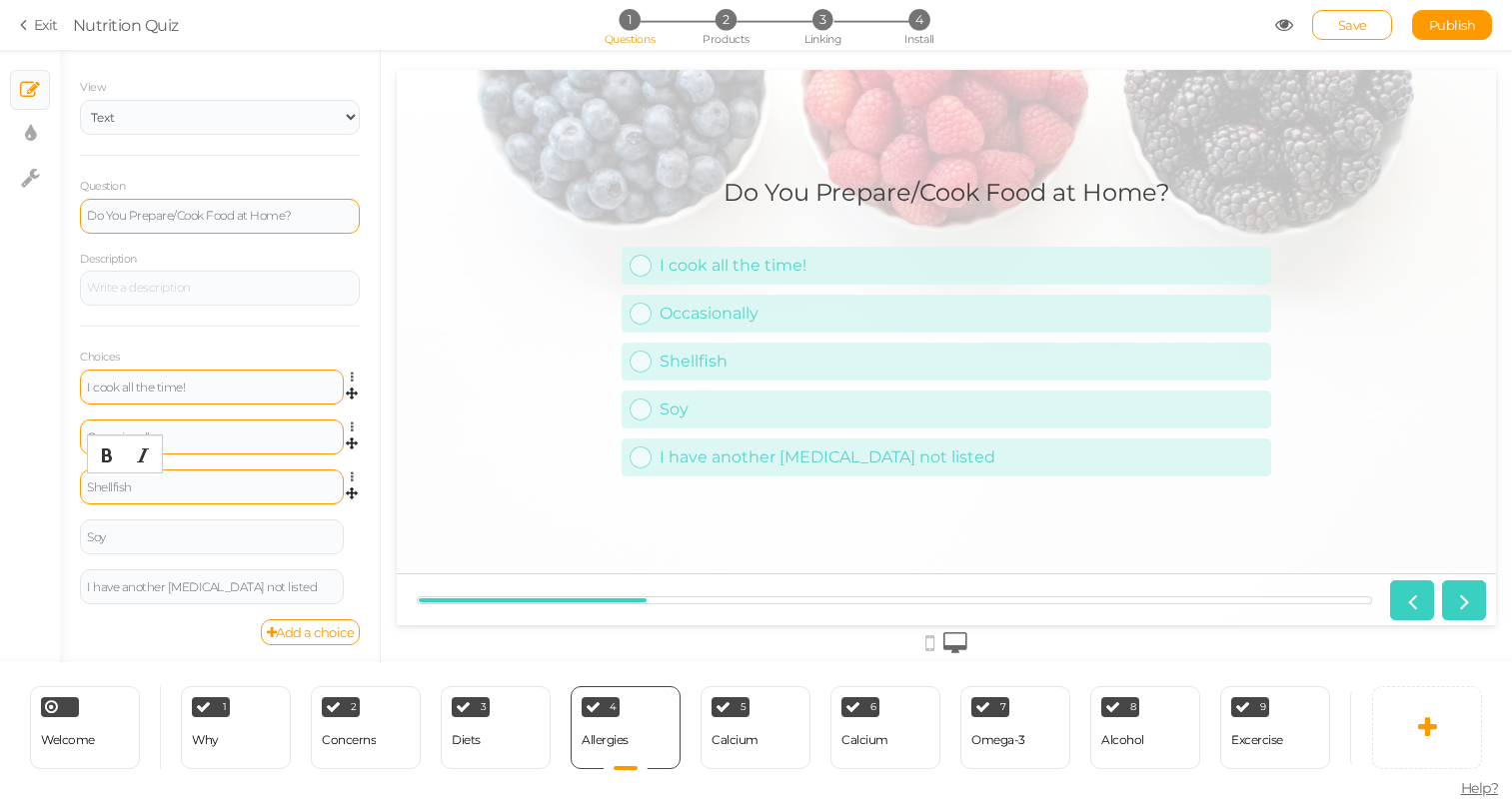 type 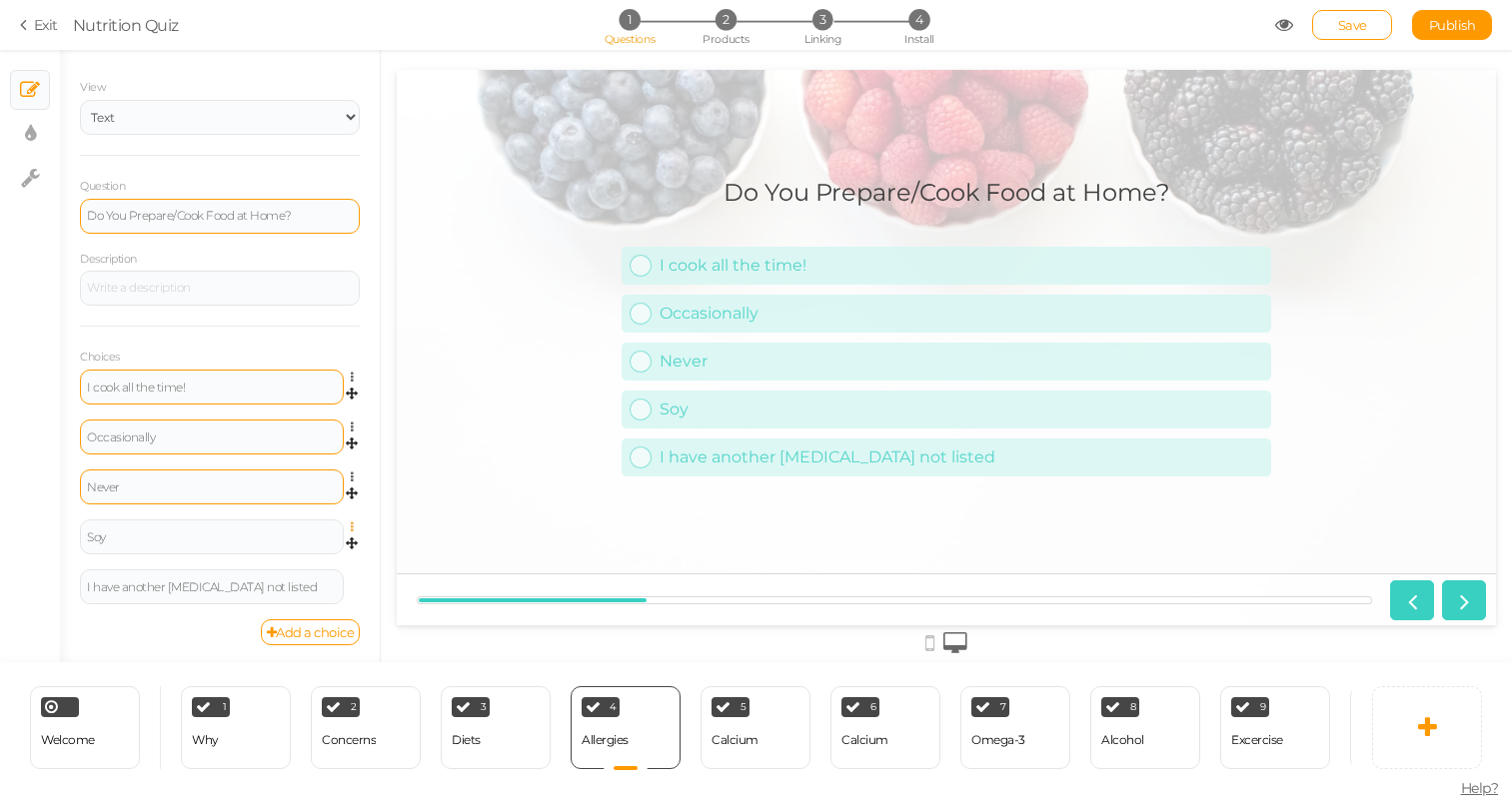 click at bounding box center (357, 527) 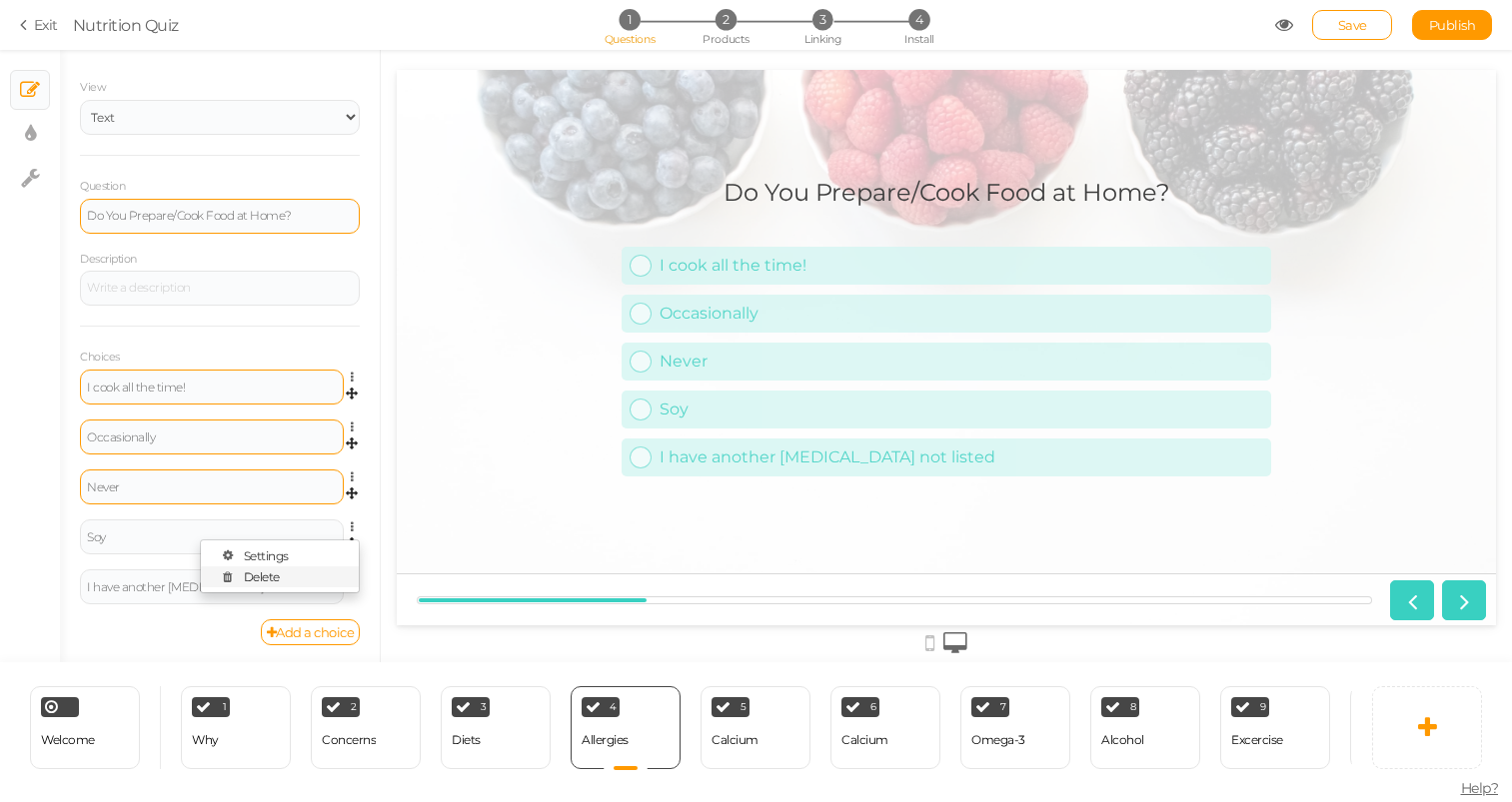 click on "Delete" at bounding box center [280, 576] 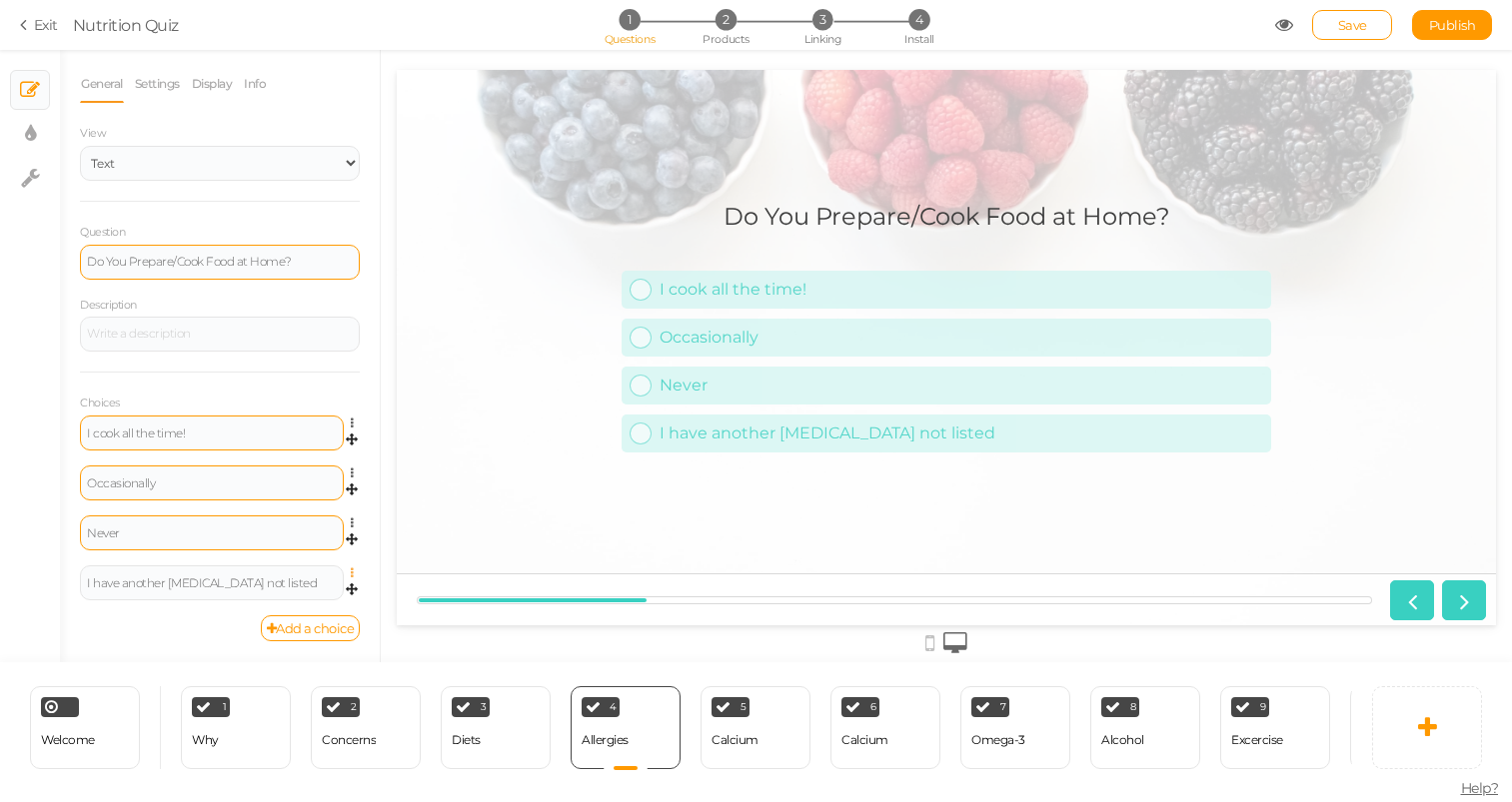 click at bounding box center [357, 573] 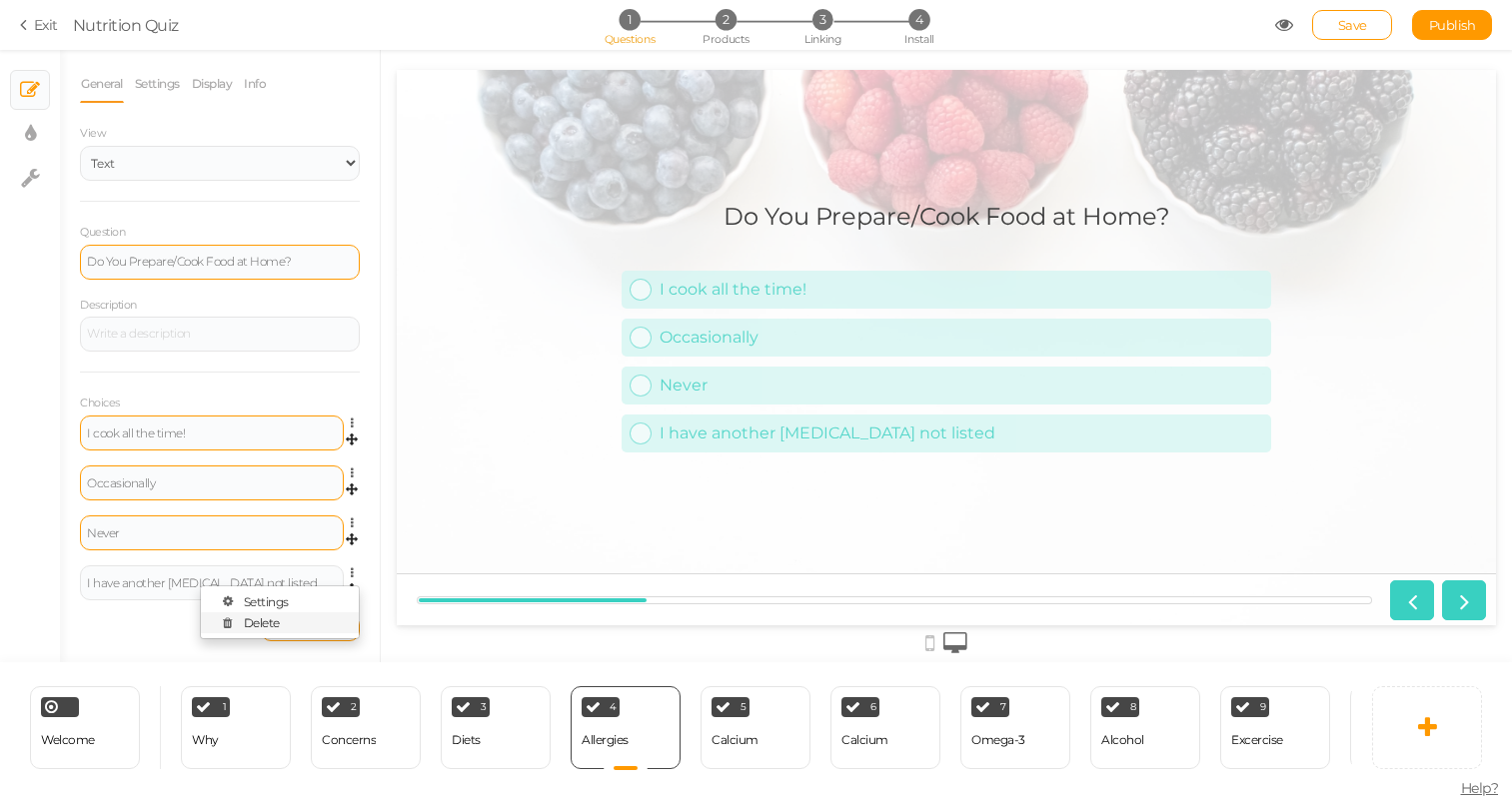 click on "Delete" at bounding box center (280, 622) 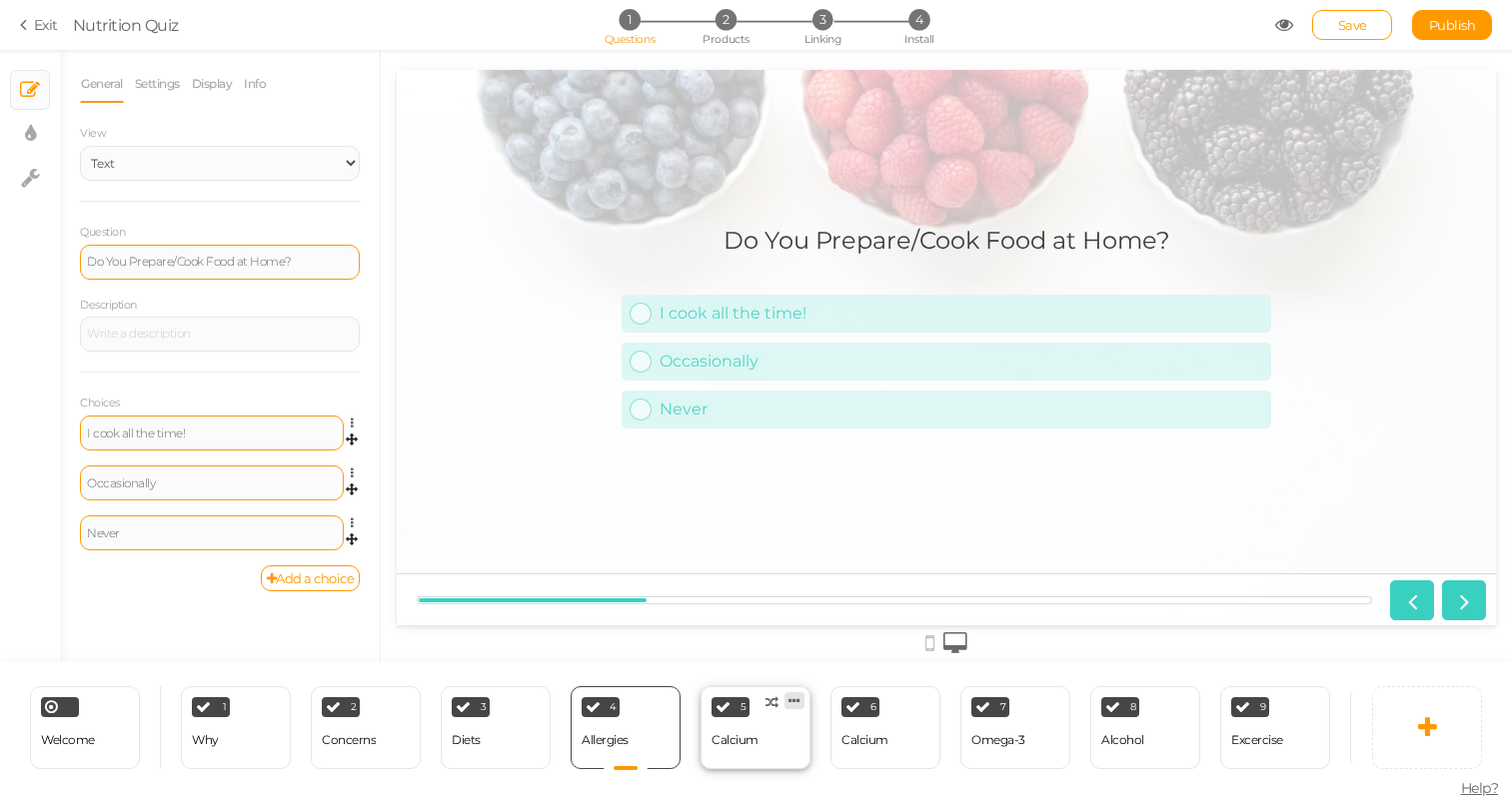 click at bounding box center [794, 700] 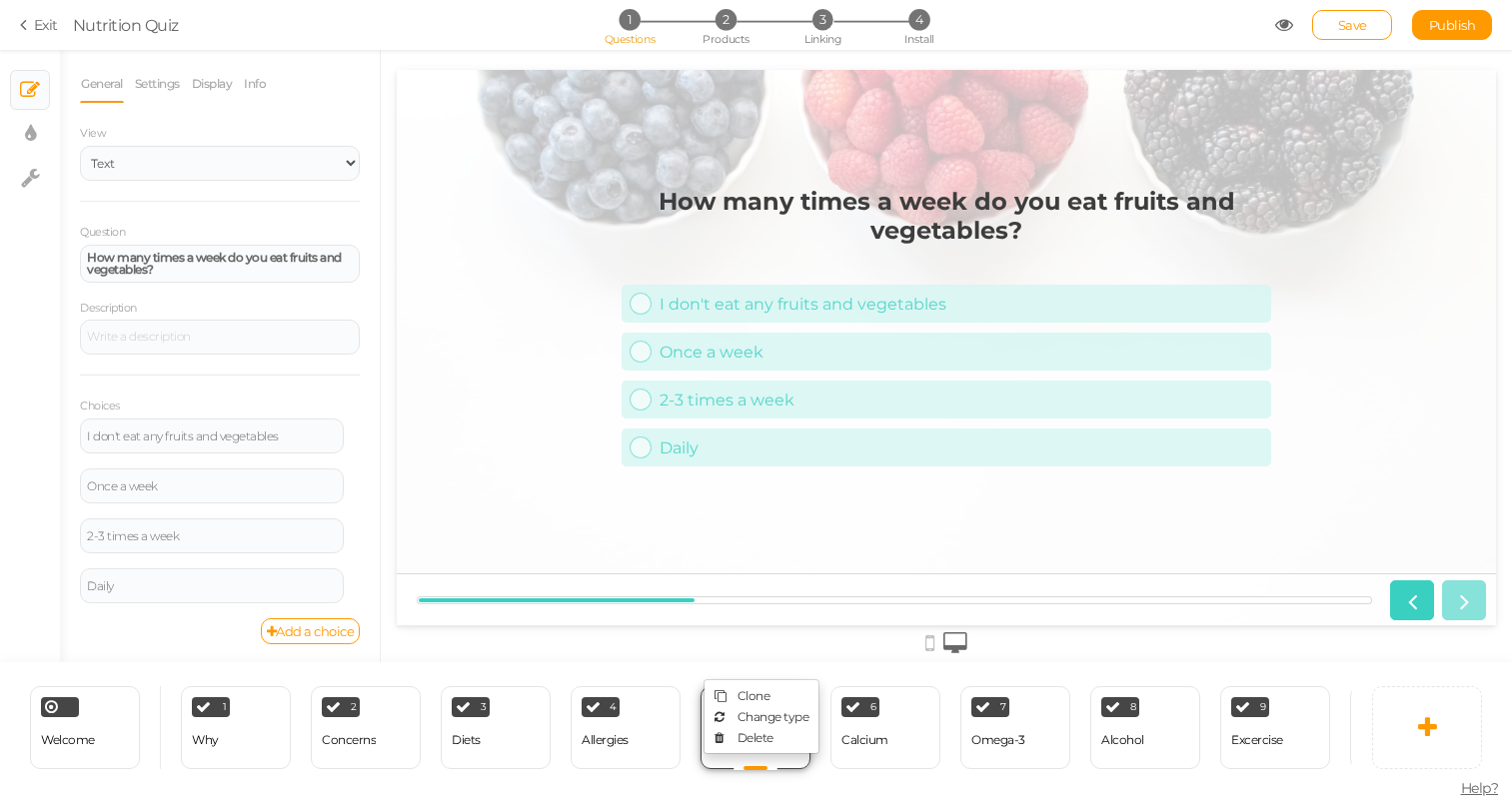 scroll, scrollTop: 0, scrollLeft: 0, axis: both 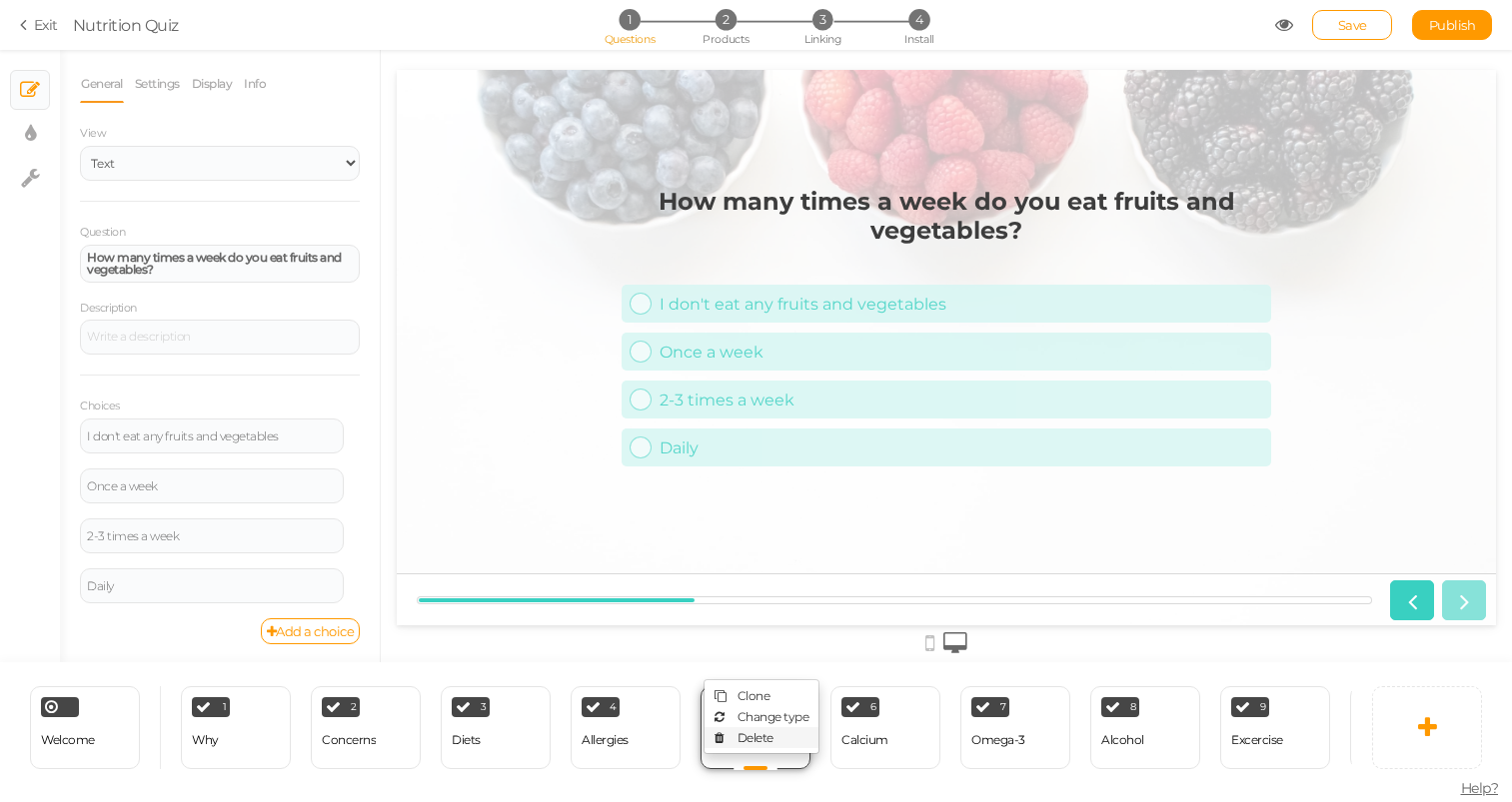 click on "Delete" at bounding box center (761, 737) 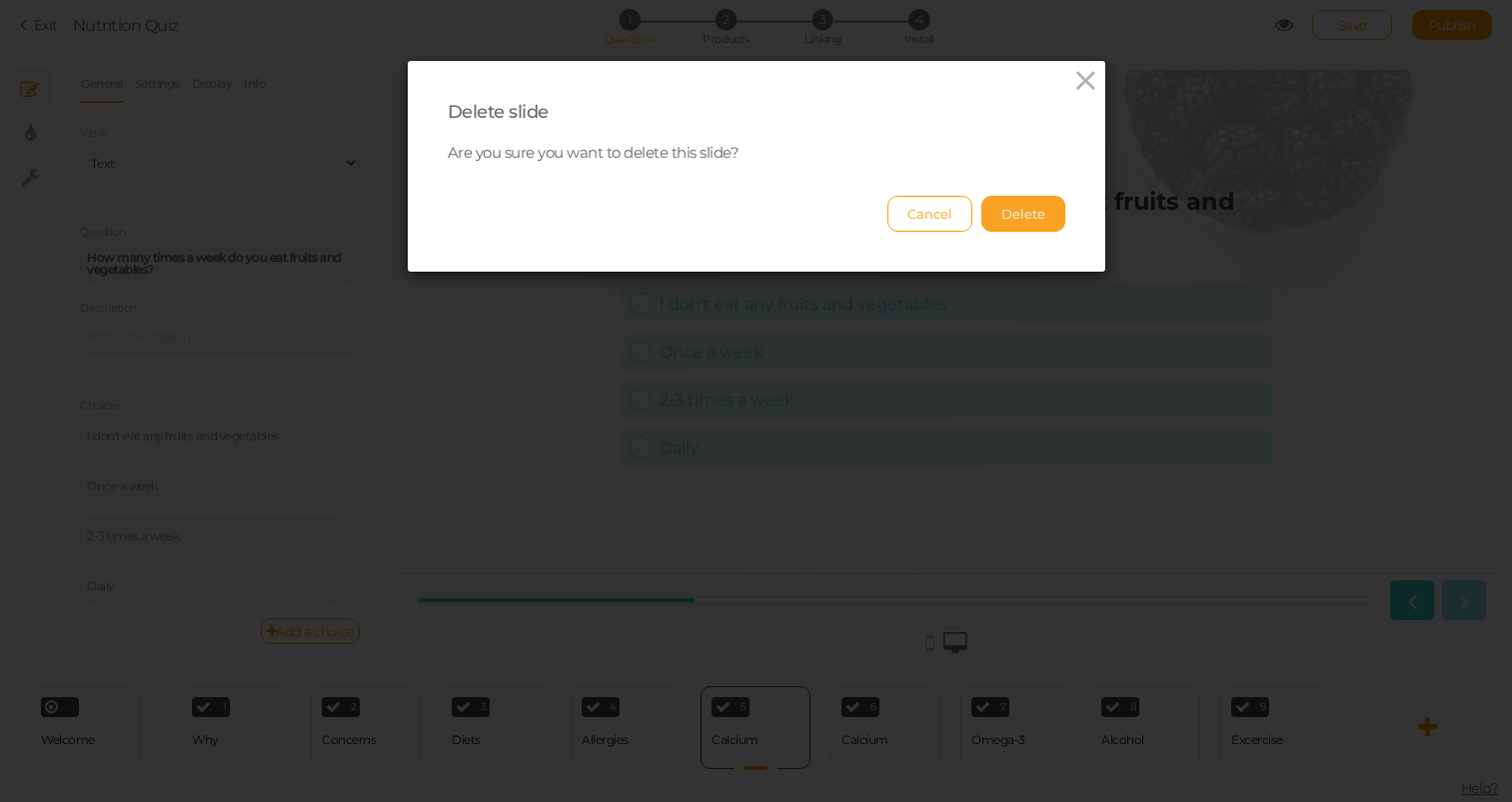 click on "Delete" at bounding box center (1023, 214) 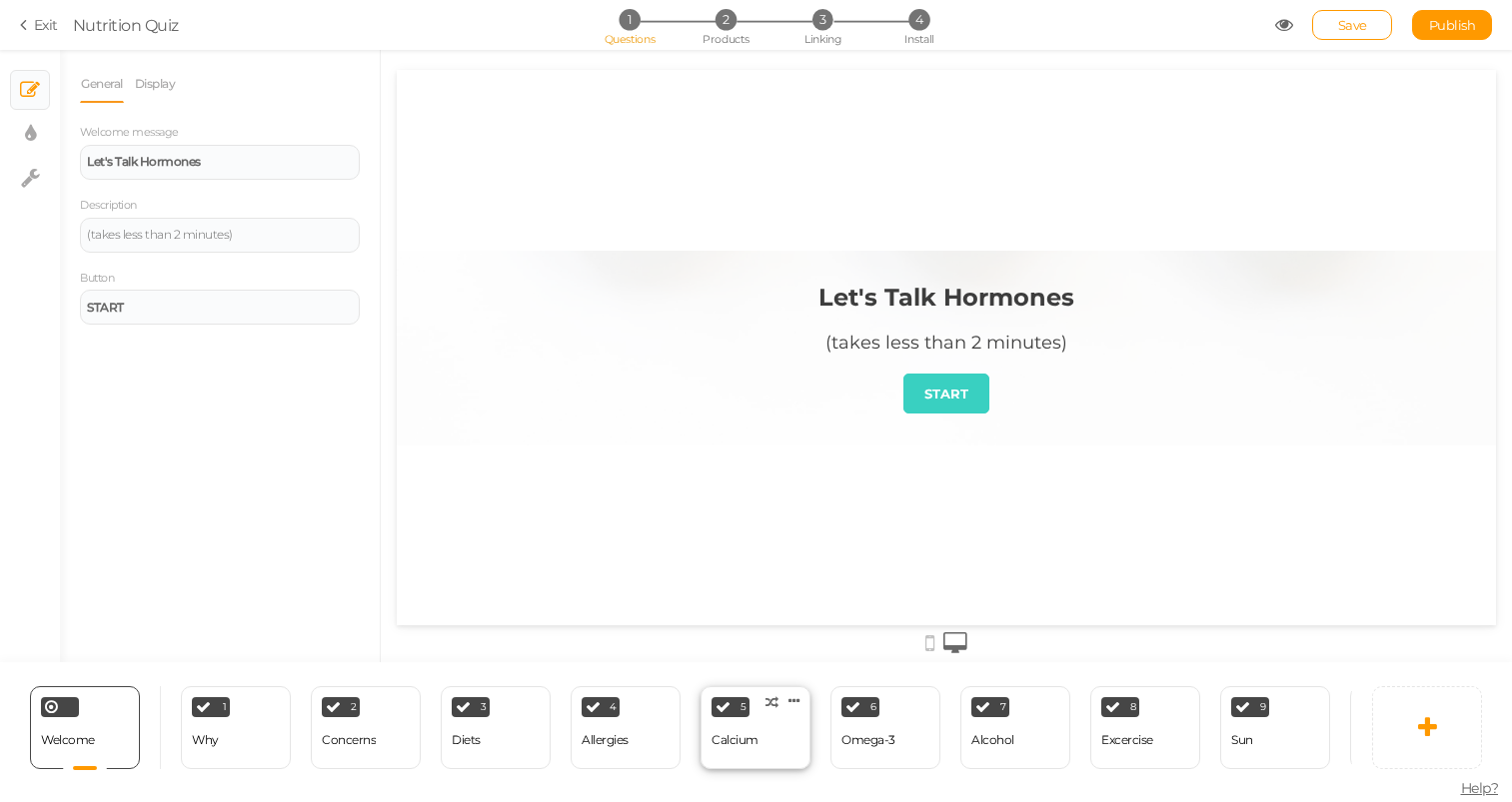 click on "5         Calcium         × Define the conditions to show this slide.                     Clone             Change type             Delete" at bounding box center [756, 727] 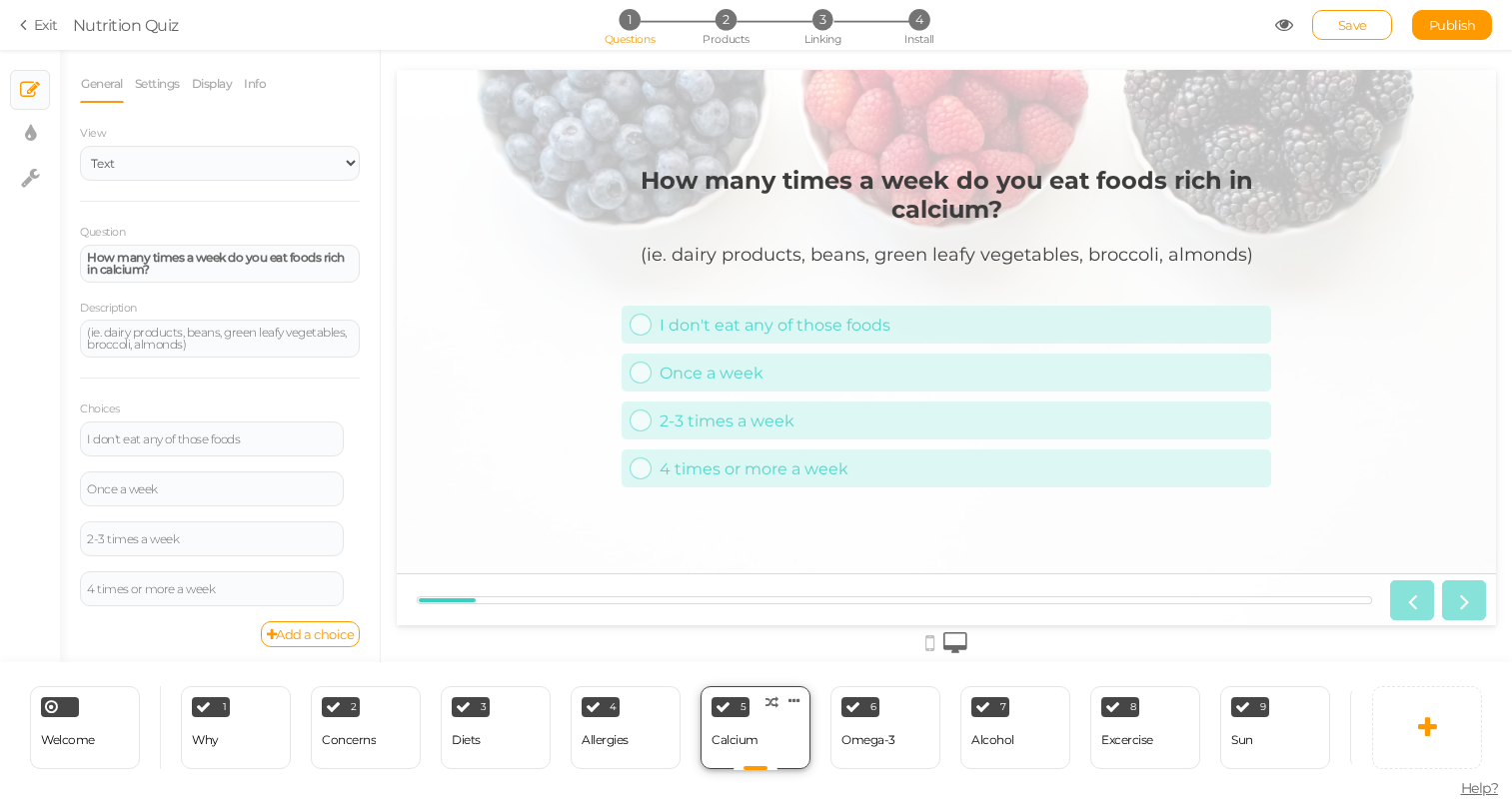 scroll, scrollTop: 0, scrollLeft: 0, axis: both 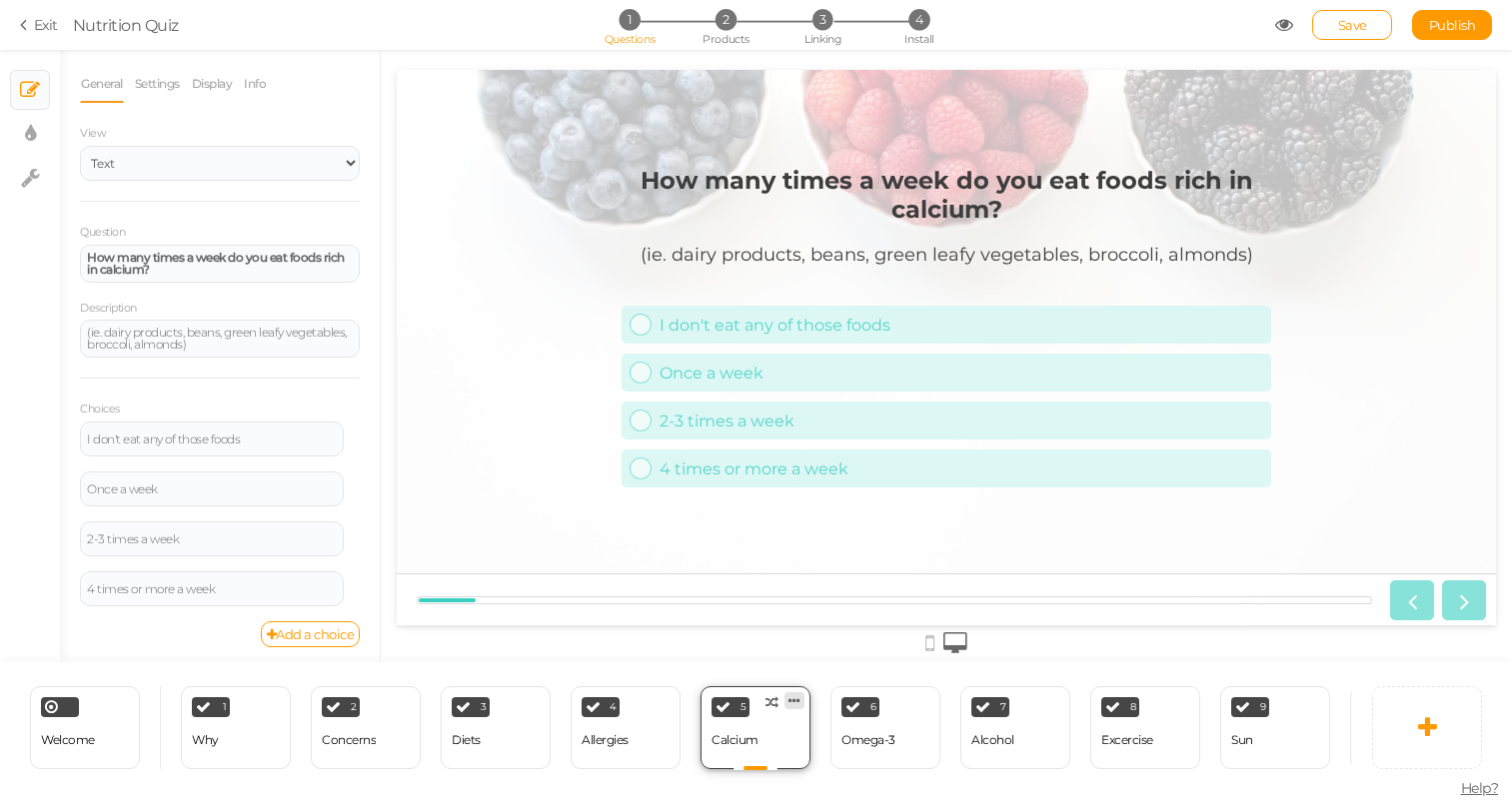 click at bounding box center (794, 700) 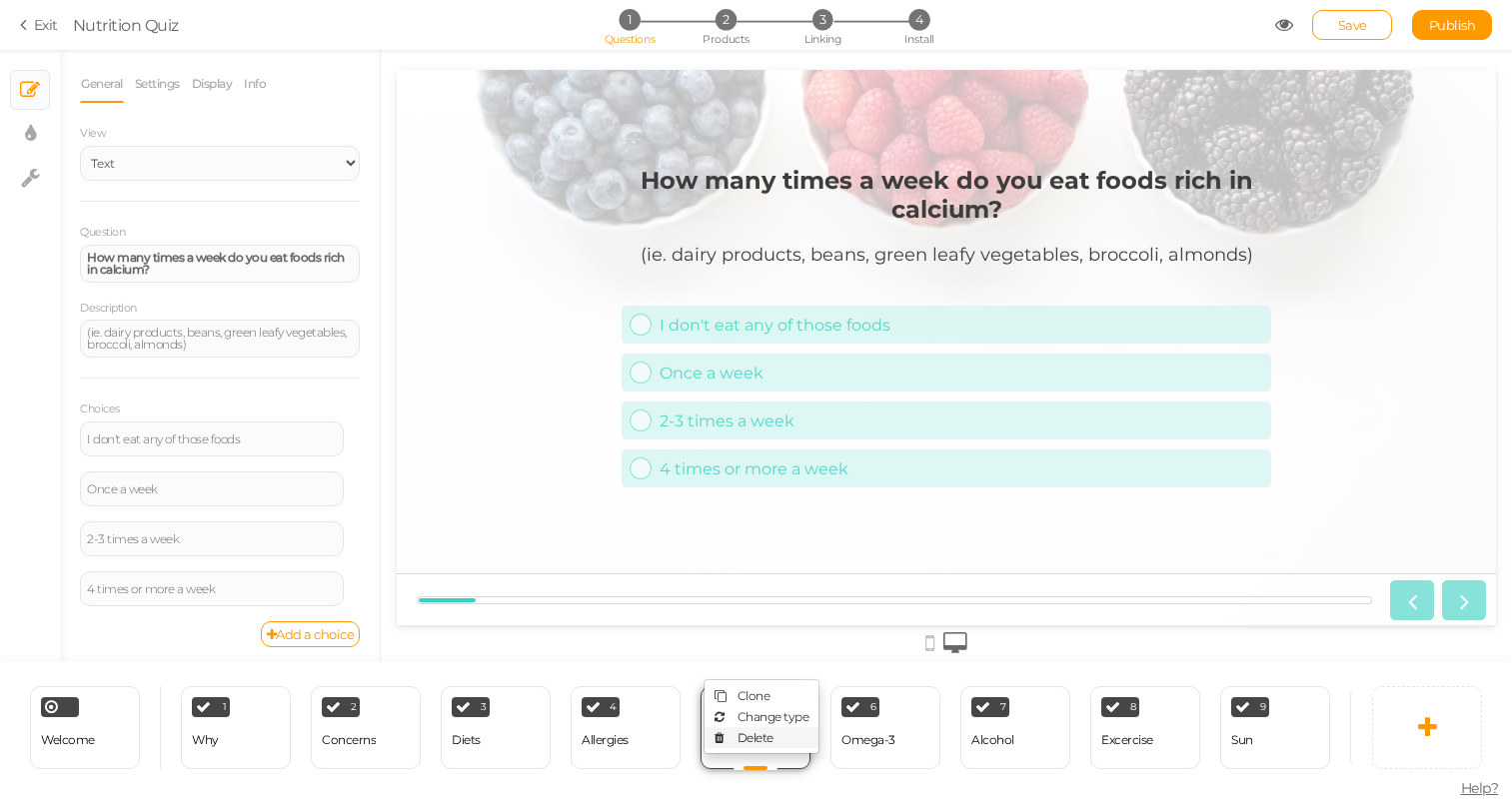 click on "Delete" at bounding box center (761, 737) 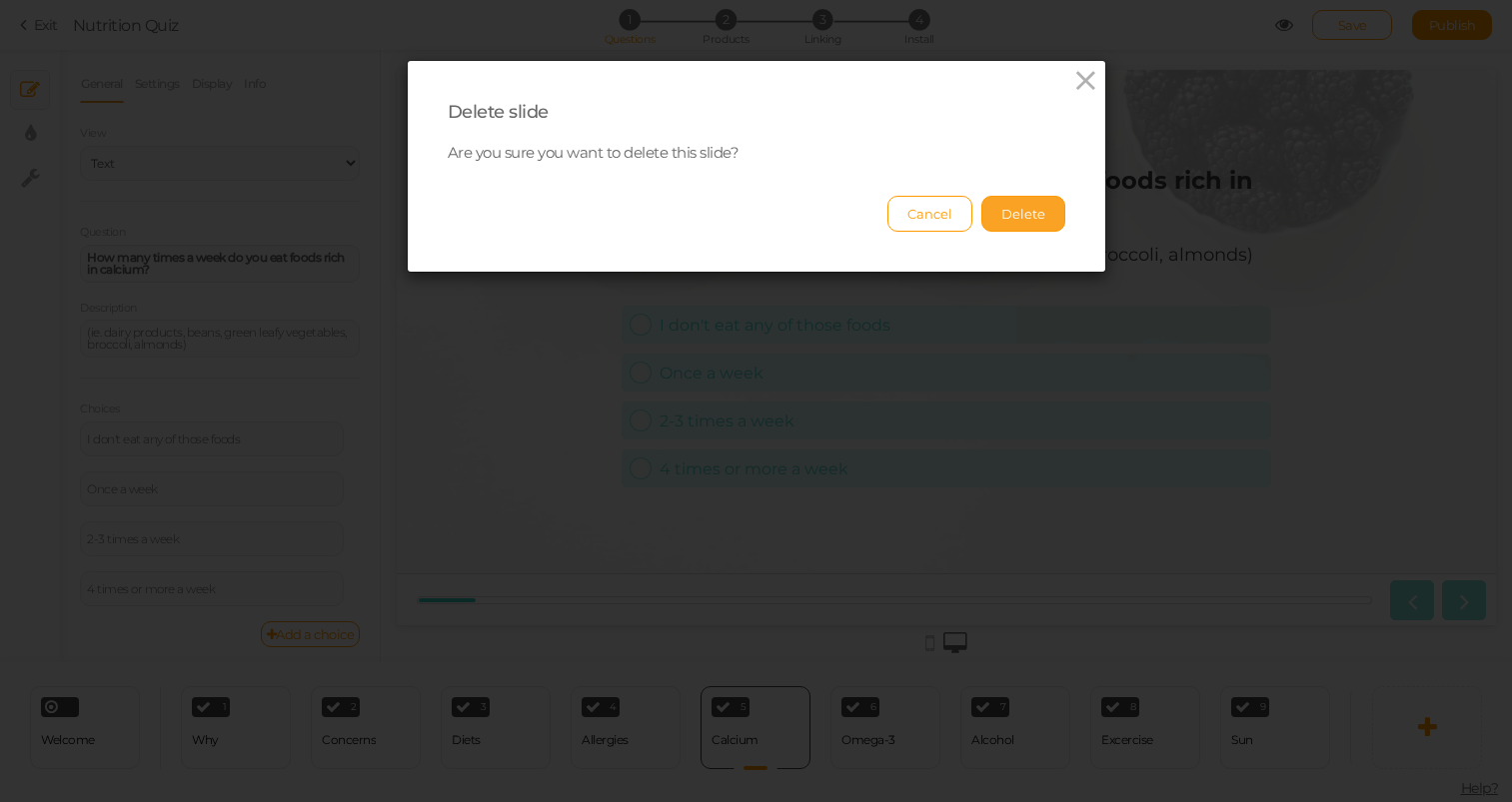 click on "Delete" at bounding box center [1023, 214] 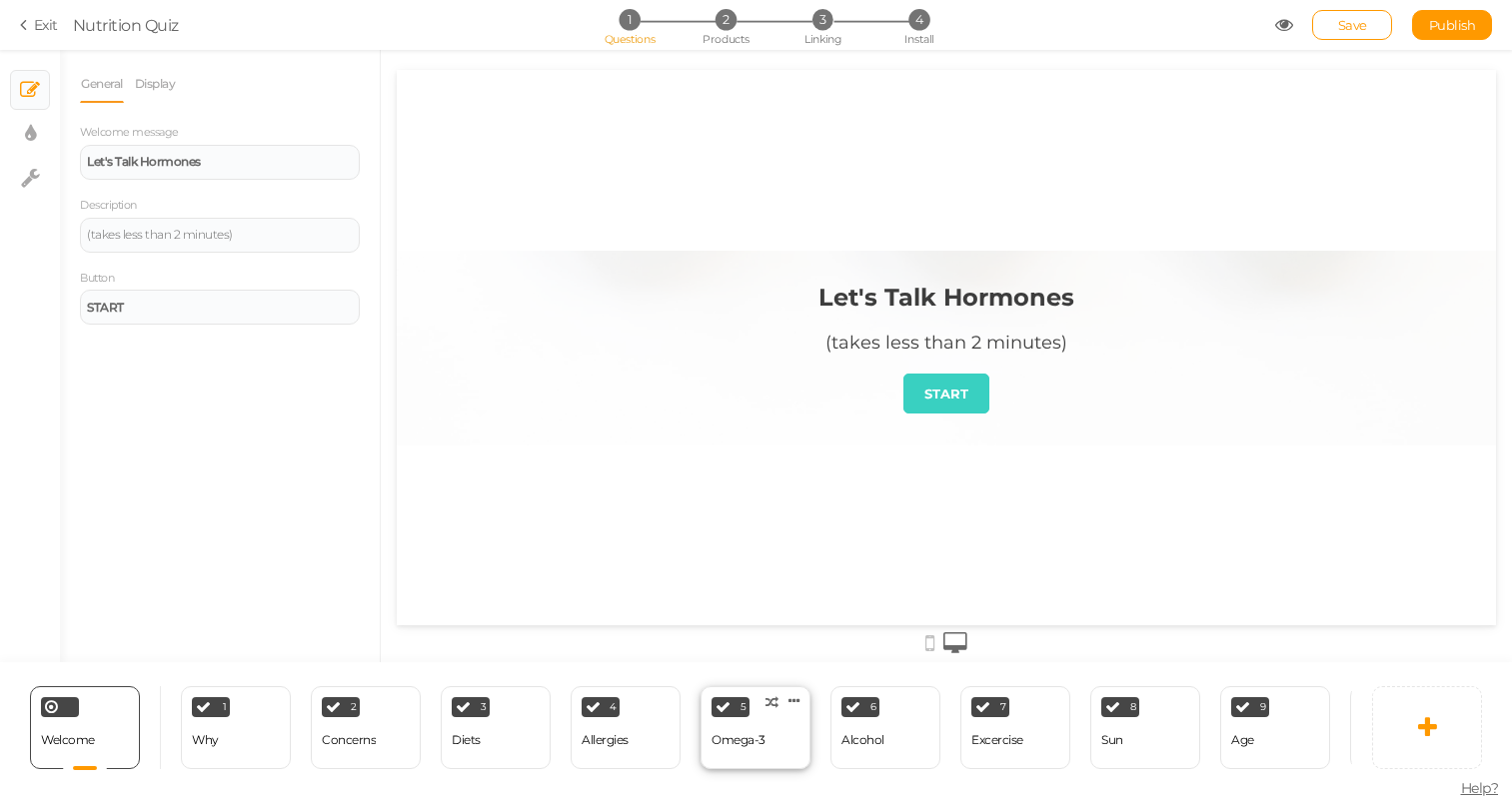 click on "5         Omega-3         × Define the conditions to show this slide.                     Clone             Change type             Delete" at bounding box center [756, 727] 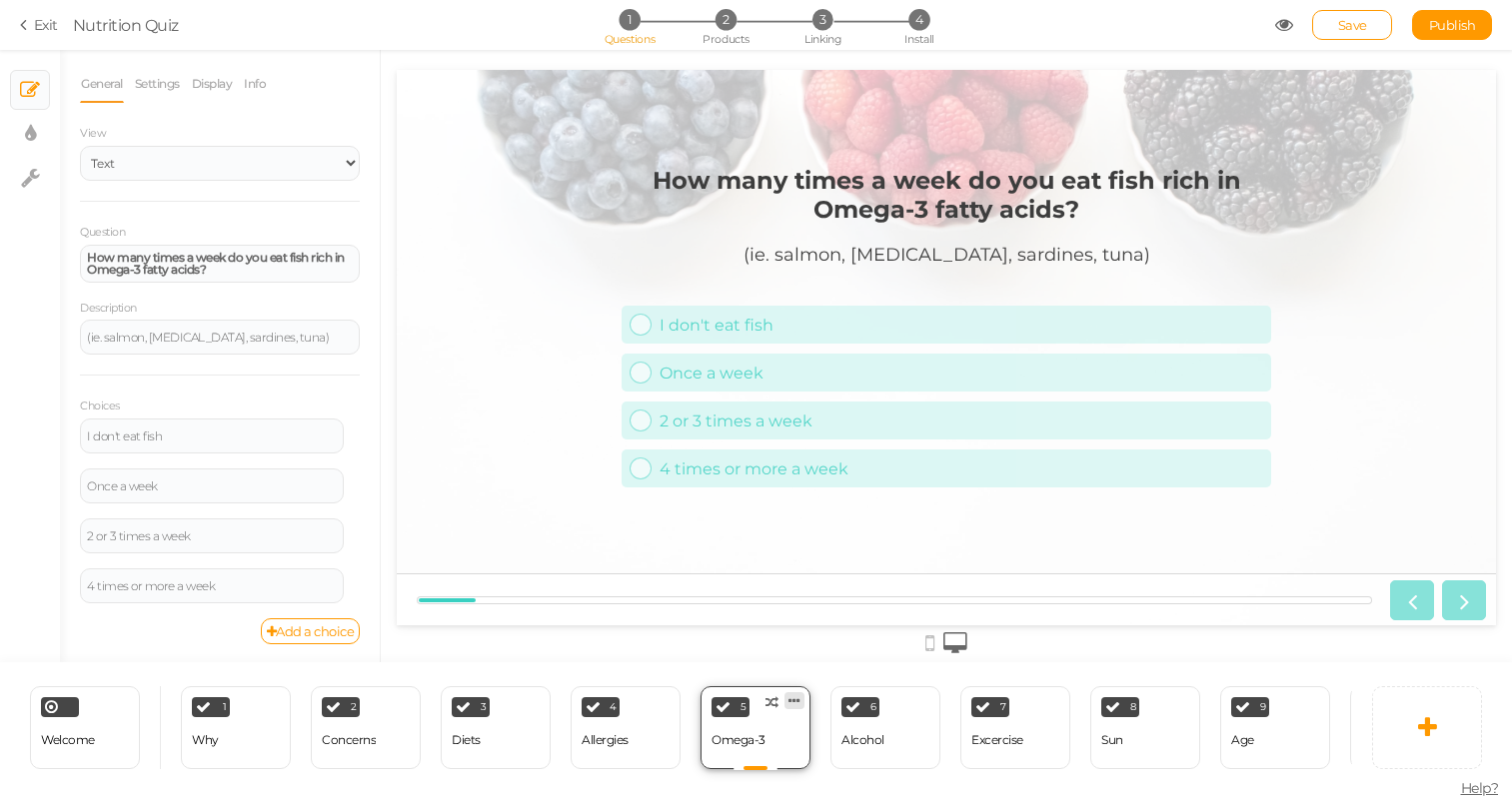 scroll, scrollTop: 0, scrollLeft: 0, axis: both 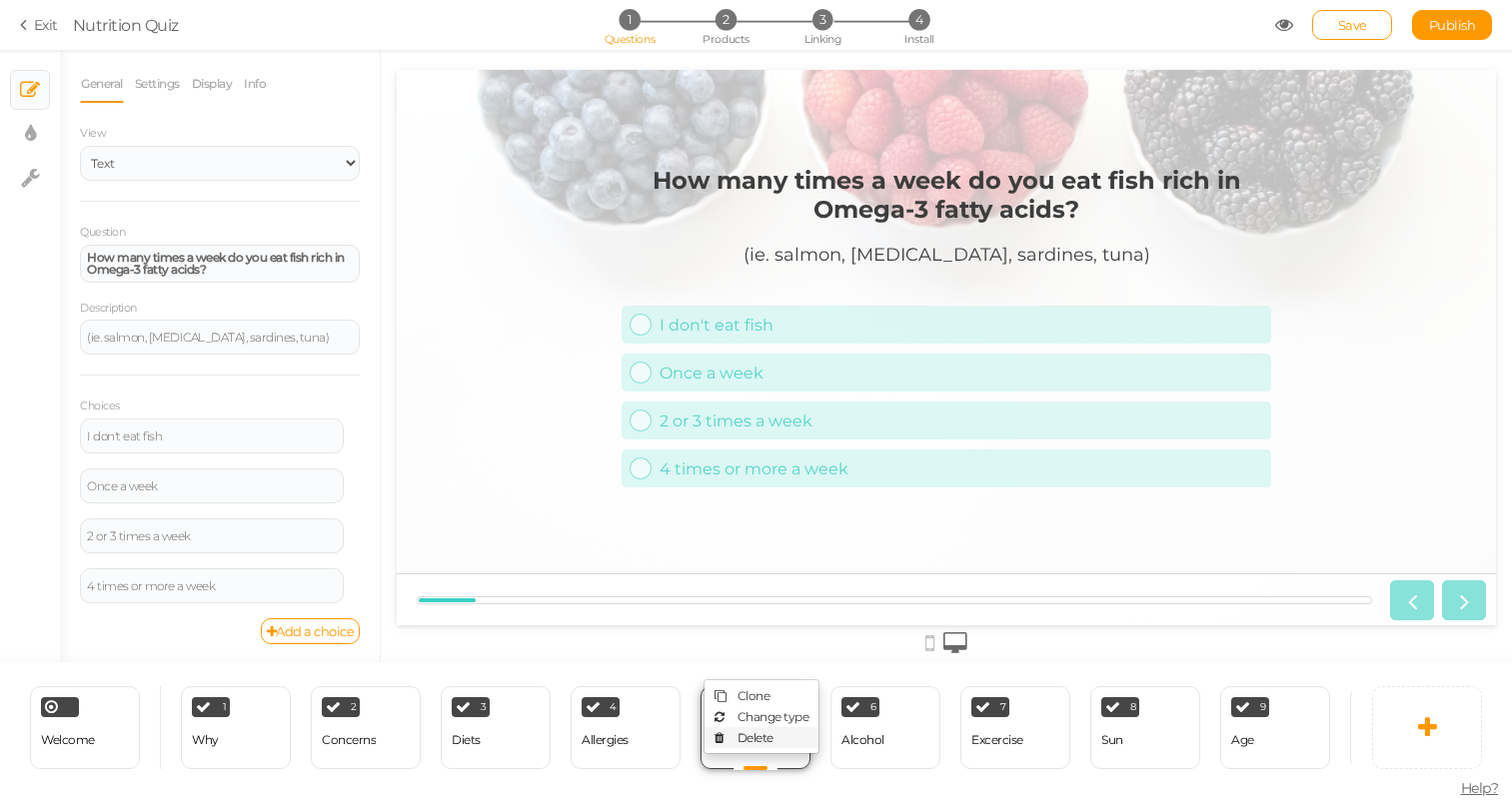click on "Delete" at bounding box center (761, 737) 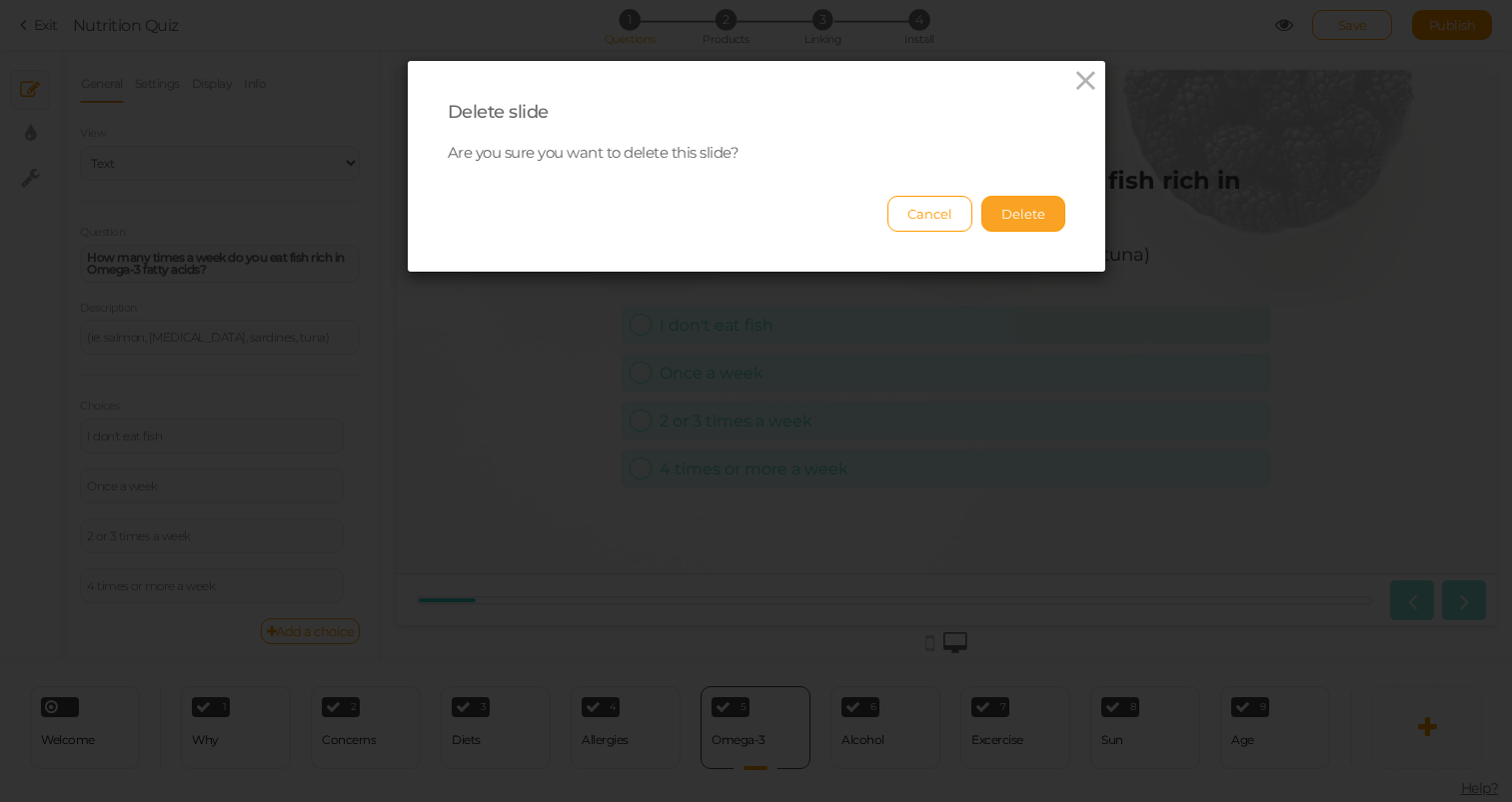click on "Delete" at bounding box center [1023, 214] 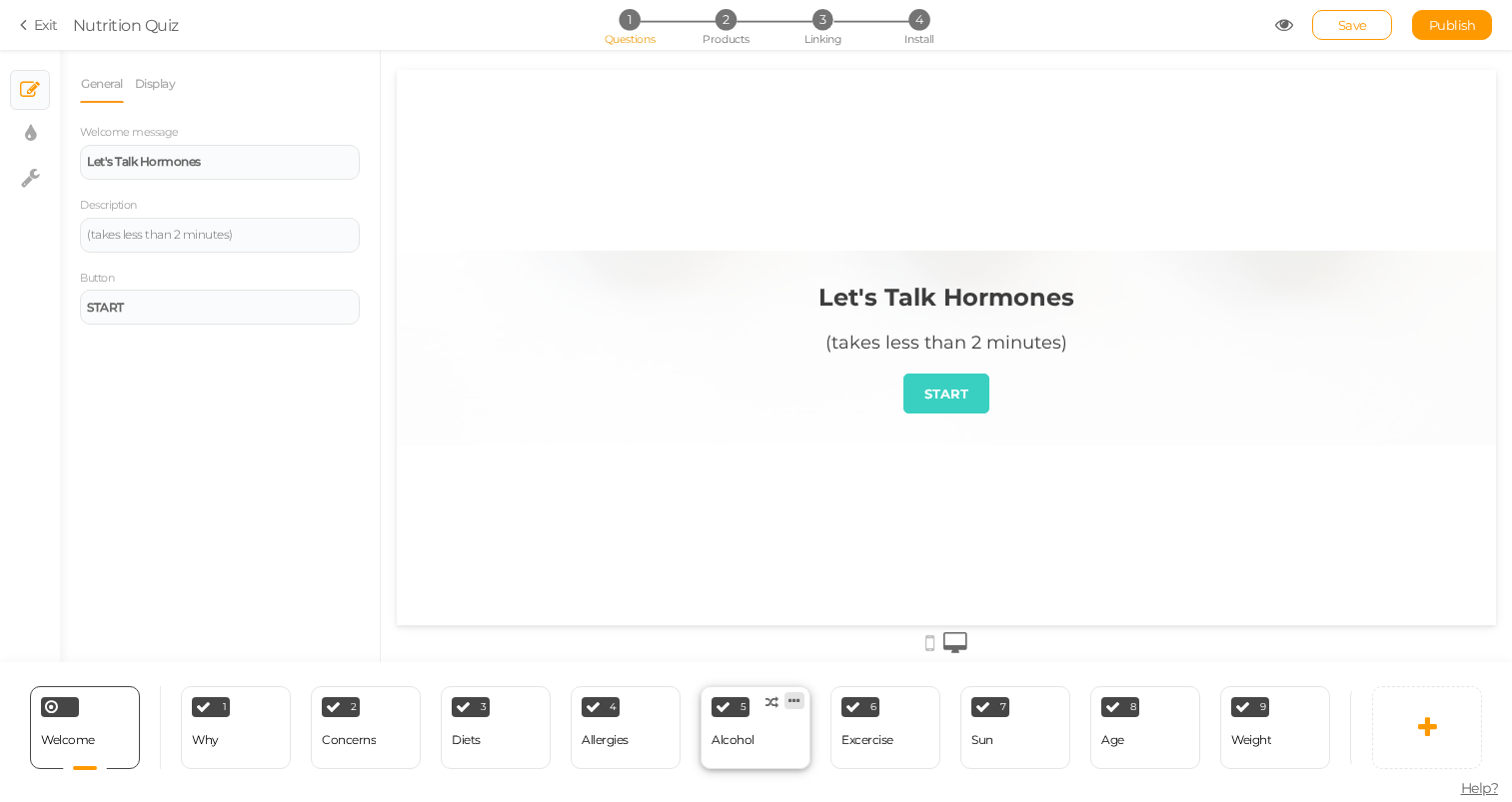 click at bounding box center [794, 700] 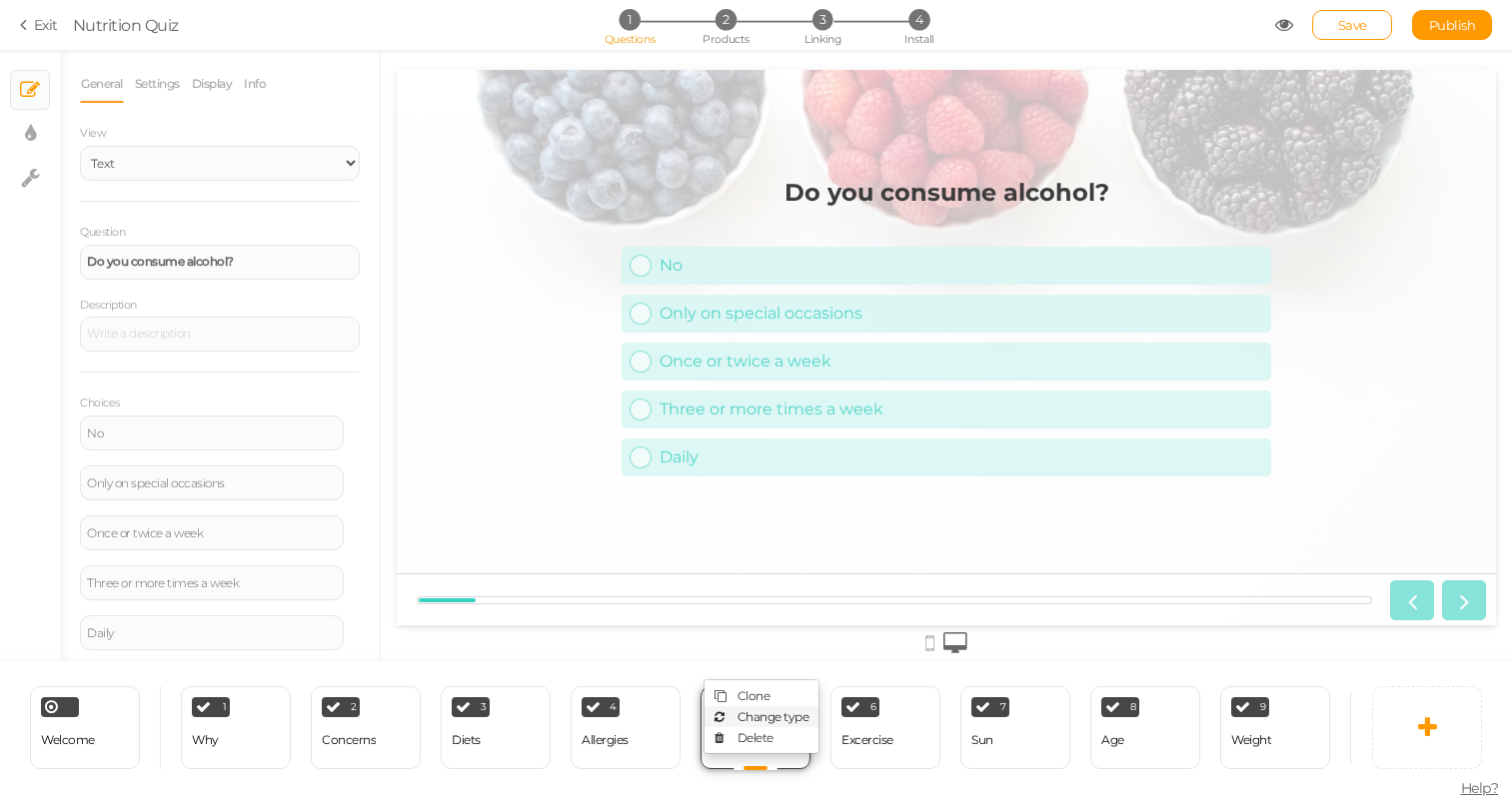 scroll, scrollTop: 0, scrollLeft: 0, axis: both 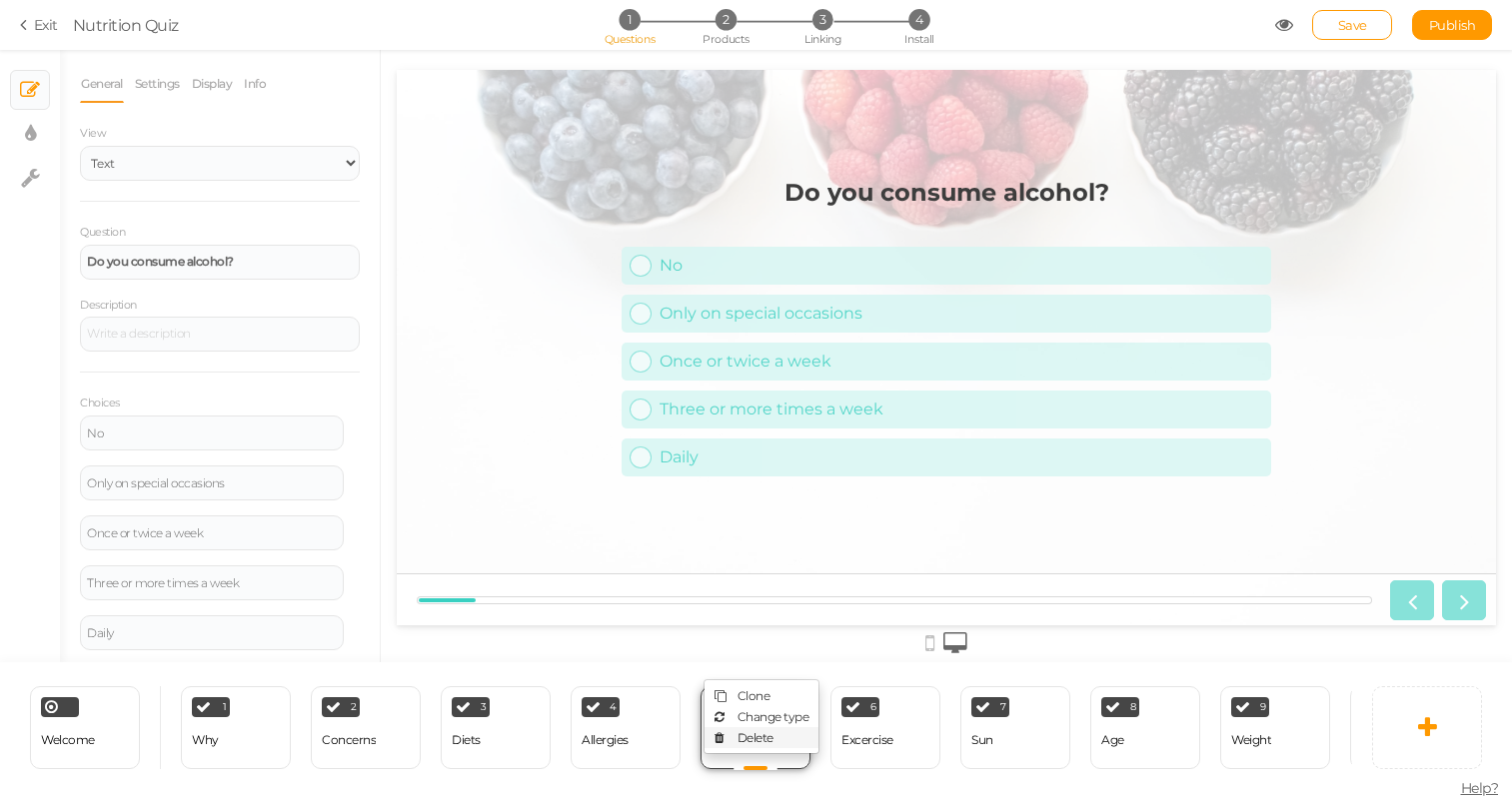 click on "Delete" at bounding box center [761, 737] 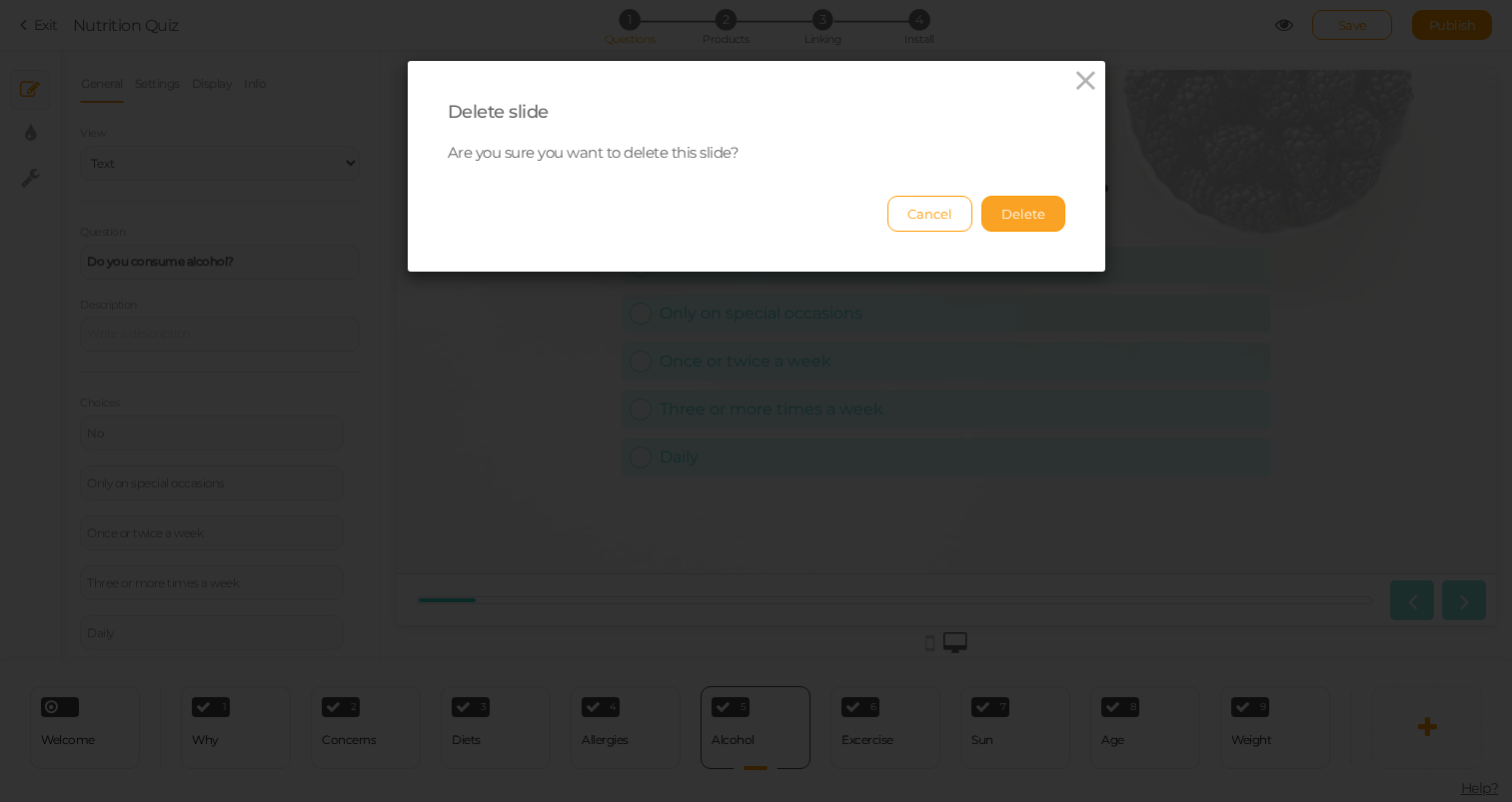 click on "Delete" at bounding box center (1023, 214) 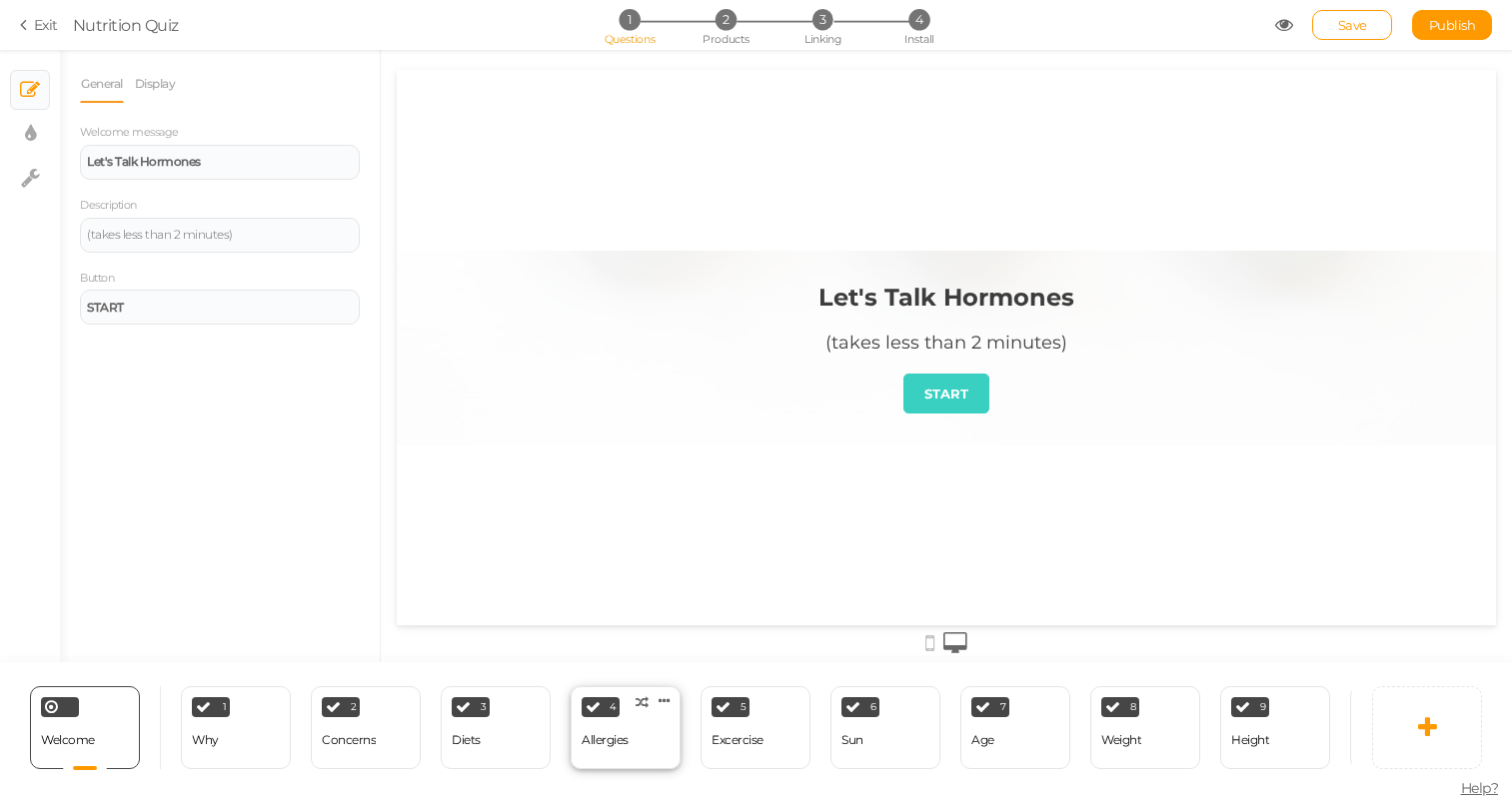 click on "4         [MEDICAL_DATA]         × Define the conditions to show this slide.                     Clone             Change type             Delete" at bounding box center [626, 727] 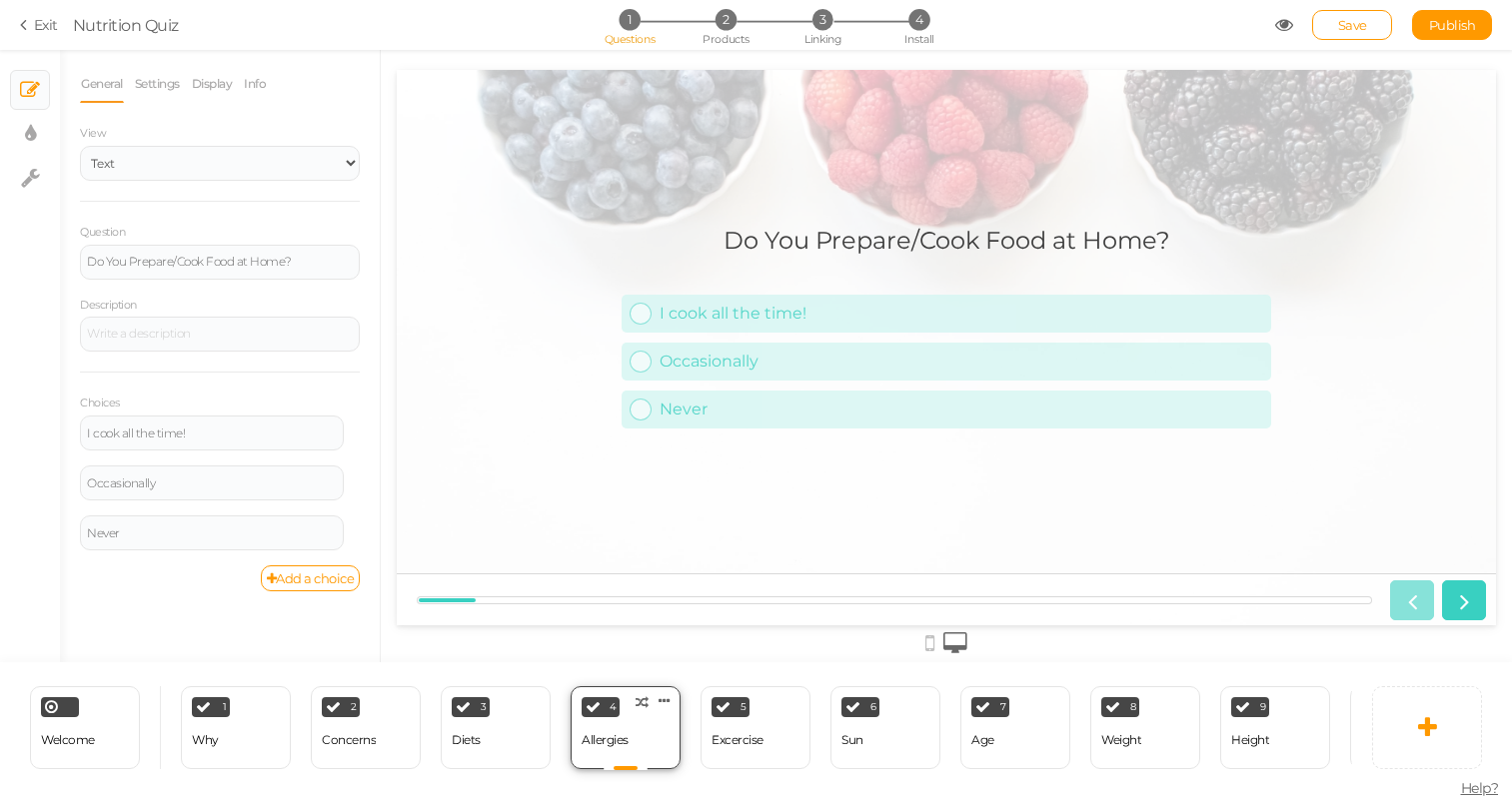 scroll, scrollTop: 0, scrollLeft: 0, axis: both 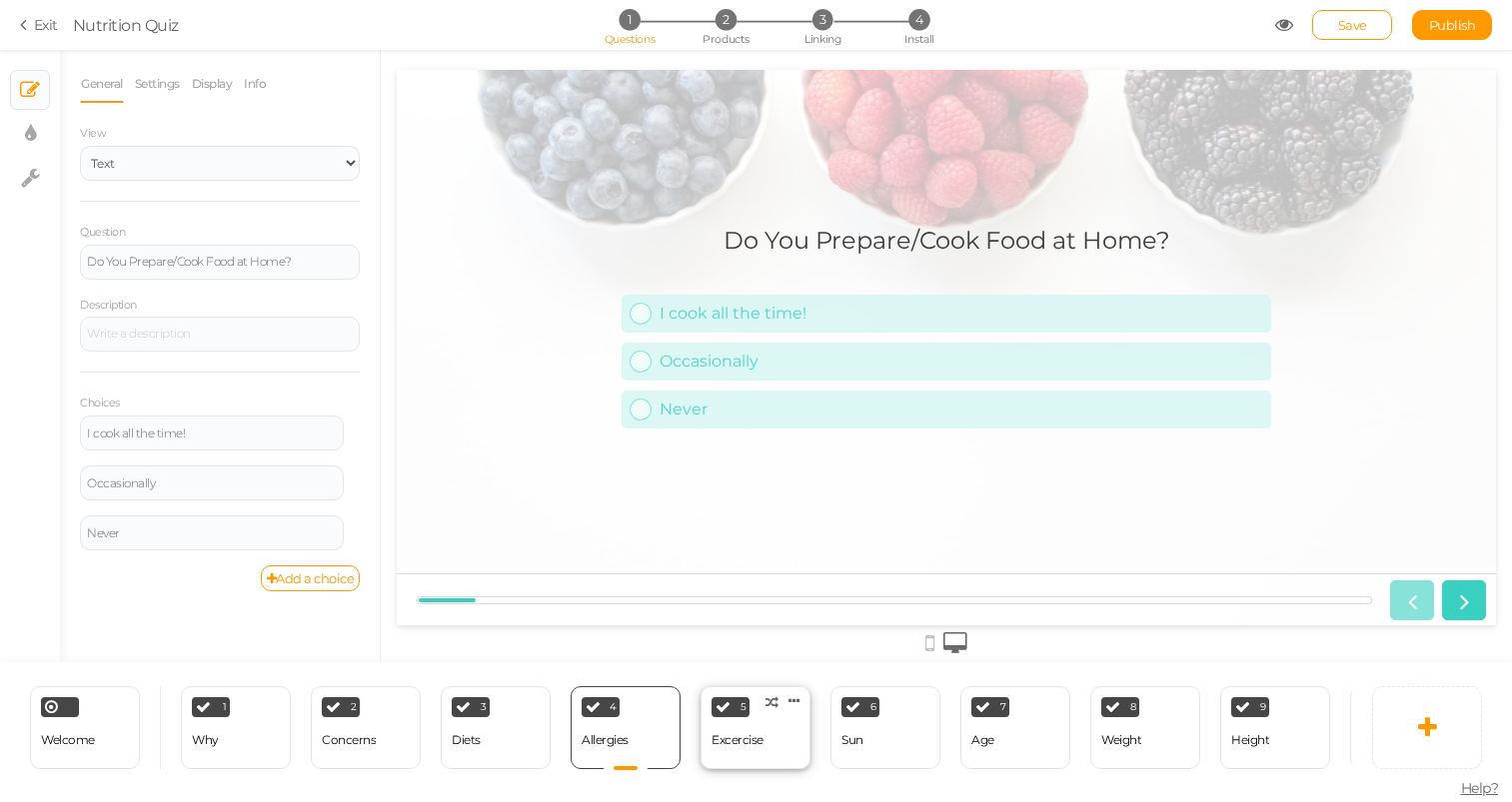 click on "Excercise" at bounding box center [738, 740] 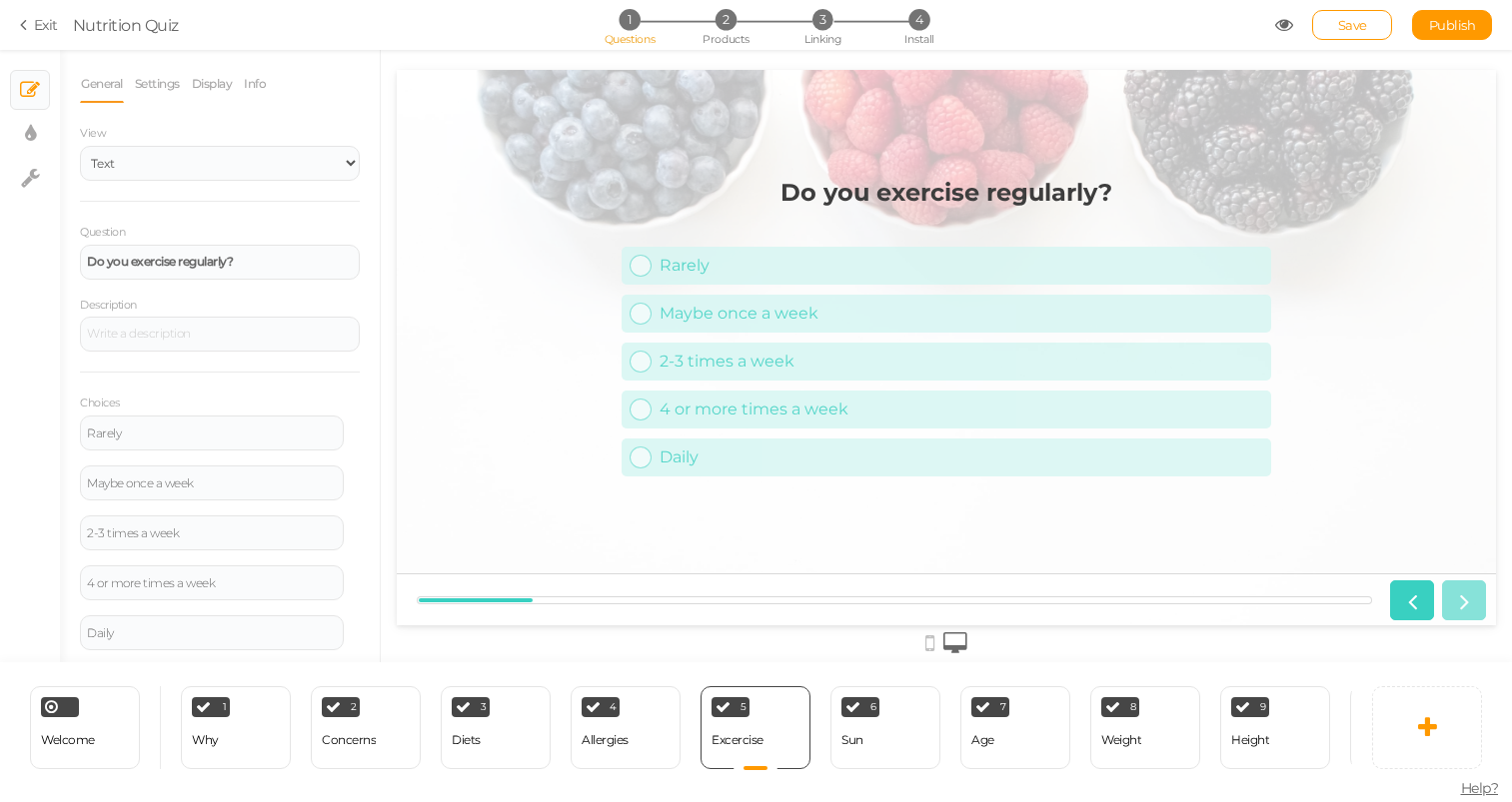 scroll, scrollTop: 0, scrollLeft: 0, axis: both 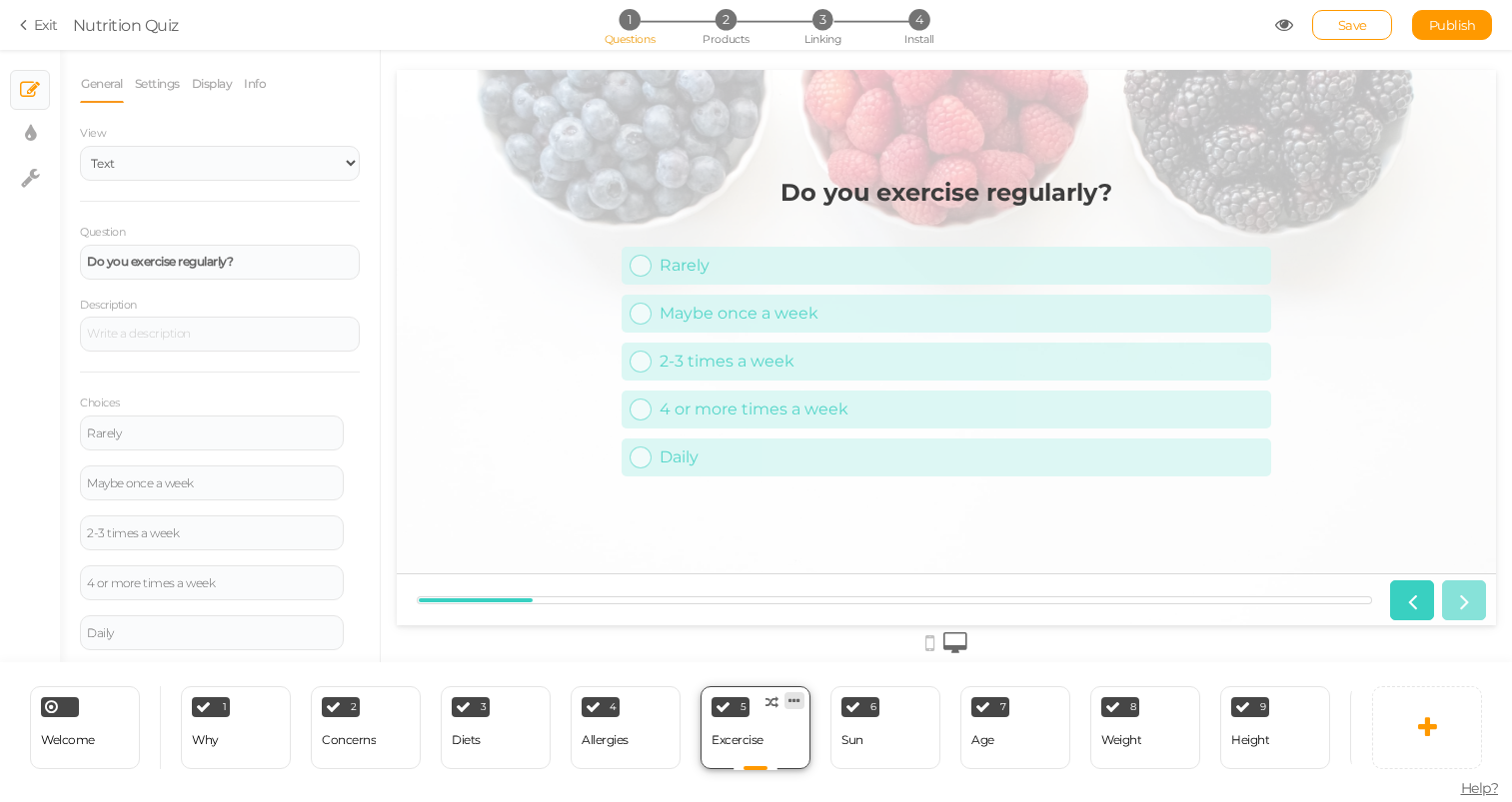 click at bounding box center [794, 700] 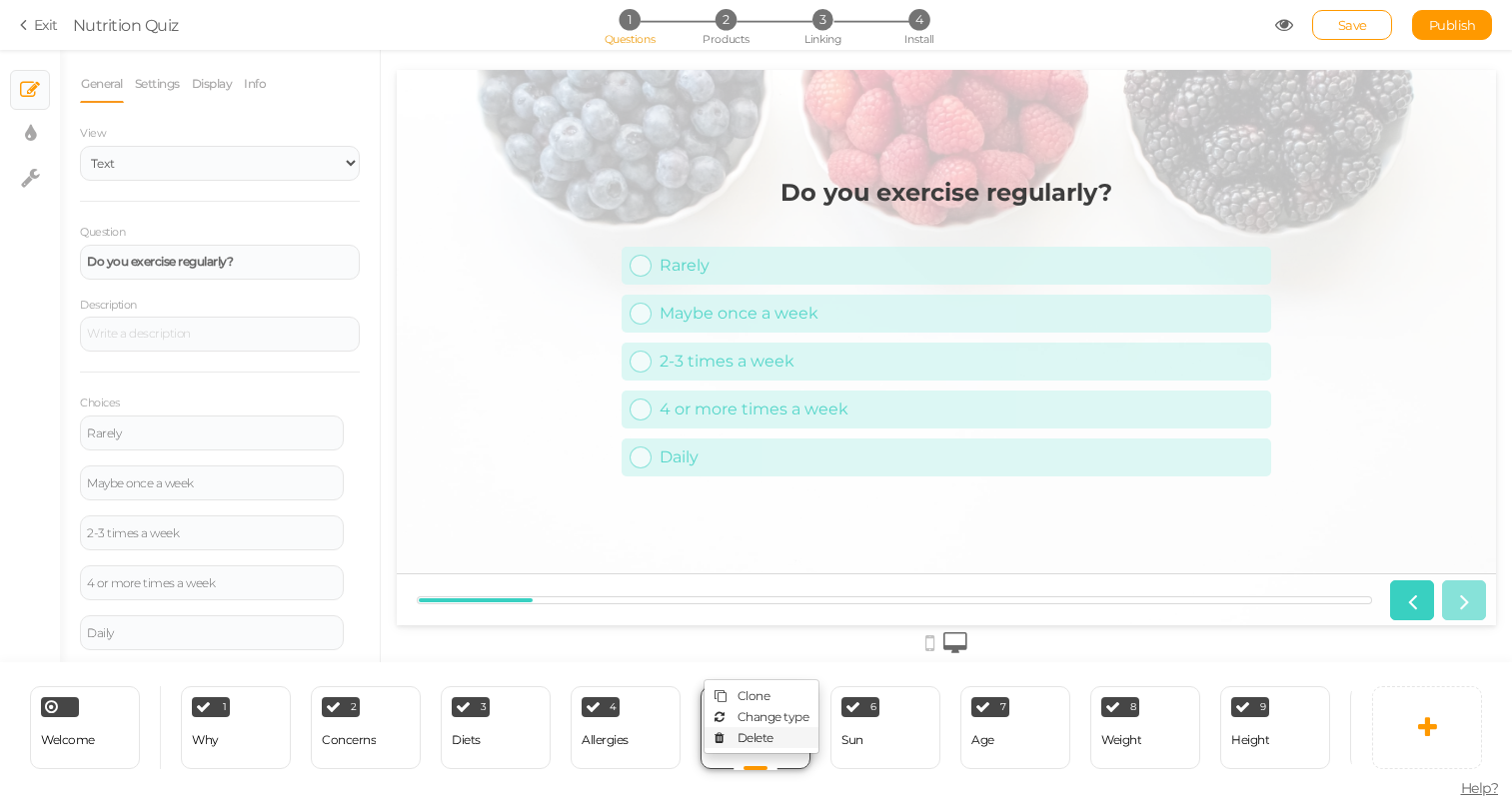 click on "Delete" at bounding box center (761, 737) 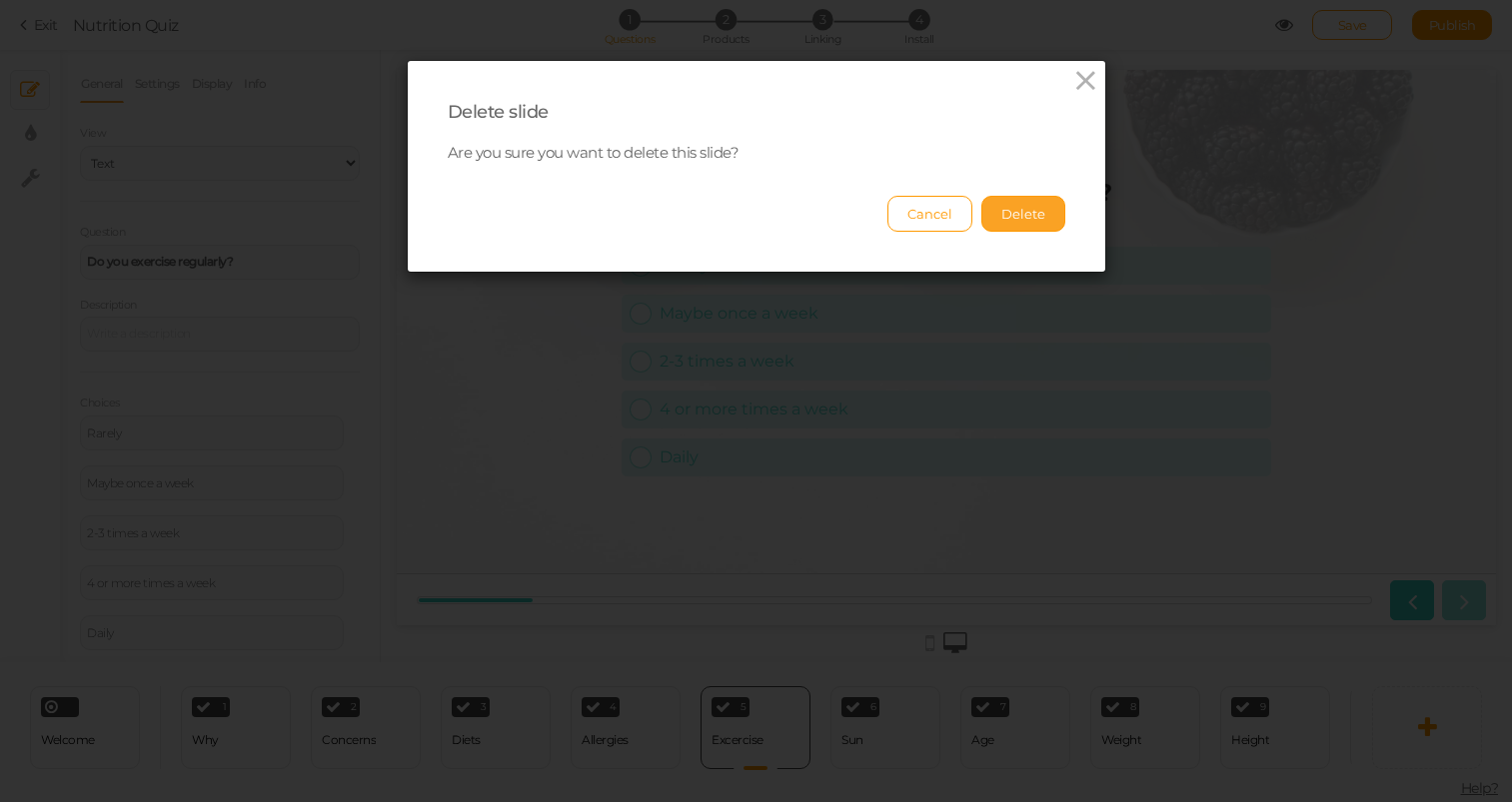 click on "Delete" at bounding box center (1023, 214) 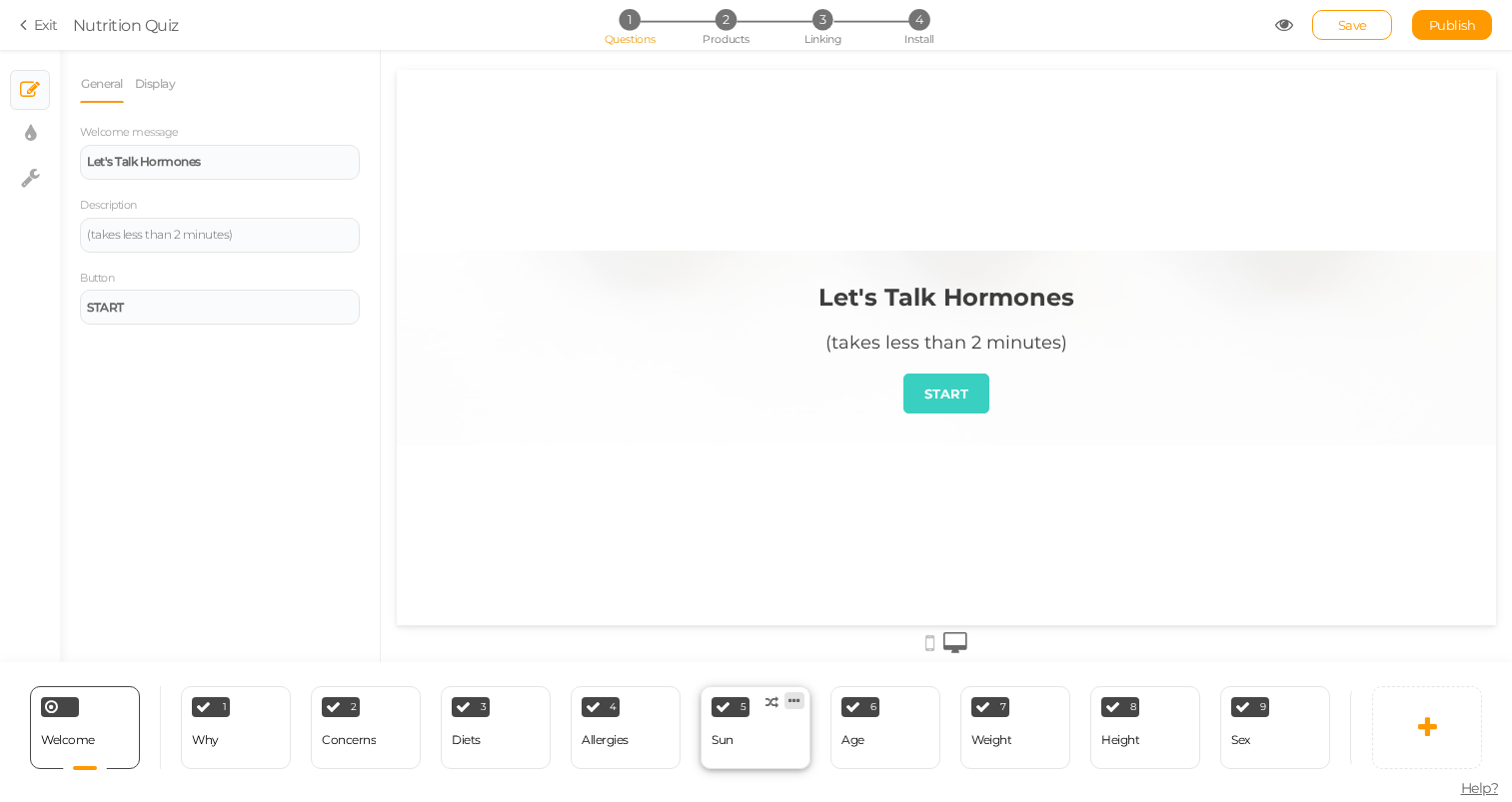 click at bounding box center [794, 700] 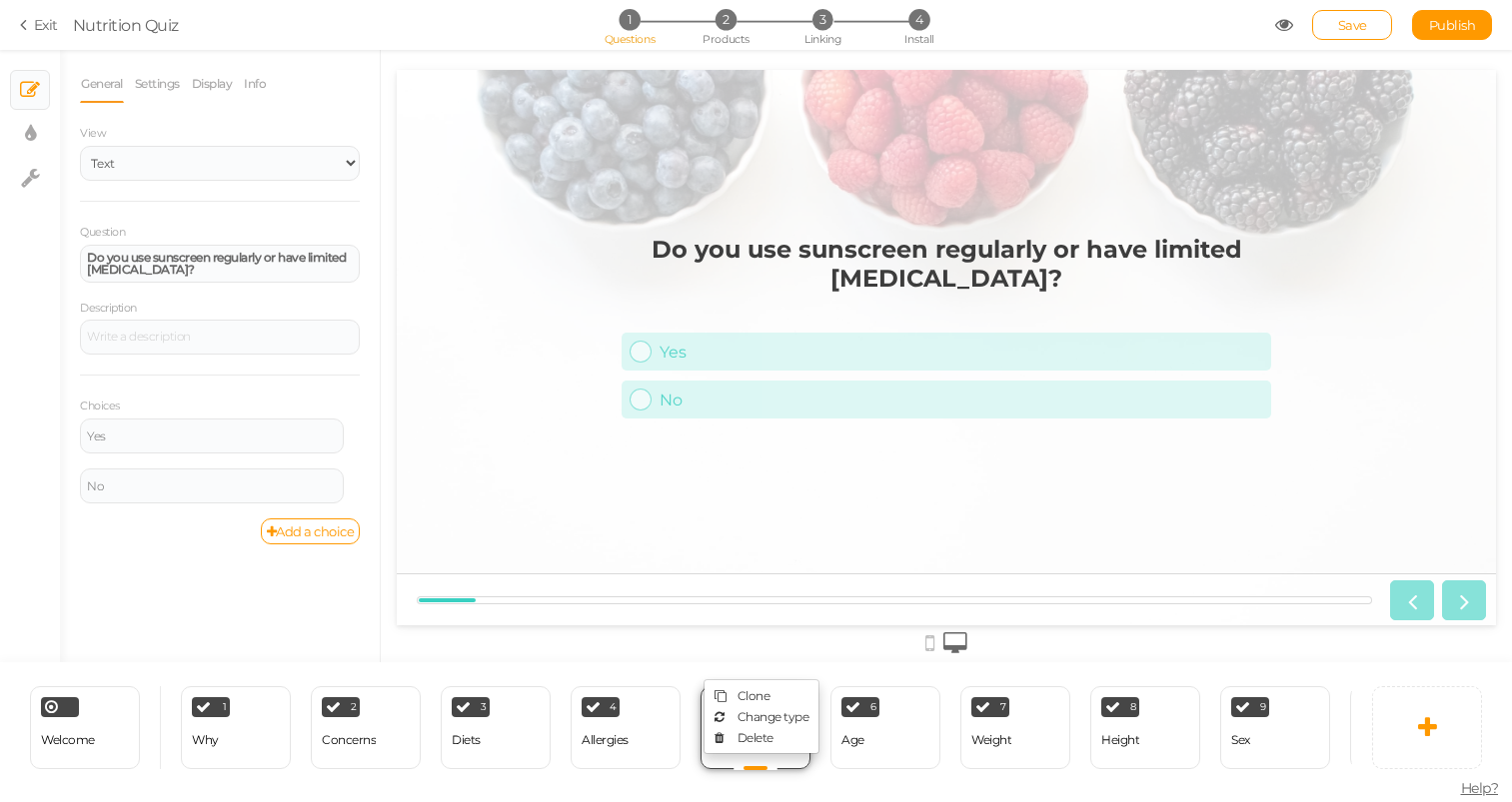 scroll, scrollTop: 0, scrollLeft: 0, axis: both 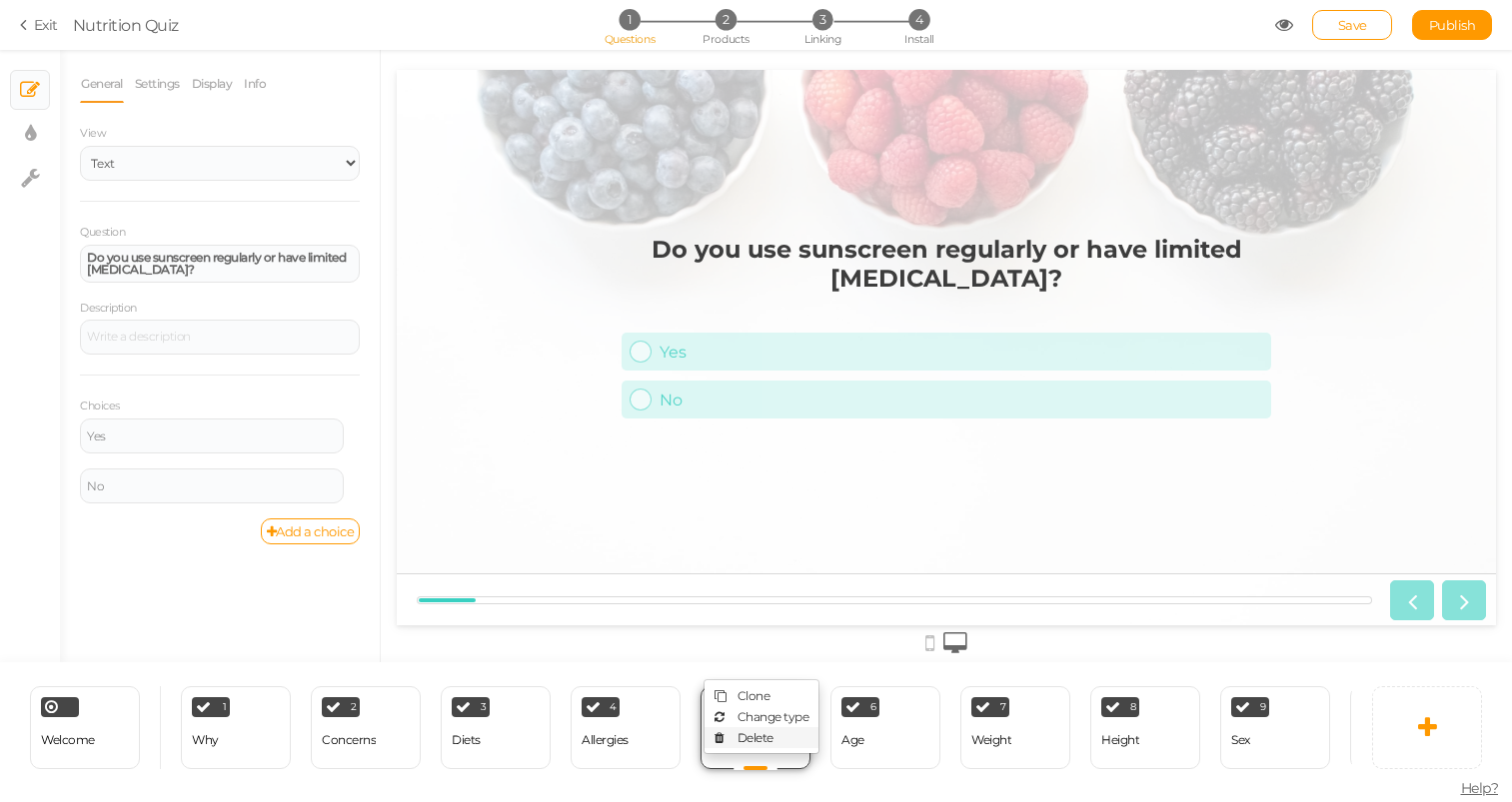 click on "Delete" at bounding box center [761, 737] 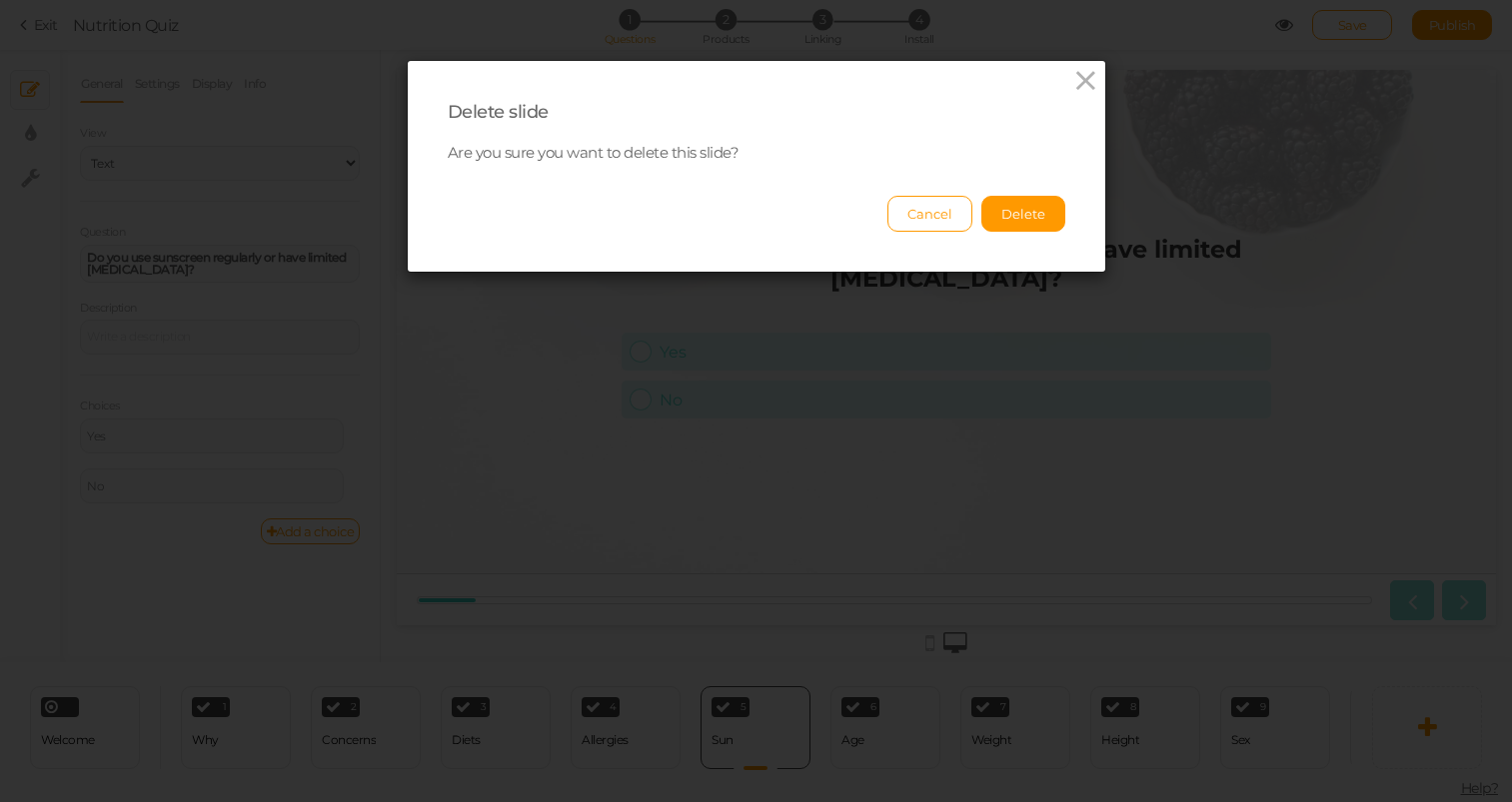 click on "Cancel   Delete" at bounding box center [756, 204] 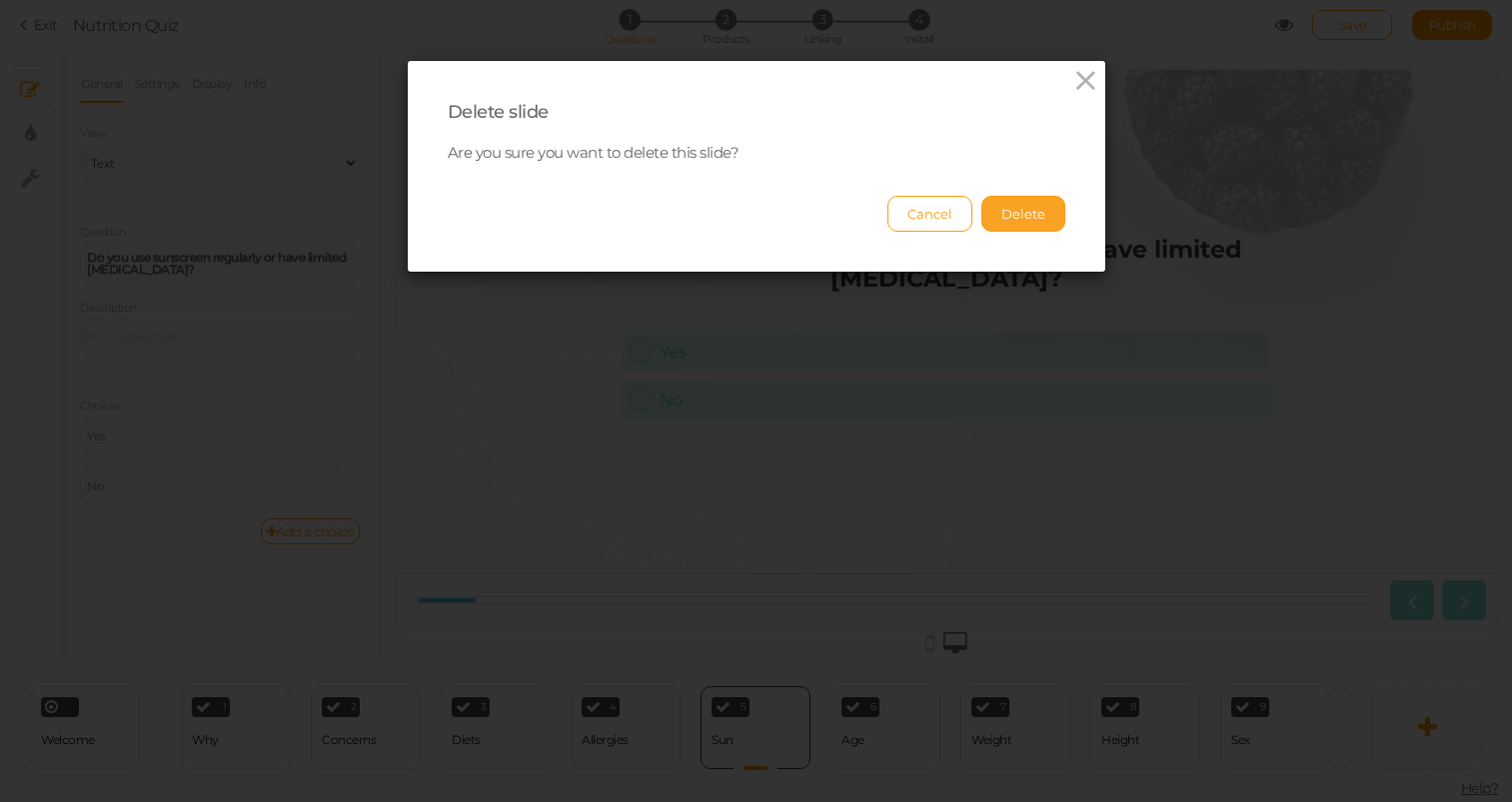 click on "Delete" at bounding box center [1023, 214] 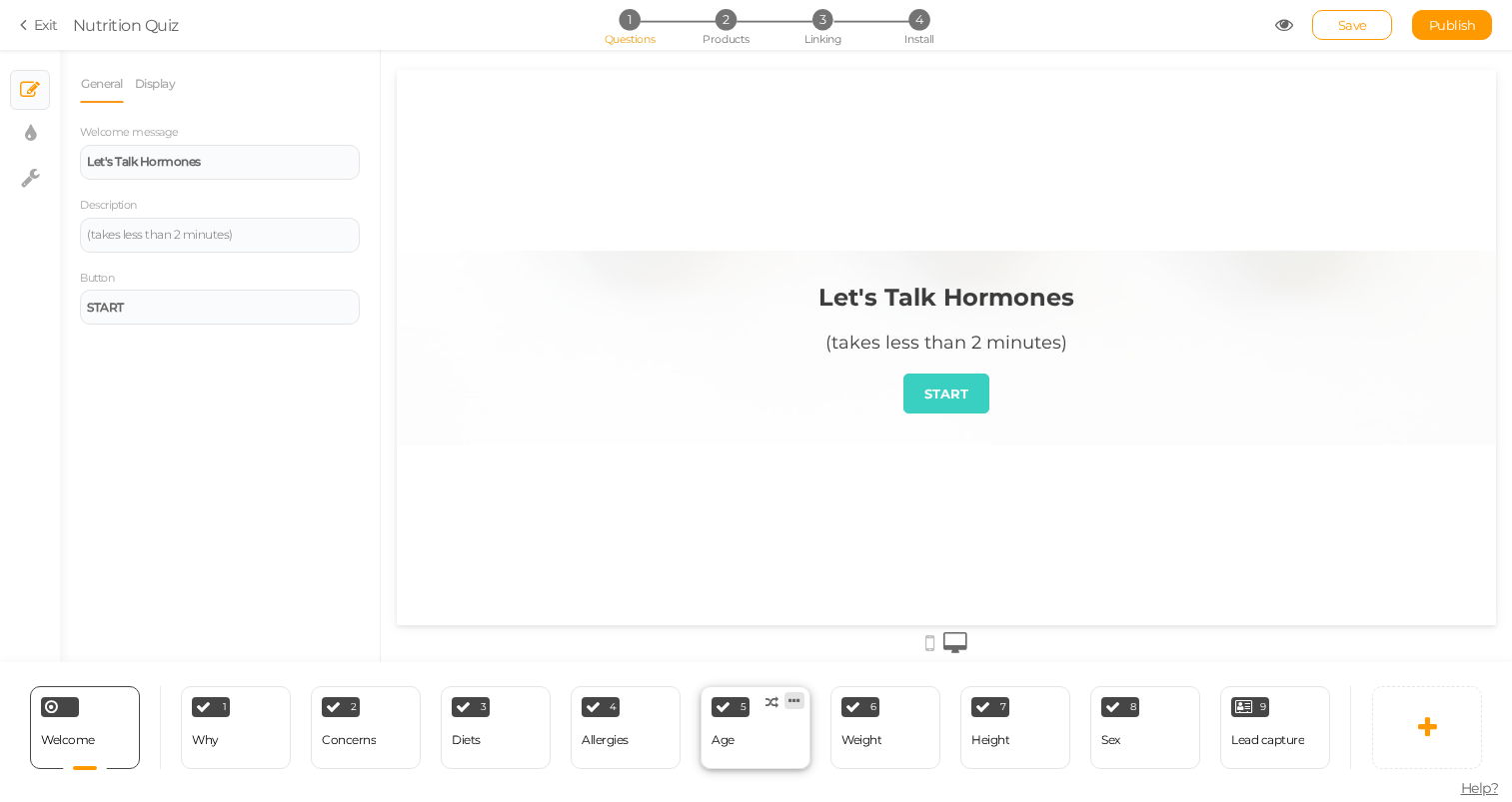 click at bounding box center (794, 700) 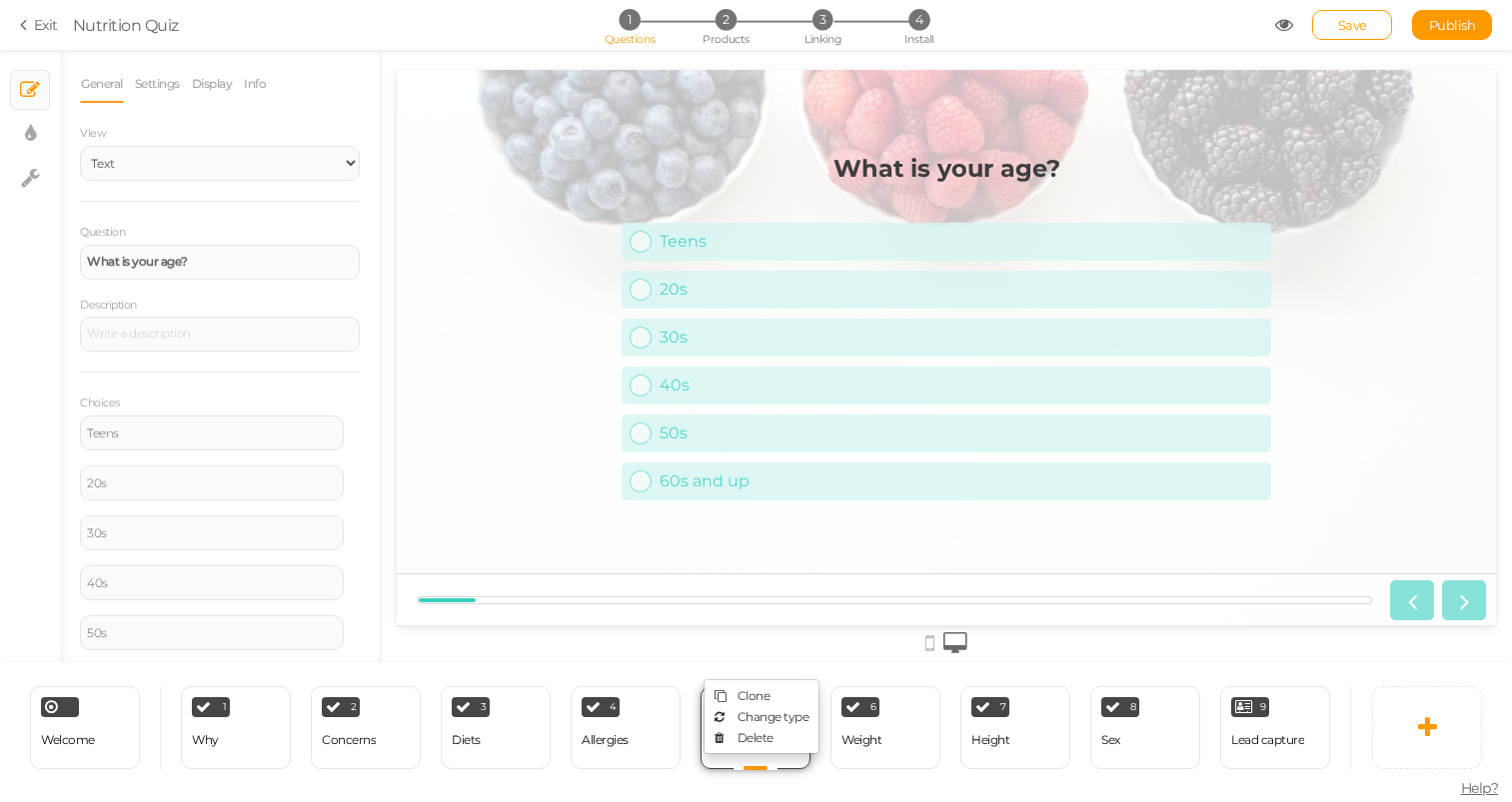 scroll, scrollTop: 0, scrollLeft: 0, axis: both 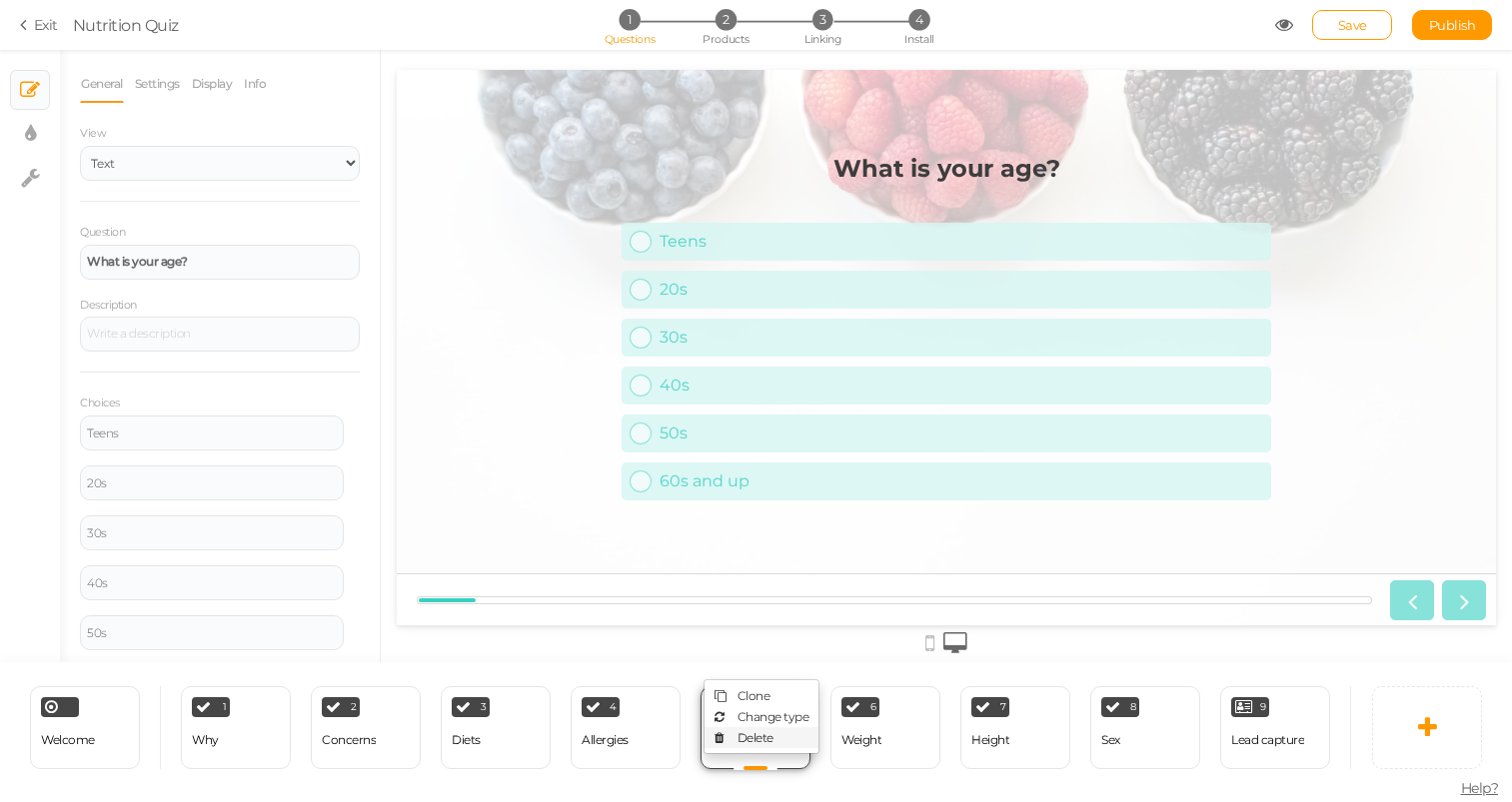 click on "Delete" at bounding box center [761, 737] 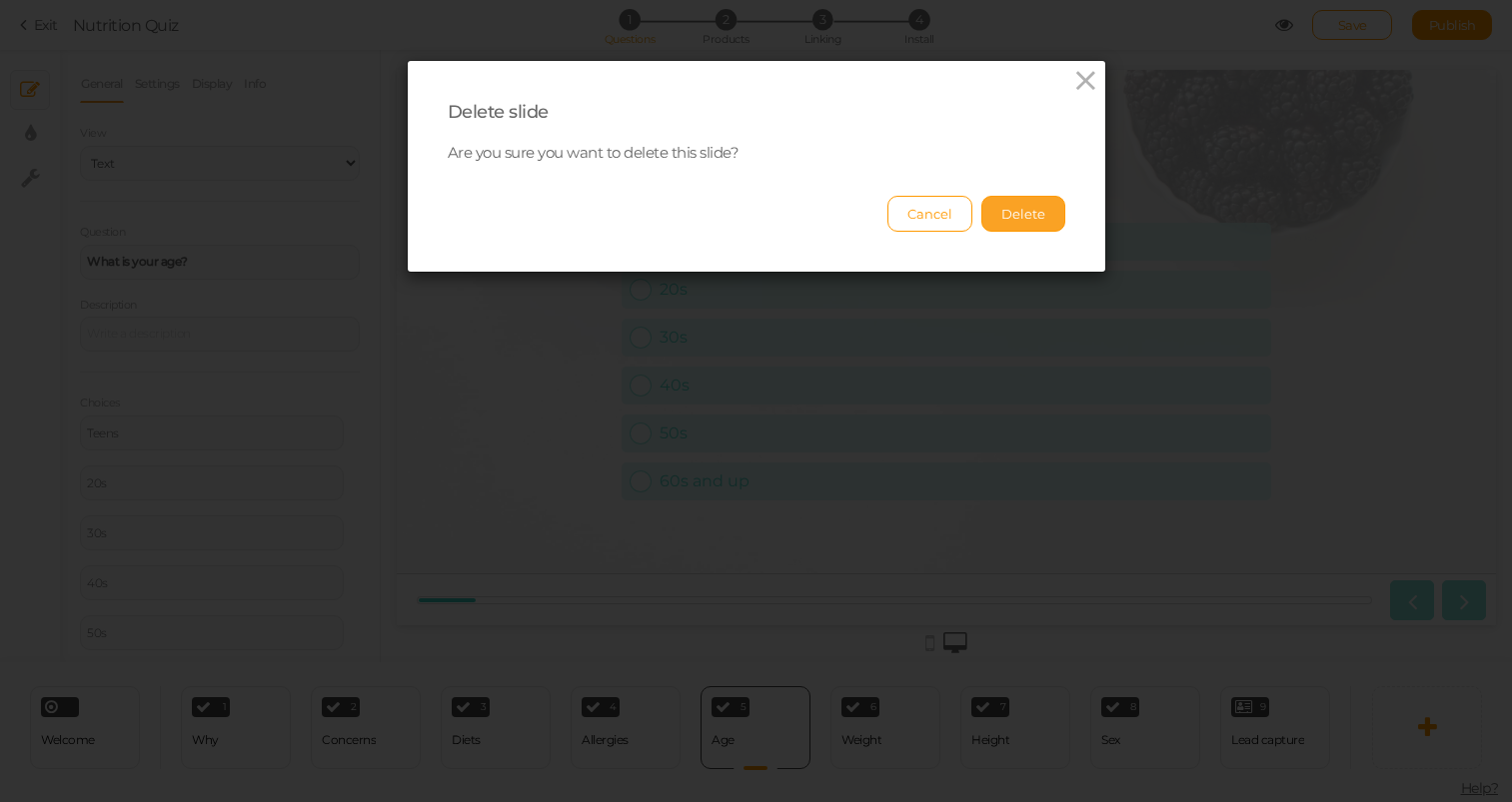click on "Delete" at bounding box center [1023, 214] 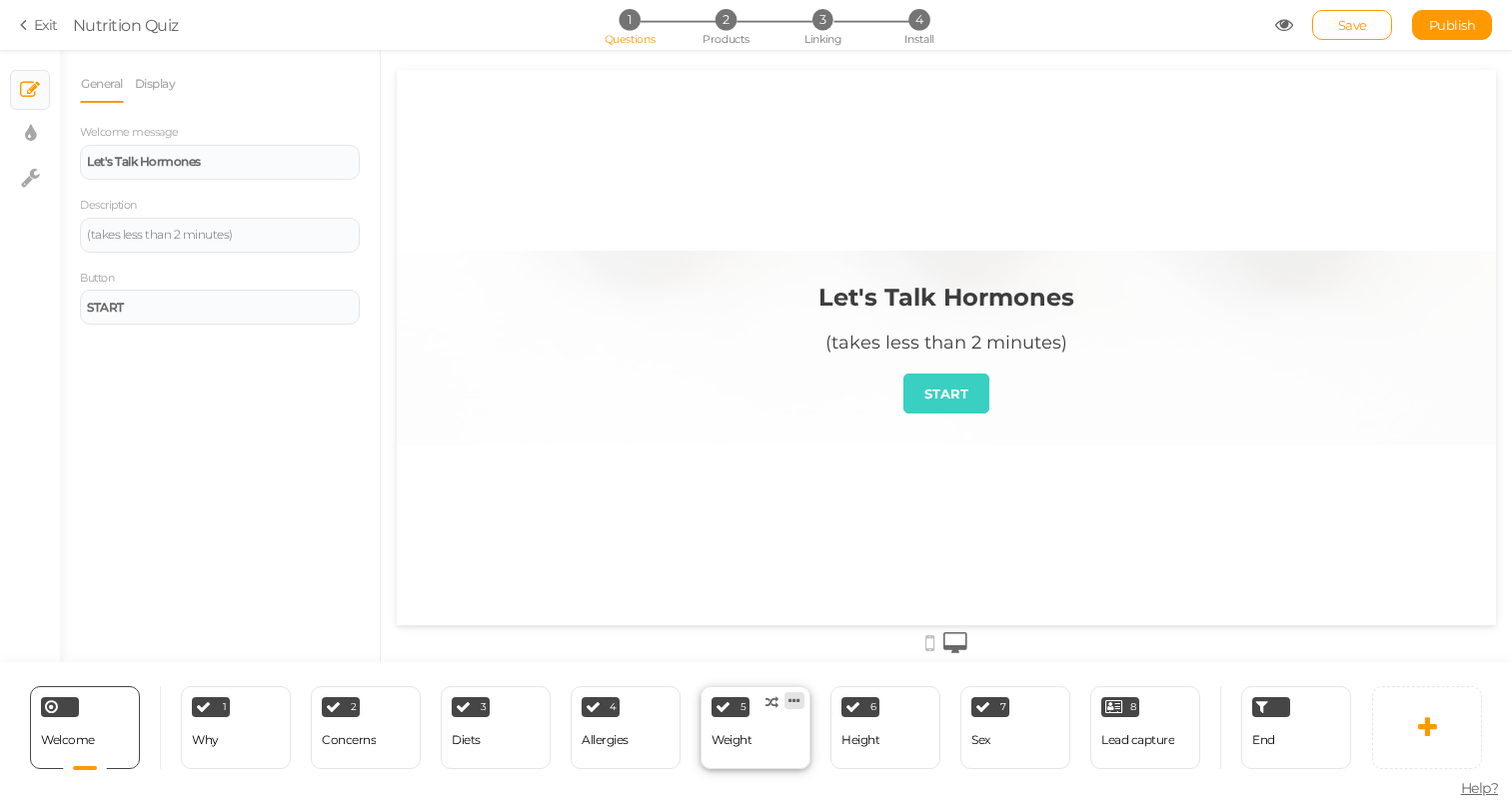 click at bounding box center [794, 700] 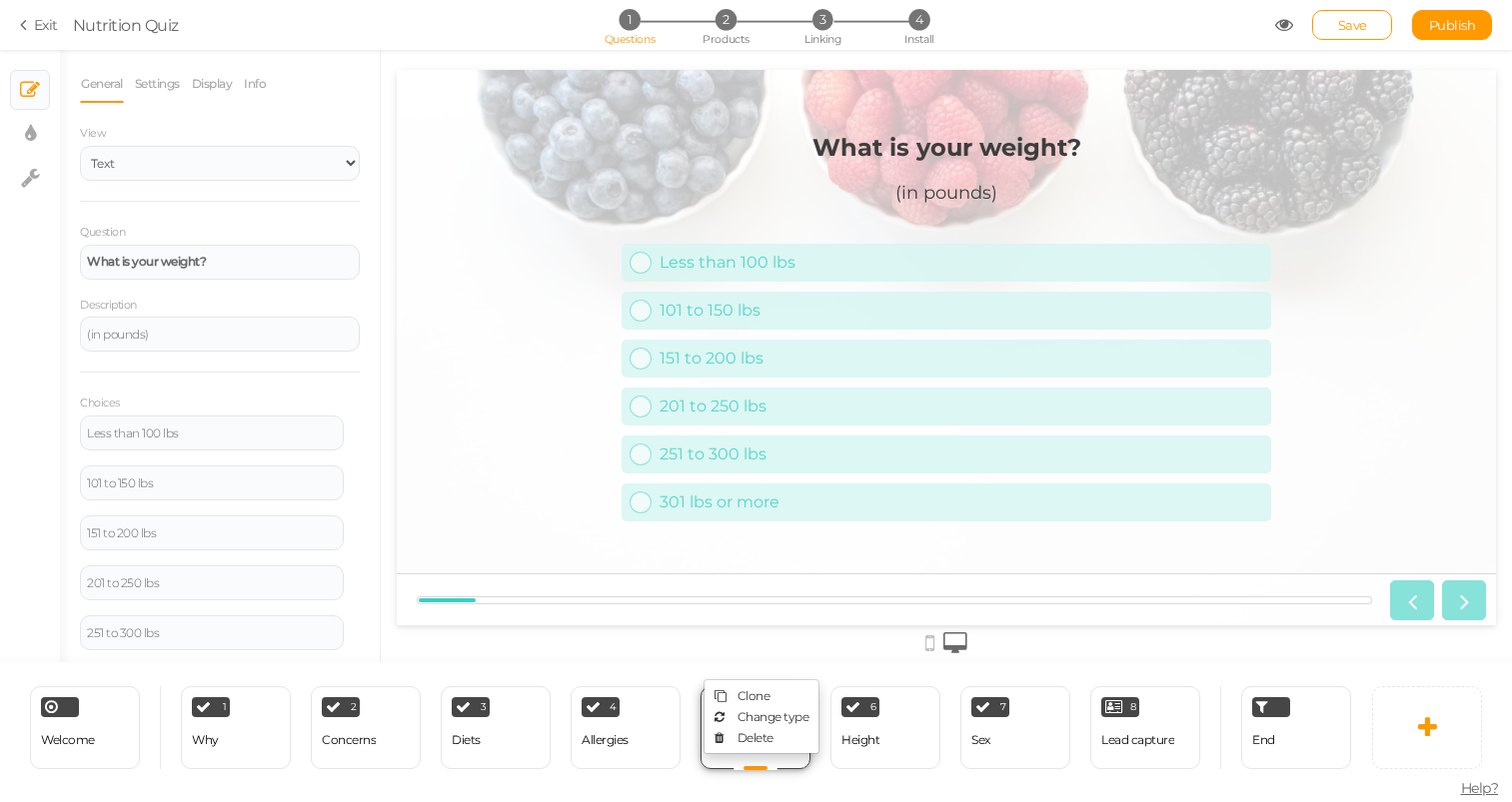 scroll, scrollTop: 0, scrollLeft: 0, axis: both 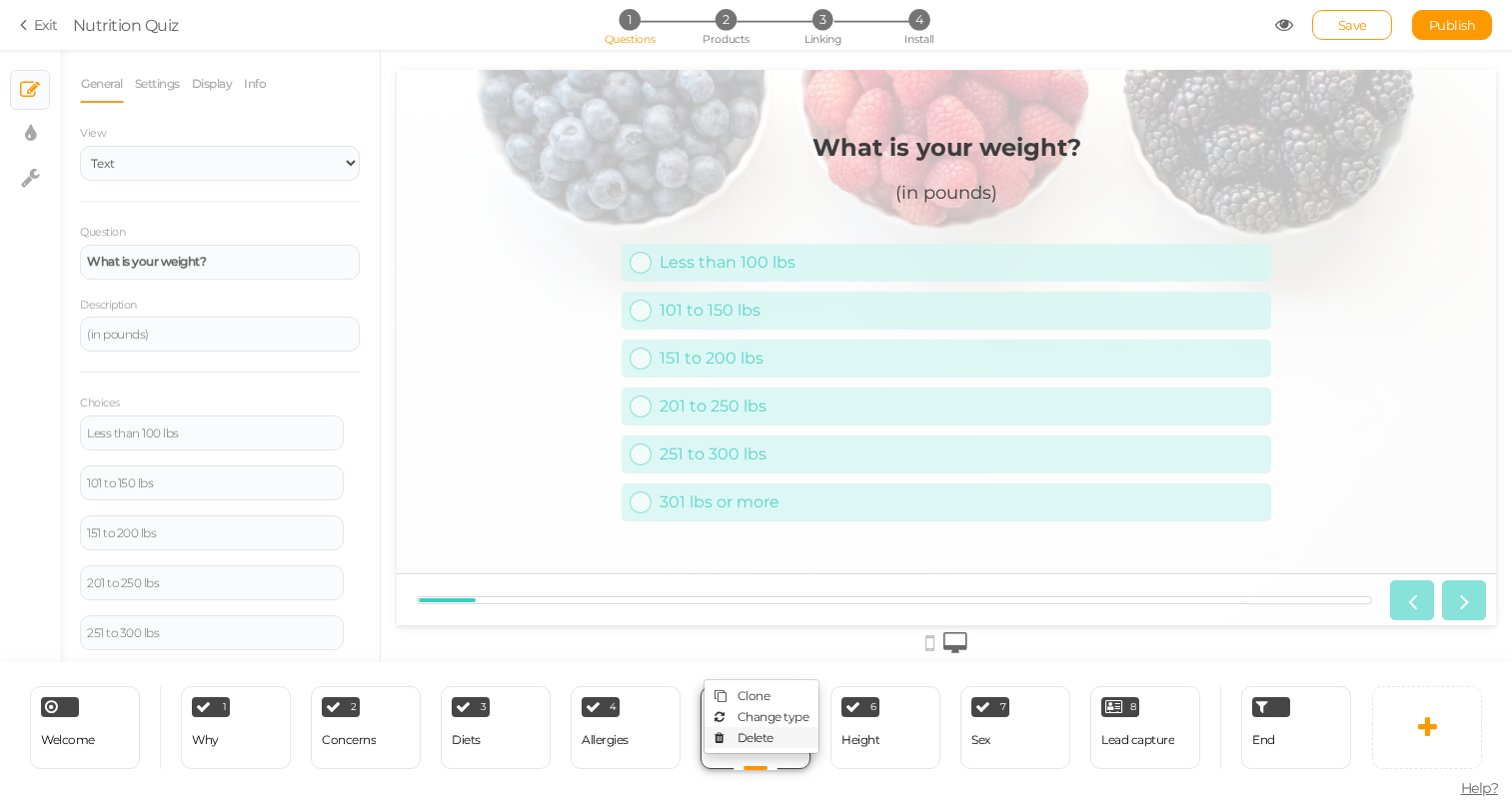 click on "Delete" at bounding box center [761, 737] 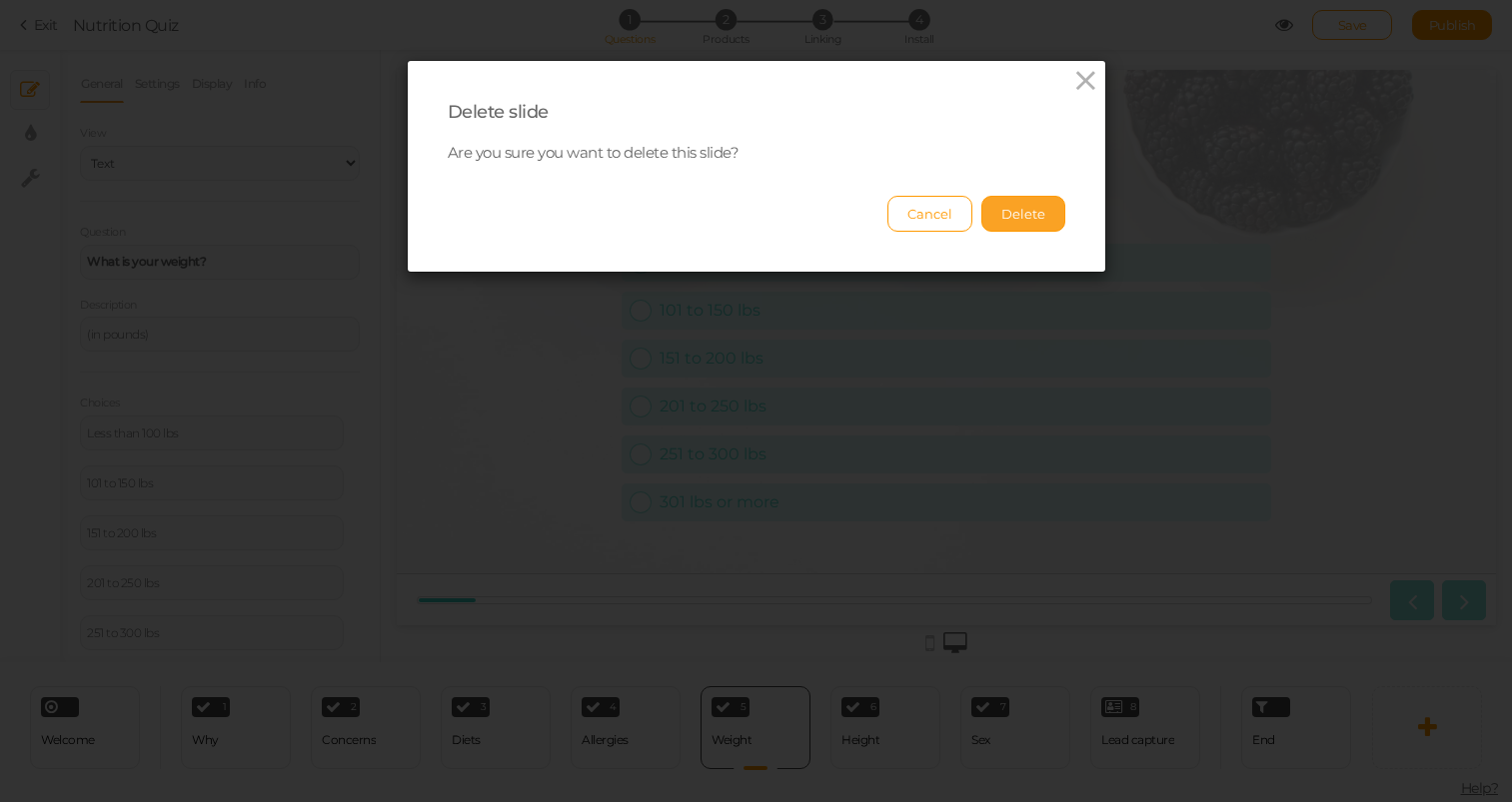 click on "Delete" at bounding box center [1023, 214] 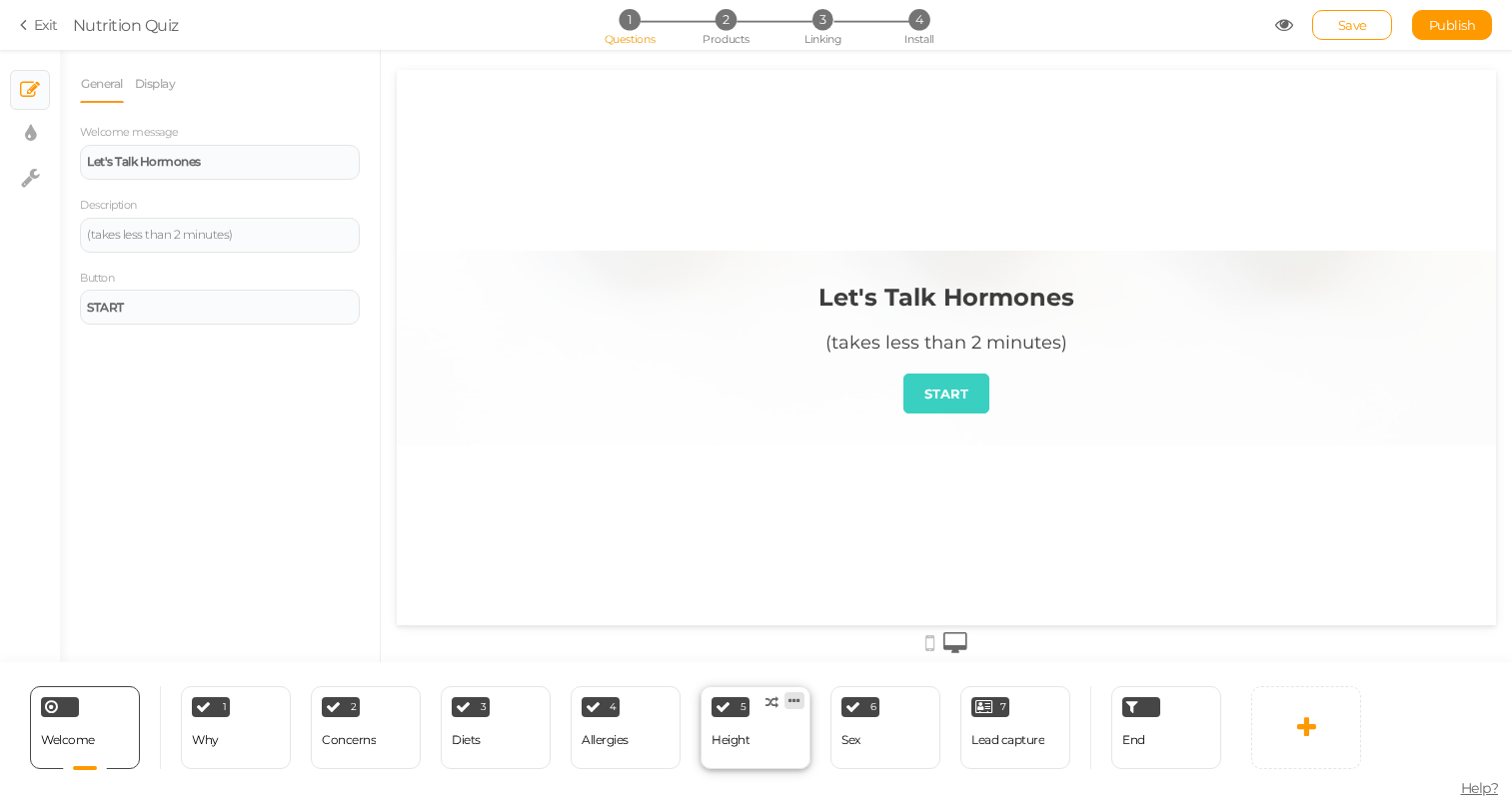 click at bounding box center [794, 700] 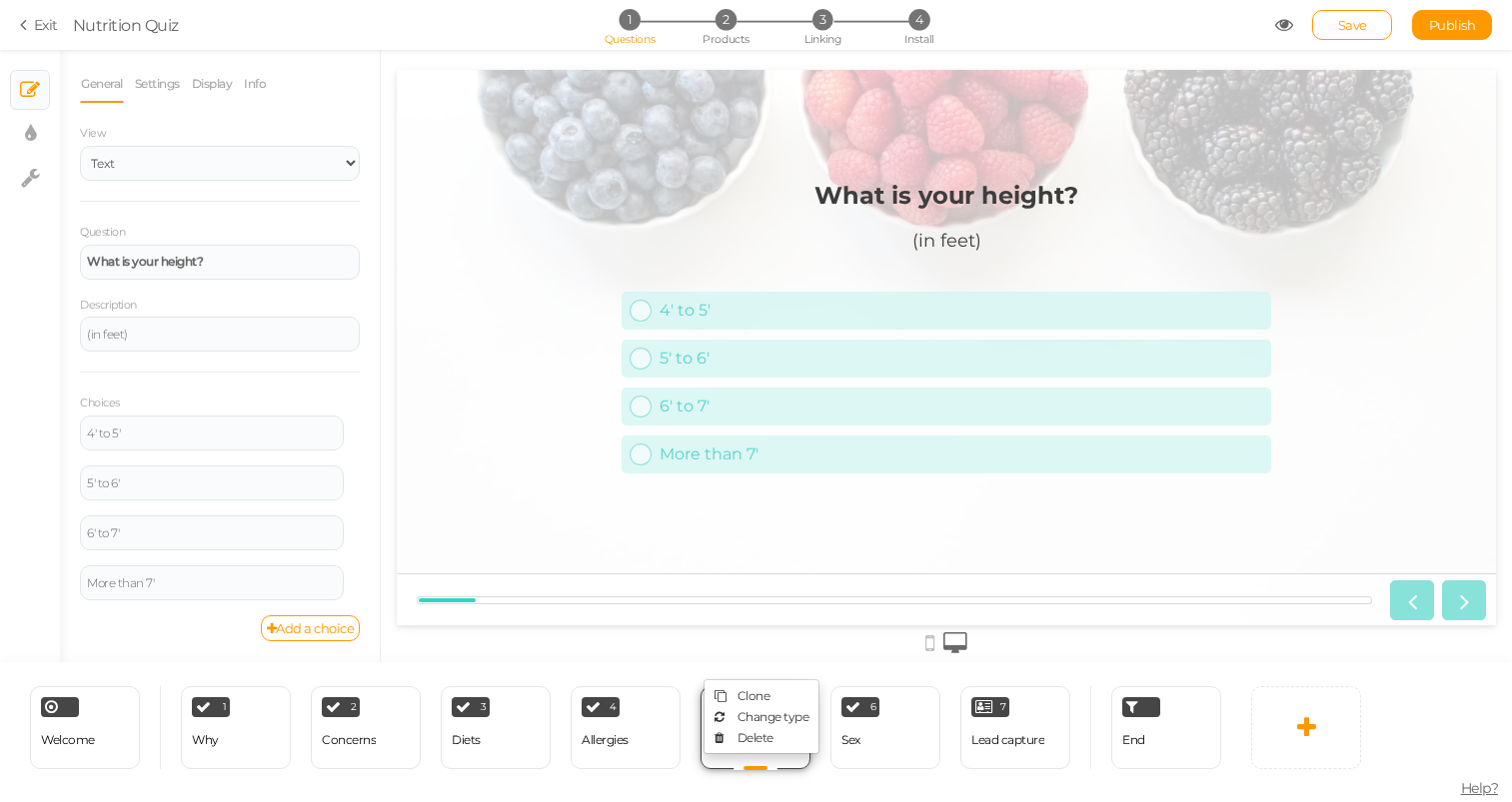scroll, scrollTop: 0, scrollLeft: 0, axis: both 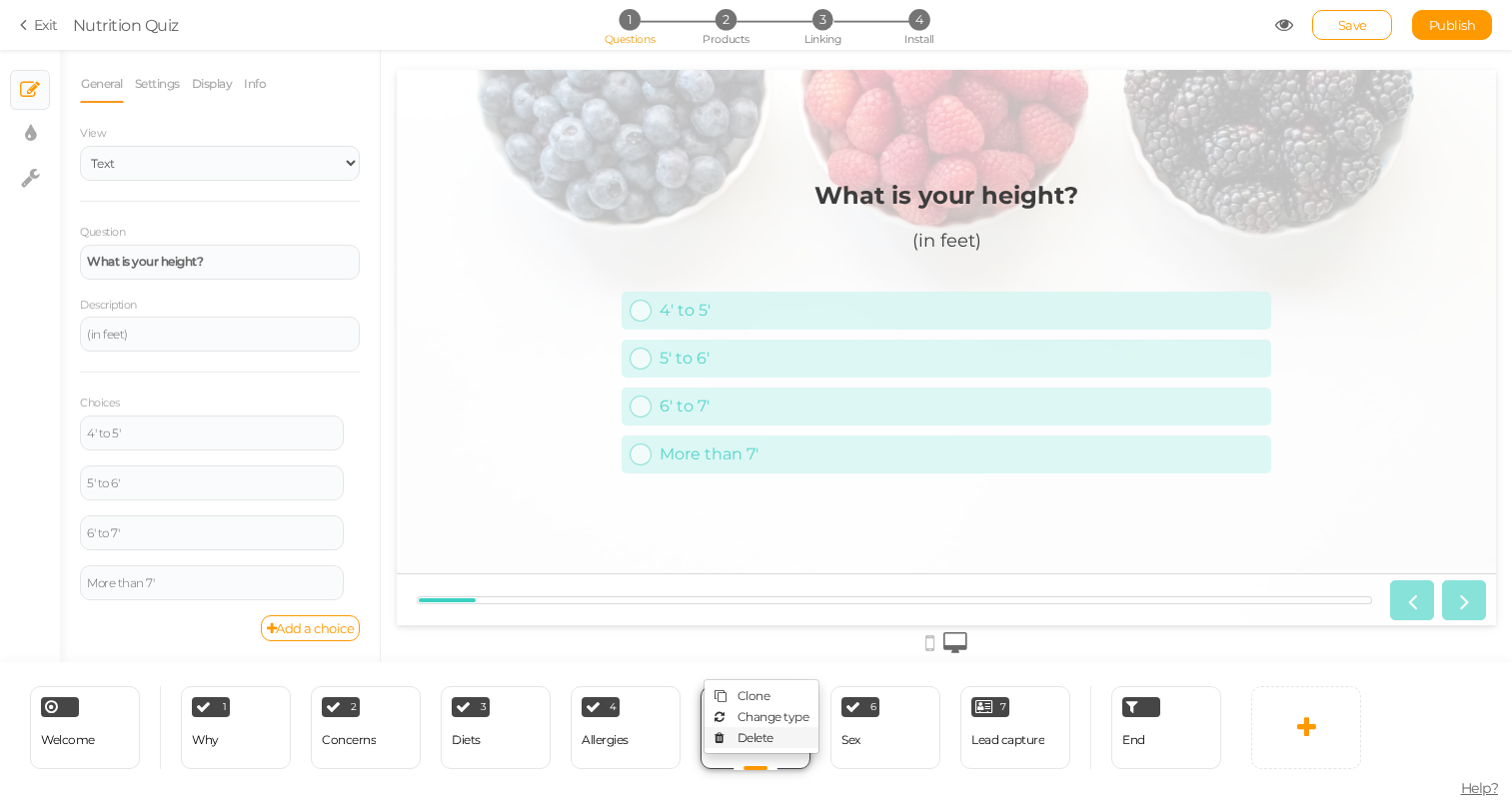 click on "Delete" at bounding box center [761, 737] 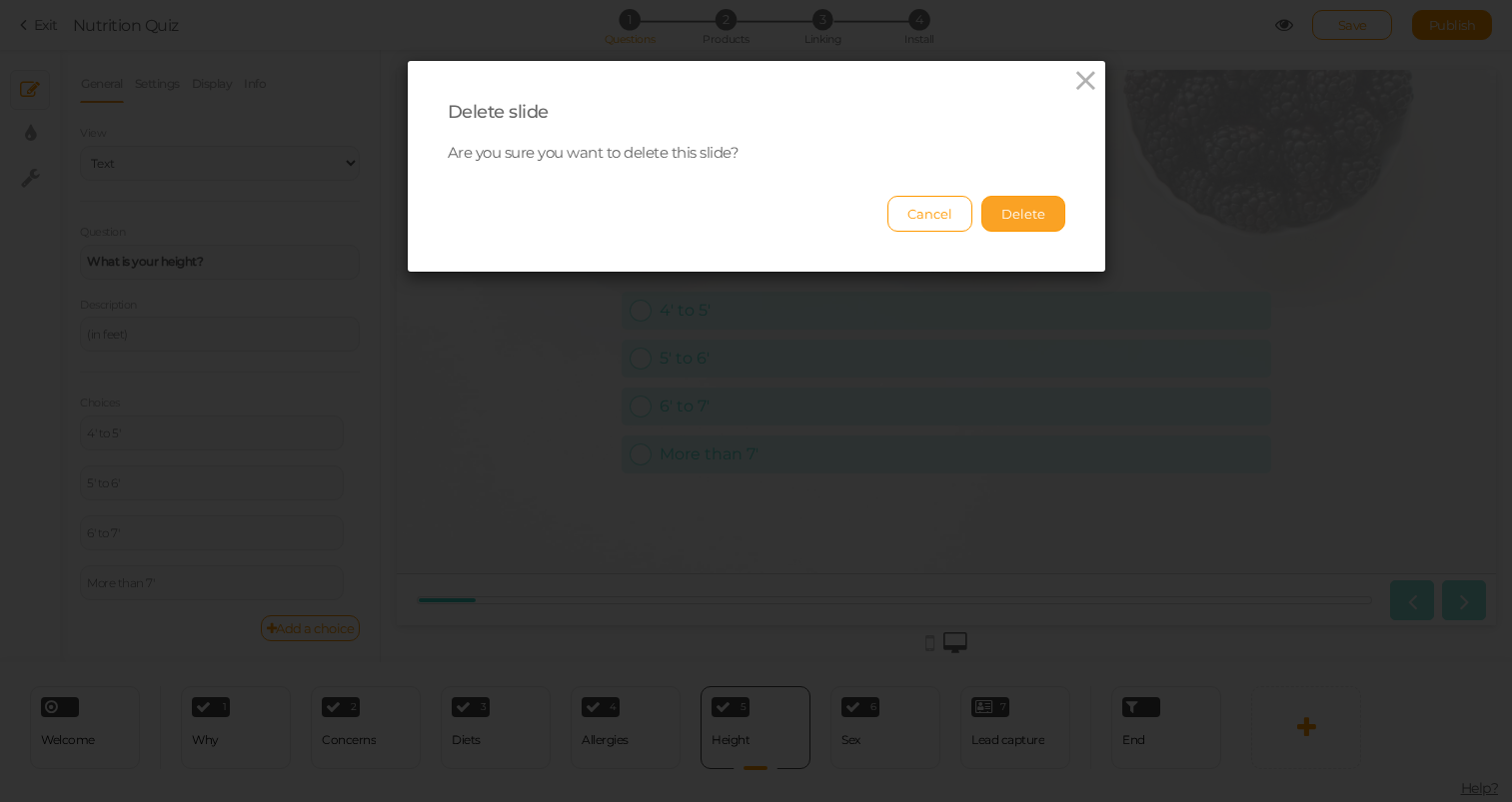 click on "Delete" at bounding box center [1023, 214] 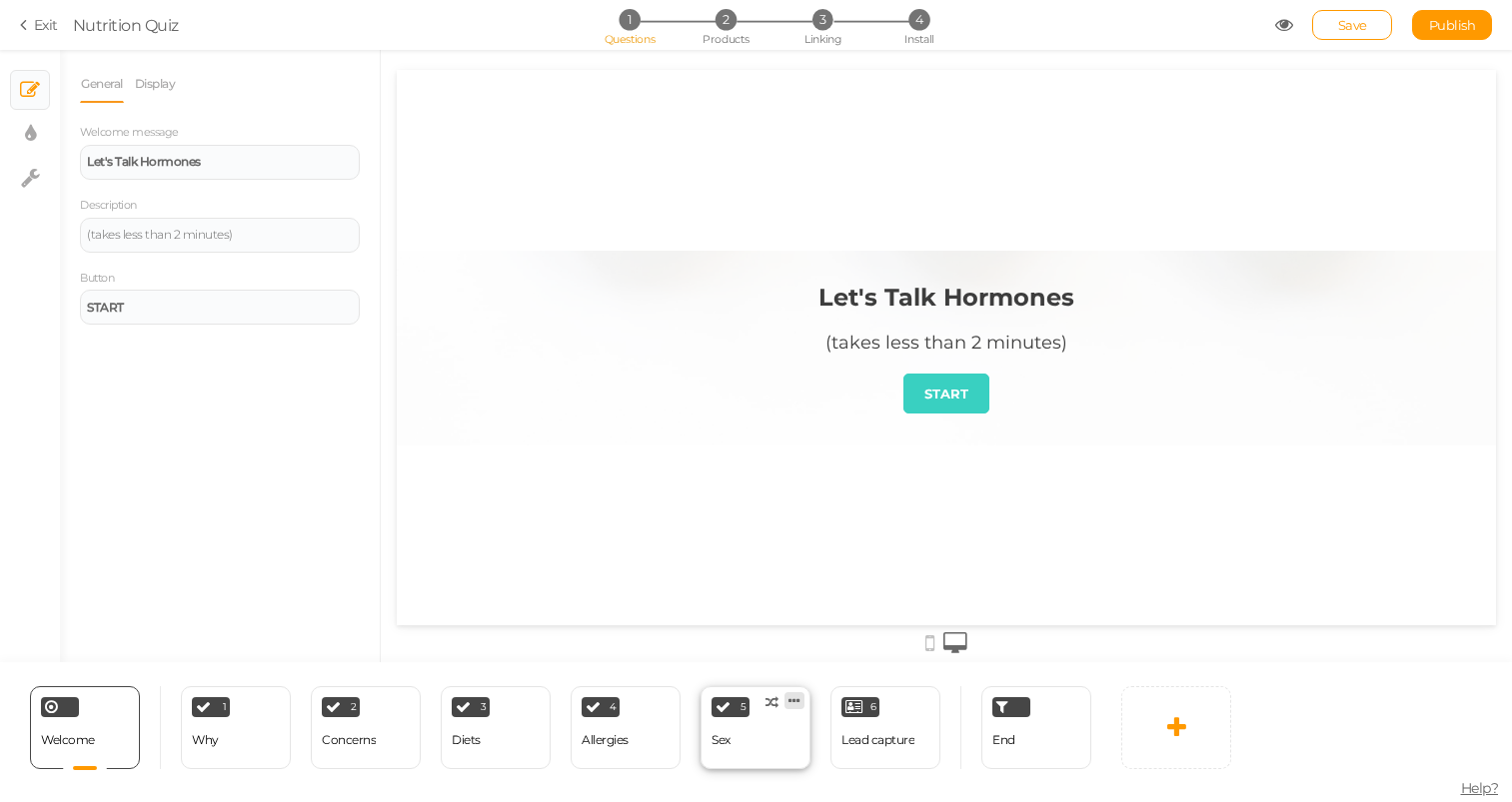 click at bounding box center (794, 700) 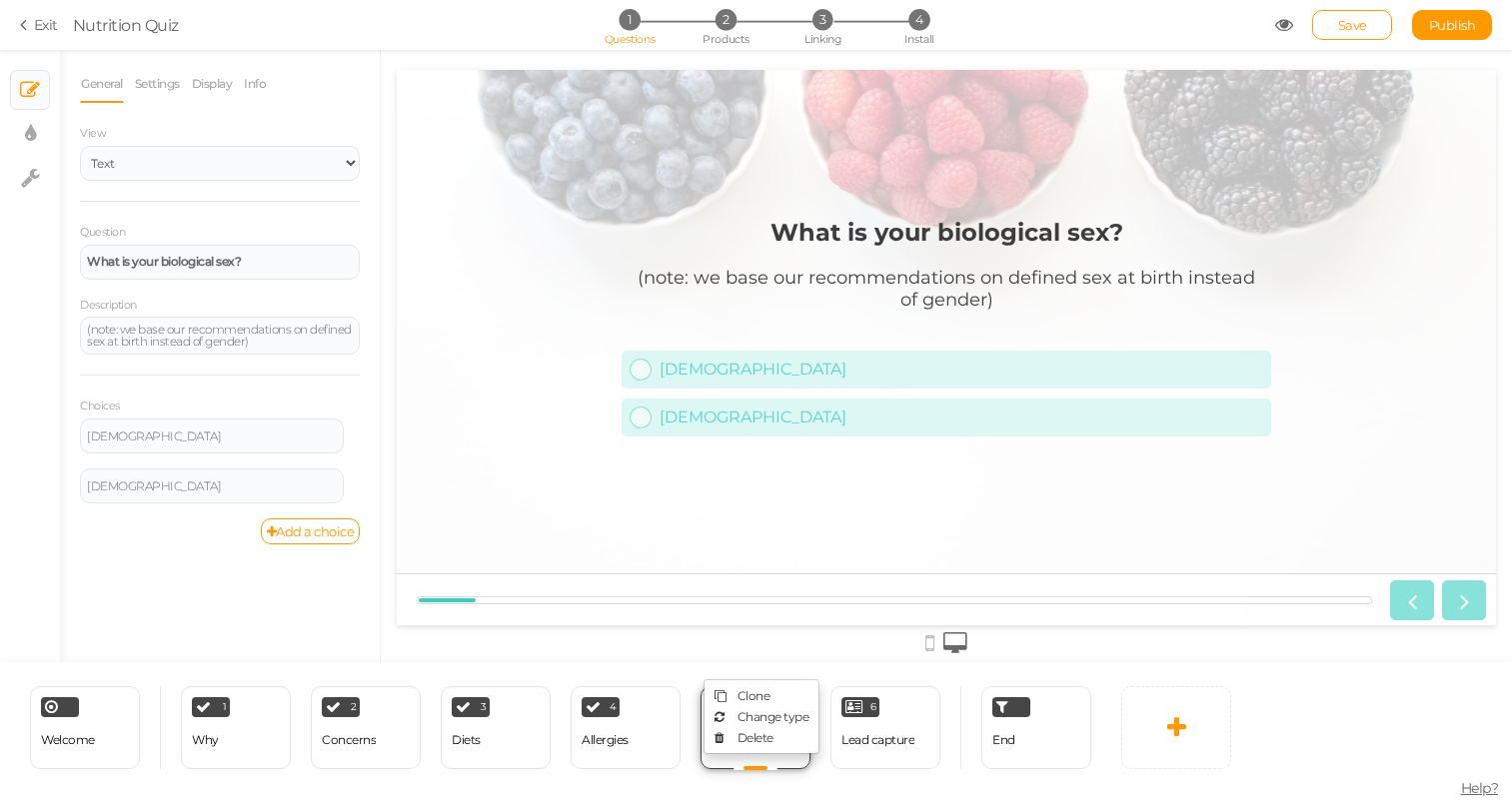 scroll, scrollTop: 0, scrollLeft: 0, axis: both 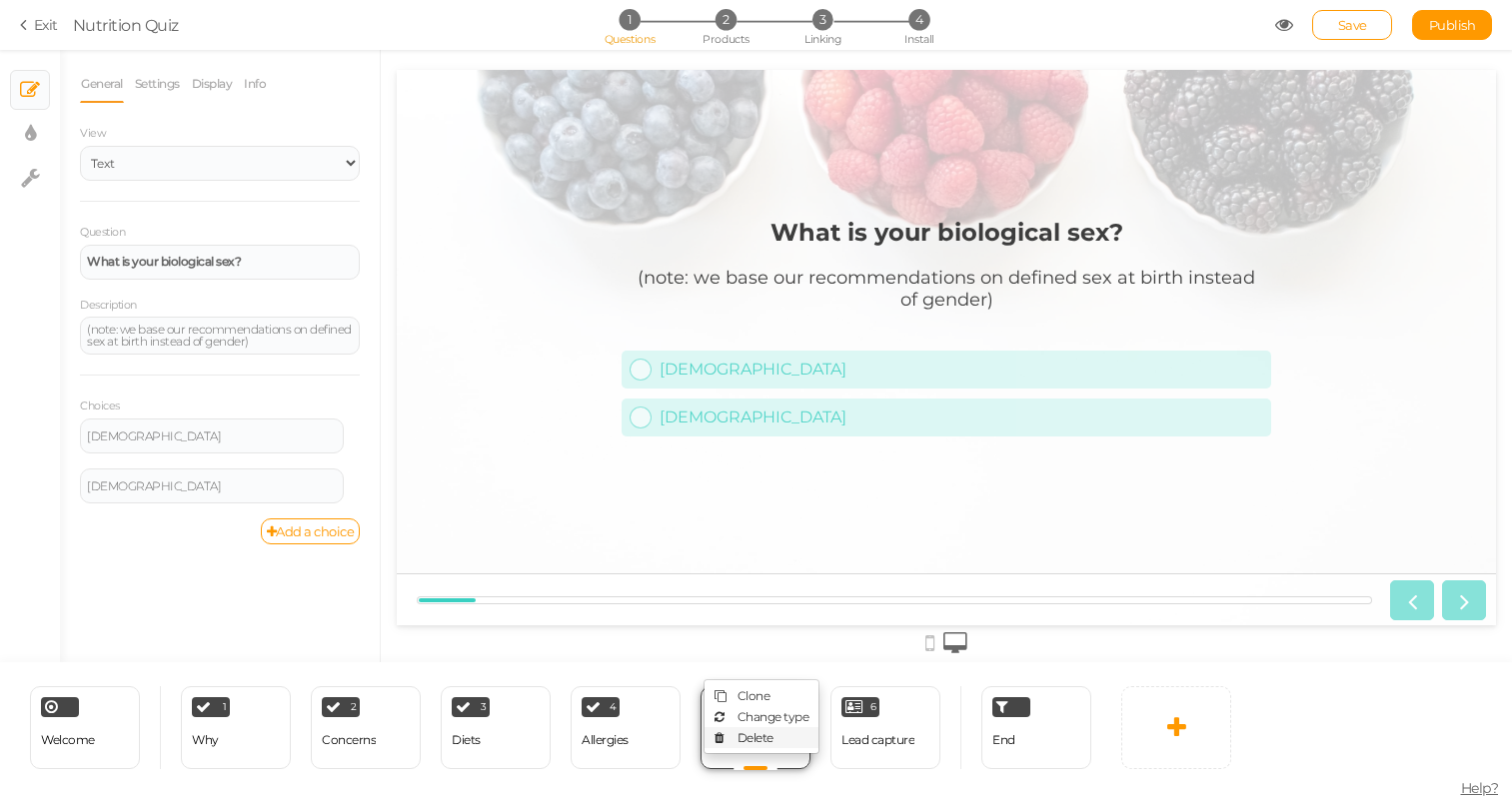 click on "Delete" at bounding box center (761, 737) 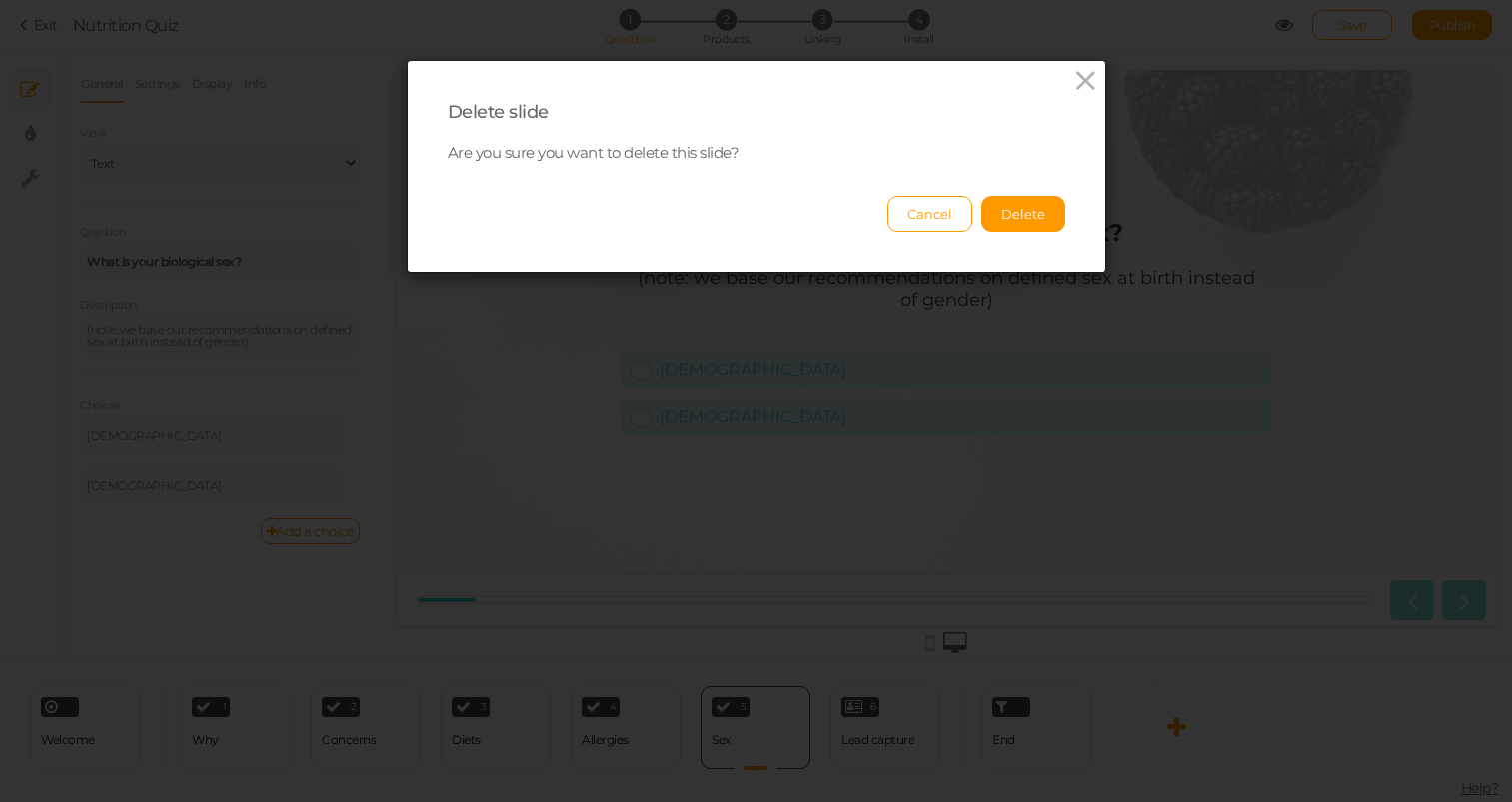 click on "Cancel   Delete" at bounding box center (756, 204) 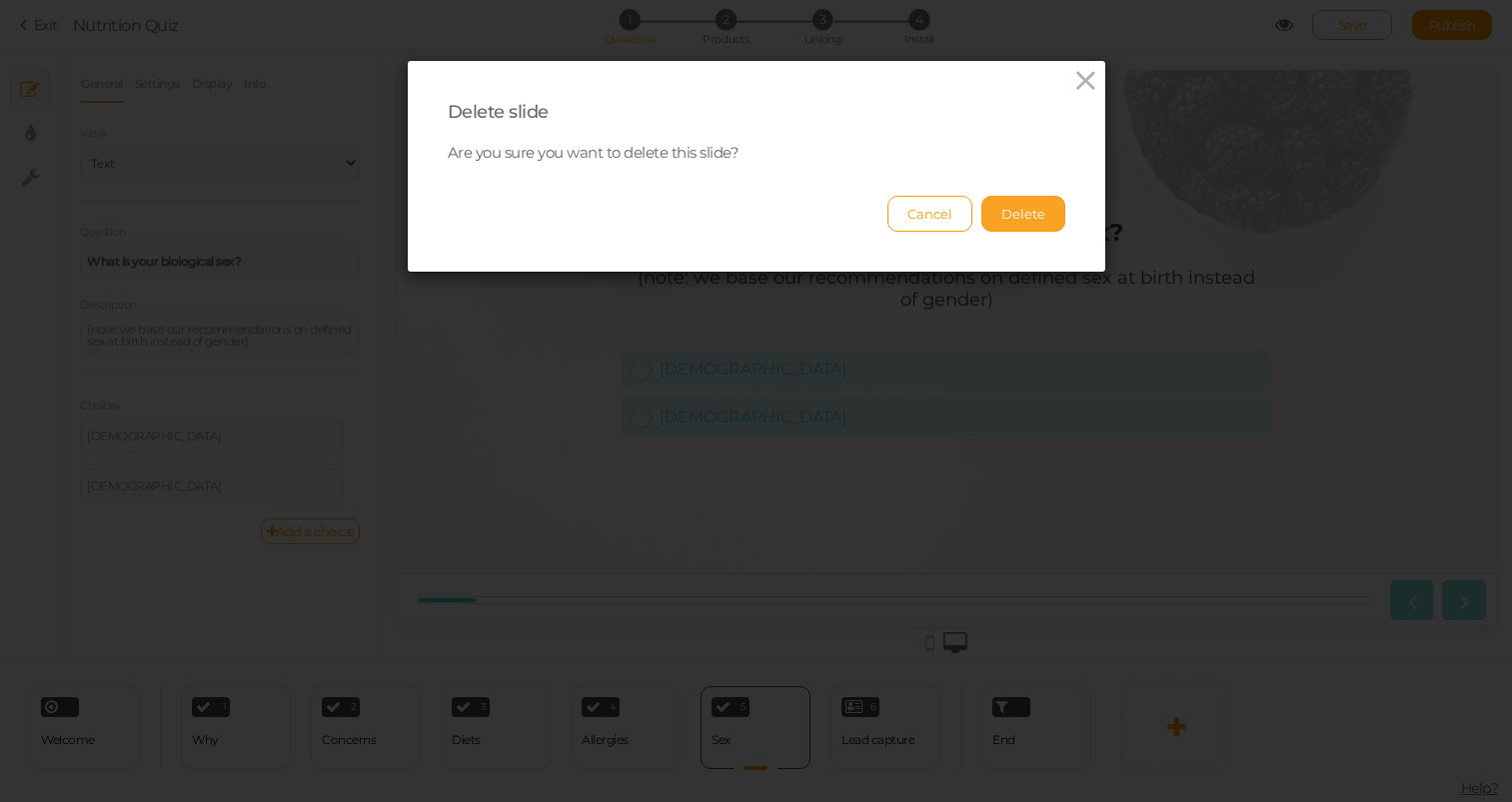click on "Delete" at bounding box center (1023, 214) 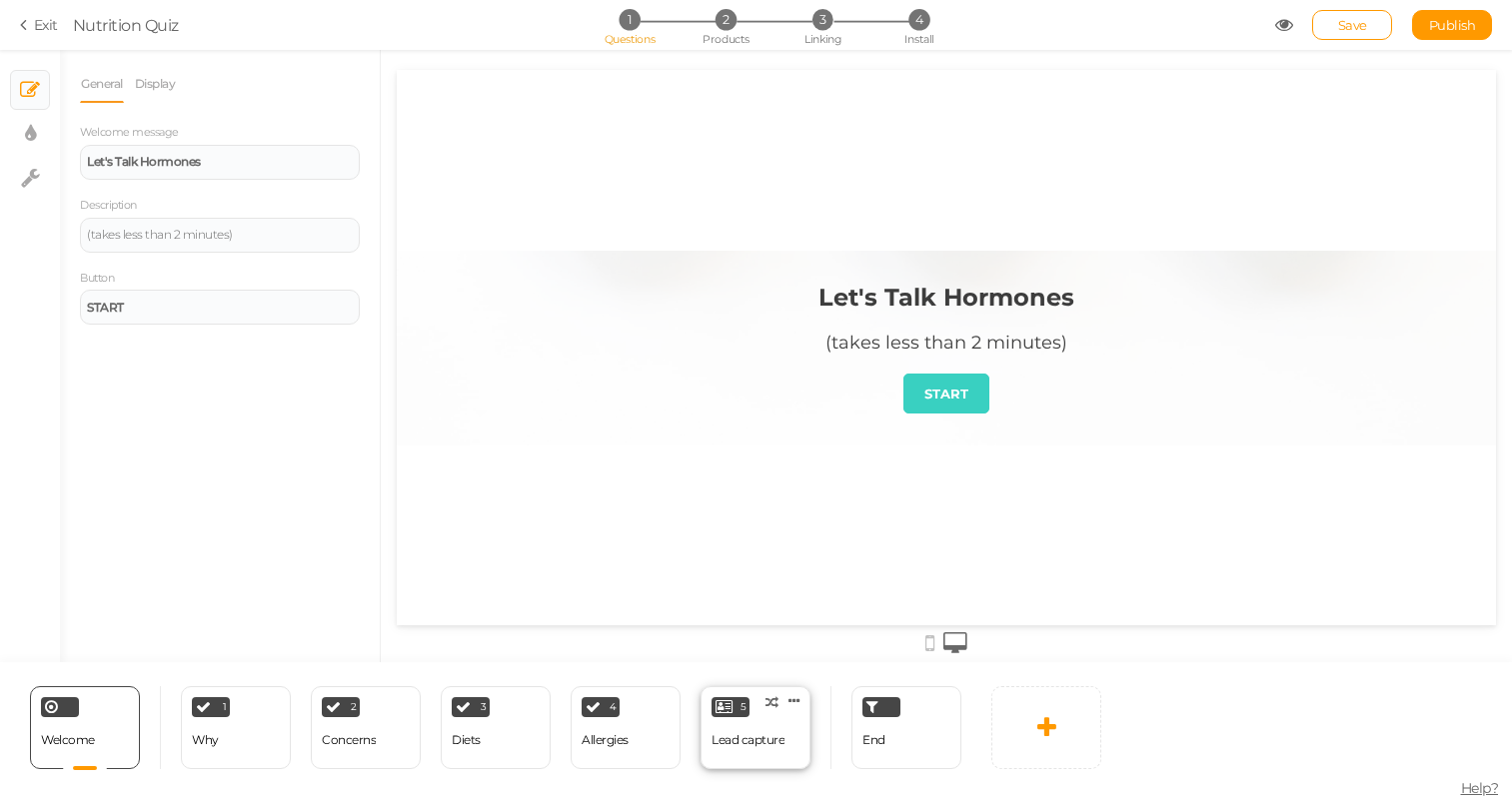 click on "Lead capture" at bounding box center (748, 740) 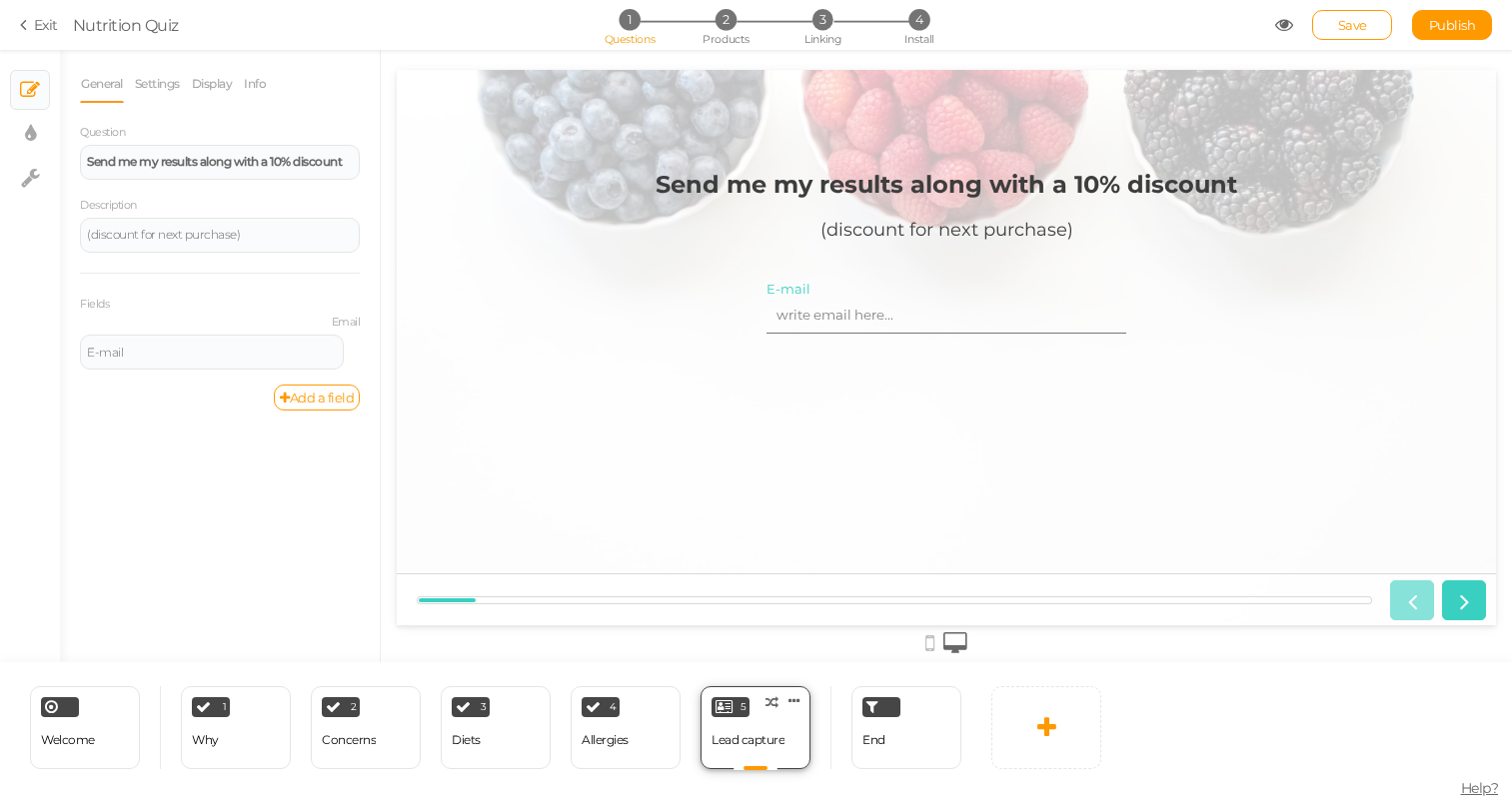 scroll, scrollTop: 0, scrollLeft: 0, axis: both 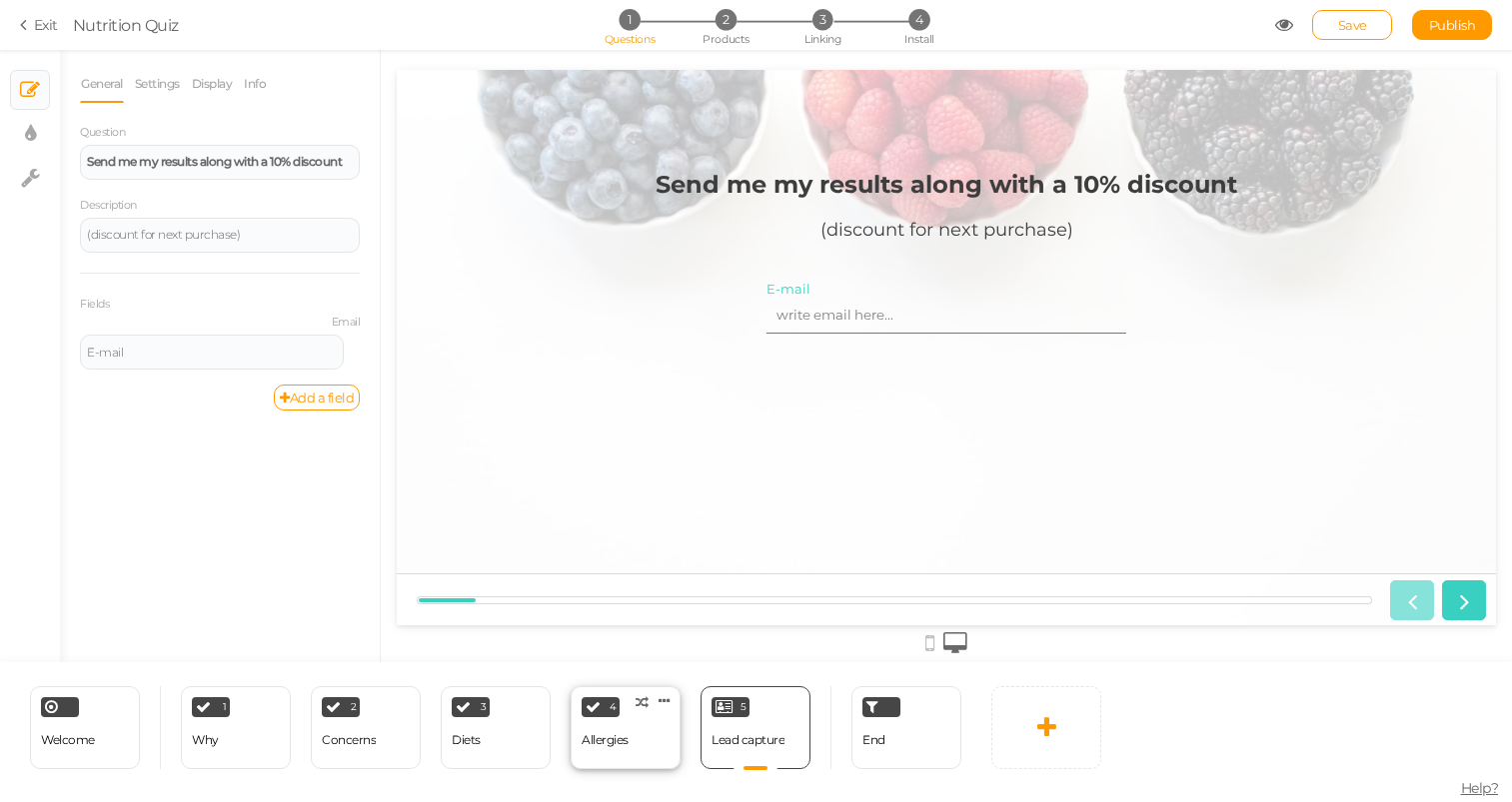 click on "4         [MEDICAL_DATA]         × Define the conditions to show this slide.                     Clone             Change type             Delete" at bounding box center (626, 727) 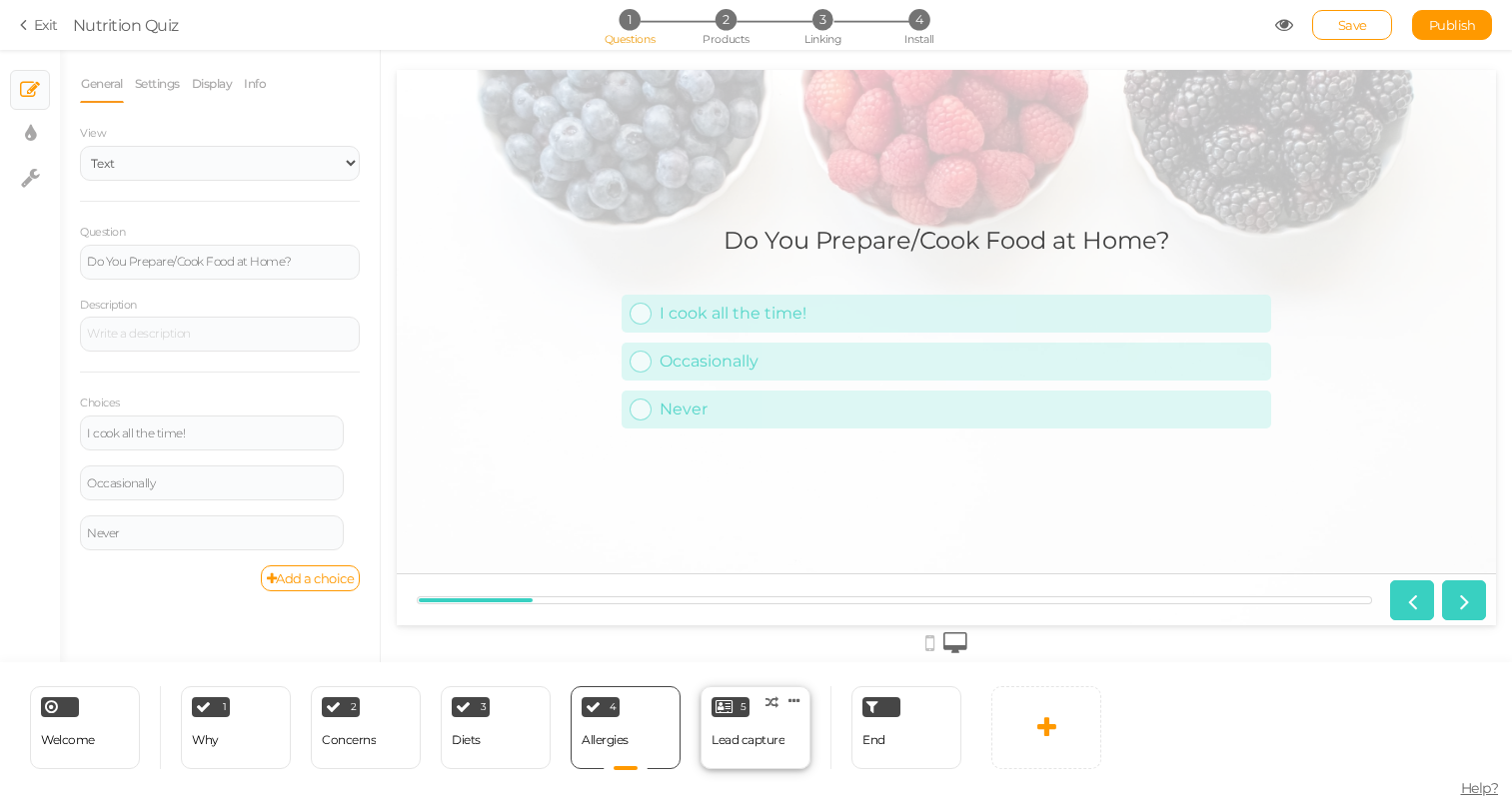 scroll, scrollTop: 0, scrollLeft: 0, axis: both 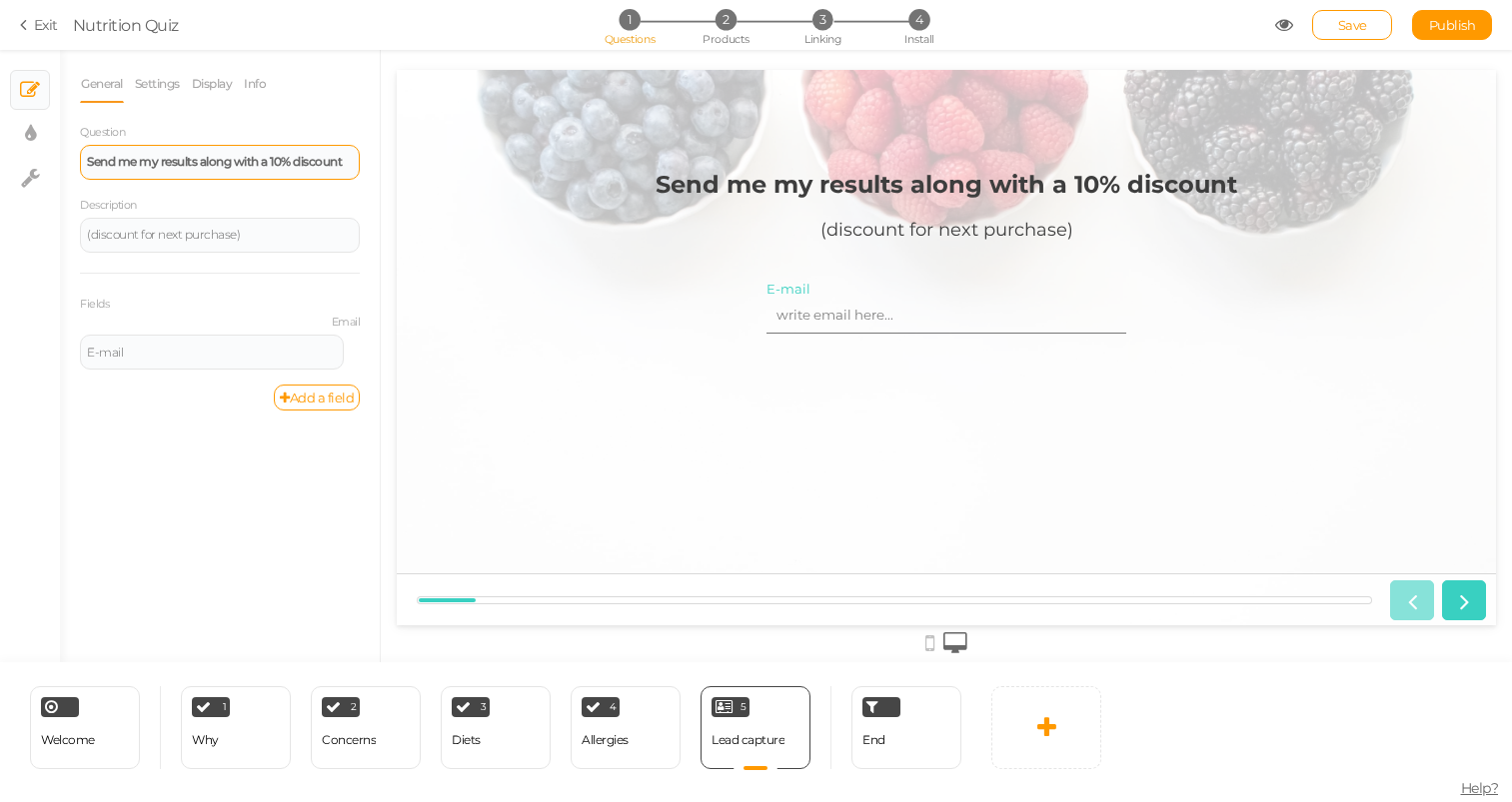 click on "Send me my results along with a 10% discount" at bounding box center (220, 162) 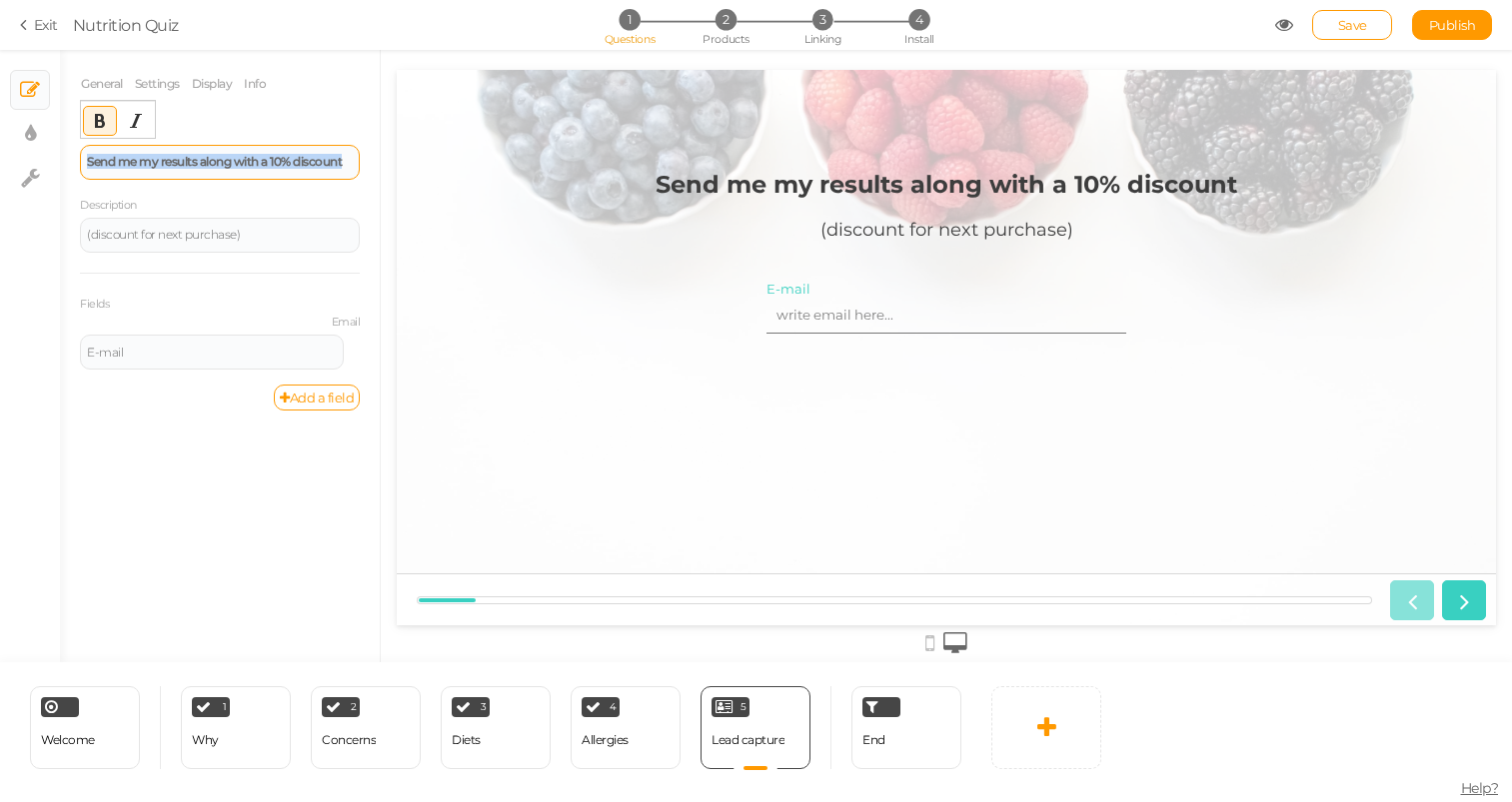 click on "Send me my results along with a 10% discount" at bounding box center [220, 162] 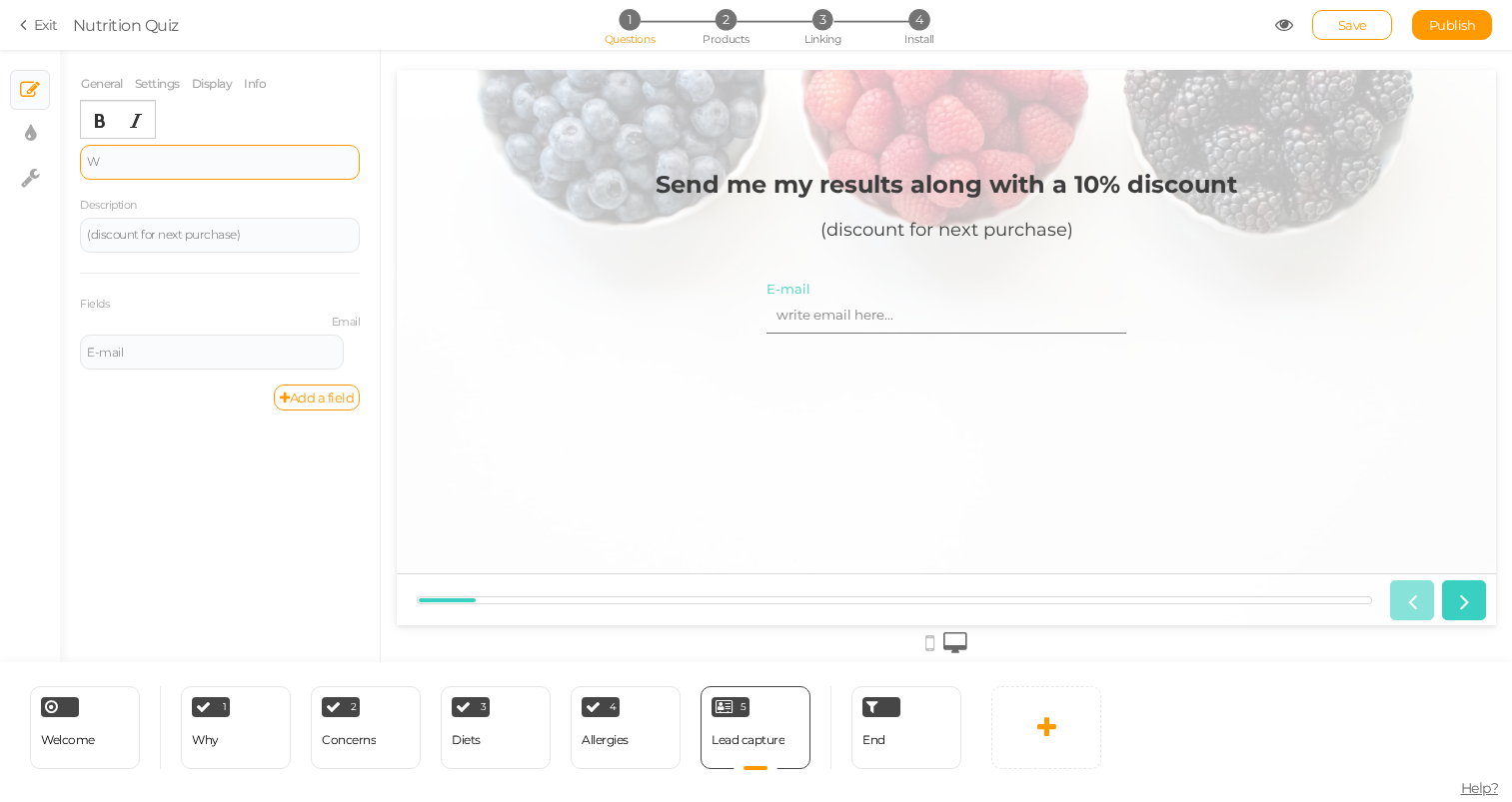 type 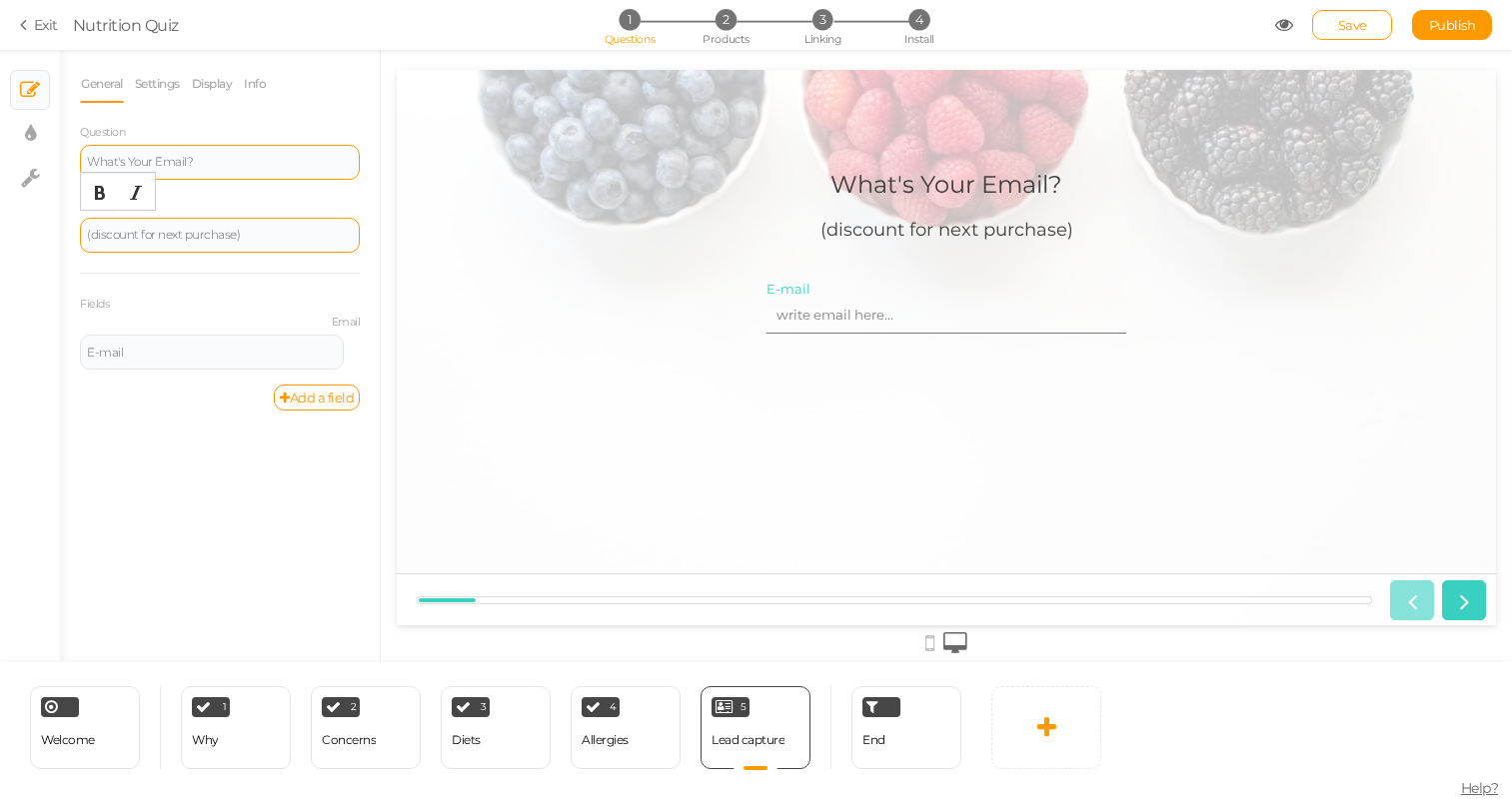 click on "(discount for next purchase)" at bounding box center [220, 235] 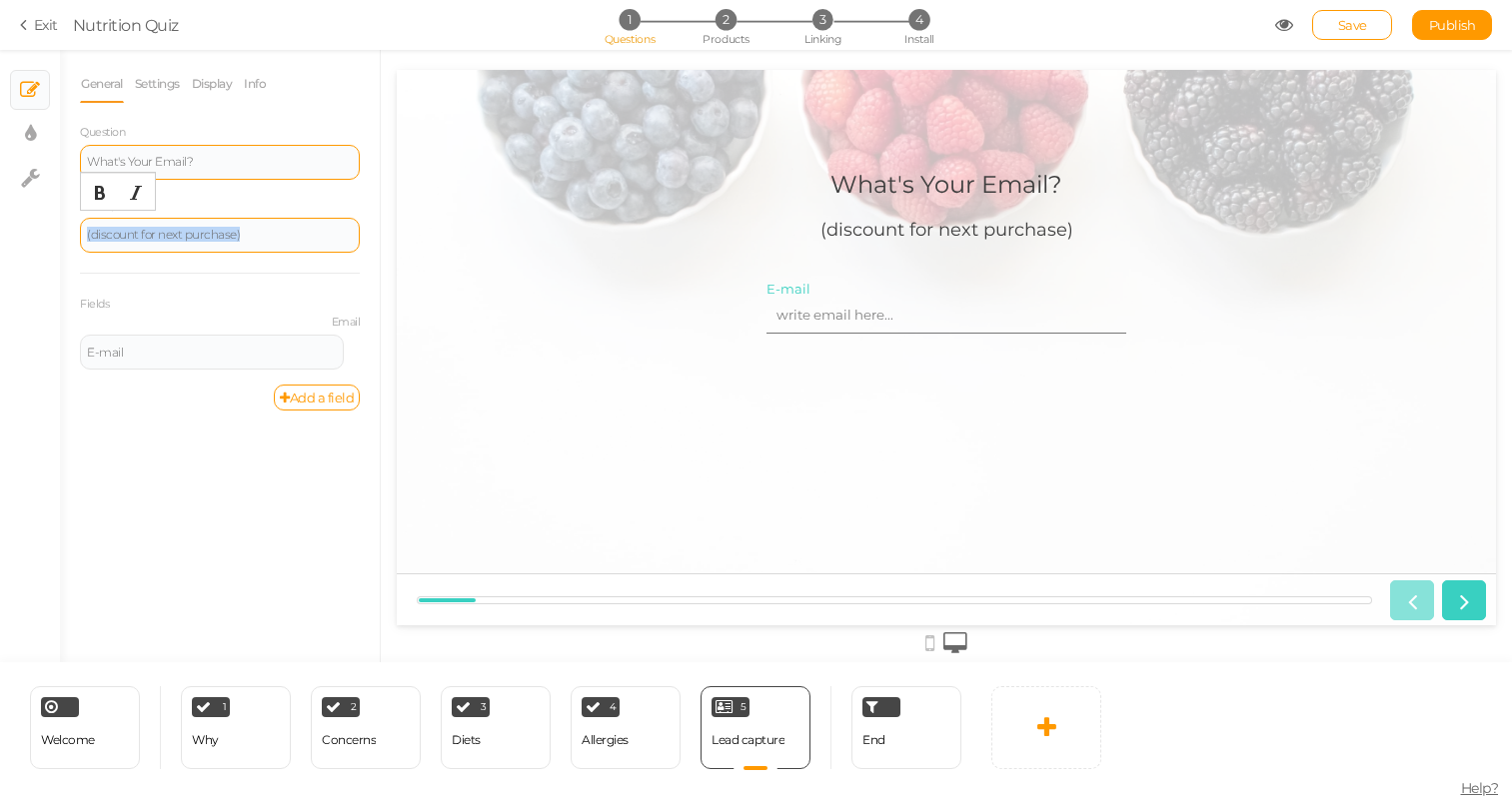 click on "(discount for next purchase)" at bounding box center [220, 235] 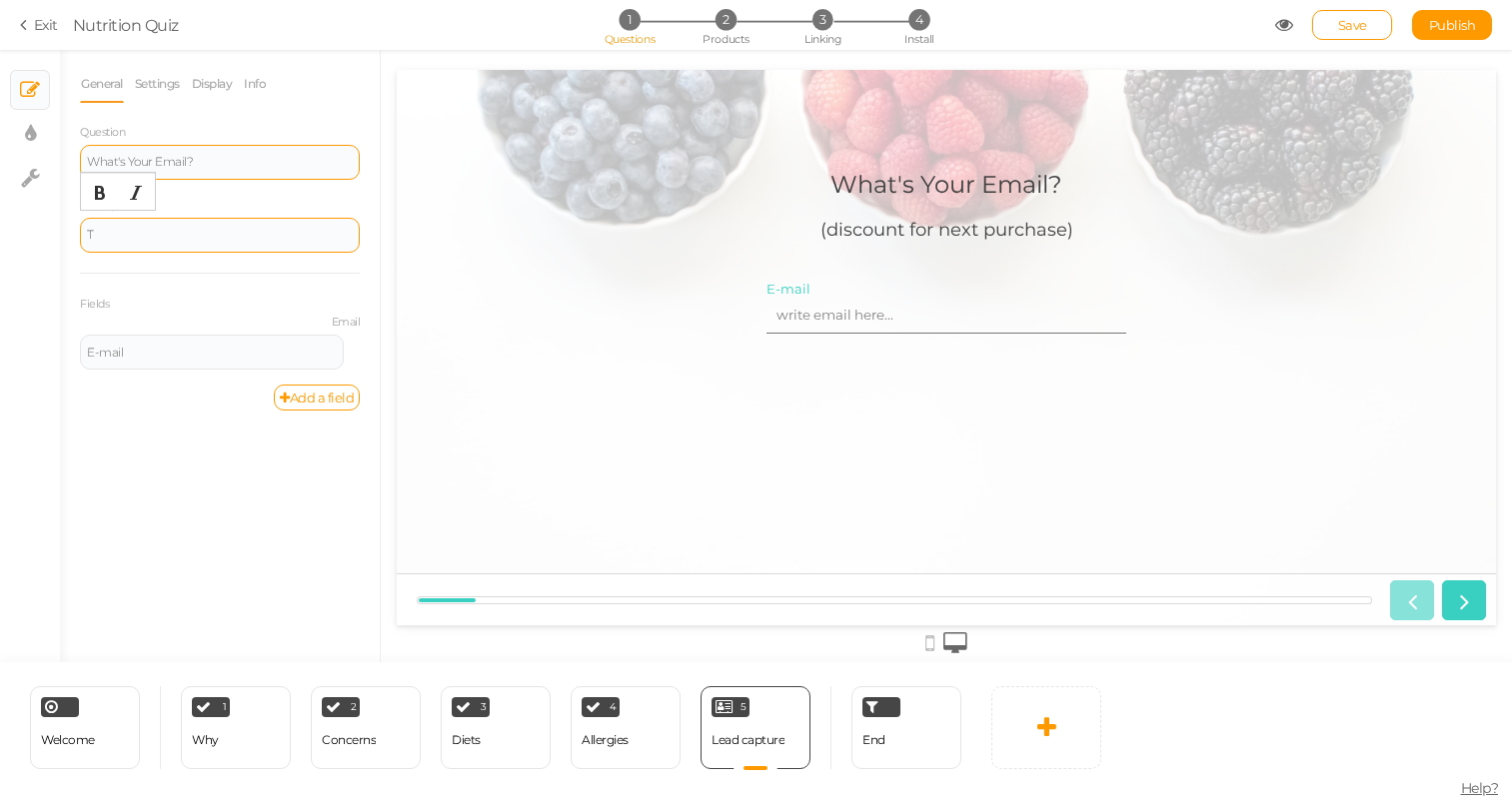 type 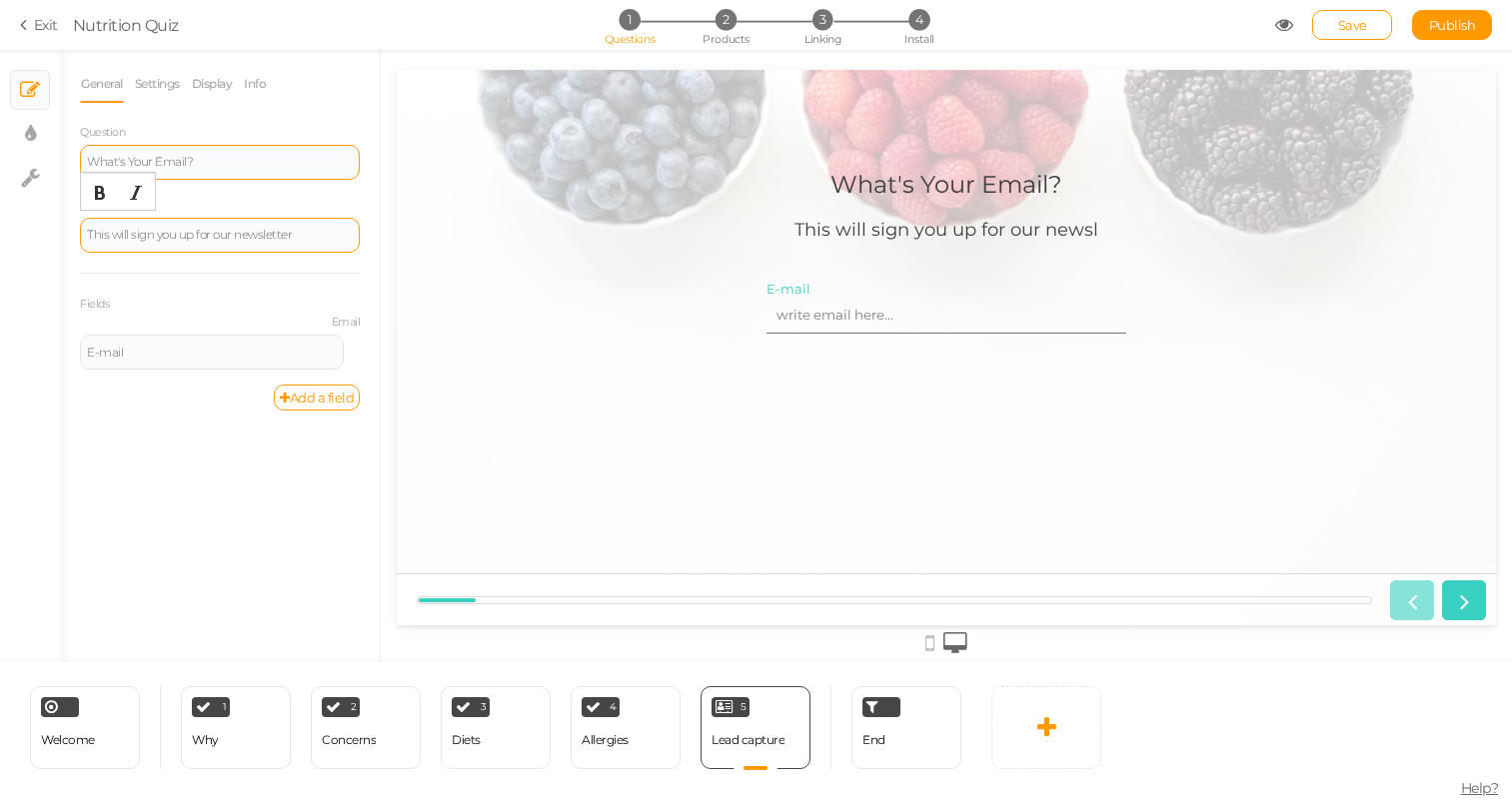 click on "This will sign you up for our newsletter" at bounding box center (220, 235) 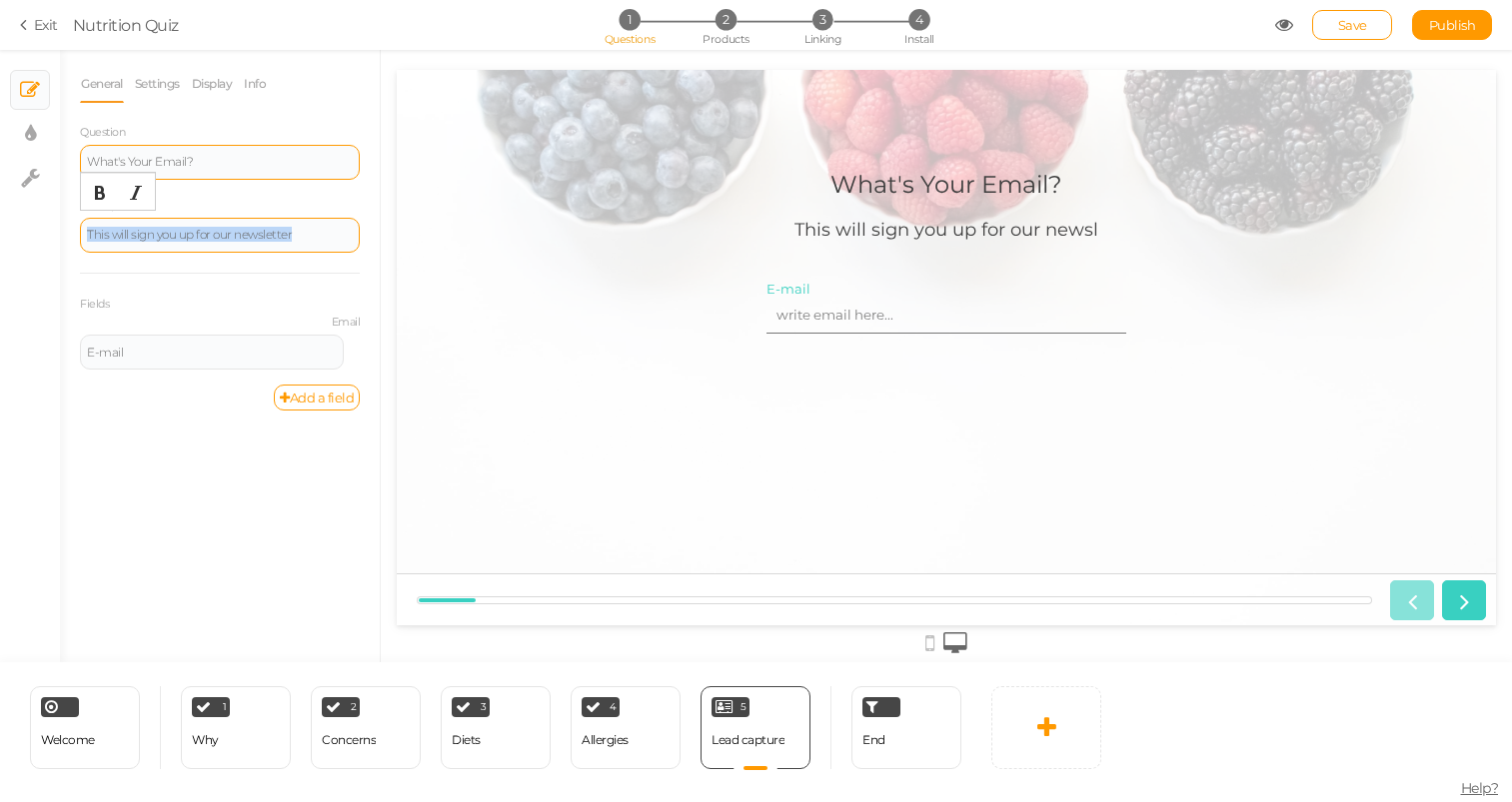 click on "This will sign you up for our newsletter" at bounding box center (220, 235) 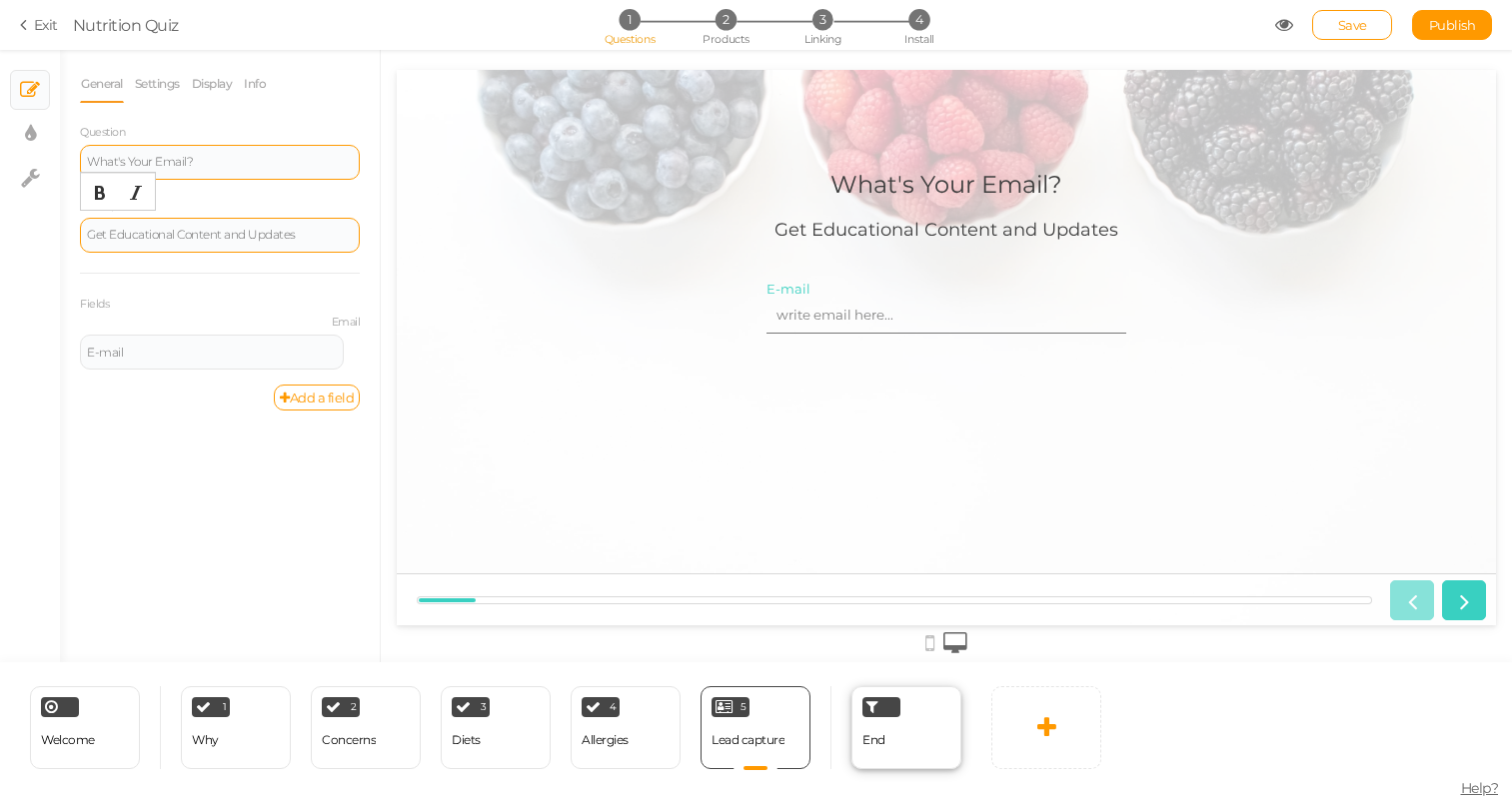 click on "End" at bounding box center (906, 727) 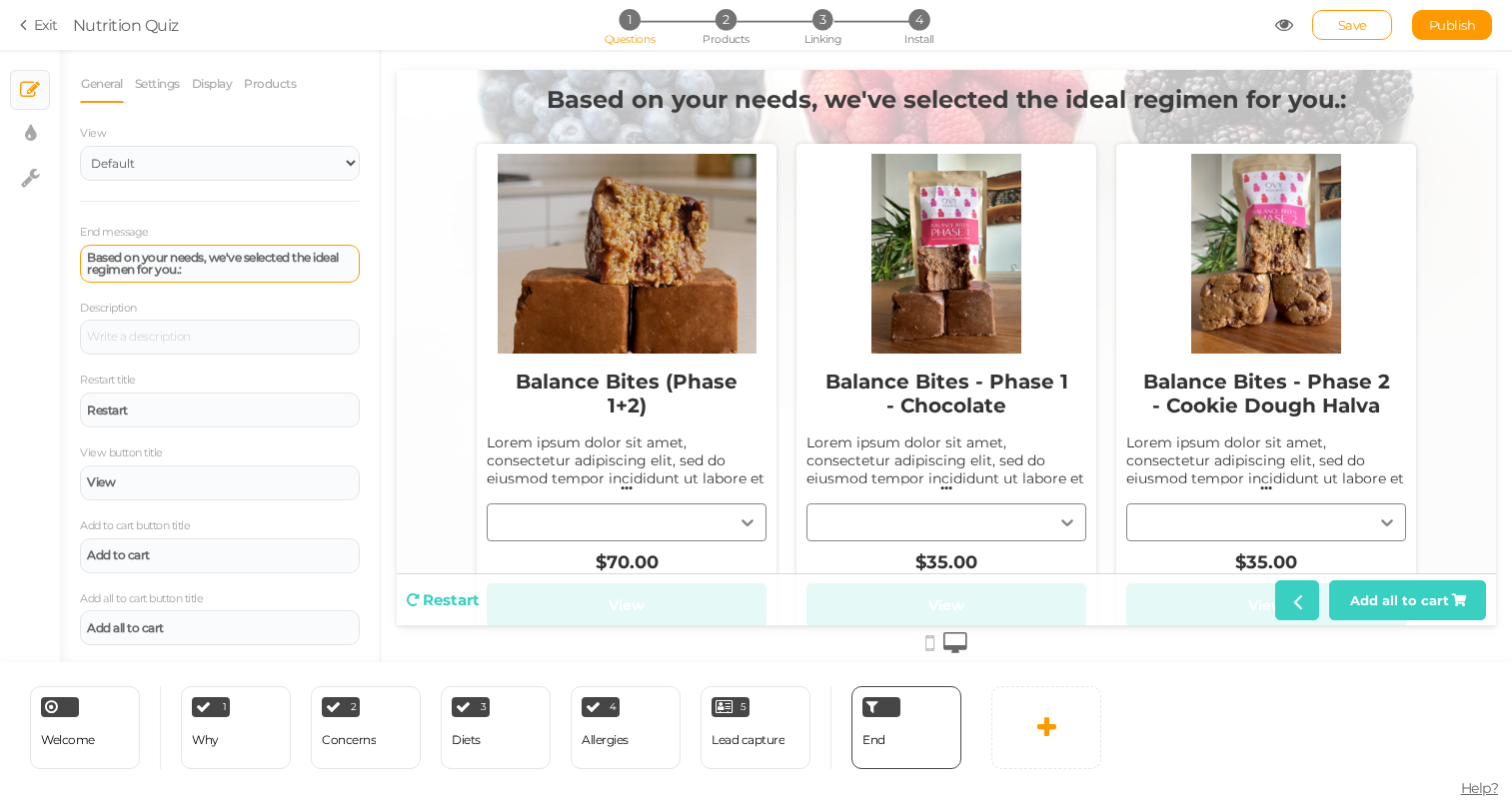click on "Based on your needs, we've selected the ideal regimen for you.:" at bounding box center (213, 263) 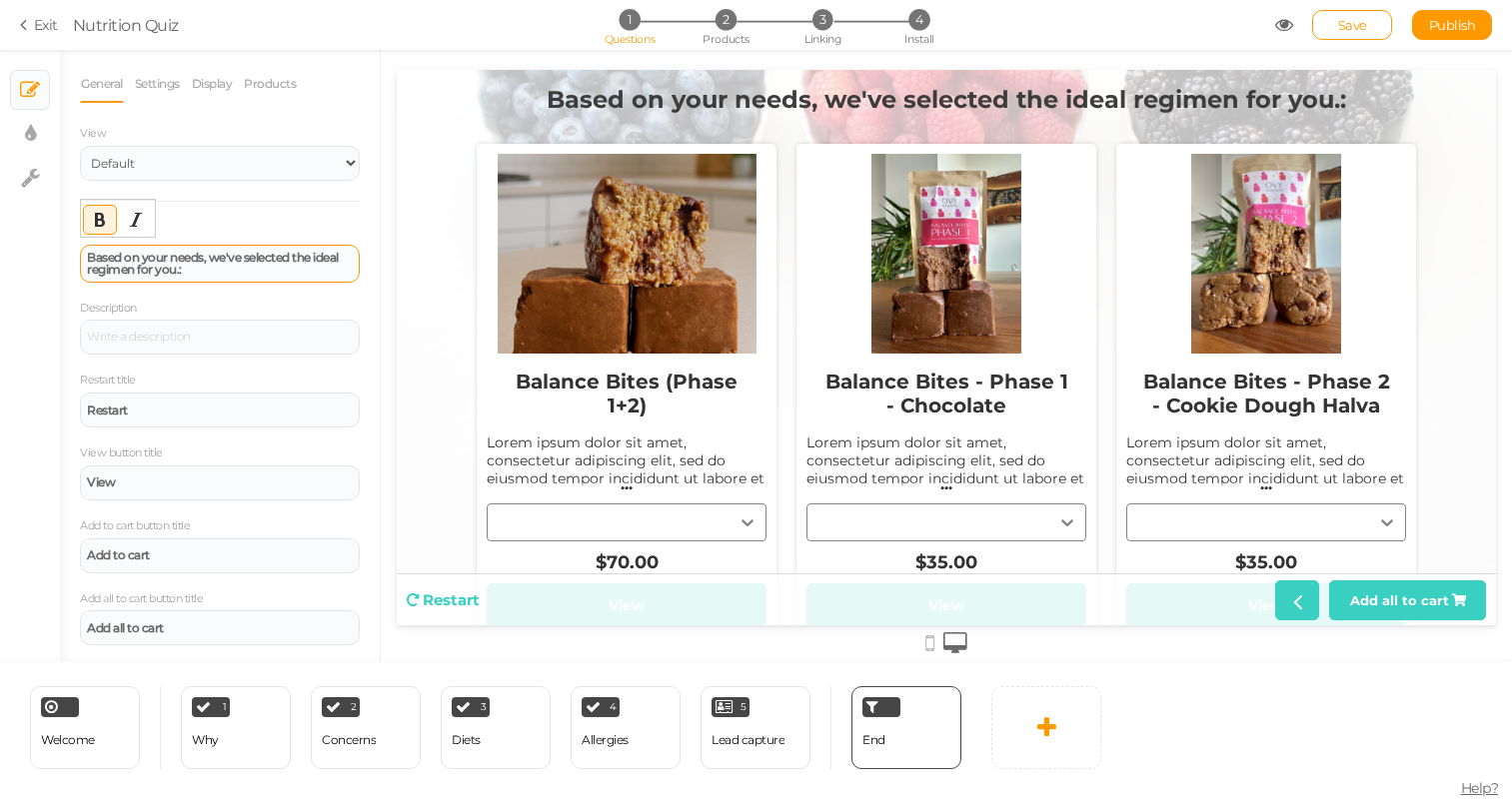click on "Based on your needs, we've selected the ideal regimen for you.:" at bounding box center (213, 263) 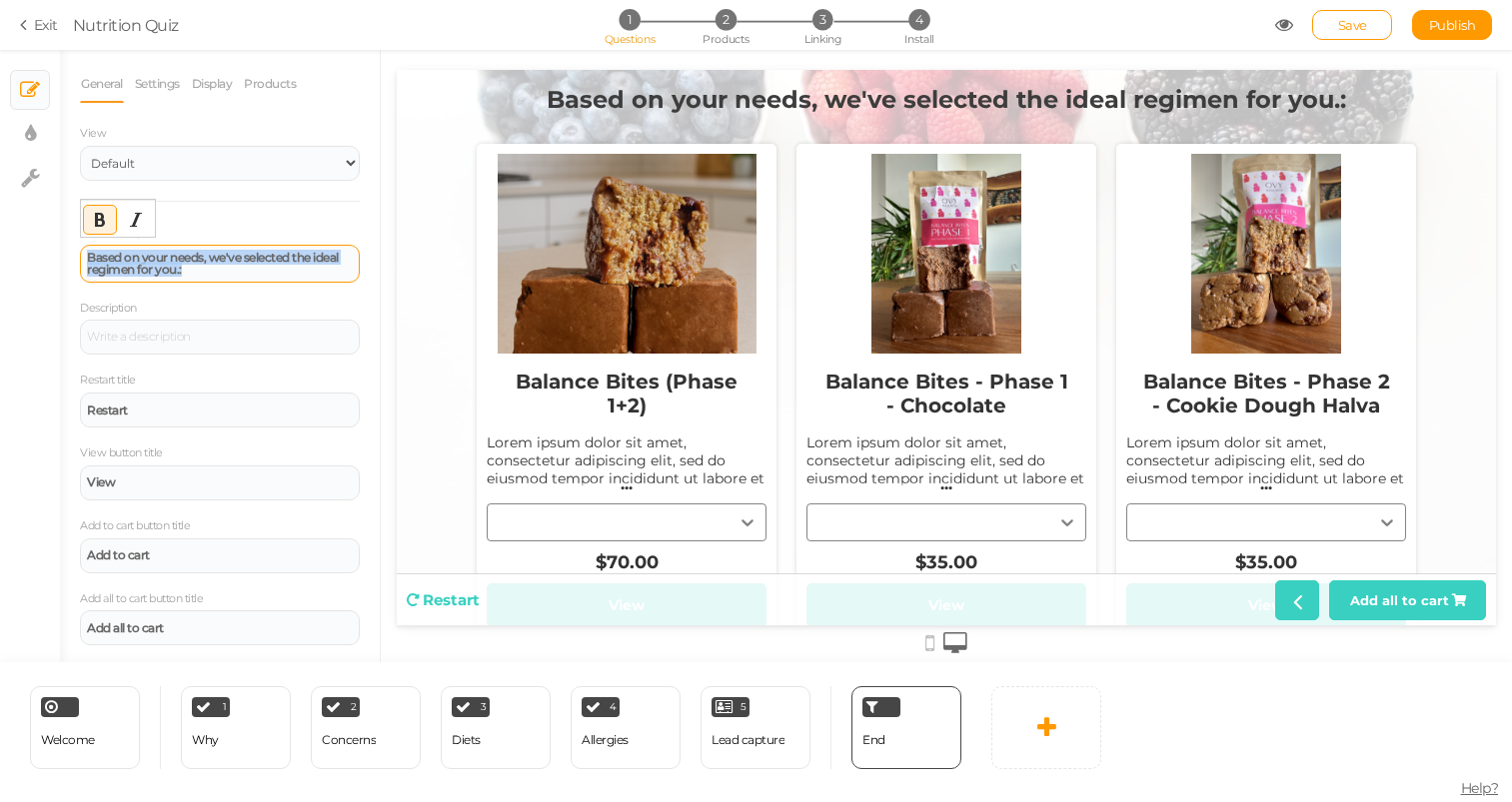 click on "Based on your needs, we've selected the ideal regimen for you.:" at bounding box center (213, 263) 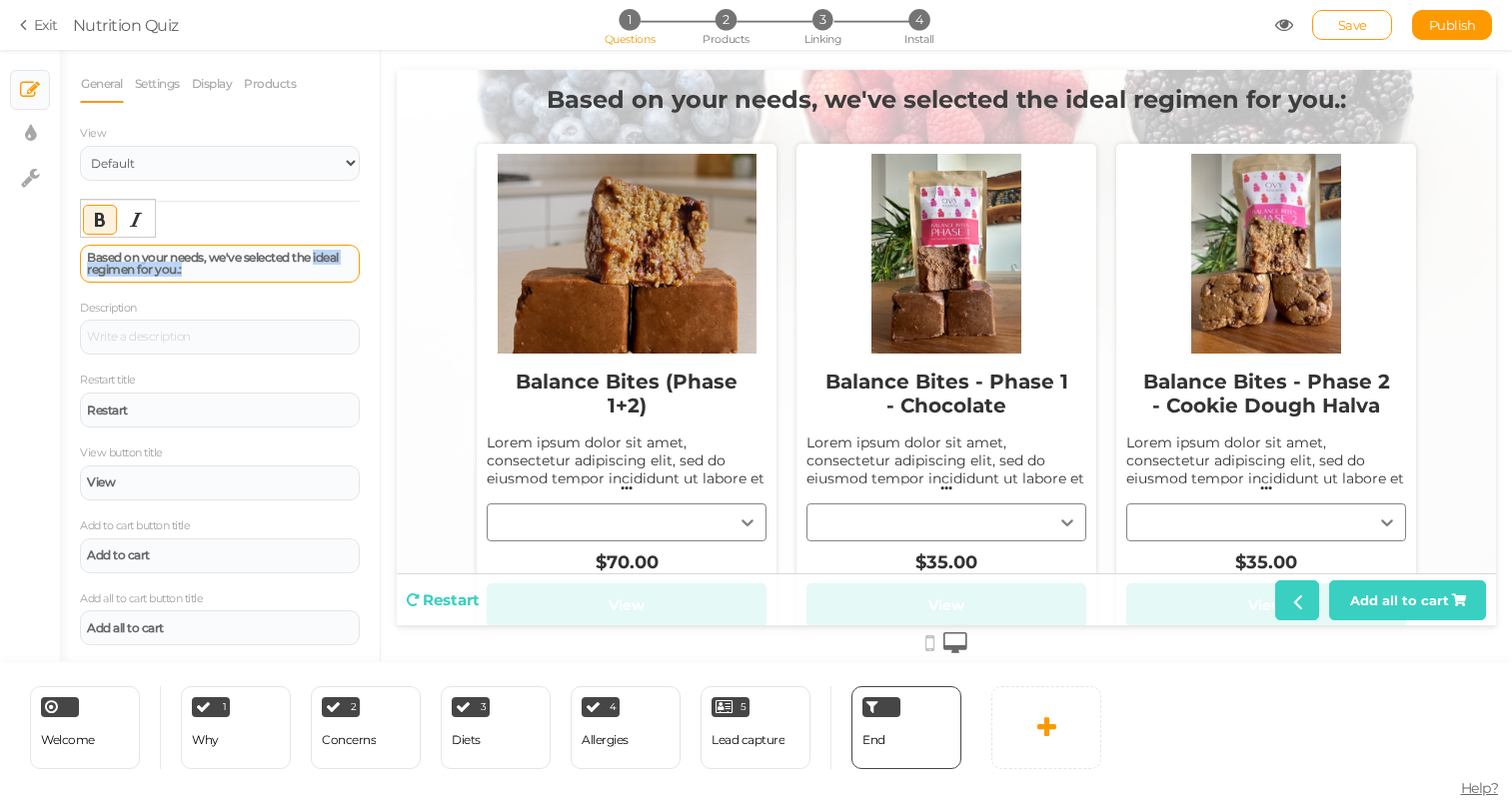 drag, startPoint x: 87, startPoint y: 268, endPoint x: 285, endPoint y: 263, distance: 198.06312 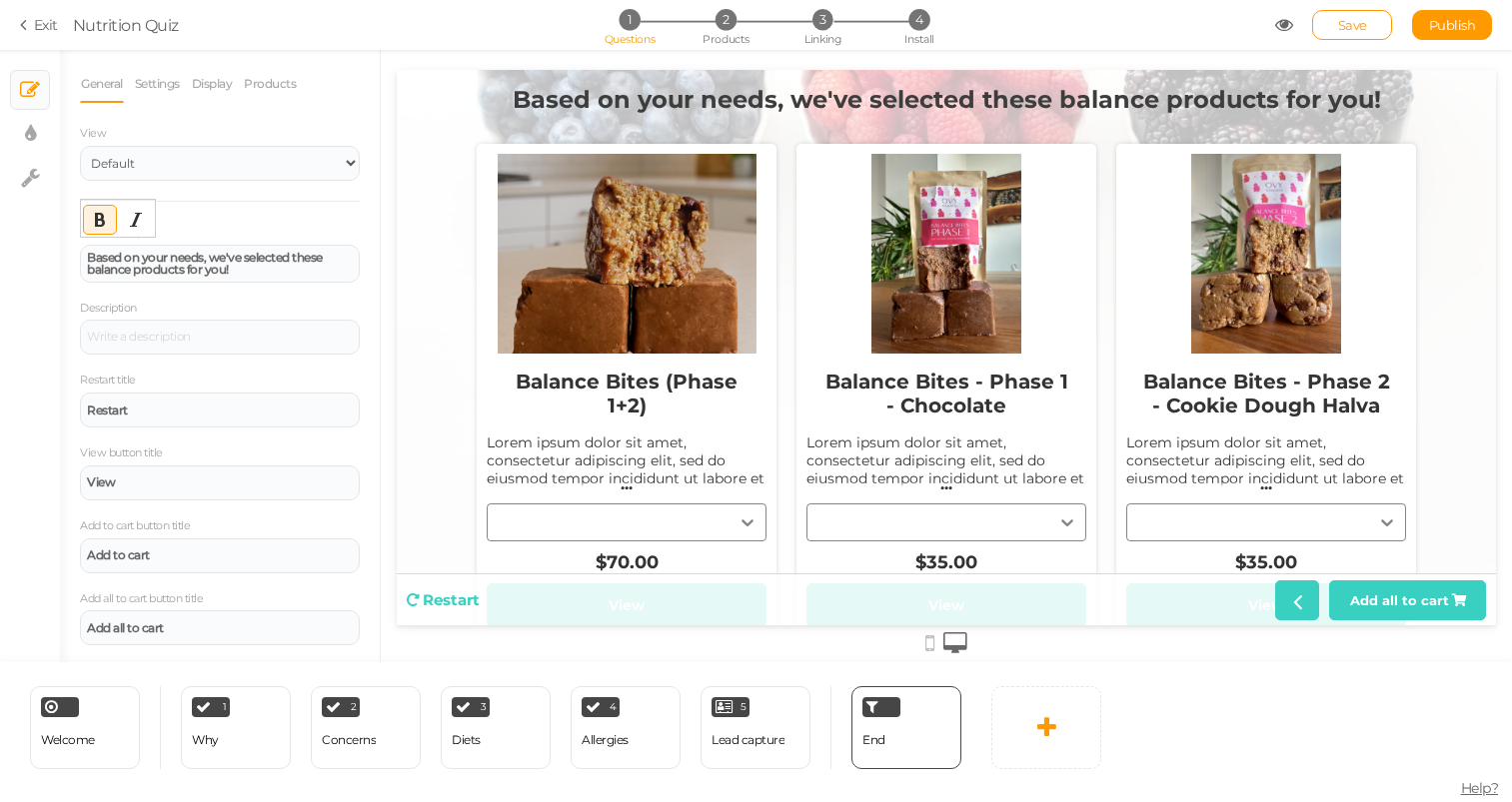 click on "Balance Bites (Phase 1+2) Lorem ipsum dolor sit amet, consectetur adipiscing elit, sed do eiusmod tempor incididunt ut labore et dolore magna aliqua. Ut enim ad minim veniam, quis nostrud exercitation ullamco laboris nisi ut aliquip ex ea commodo consequat ... $70.00" at bounding box center (627, 468) 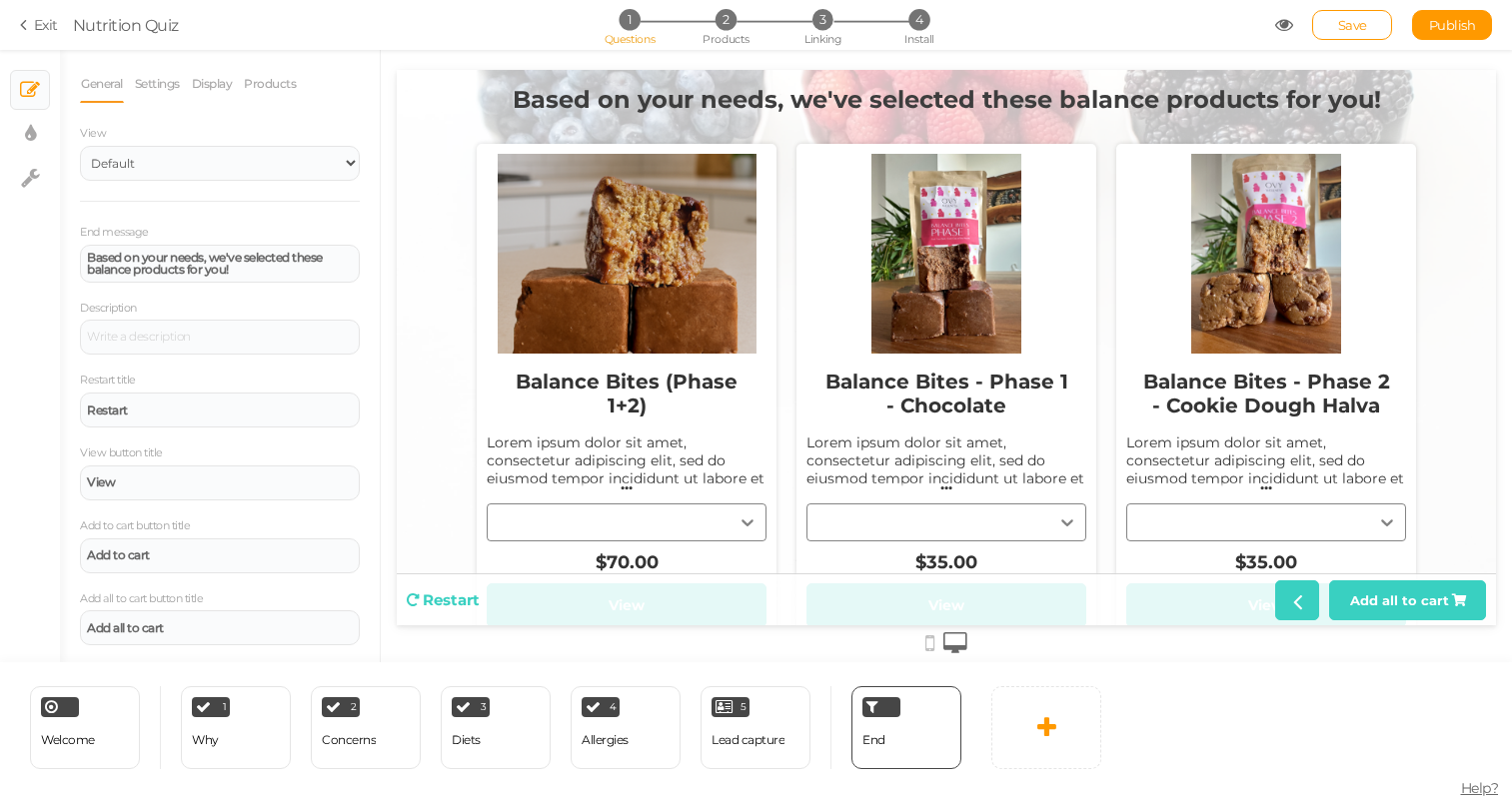 click on "Balance Bites (Phase 1+2) Lorem ipsum dolor sit amet, consectetur adipiscing elit, sed do eiusmod tempor incididunt ut labore et dolore magna aliqua. Ut enim ad minim veniam, quis nostrud exercitation ullamco laboris nisi ut aliquip ex ea commodo consequat ... $70.00" at bounding box center [627, 468] 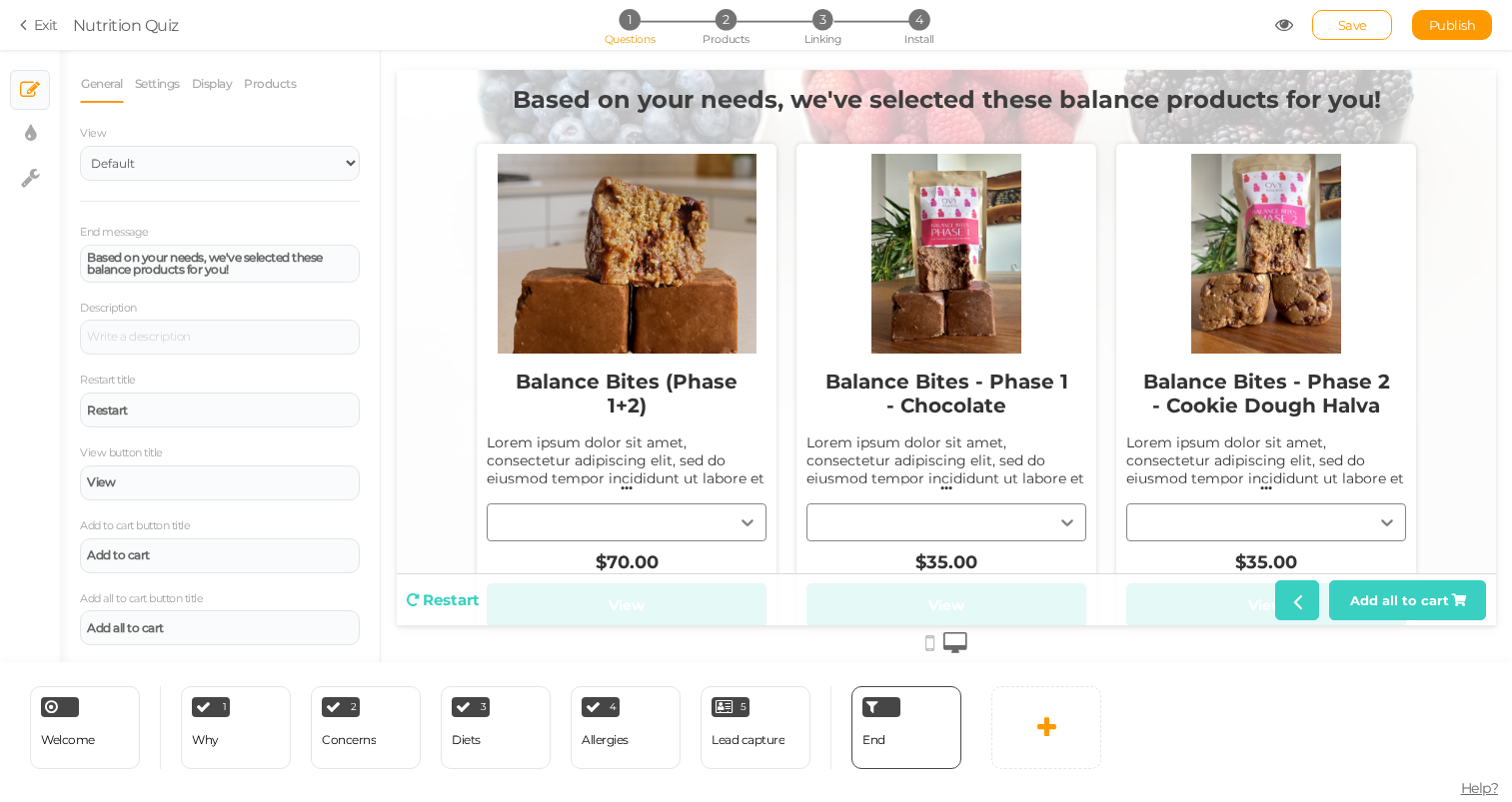 scroll, scrollTop: 0, scrollLeft: 0, axis: both 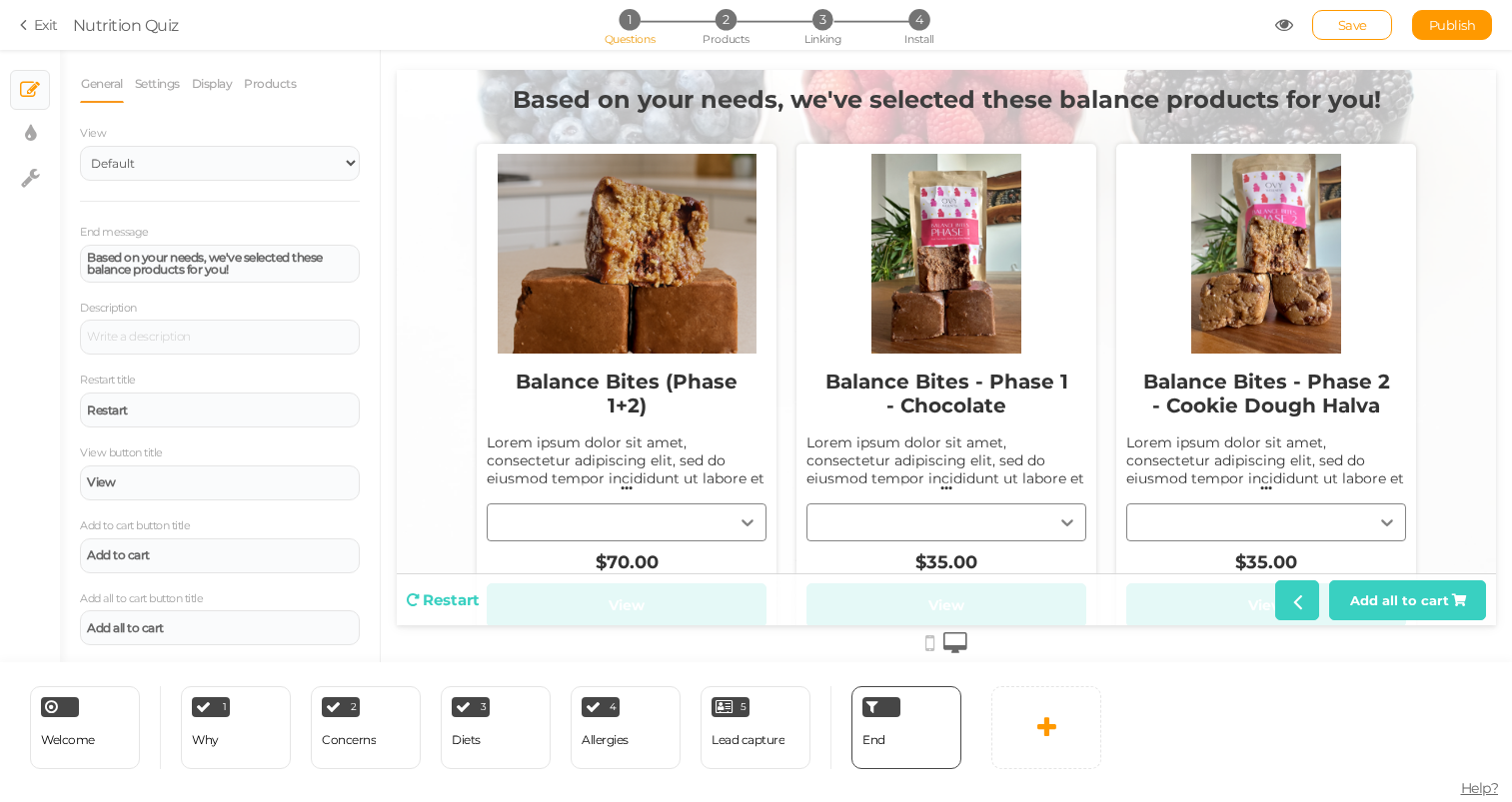 click on "..." at bounding box center (627, 483) 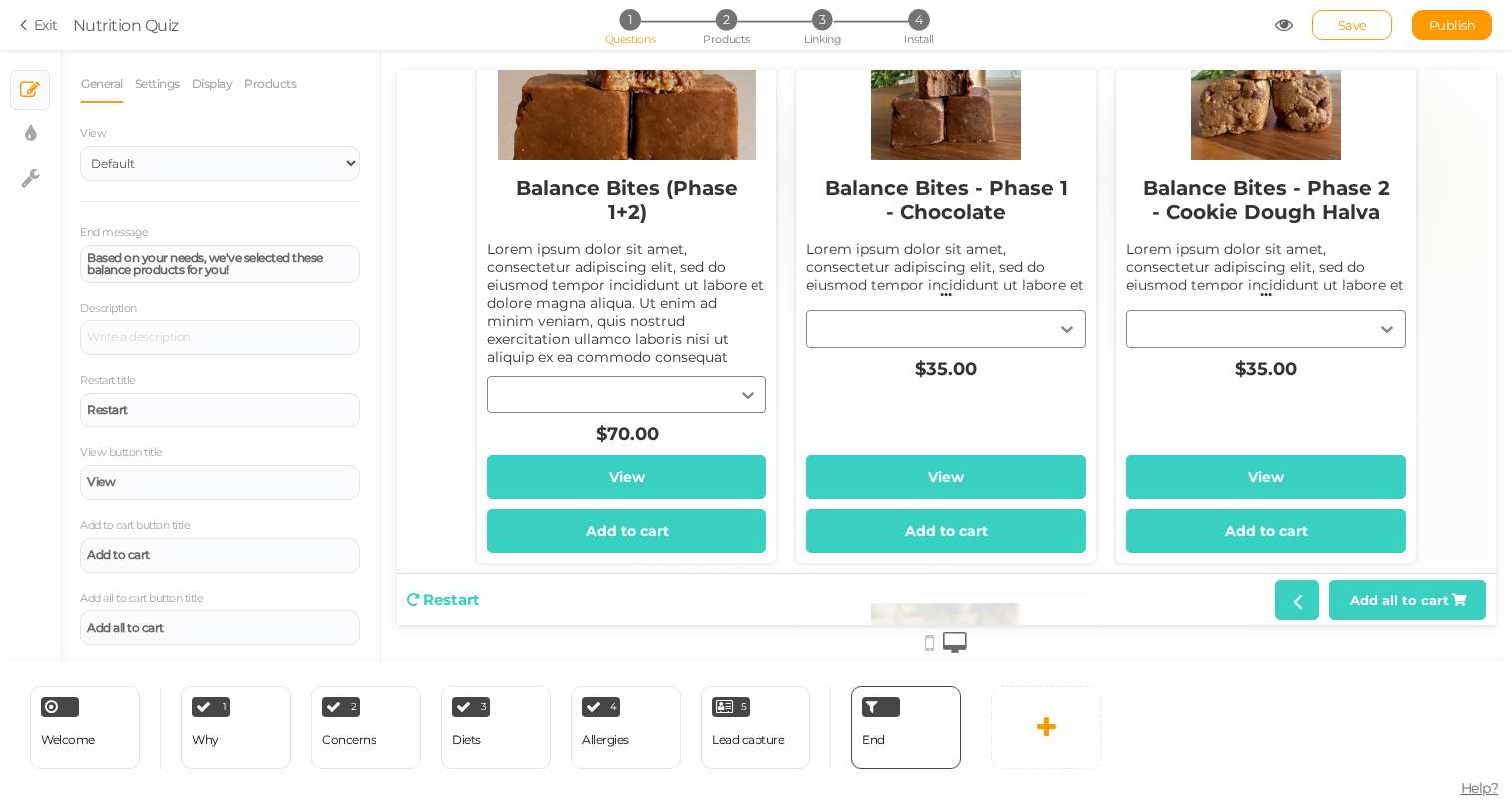 scroll, scrollTop: 200, scrollLeft: 0, axis: vertical 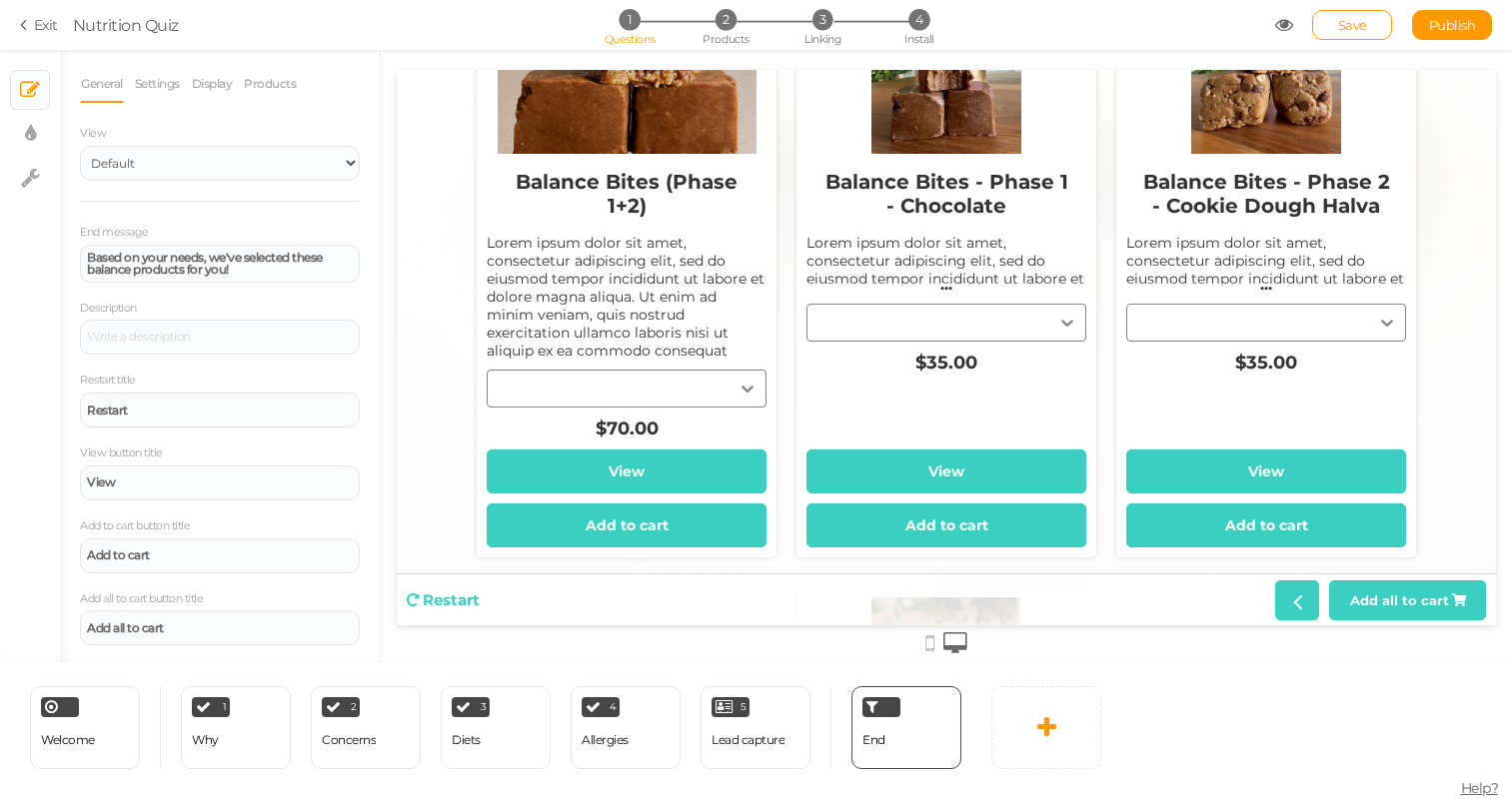 click on "Balance Bites (Phase 1+2) Lorem ipsum dolor sit amet, consectetur adipiscing elit, sed do eiusmod tempor incididunt ut labore et dolore magna aliqua. Ut enim ad minim veniam, quis nostrud exercitation ullamco laboris nisi ut aliquip ex ea commodo consequat $70.00" at bounding box center (627, 302) 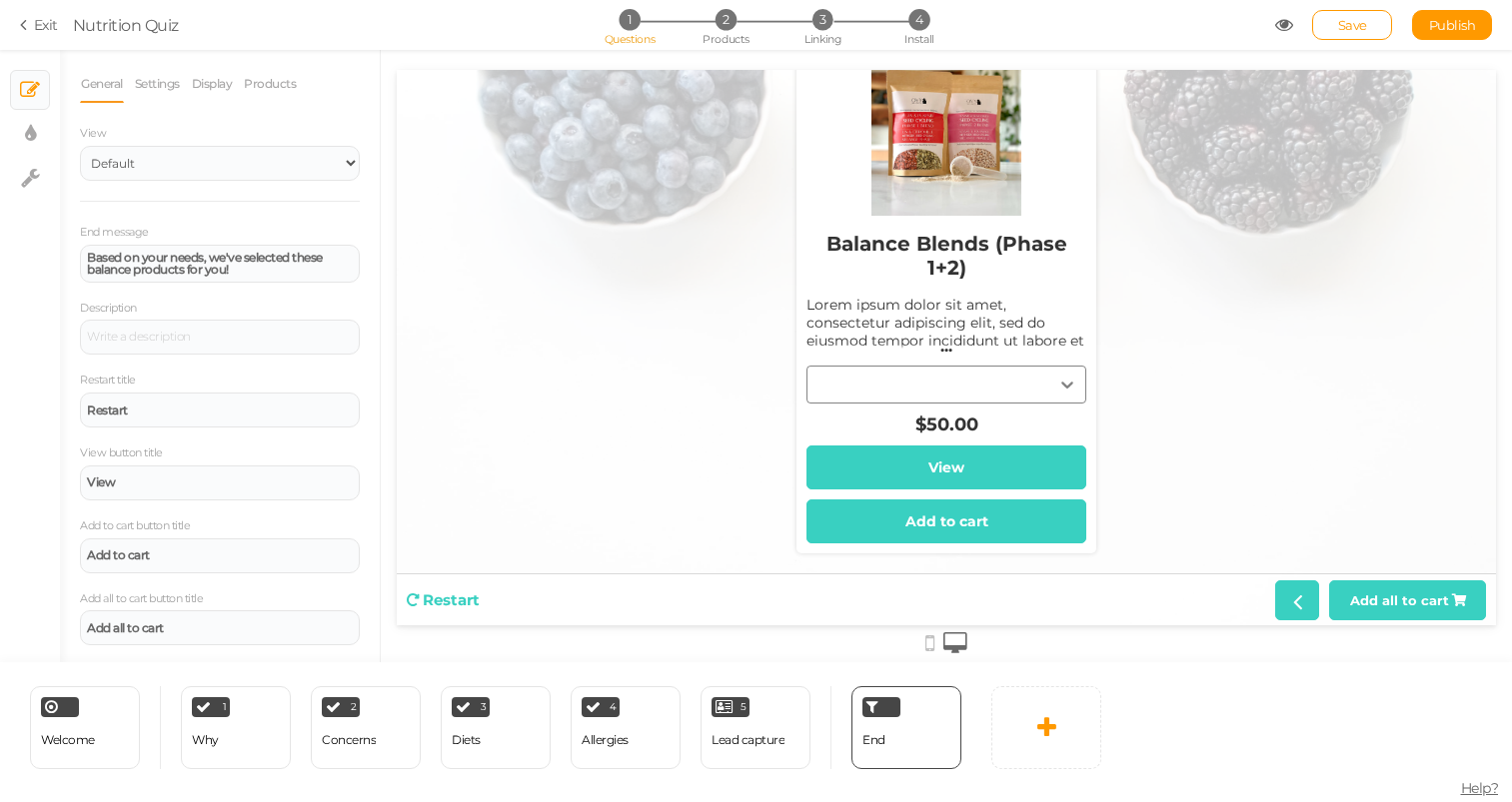 scroll, scrollTop: 781, scrollLeft: 0, axis: vertical 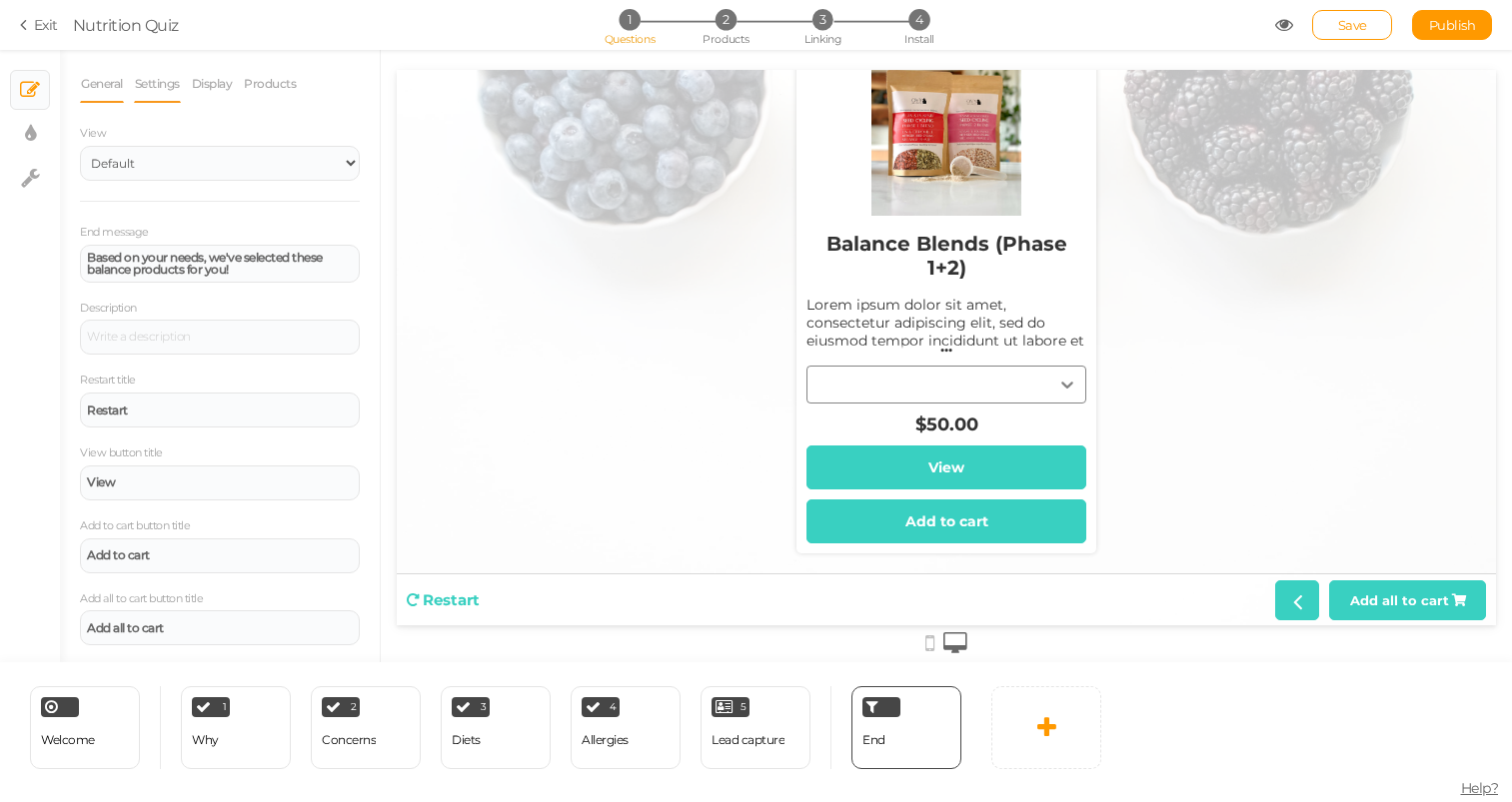 click on "Settings" at bounding box center (157, 84) 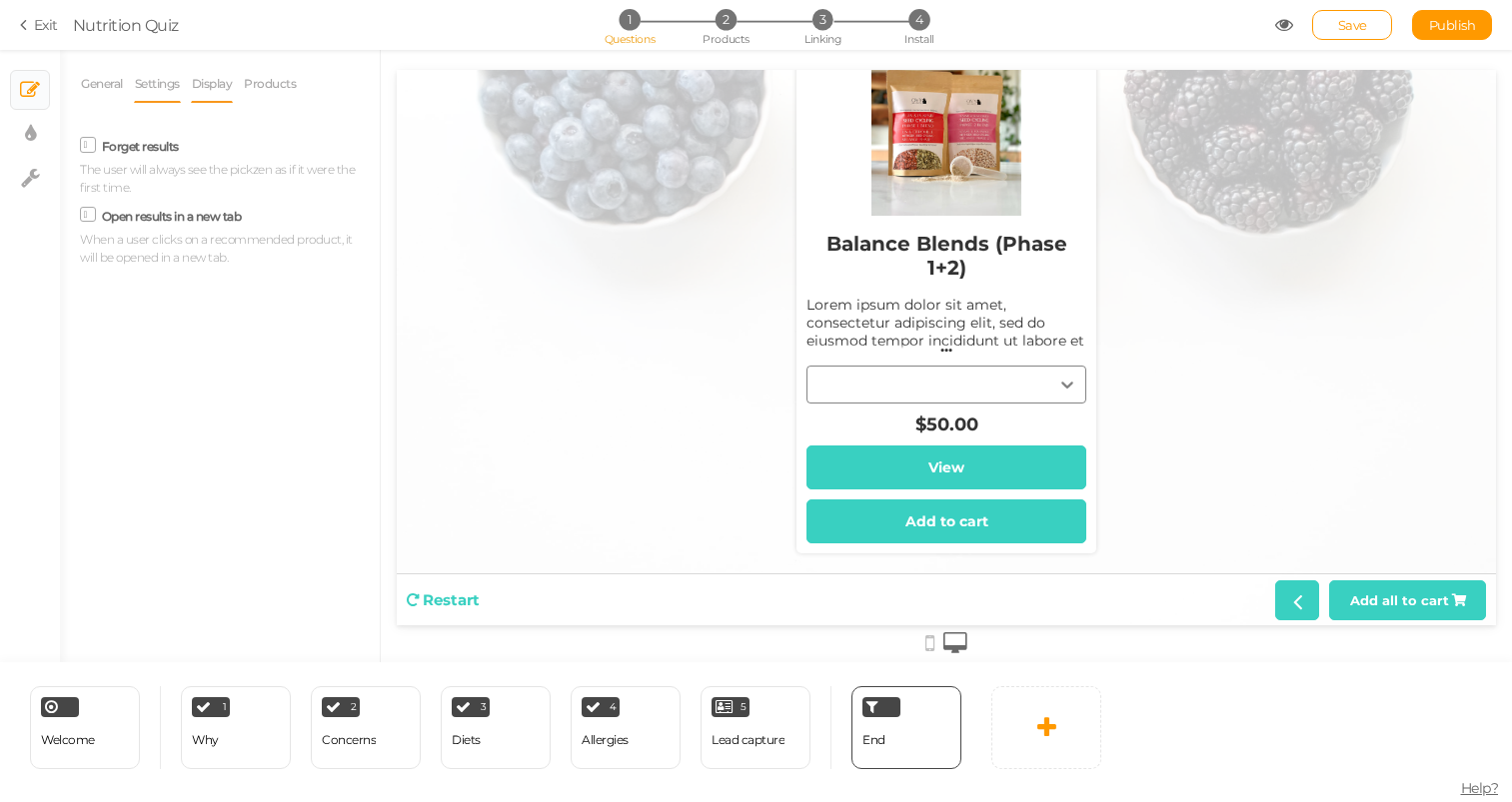 click on "Display" at bounding box center [212, 84] 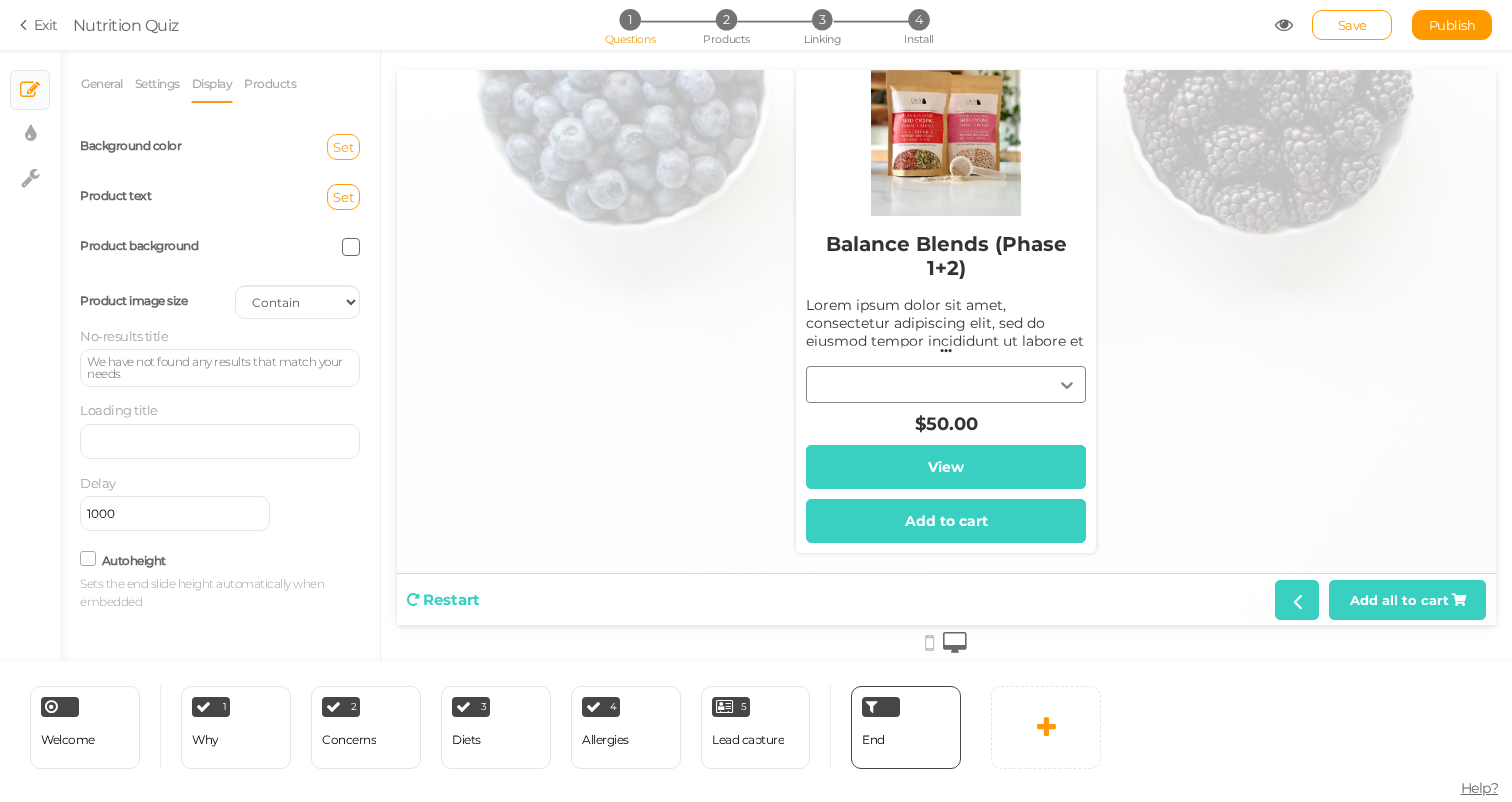 click on "Set" at bounding box center [343, 147] 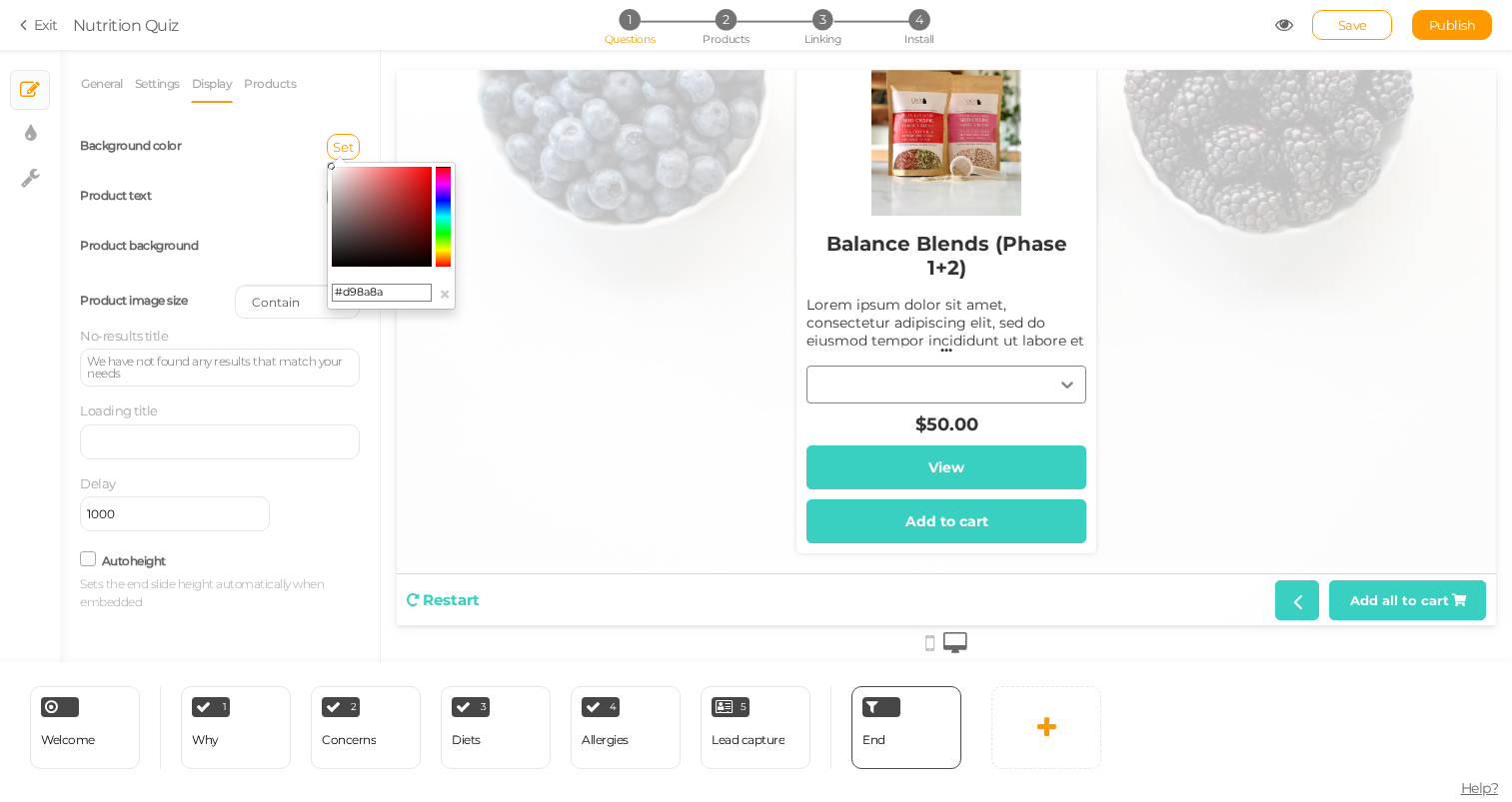 type on "#d98888" 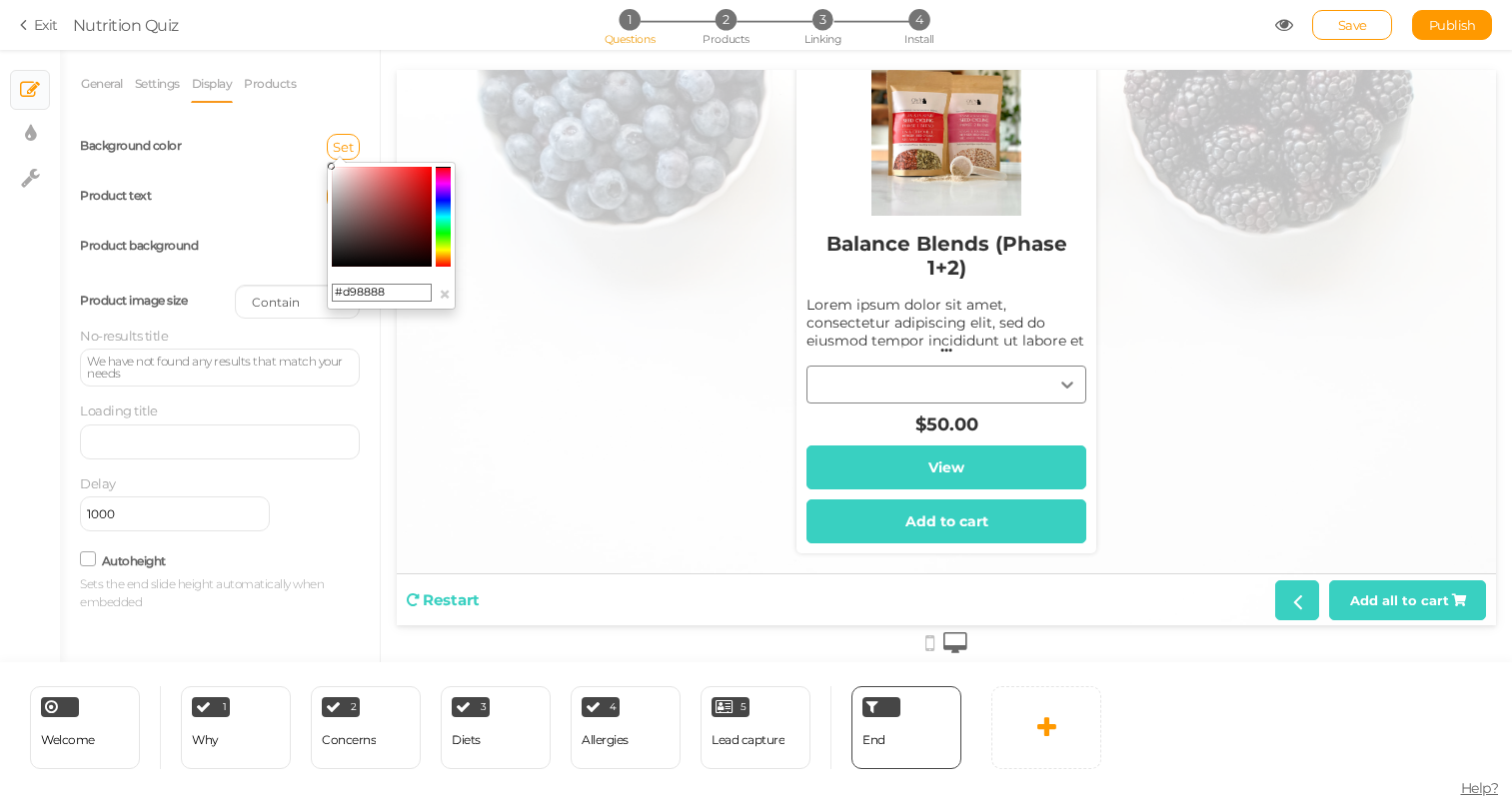 click at bounding box center [382, 217] 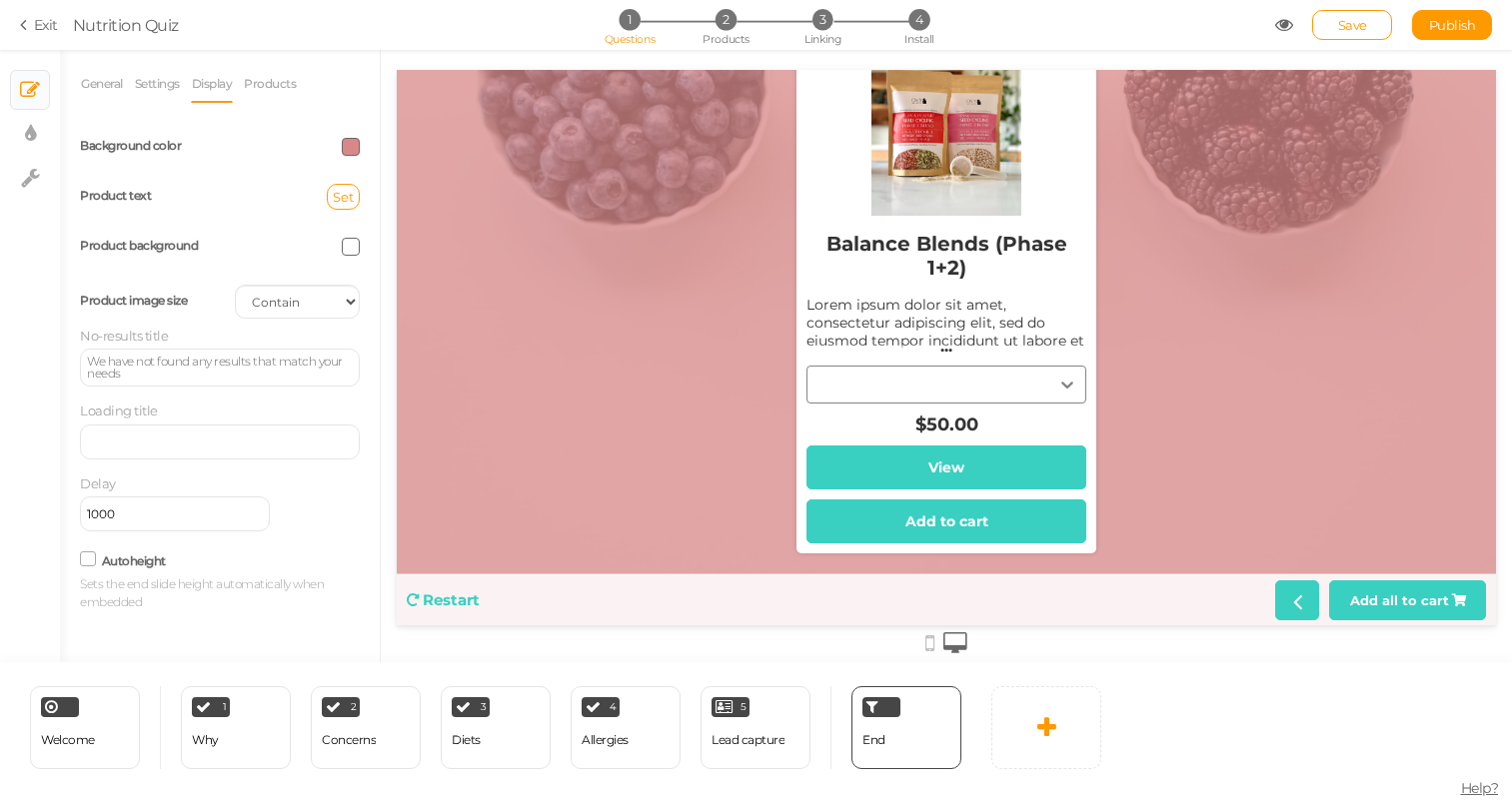 click at bounding box center [351, 147] 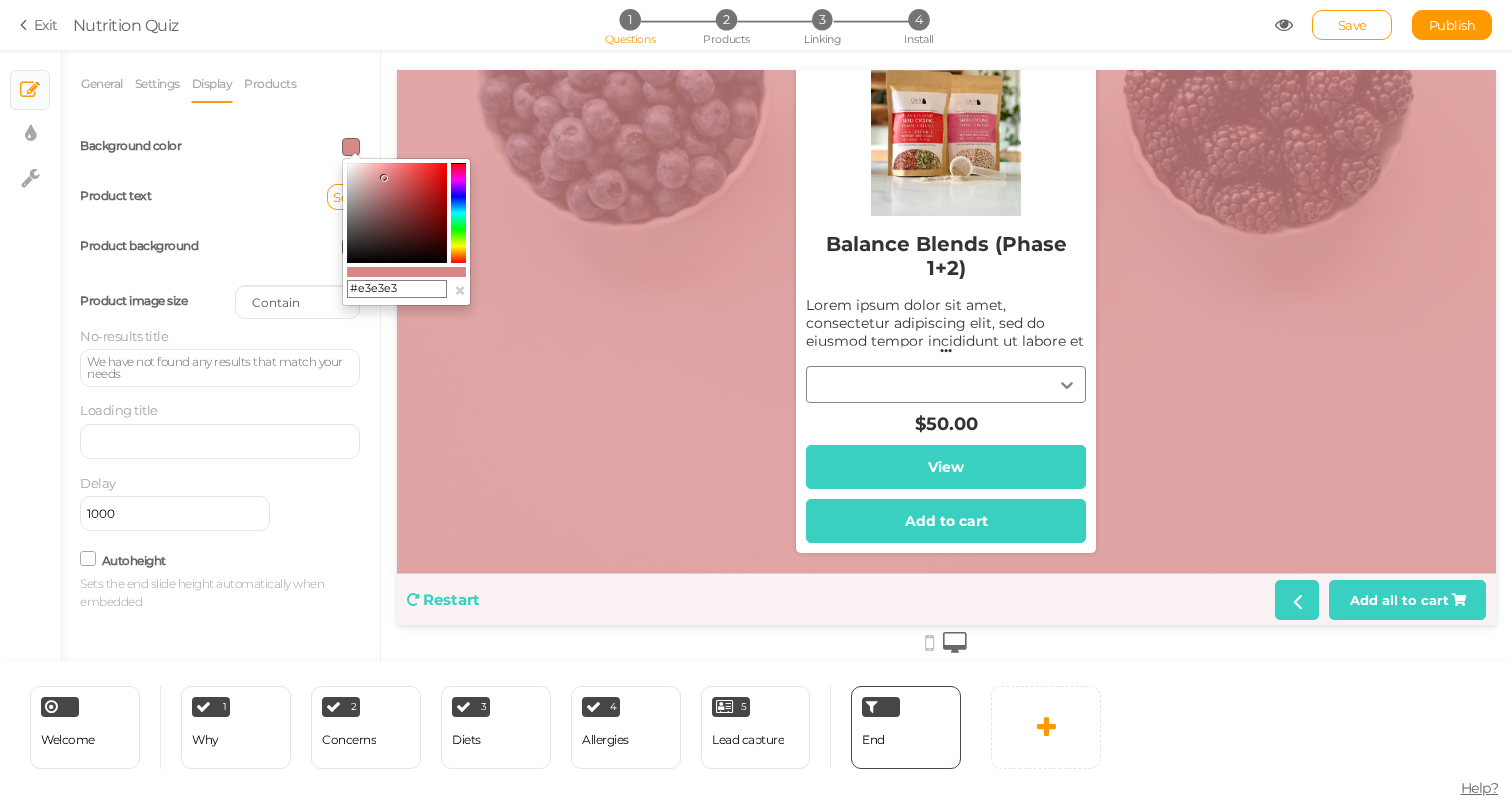 type on "#ffffff" 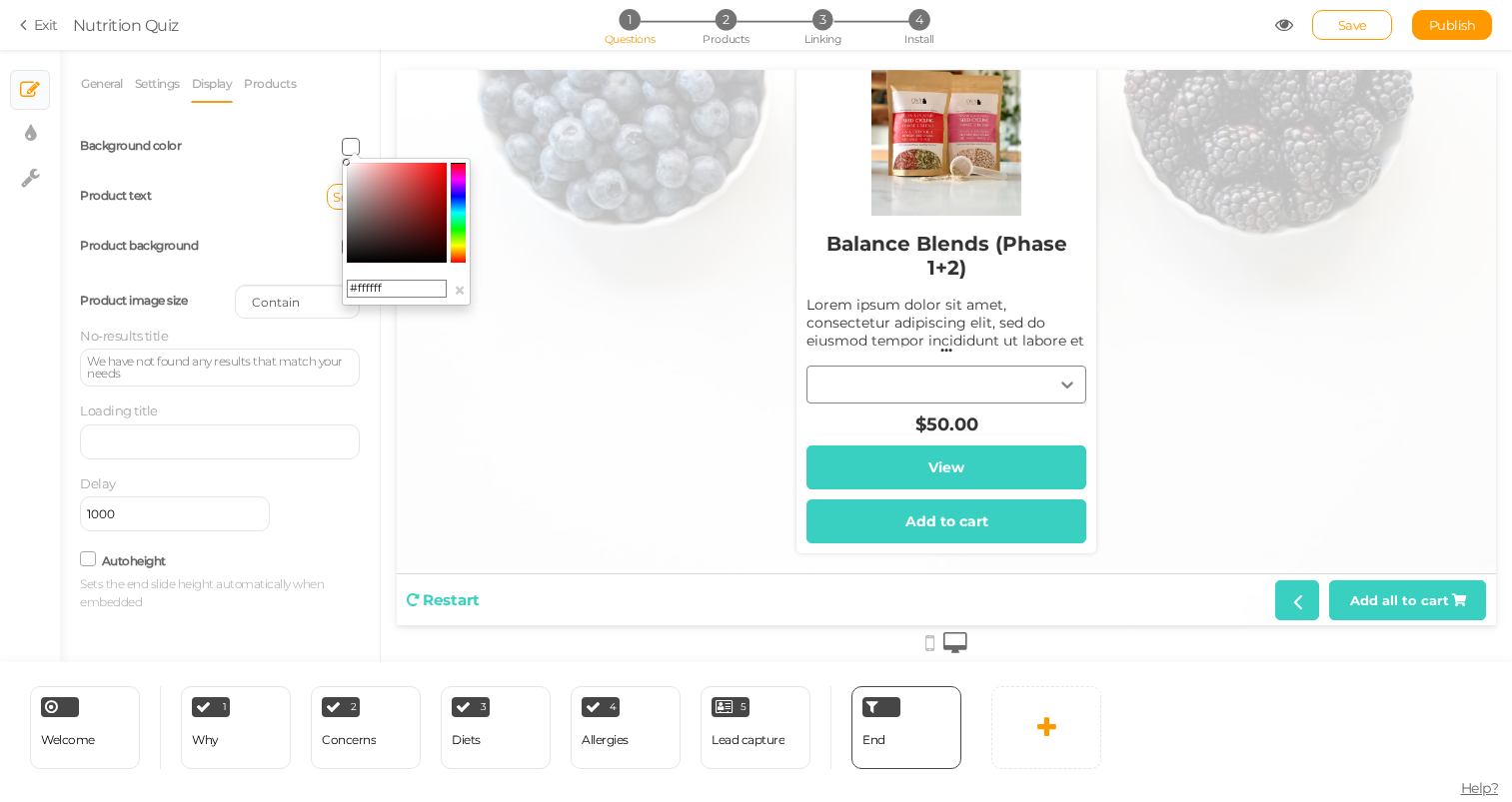 drag, startPoint x: 359, startPoint y: 184, endPoint x: 256, endPoint y: 28, distance: 186.93582 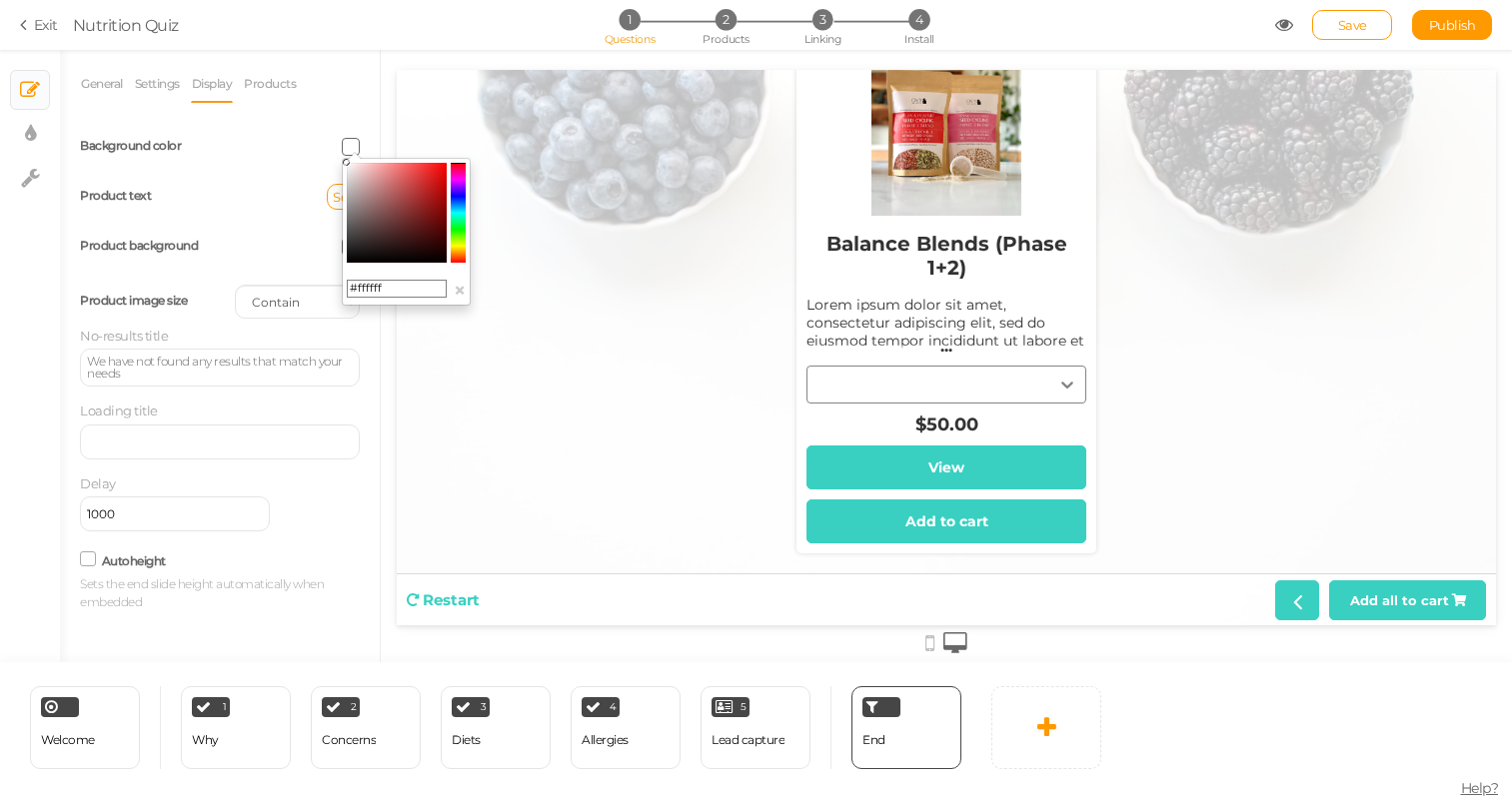 click on "Background color" at bounding box center (220, 147) 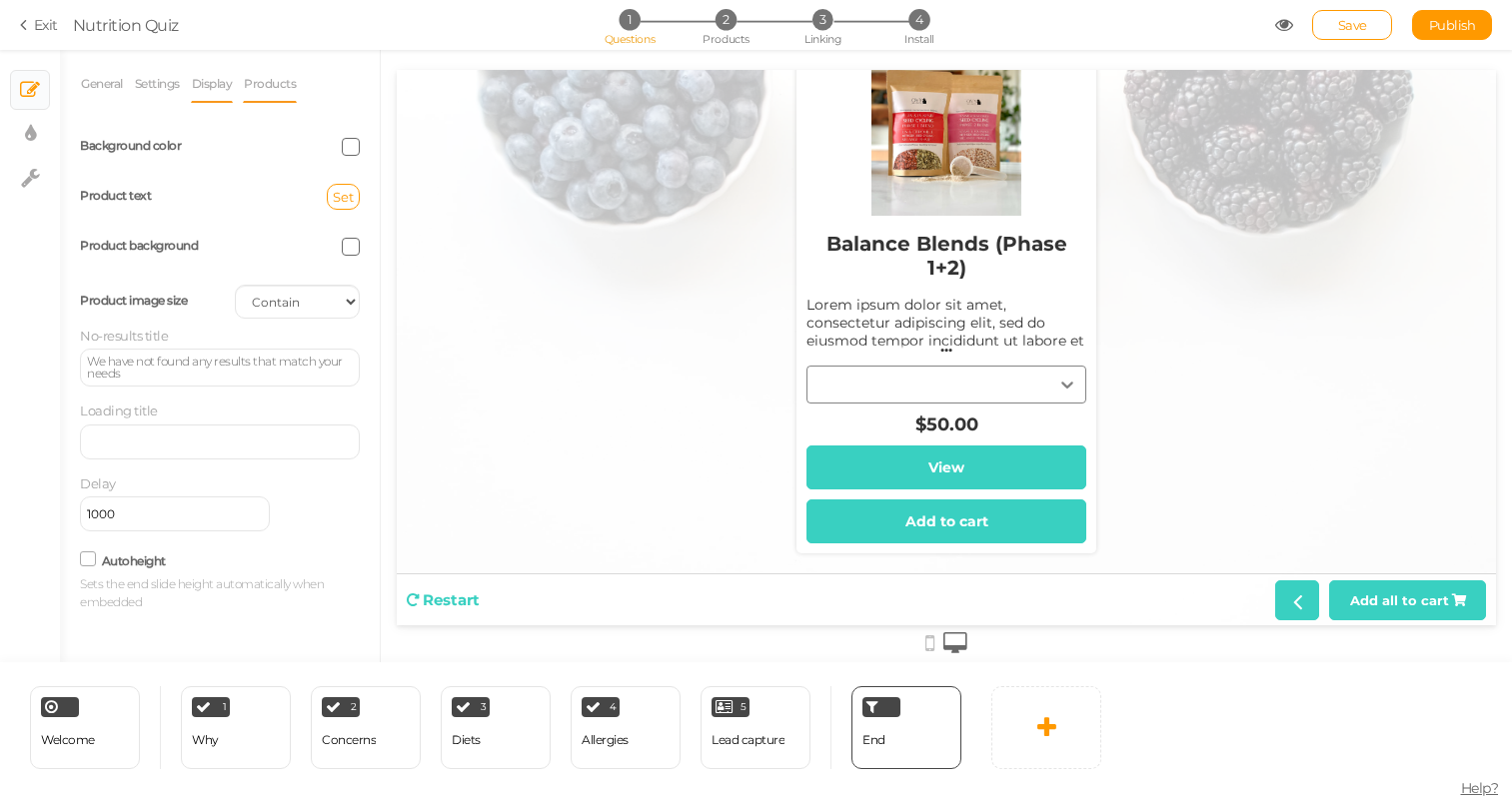 click on "Products" at bounding box center (270, 84) 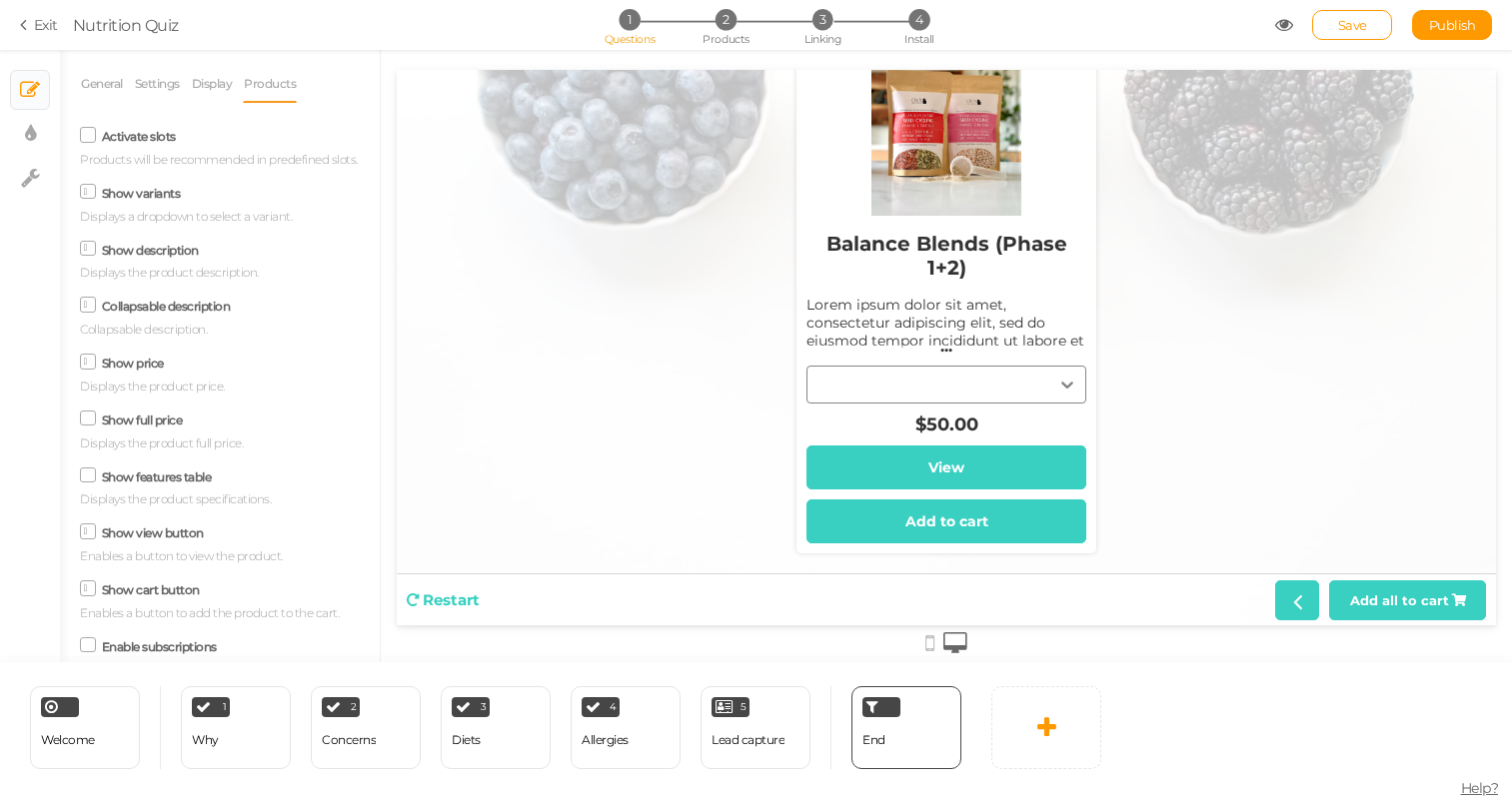 click on "Show description" at bounding box center (150, 250) 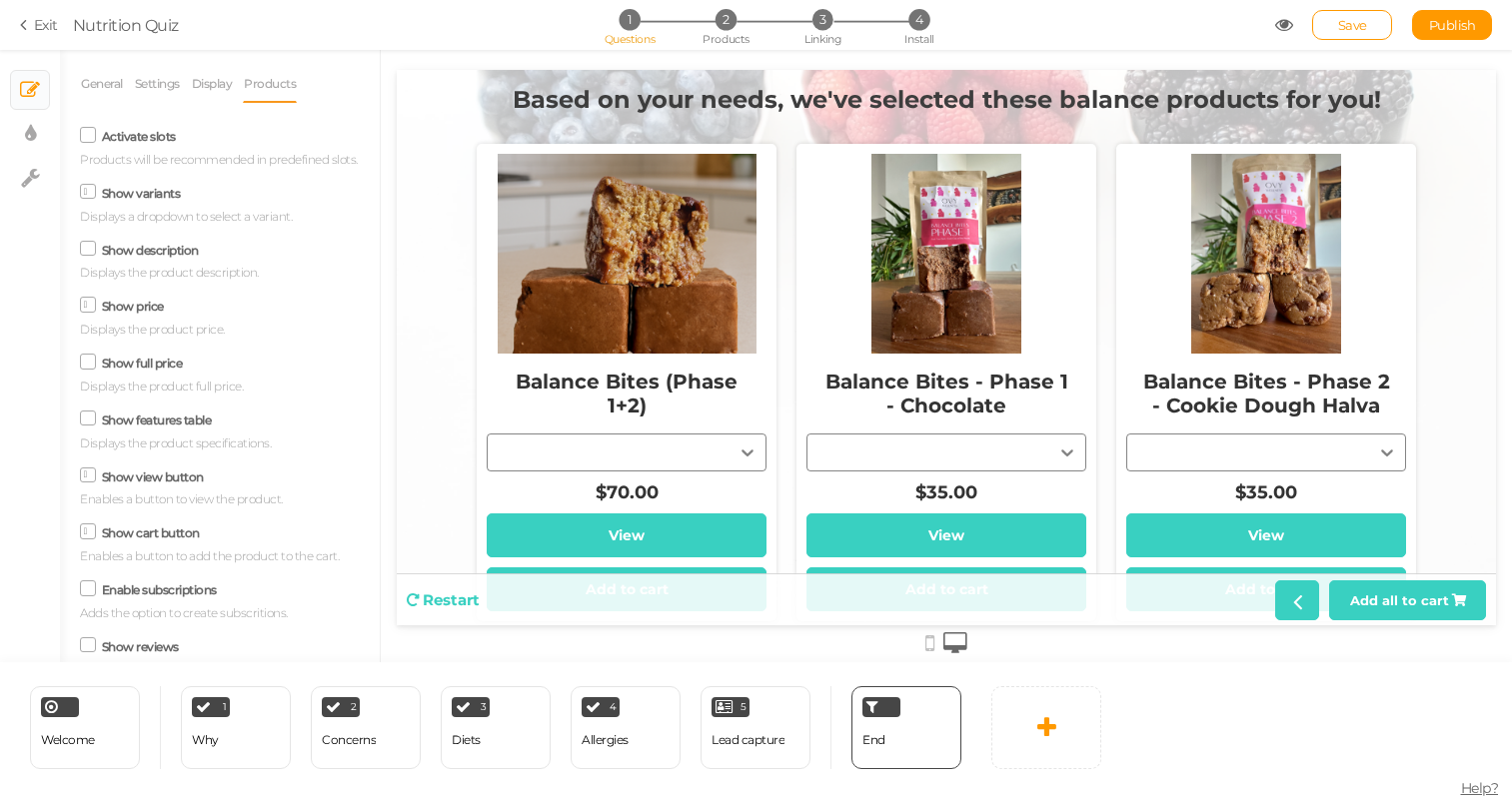 scroll, scrollTop: 0, scrollLeft: 0, axis: both 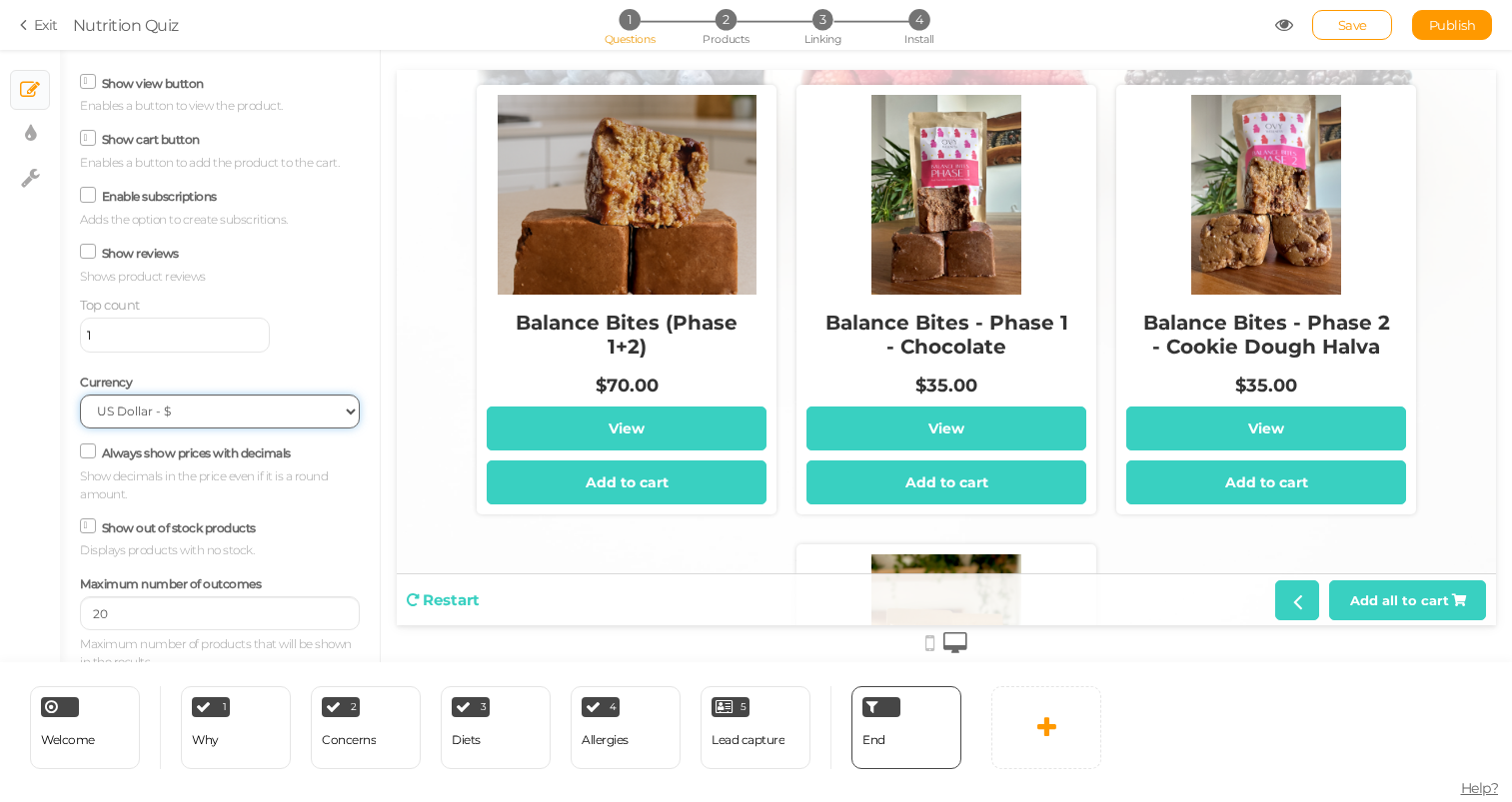select on "CAD" 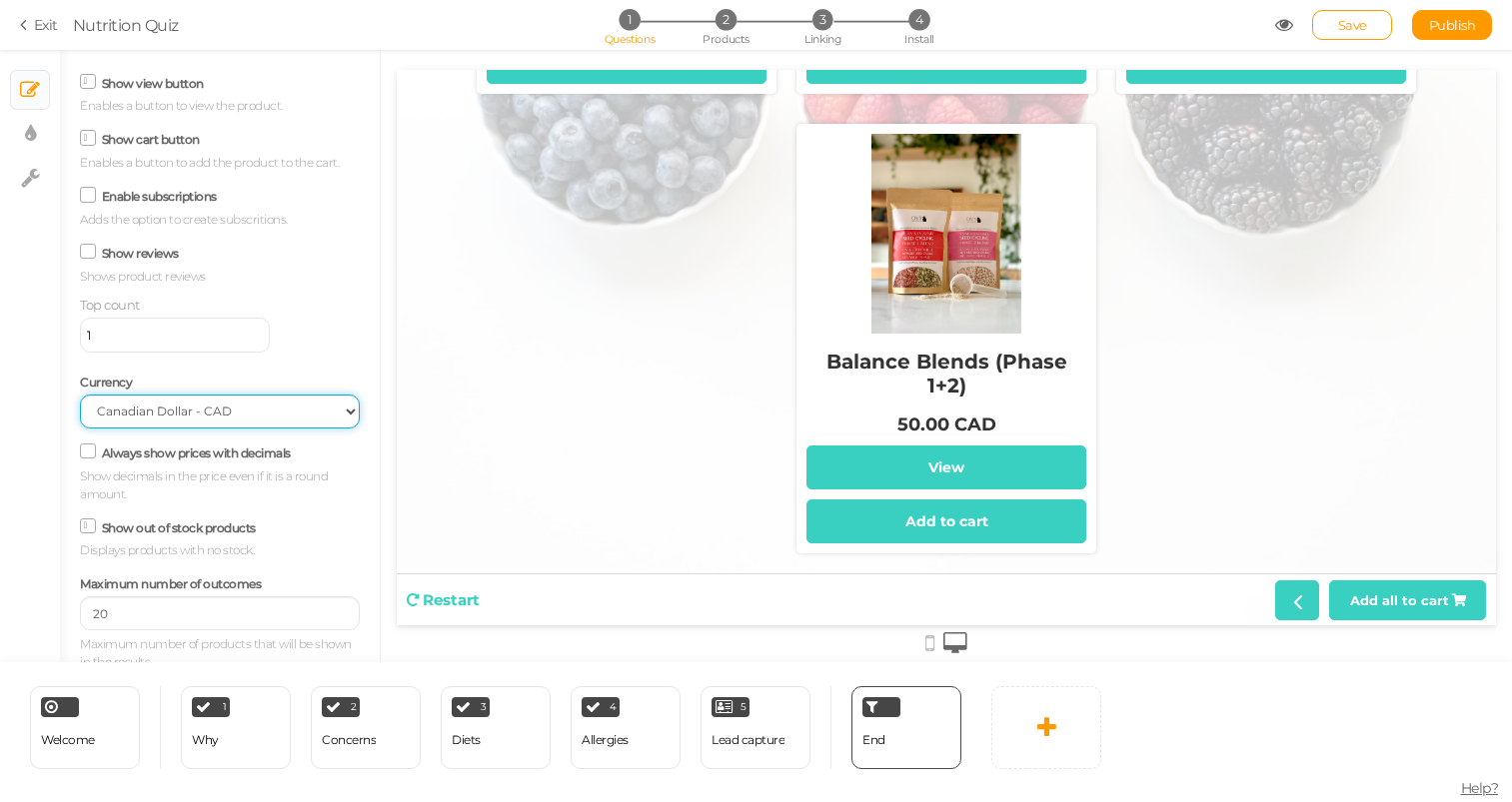 scroll, scrollTop: 479, scrollLeft: 0, axis: vertical 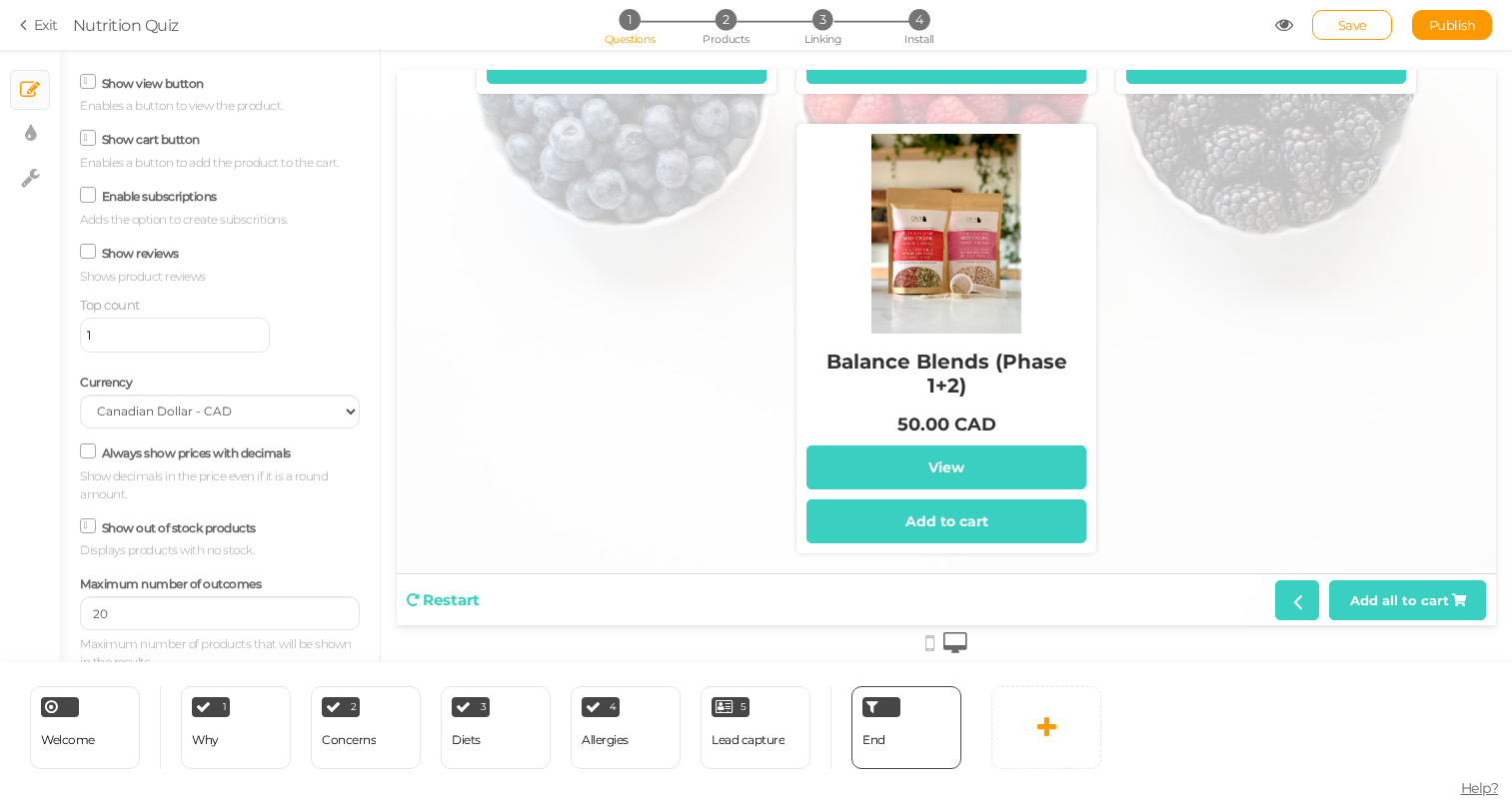 click on "Always show prices with decimals" at bounding box center (196, 452) 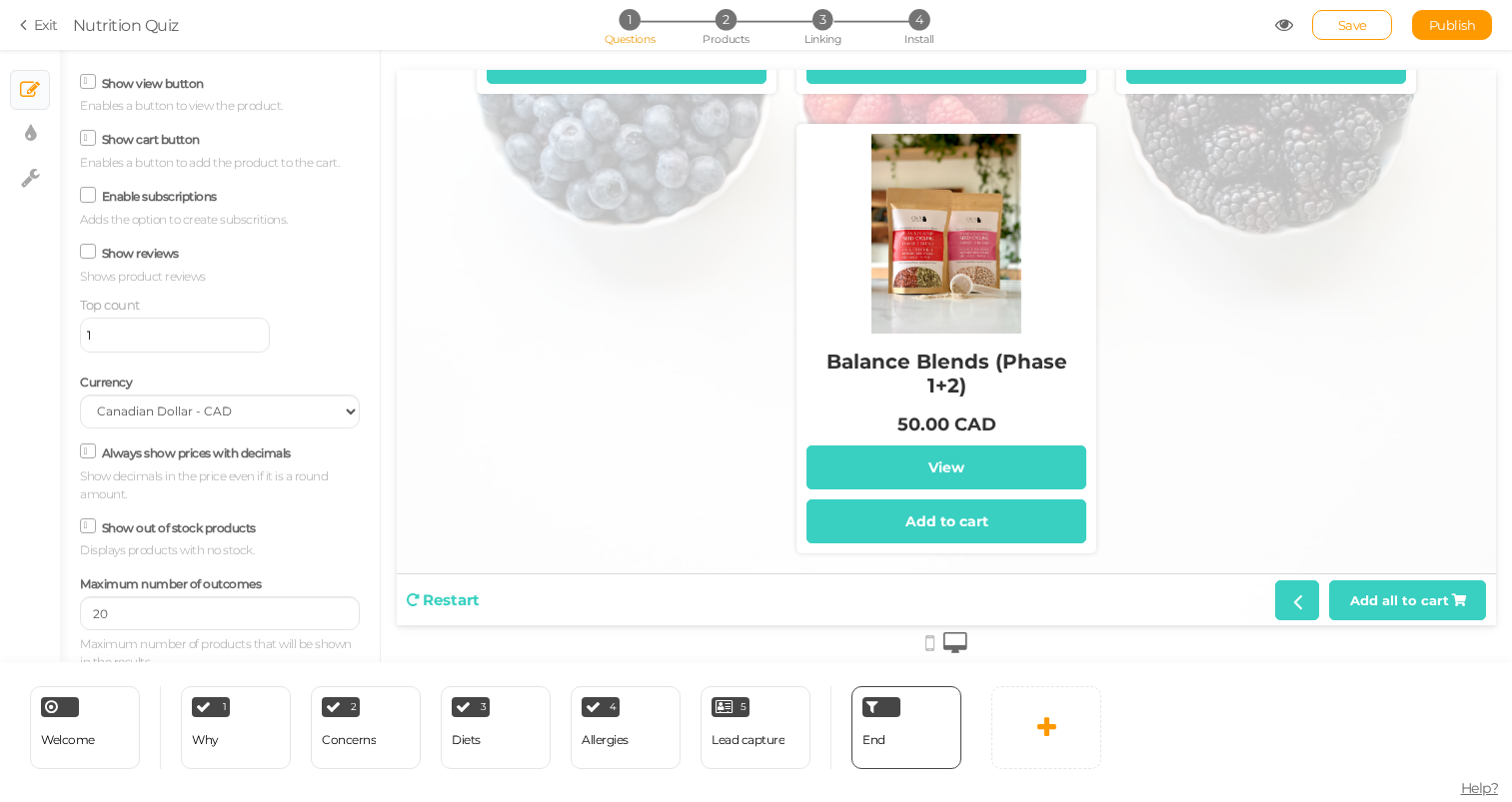 click on "Always show prices with decimals" at bounding box center (196, 452) 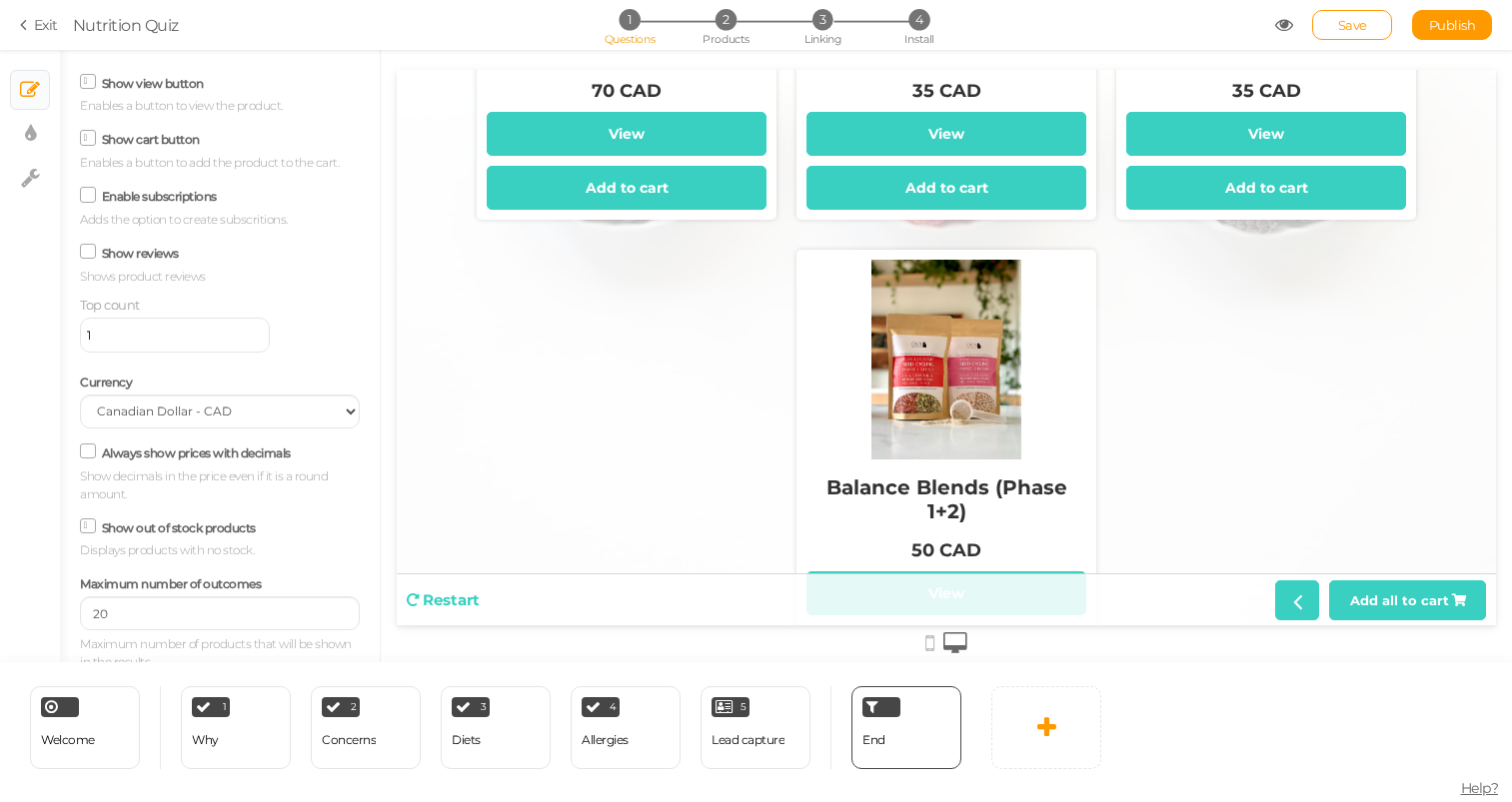 scroll, scrollTop: 359, scrollLeft: 0, axis: vertical 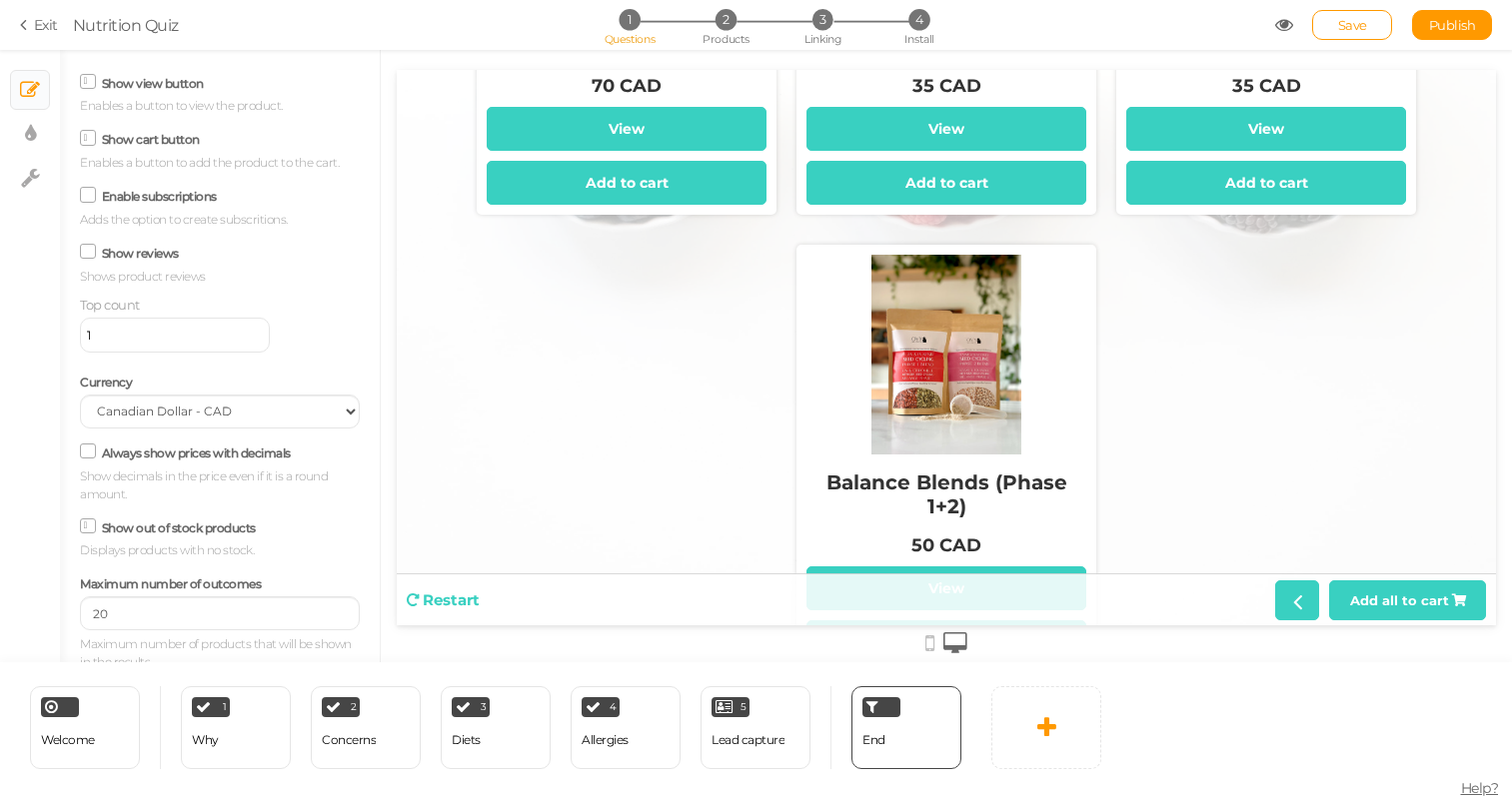 click on "Always show prices with decimals" at bounding box center [196, 452] 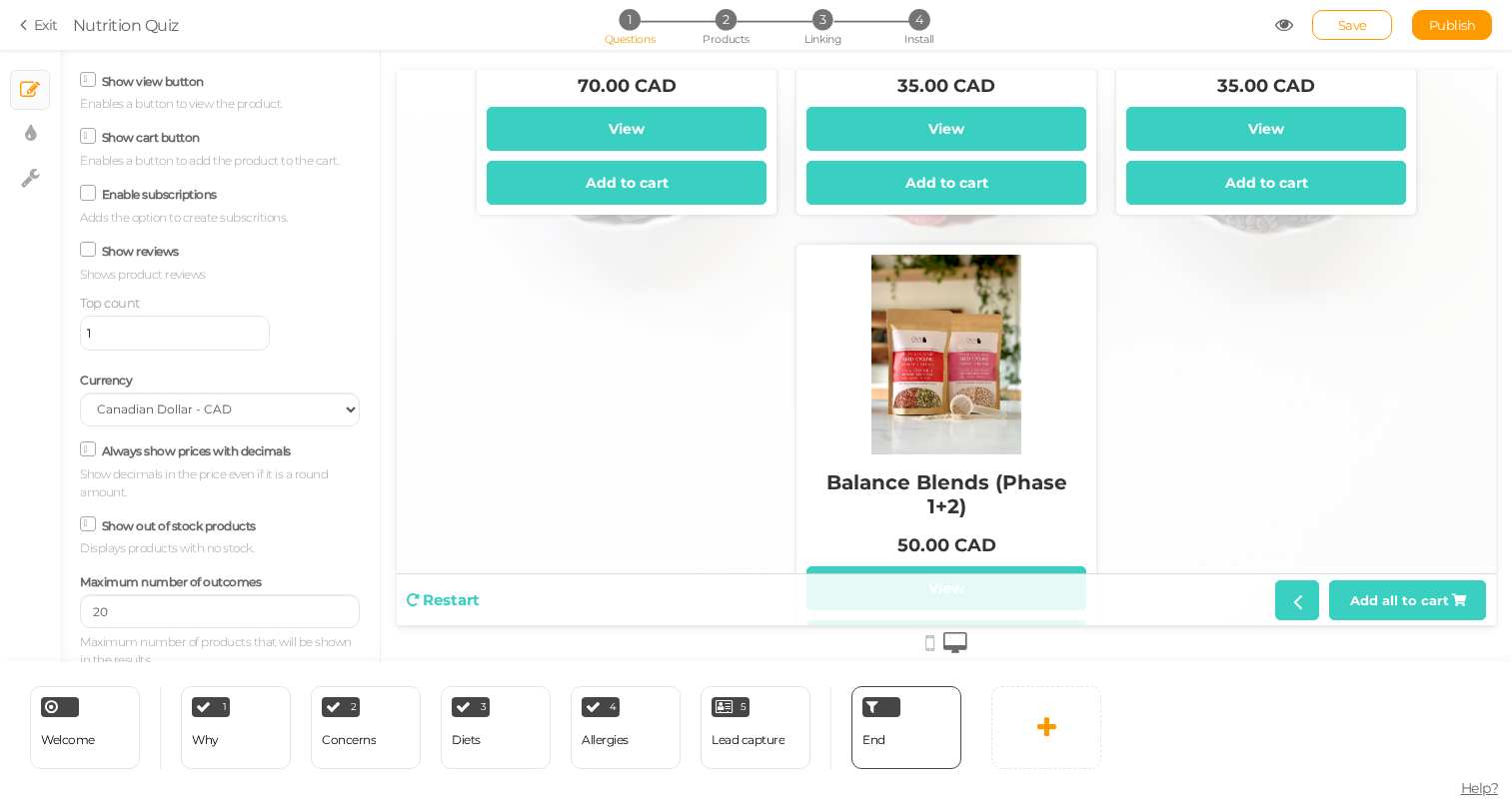 scroll, scrollTop: 394, scrollLeft: 0, axis: vertical 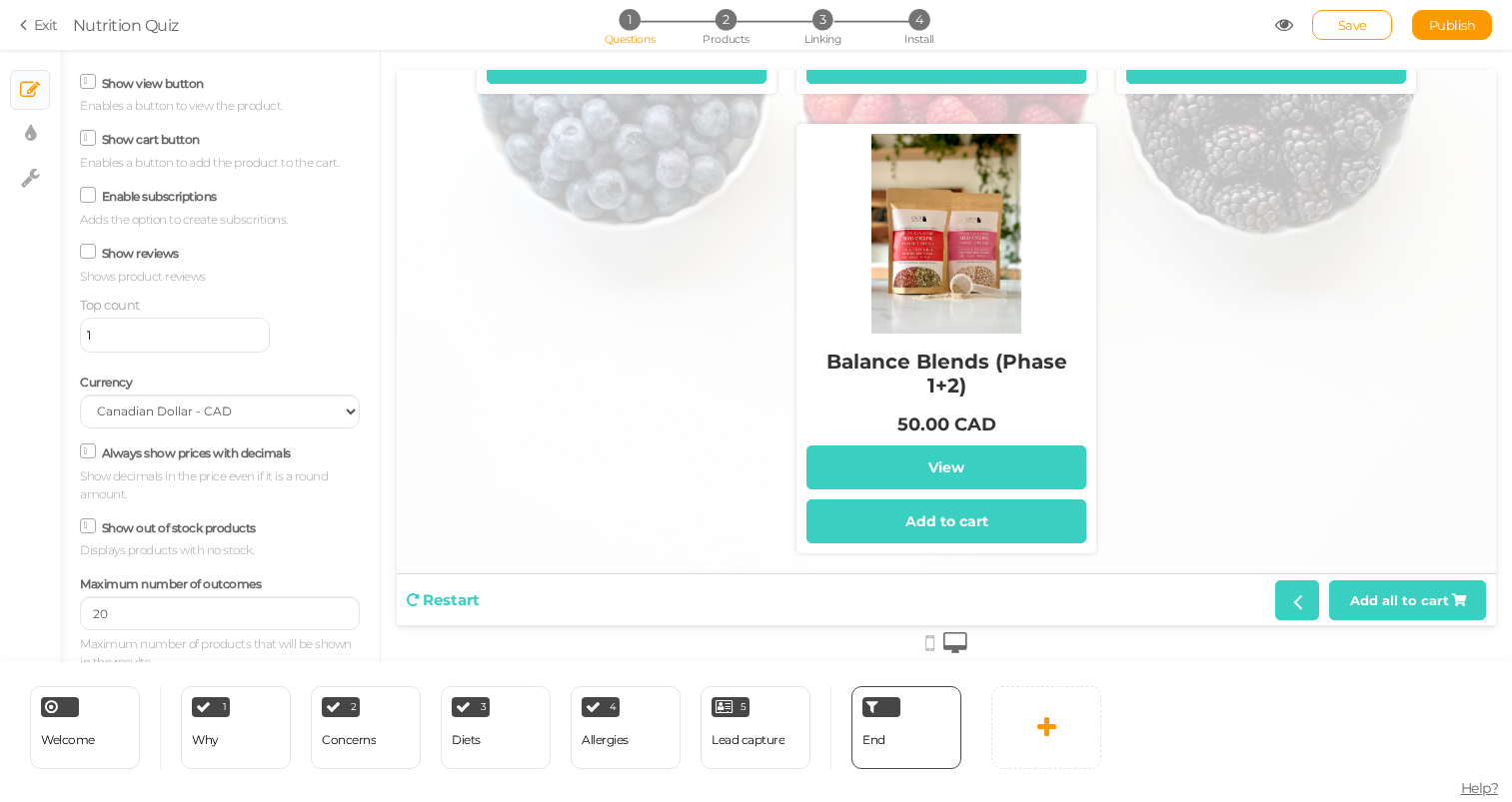 click on "Balance Blends (Phase 1+2)" at bounding box center (946, 374) 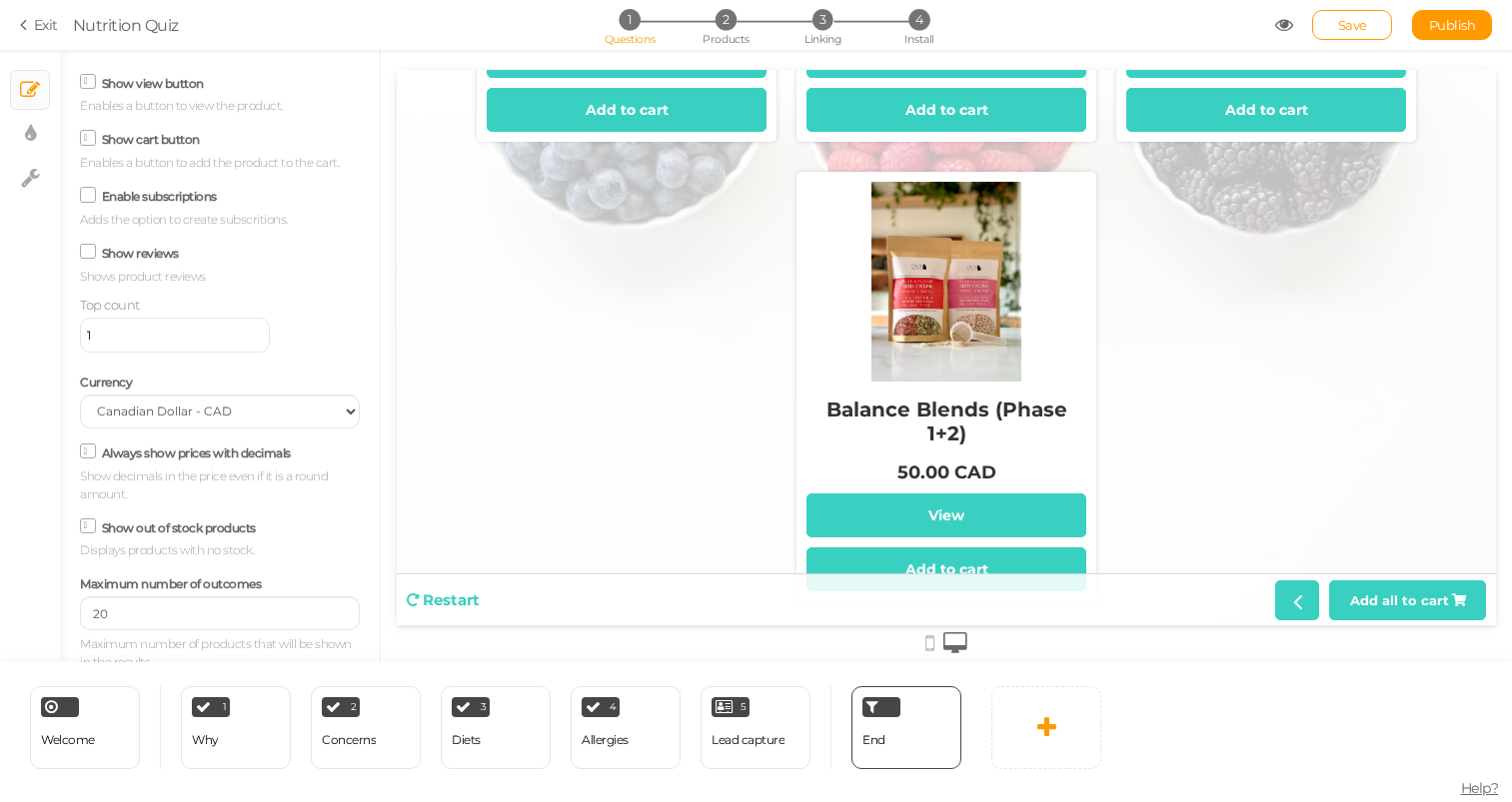 scroll, scrollTop: 412, scrollLeft: 0, axis: vertical 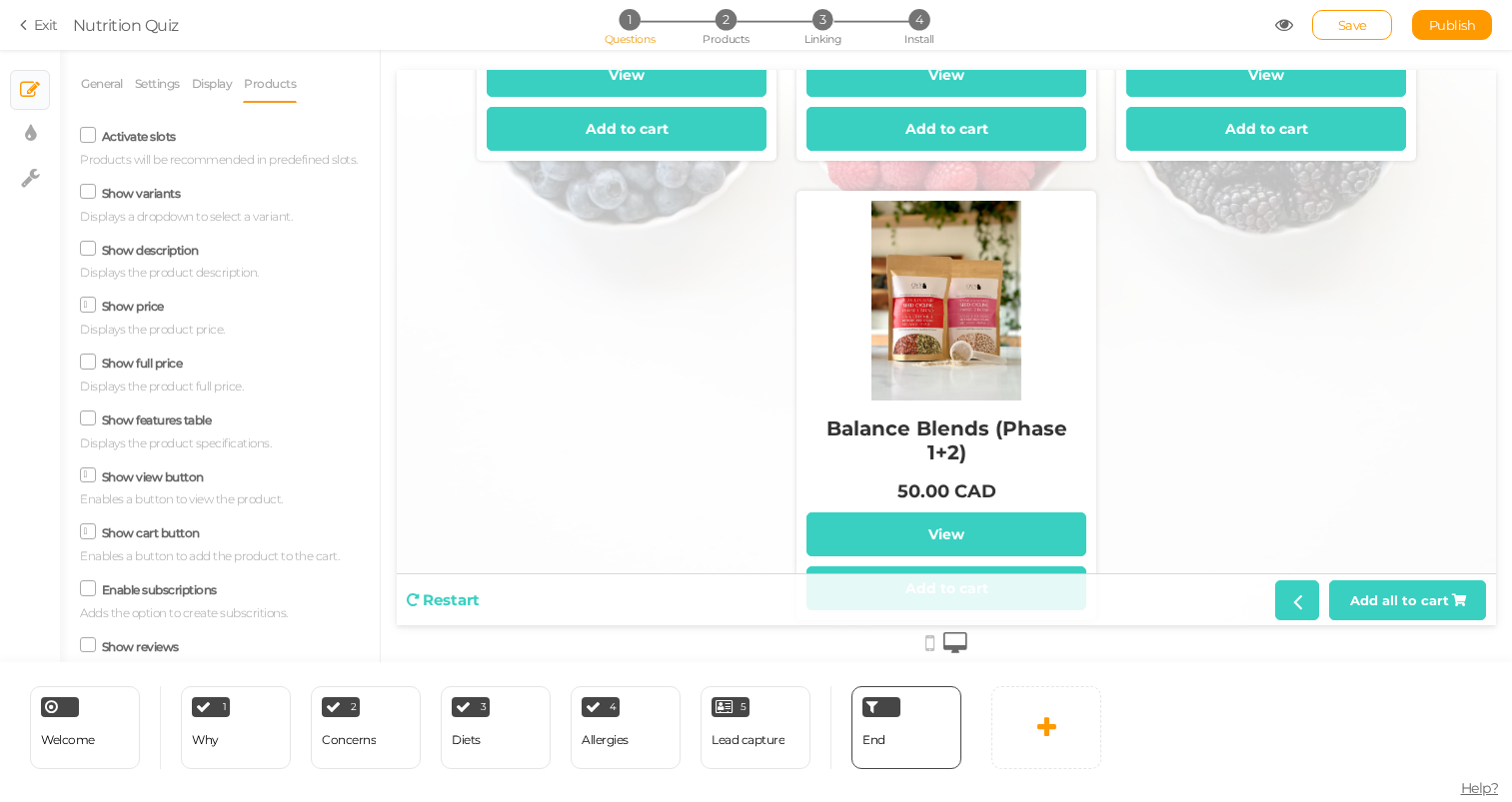 click on "Activate slots" at bounding box center [139, 136] 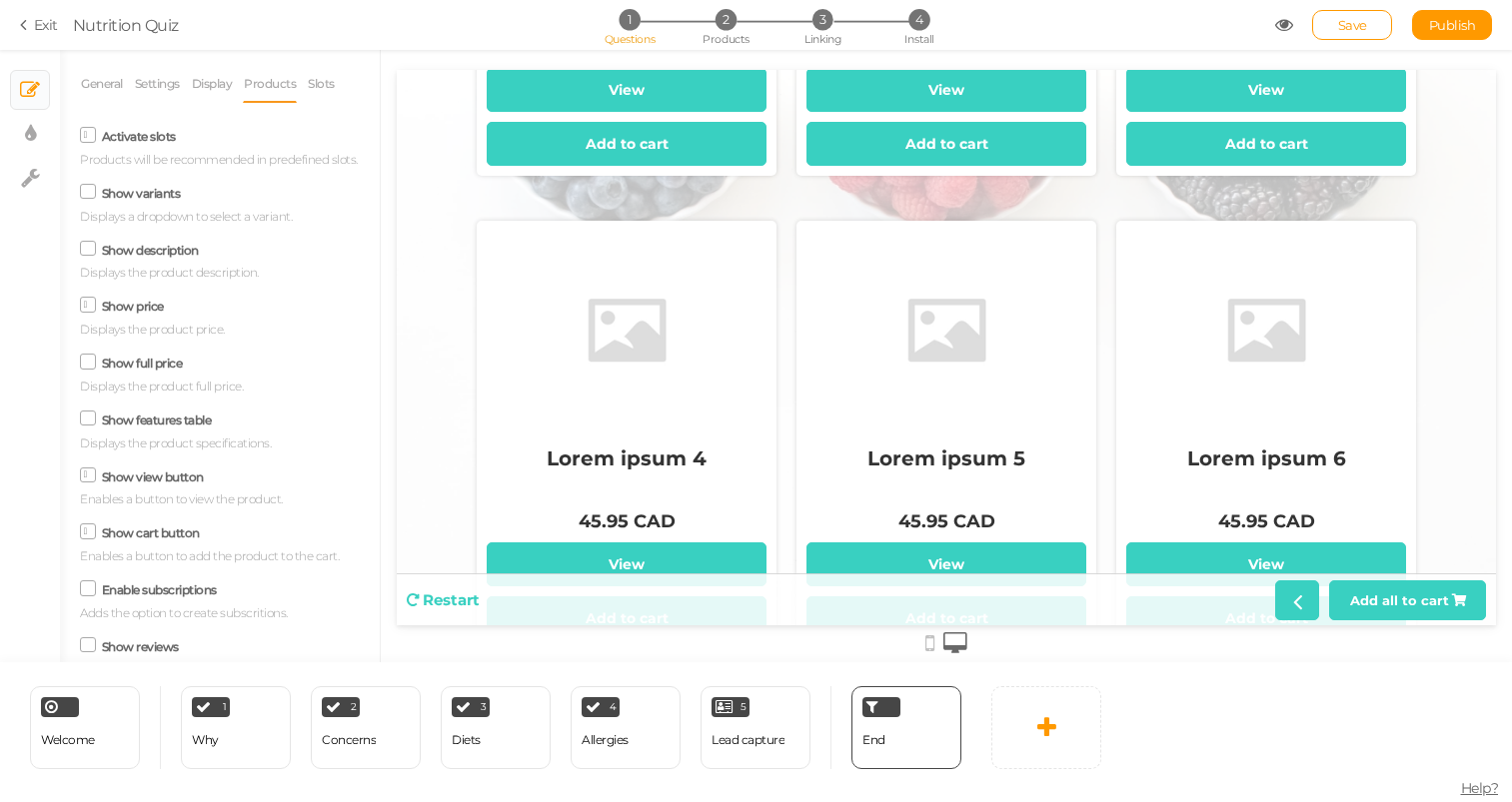 click on "Activate slots" at bounding box center [139, 136] 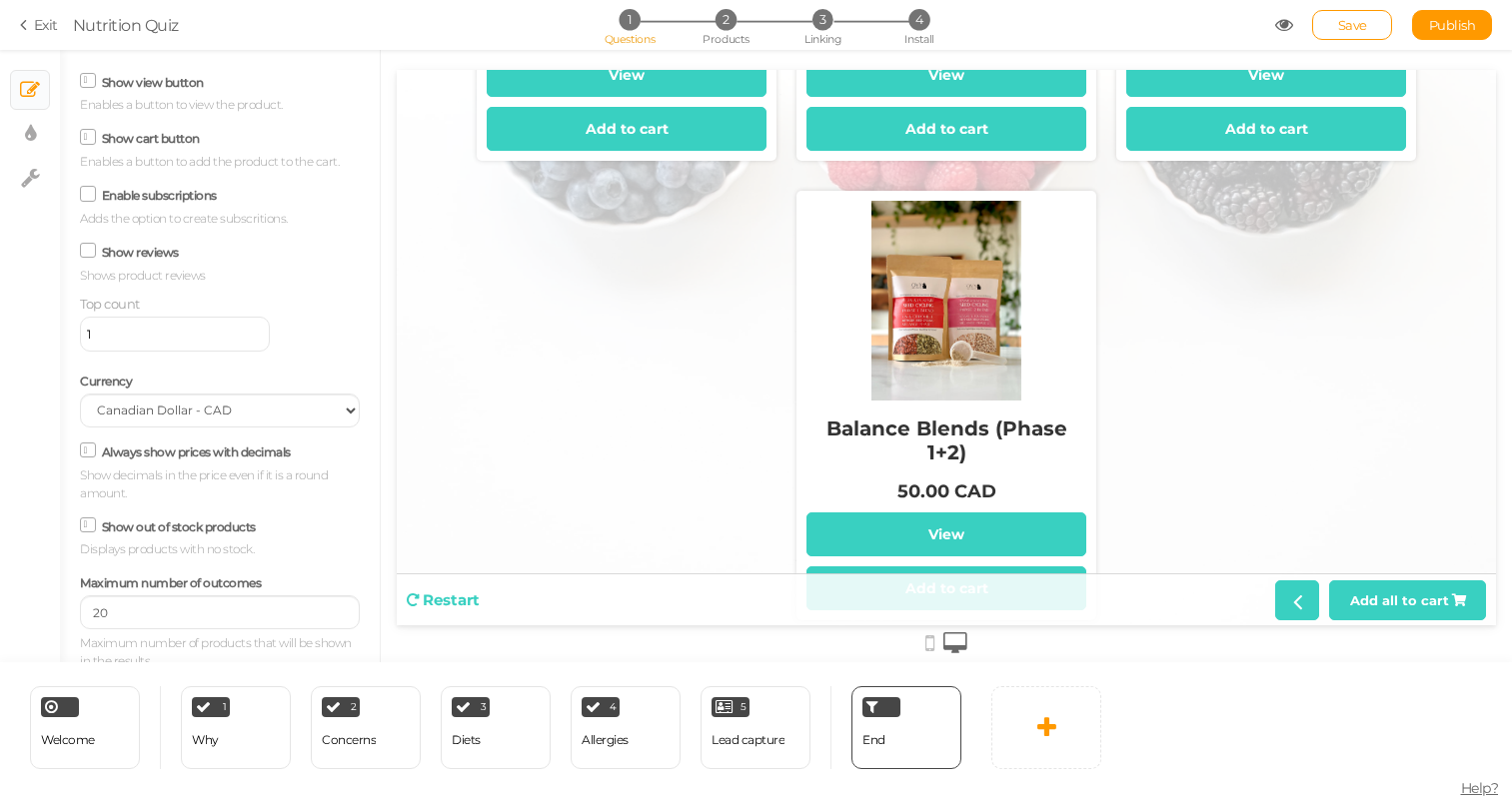 scroll, scrollTop: 394, scrollLeft: 0, axis: vertical 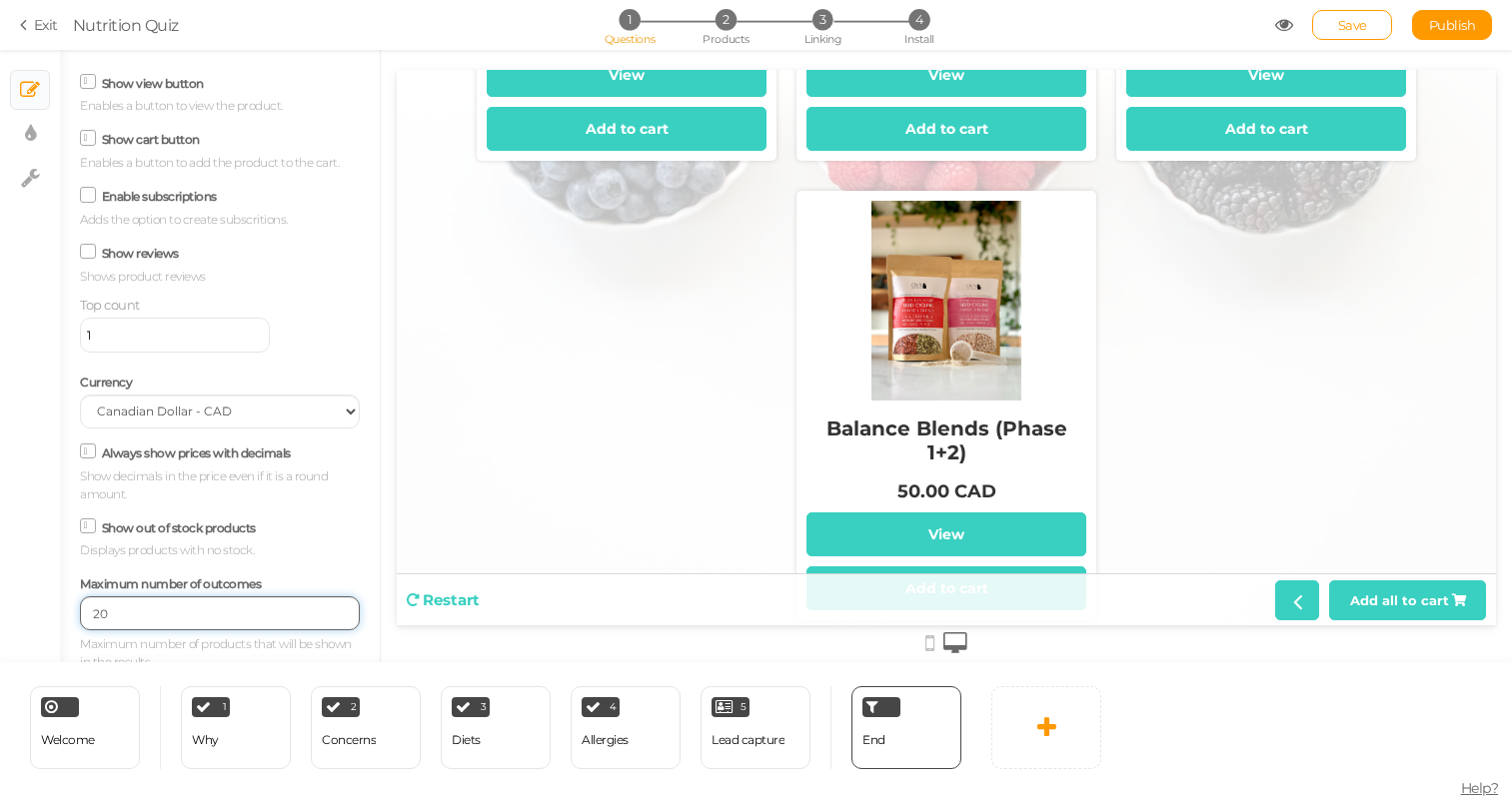click on "20" at bounding box center [220, 613] 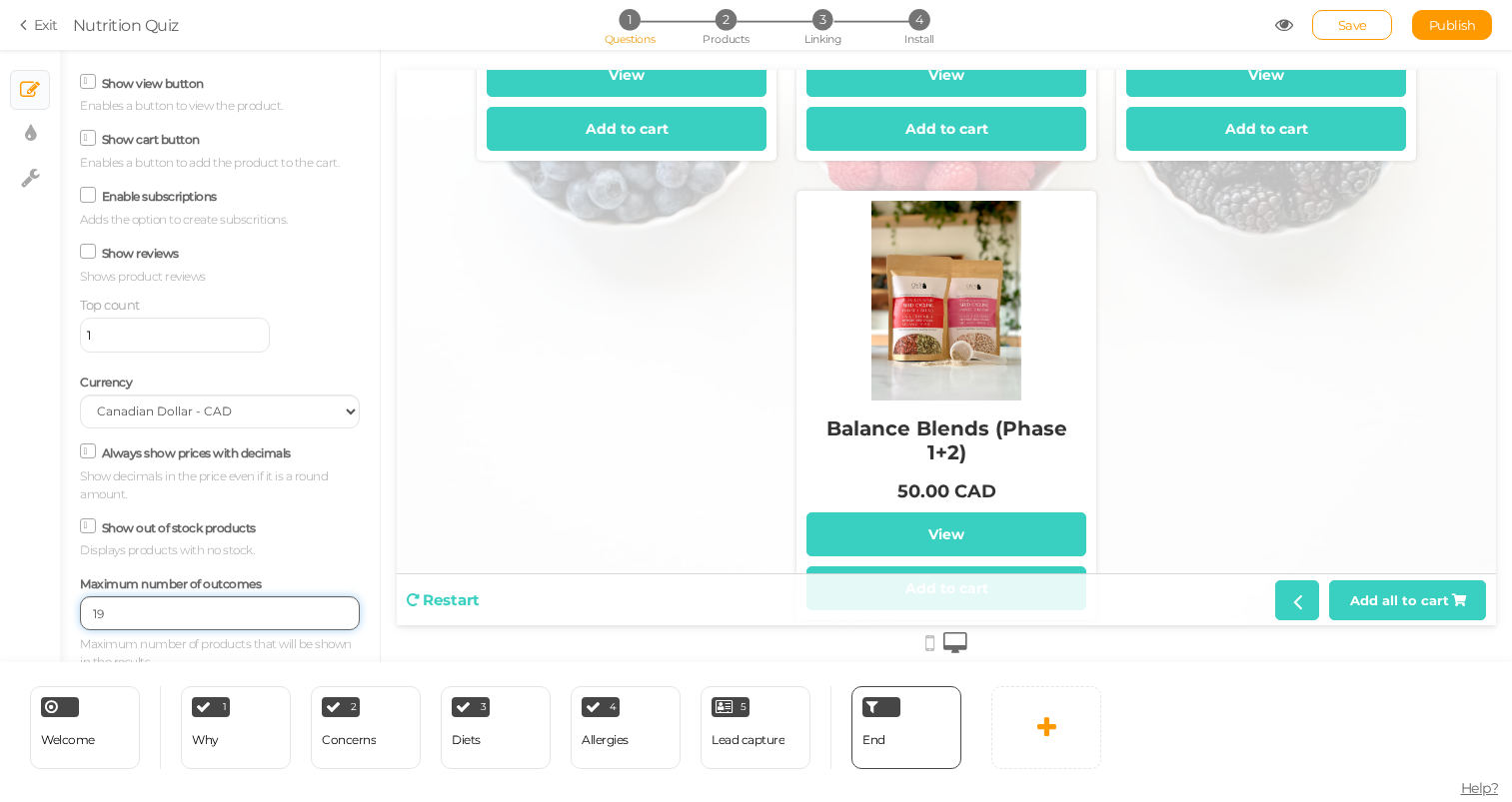 click on "19" at bounding box center [220, 613] 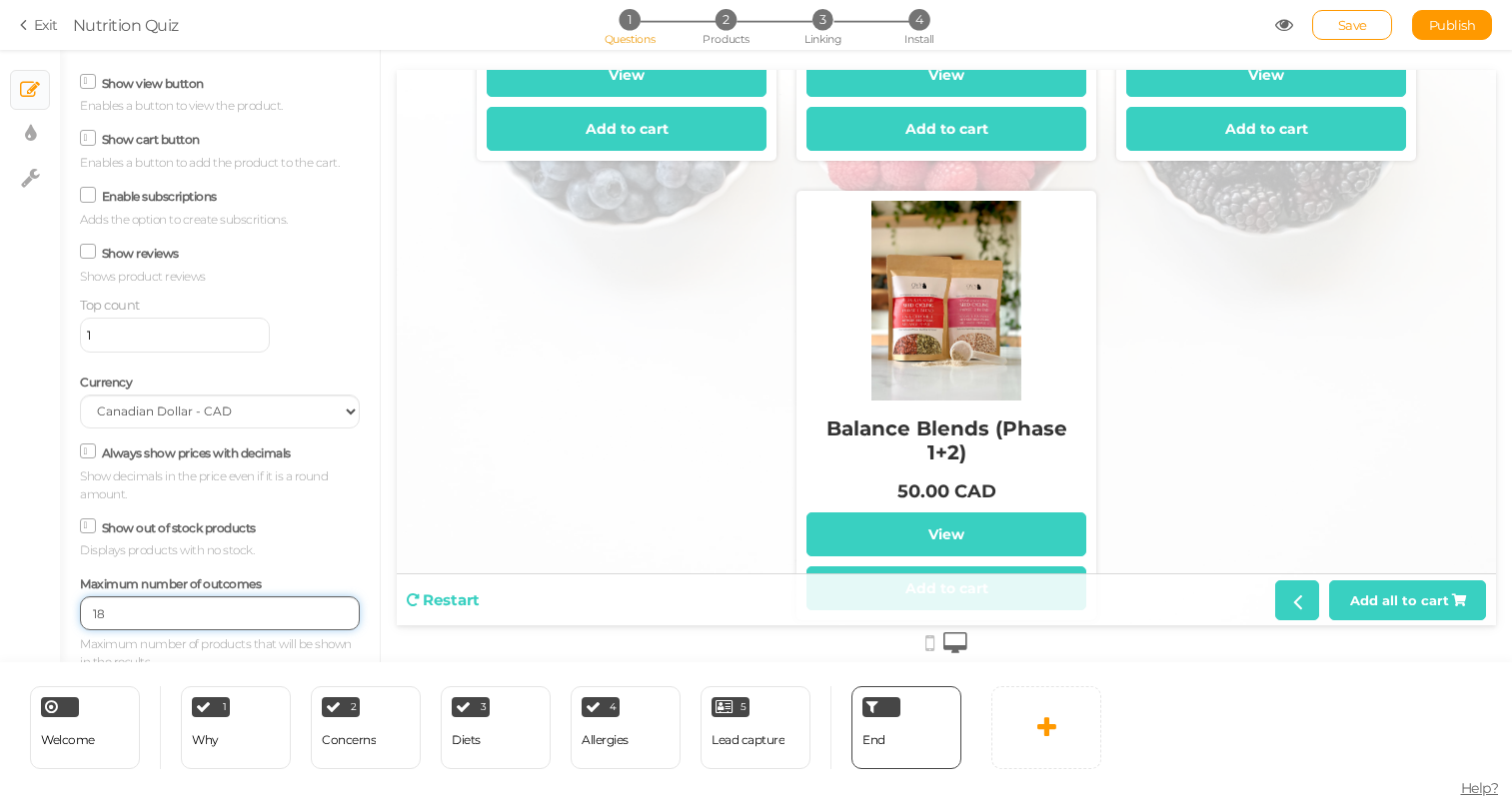 click on "18" at bounding box center [220, 613] 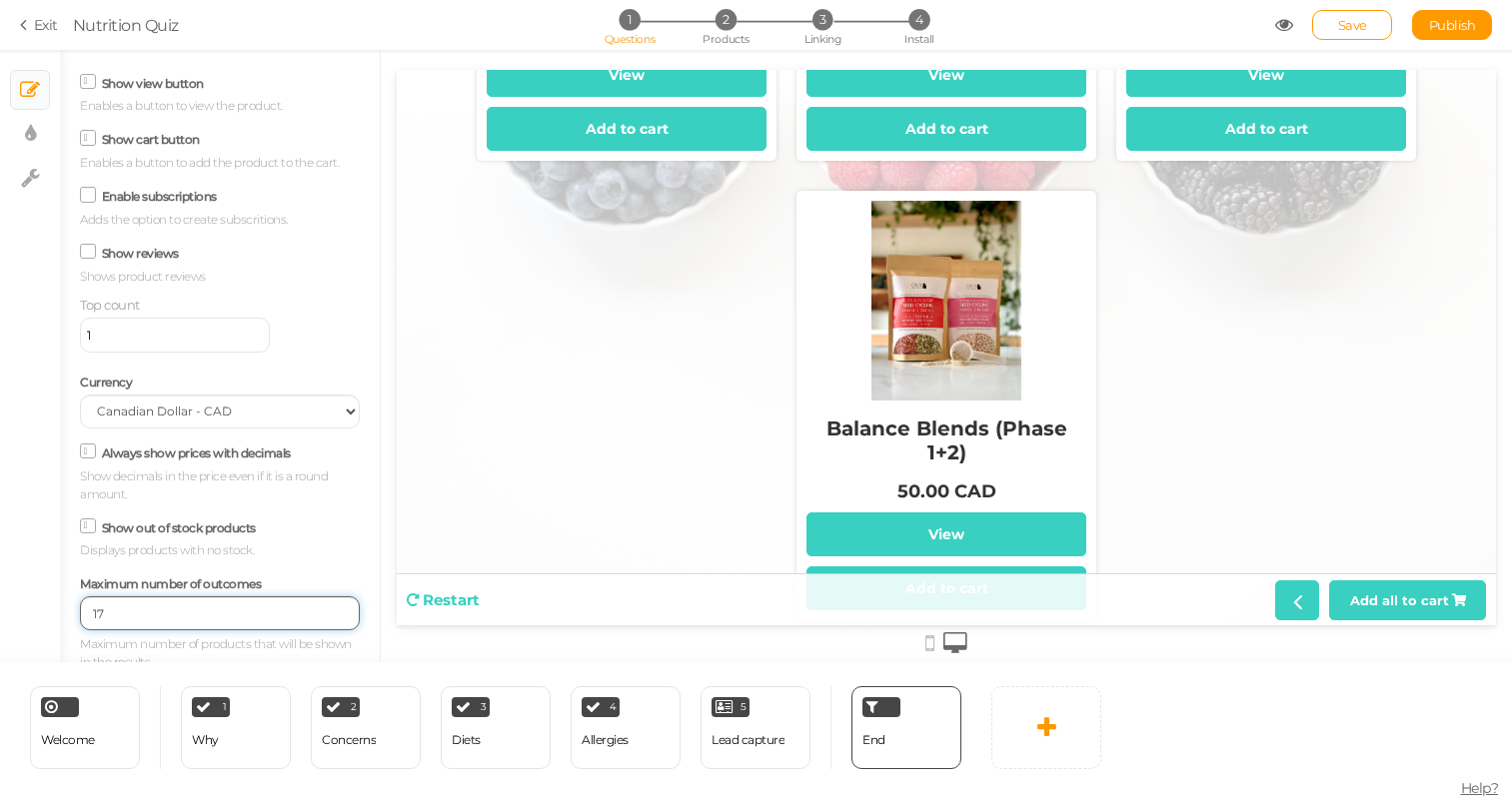 click on "17" at bounding box center (220, 613) 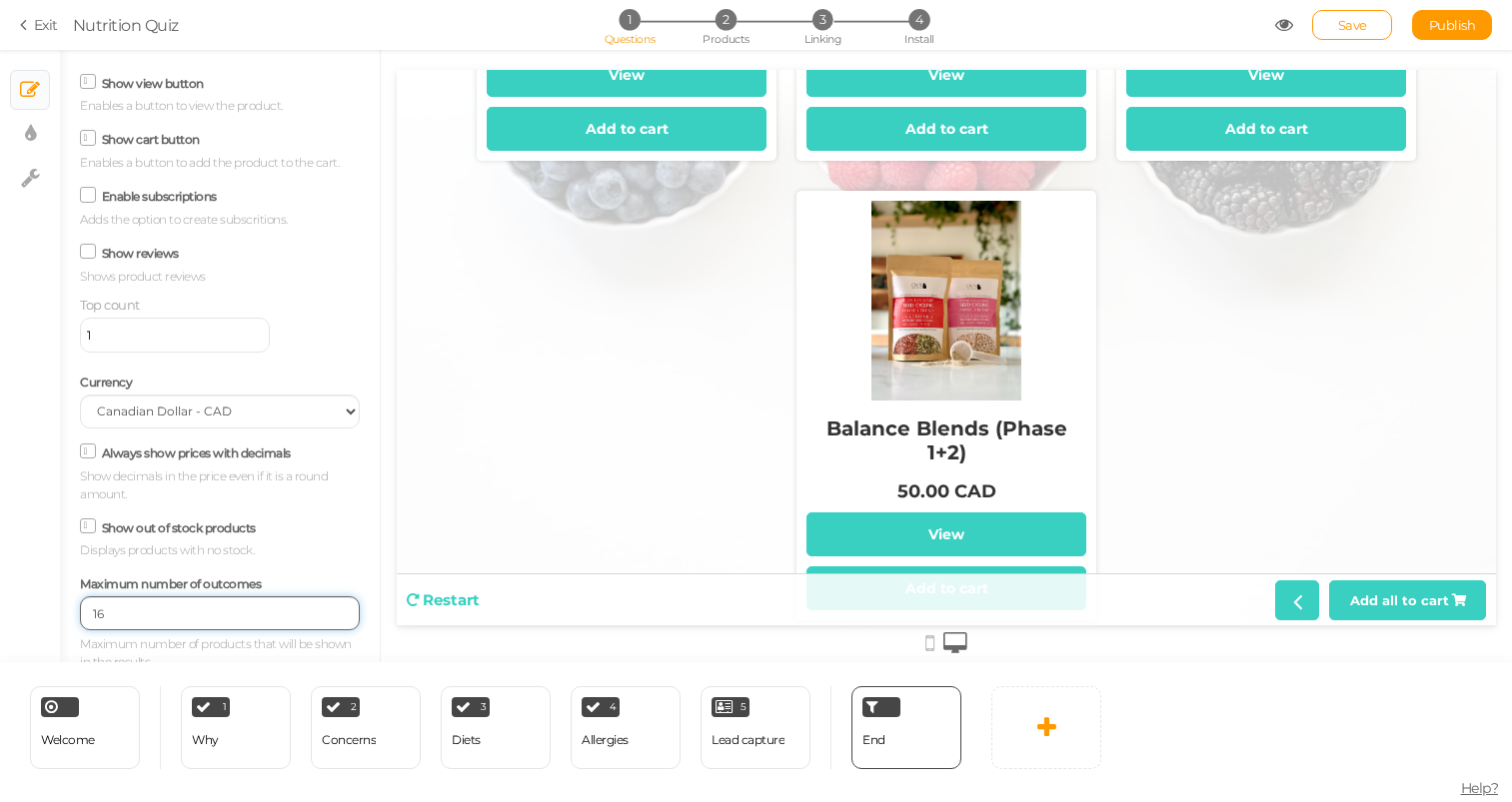 click on "16" at bounding box center [220, 613] 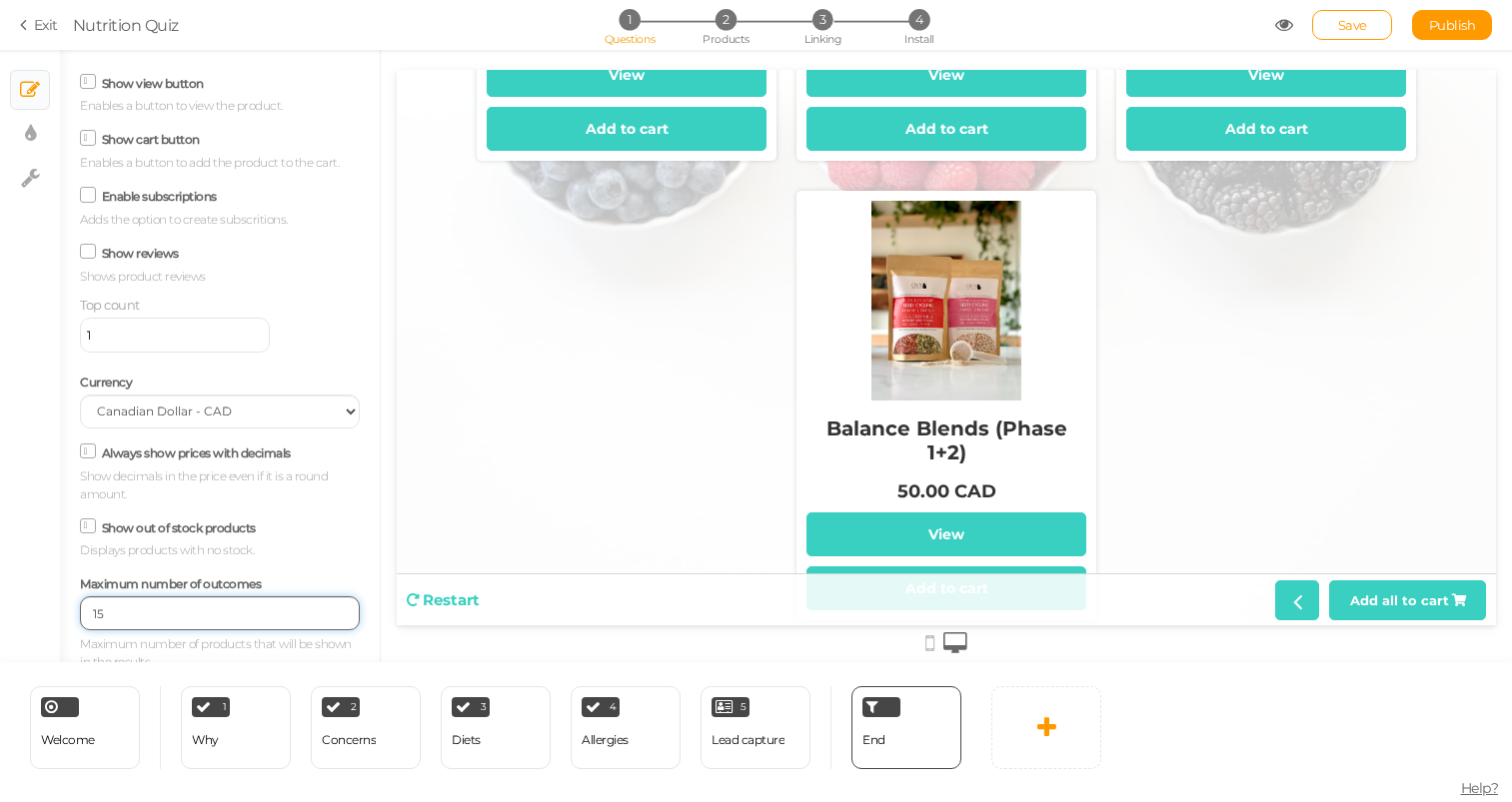 click on "15" at bounding box center [220, 613] 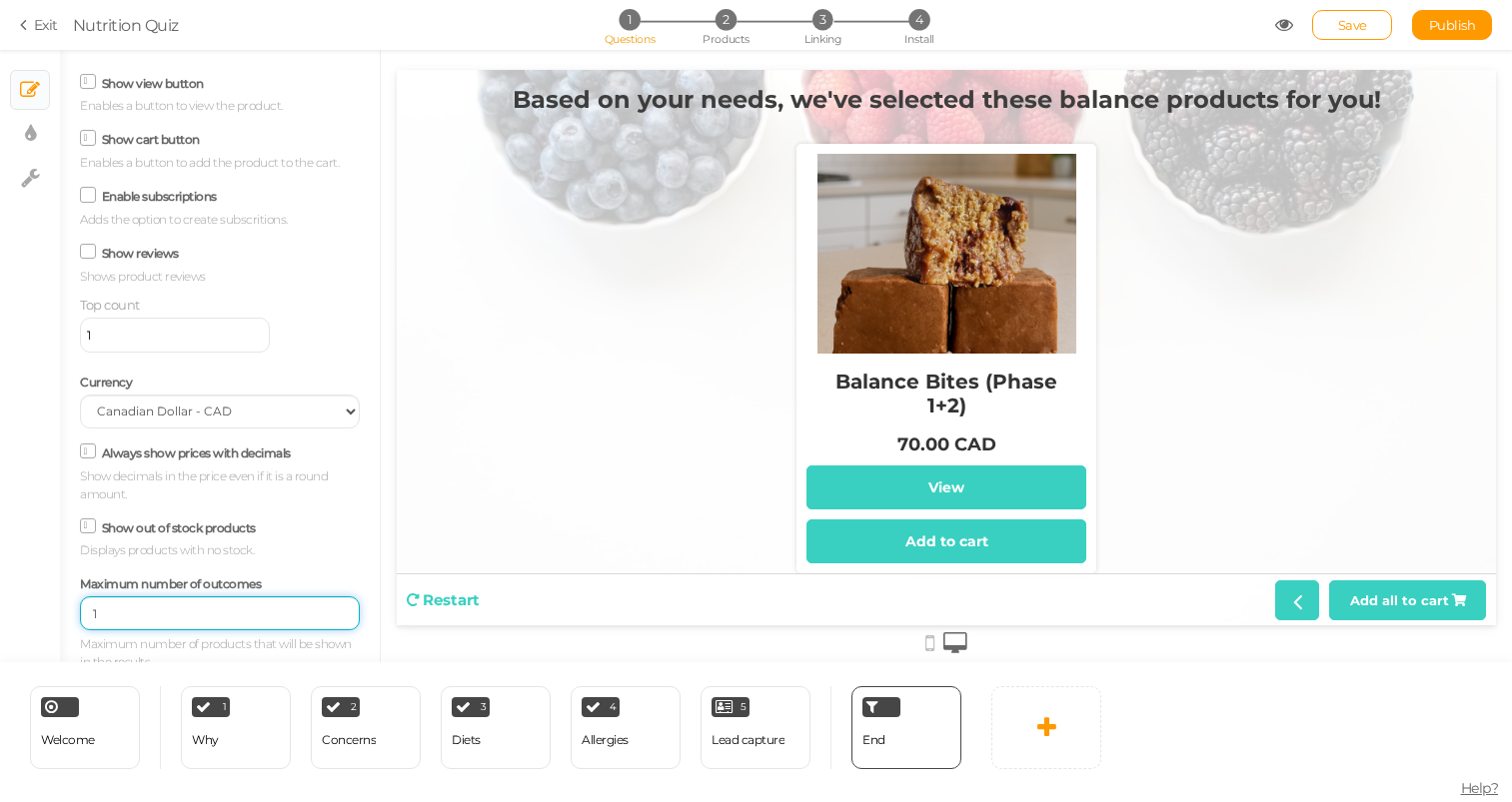 scroll, scrollTop: 0, scrollLeft: 0, axis: both 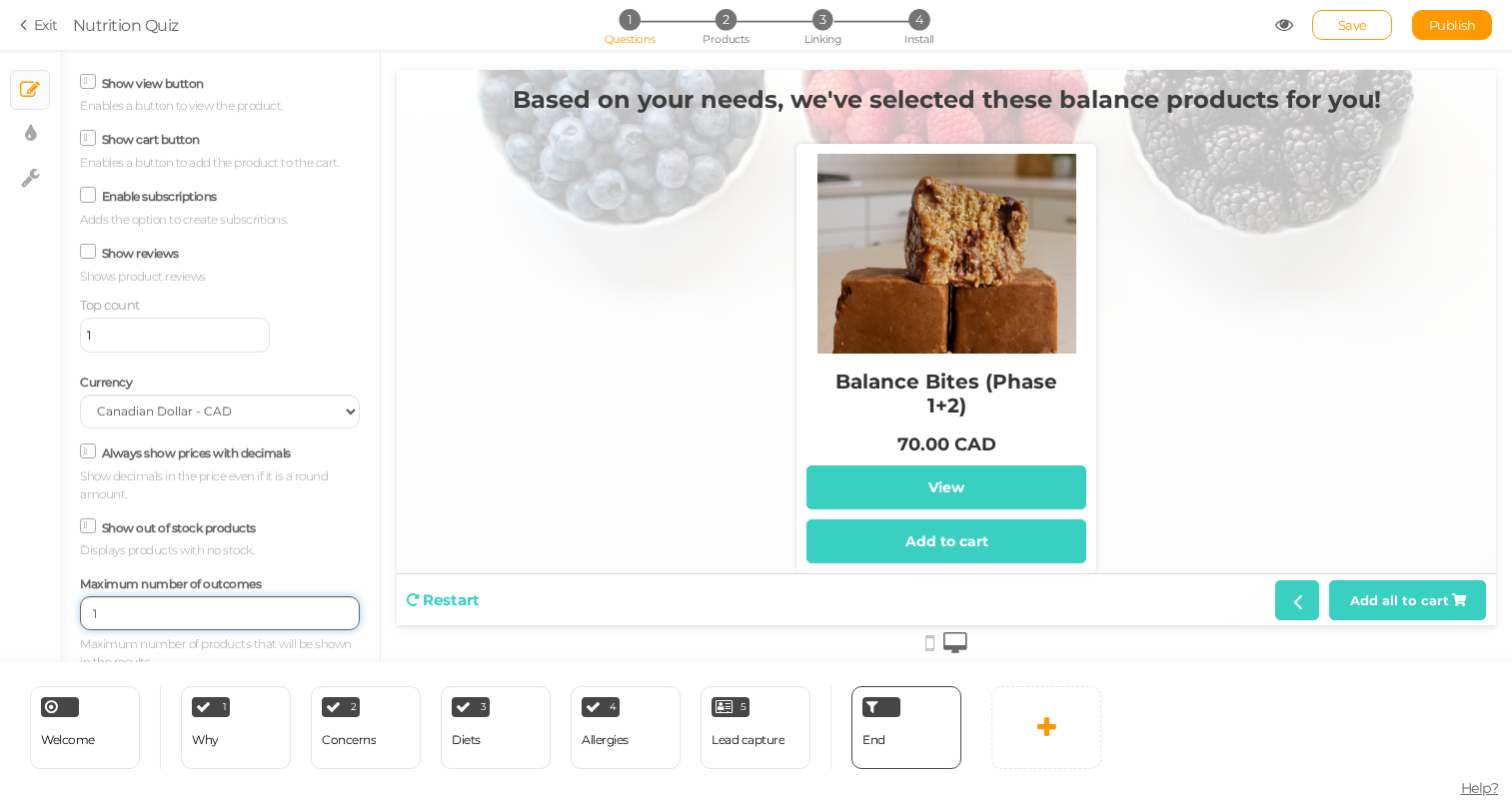click on "1" at bounding box center (220, 613) 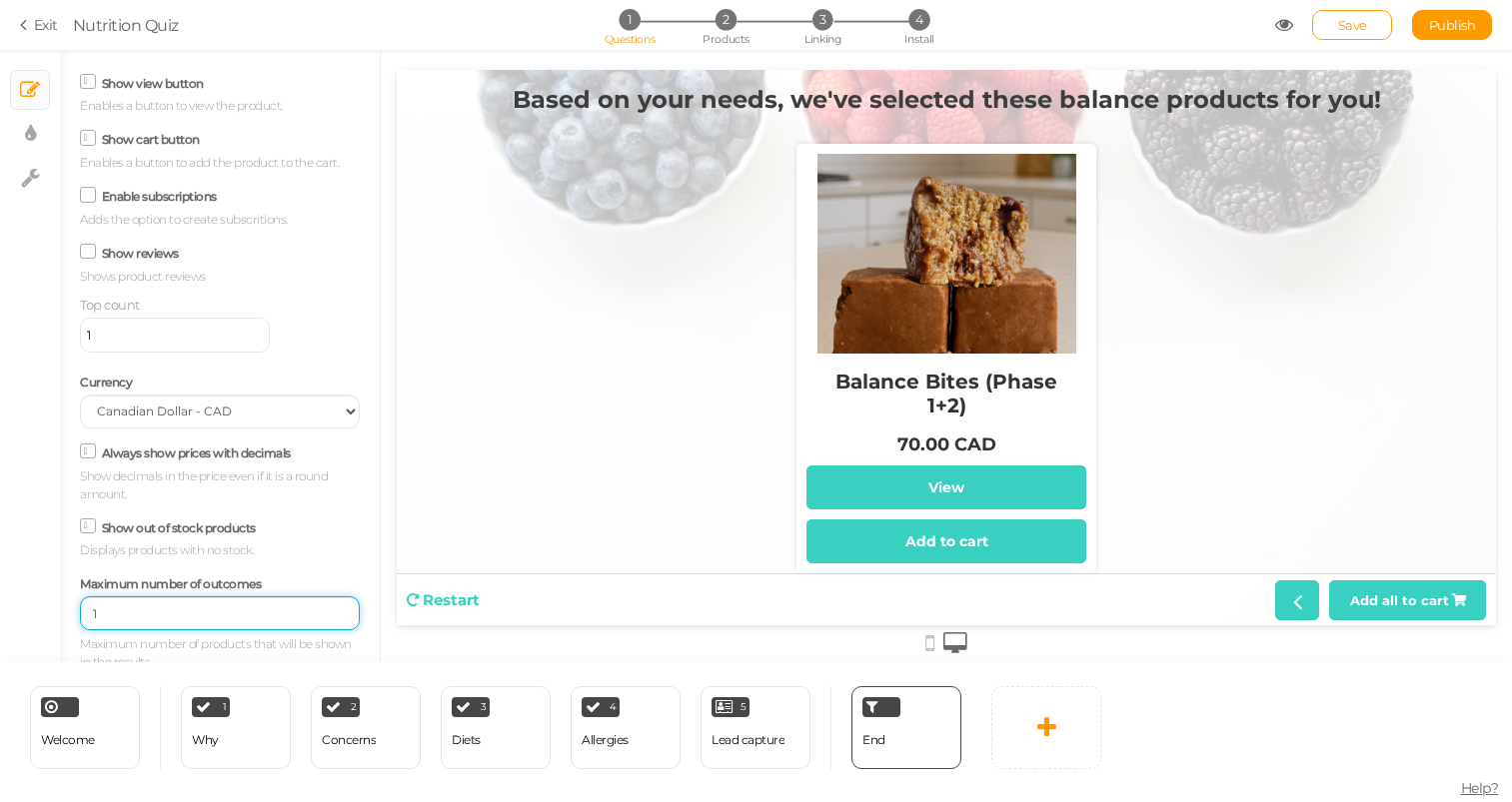 scroll, scrollTop: 0, scrollLeft: 0, axis: both 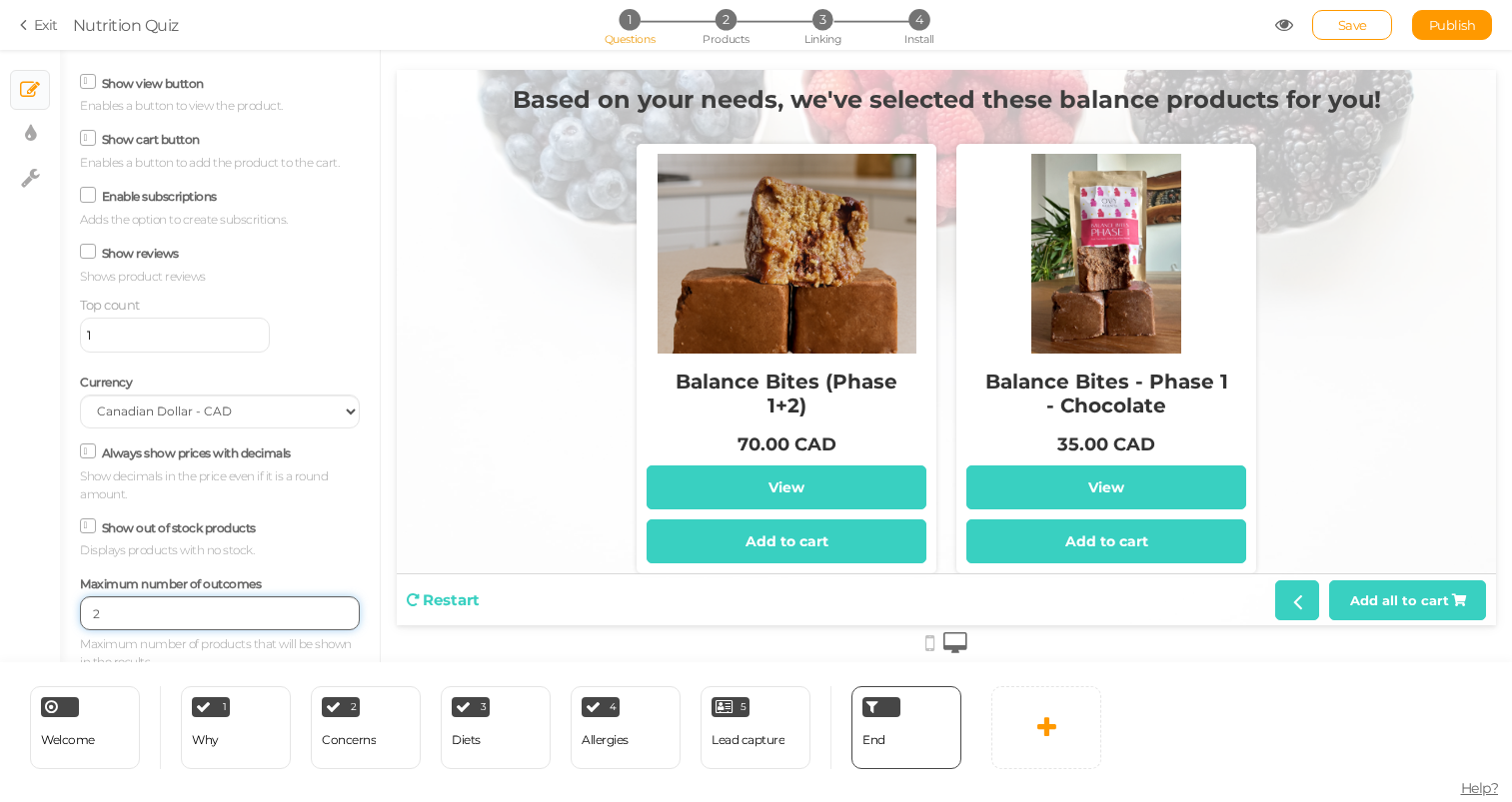 click on "2" at bounding box center [220, 613] 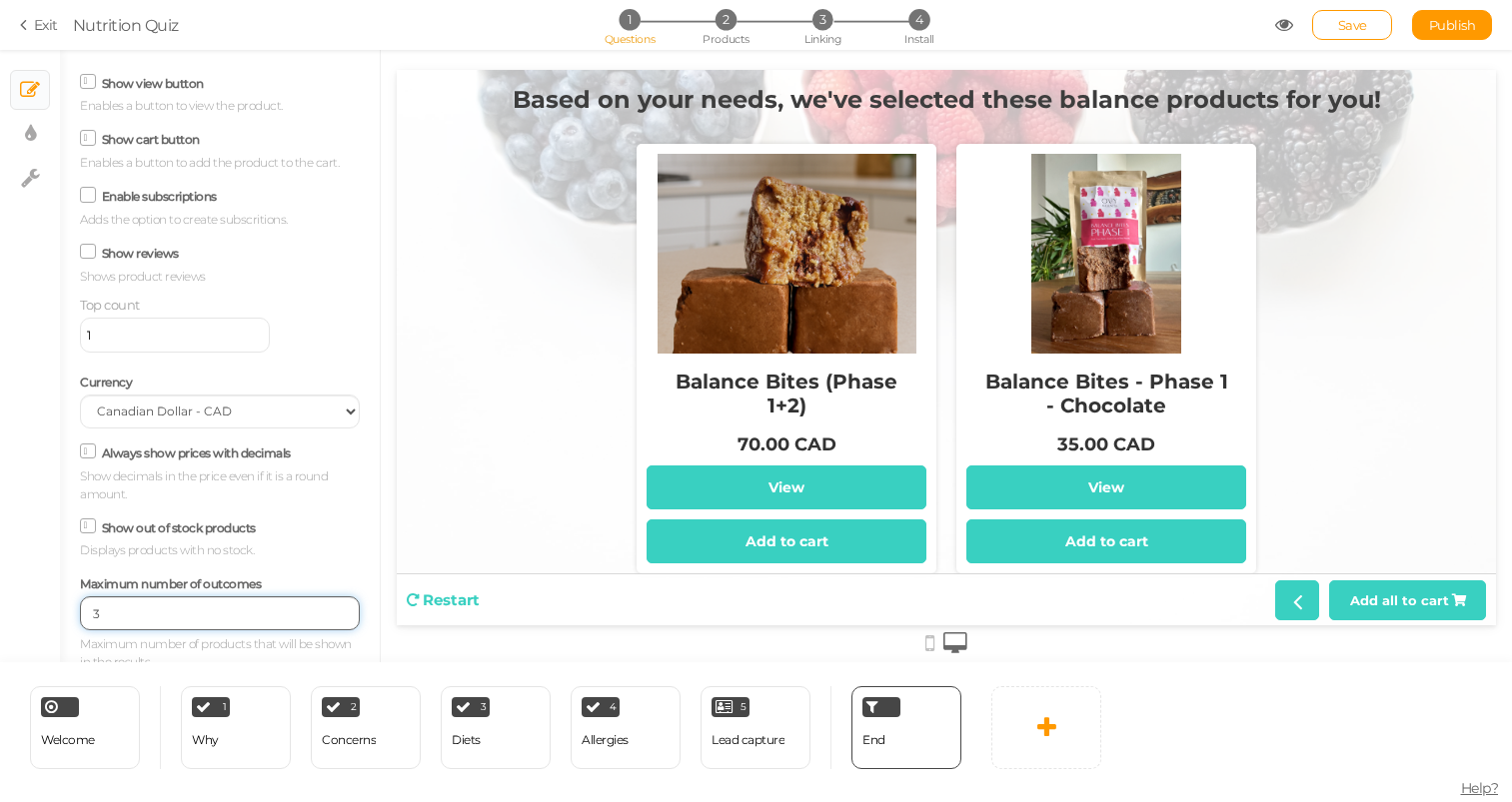 click on "3" at bounding box center (220, 613) 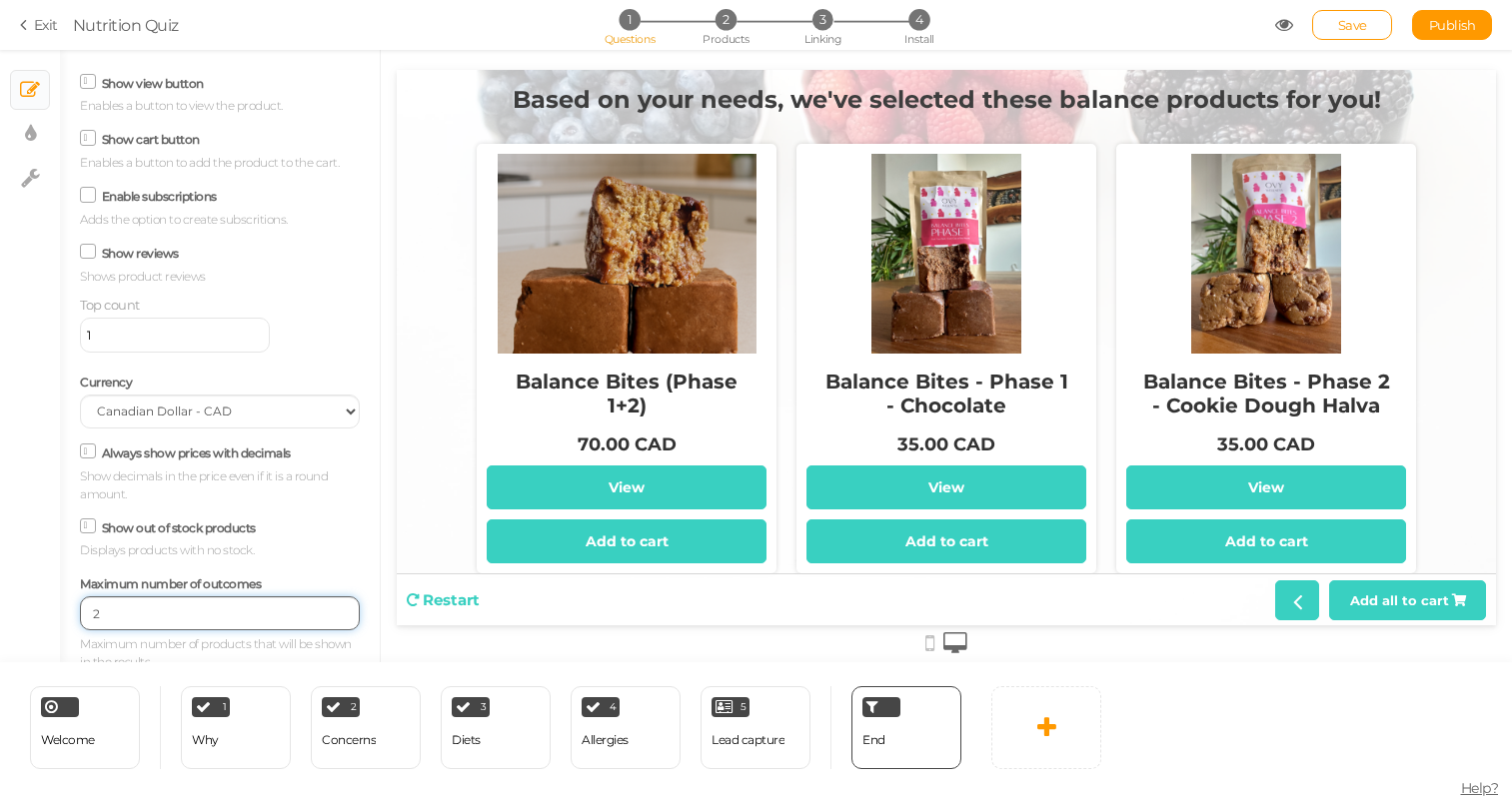 click on "2" at bounding box center [220, 613] 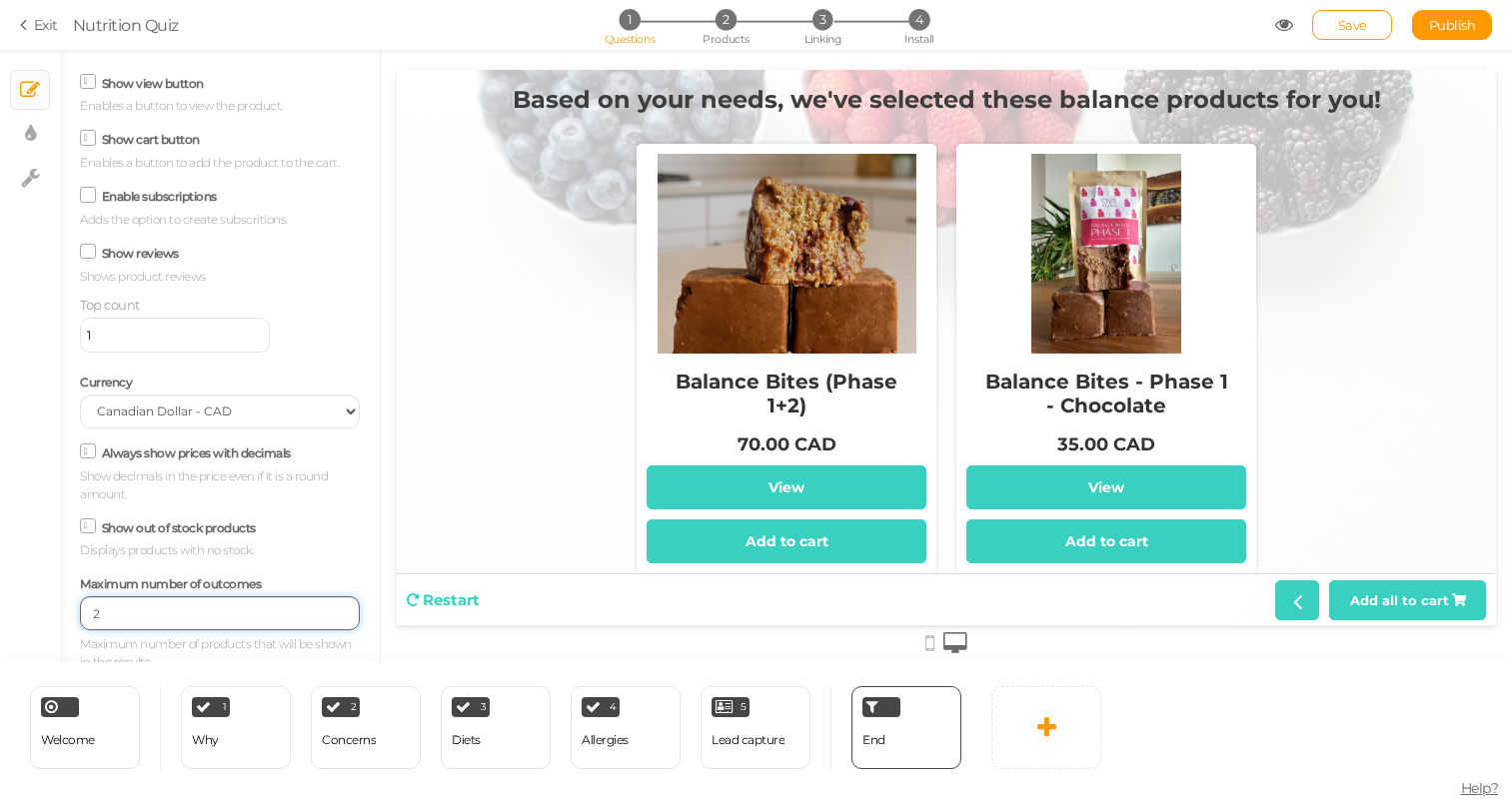 type on "1" 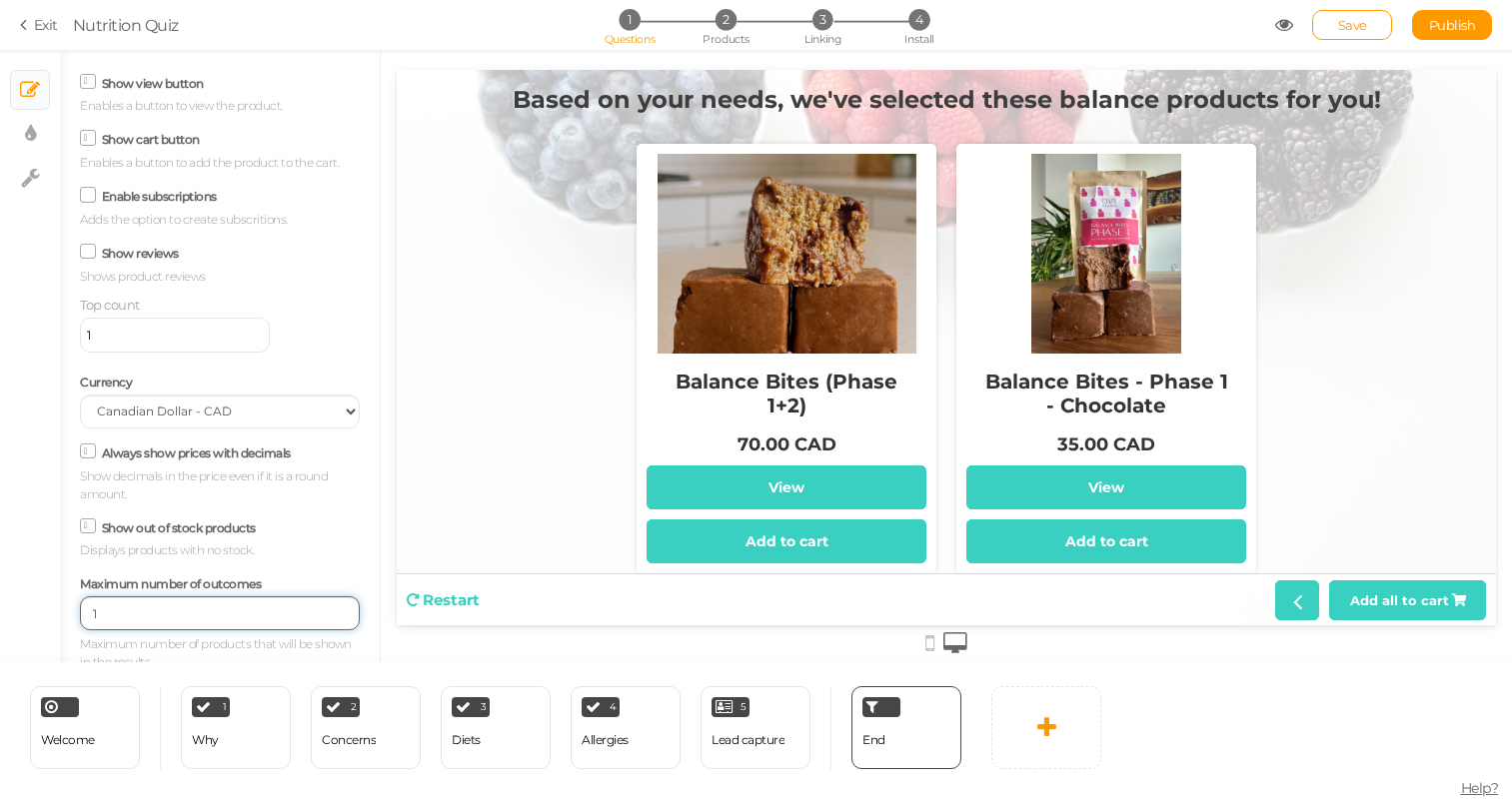 click on "1" at bounding box center (220, 613) 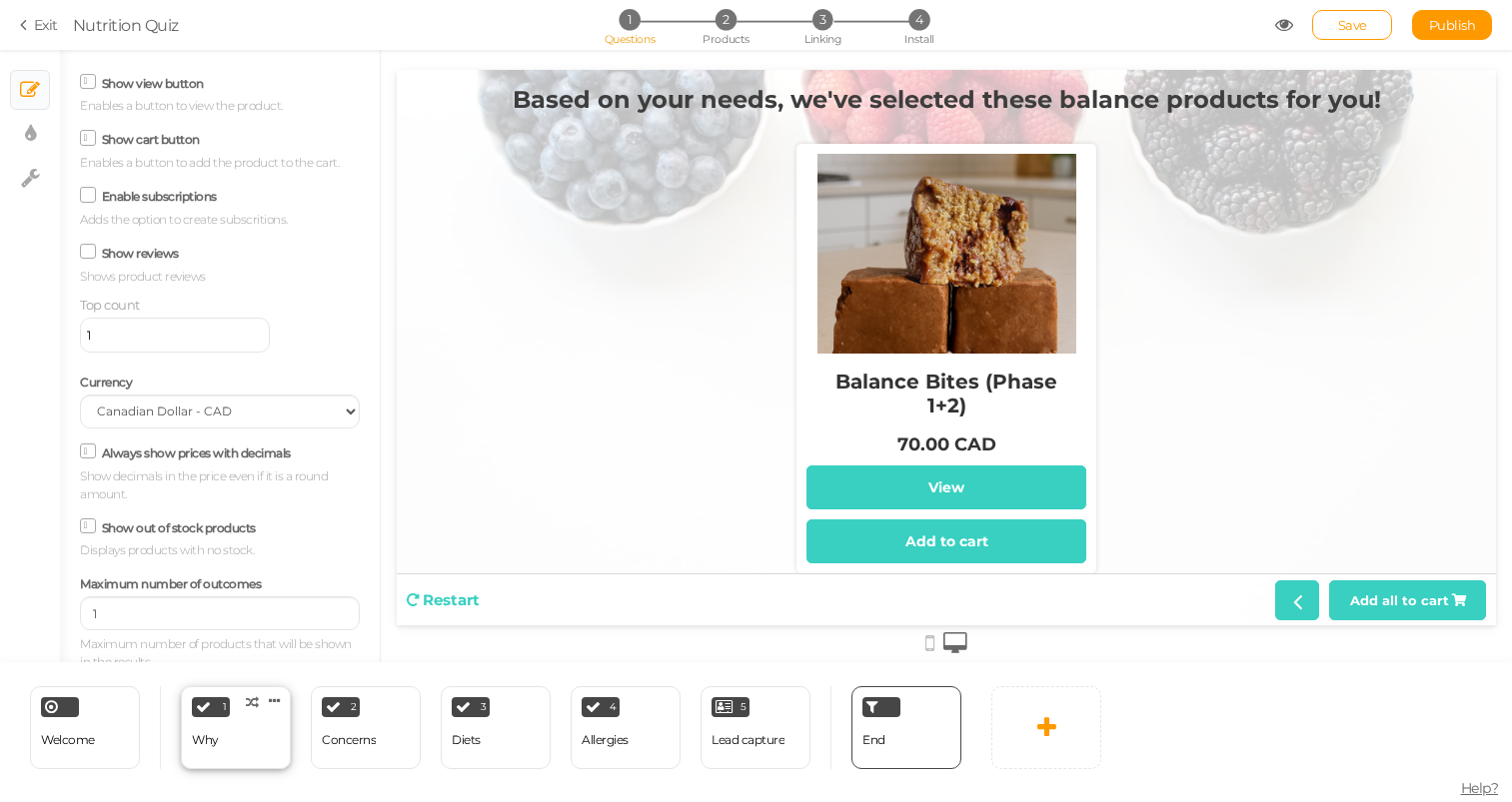 click on "1         Why         × Define the conditions to show this slide.                     Clone             Change type             Delete" at bounding box center [236, 727] 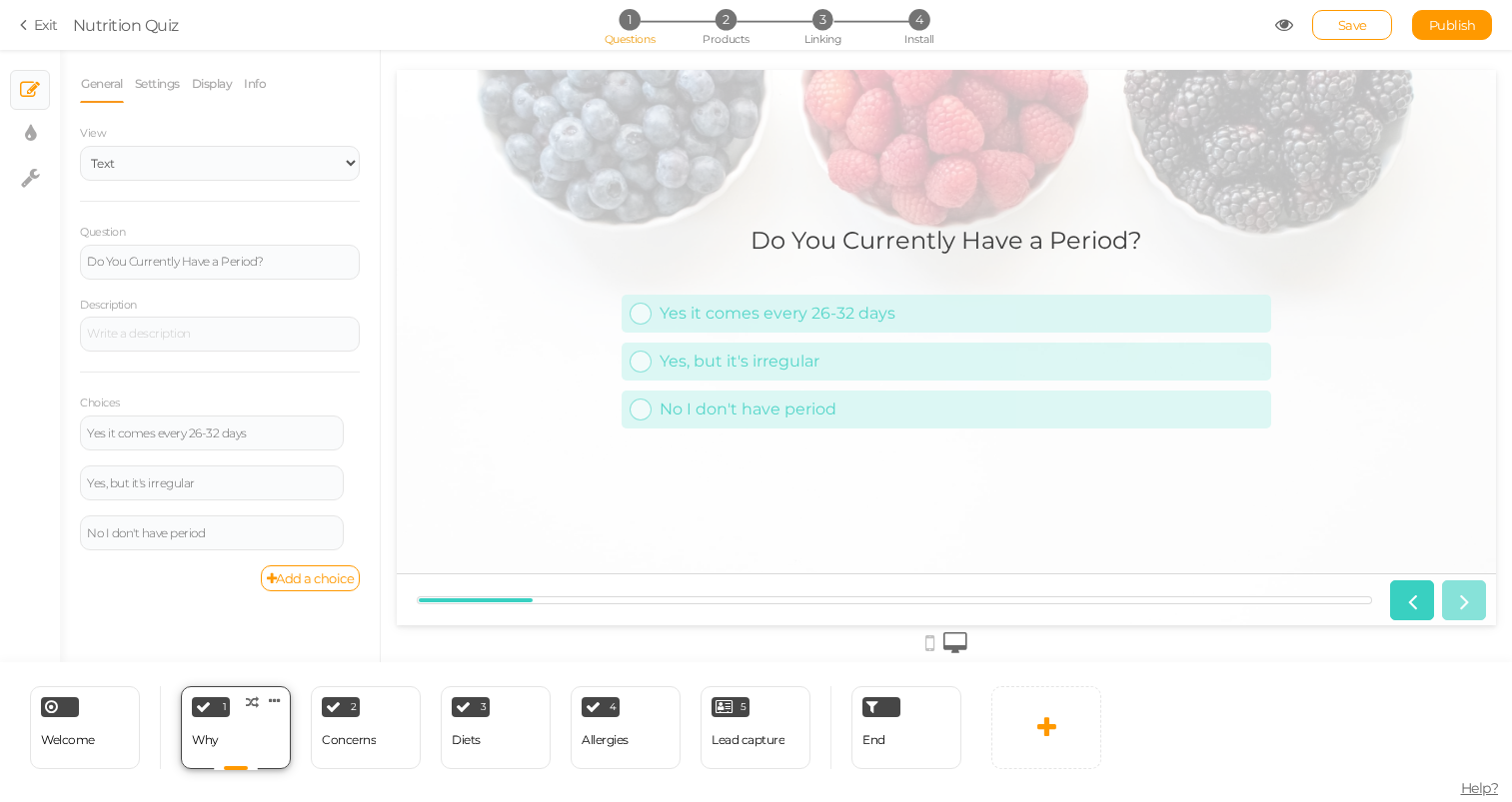 scroll, scrollTop: 0, scrollLeft: 0, axis: both 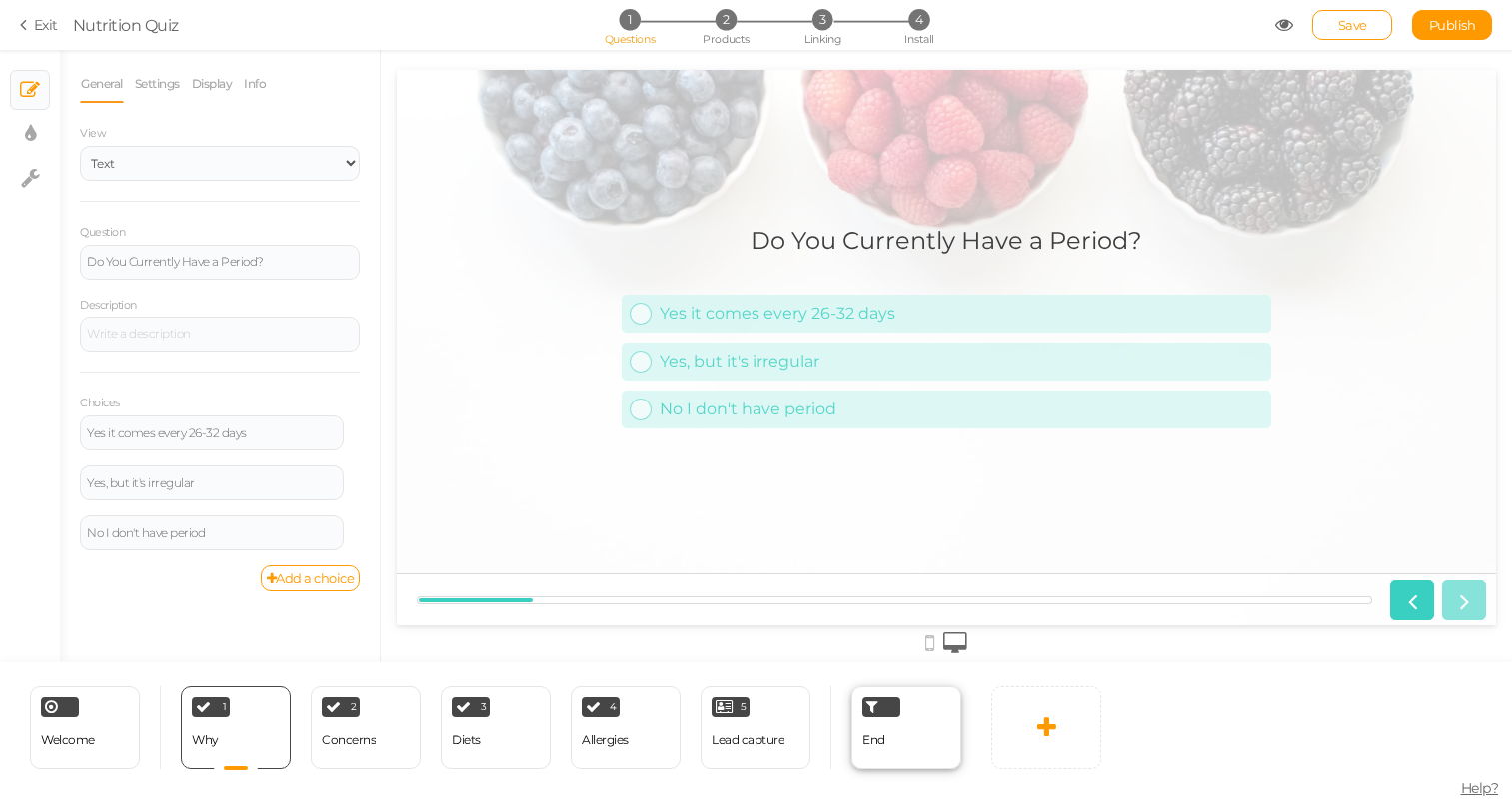 click on "End" at bounding box center (906, 727) 